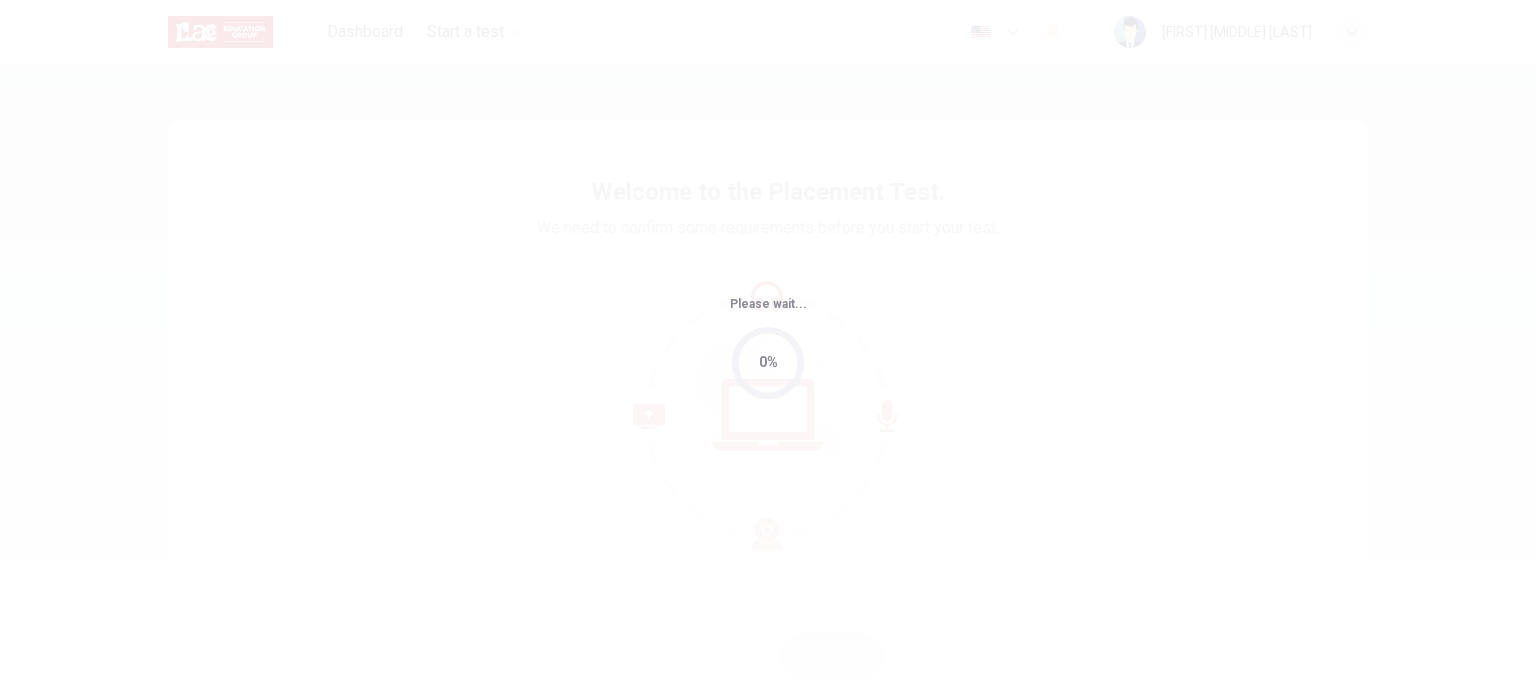 scroll, scrollTop: 0, scrollLeft: 0, axis: both 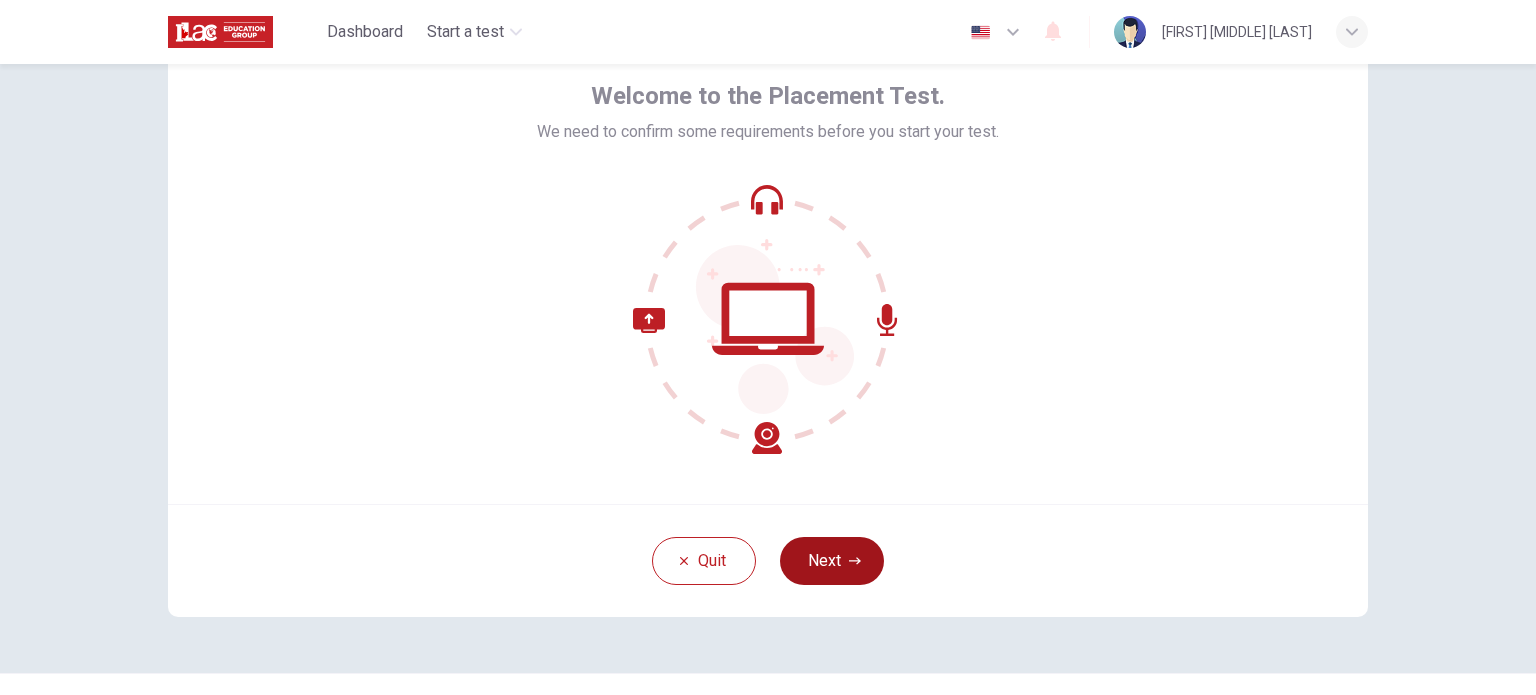 click on "Next" at bounding box center [832, 561] 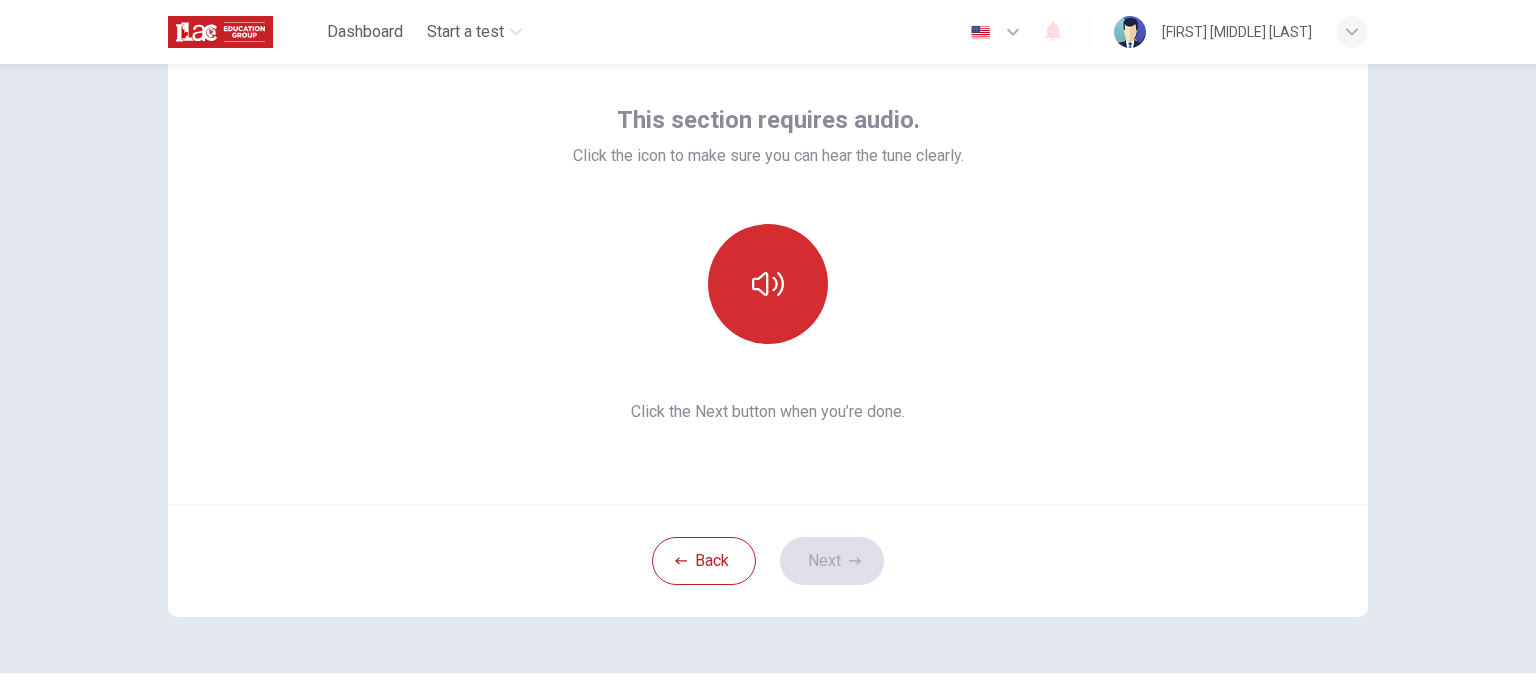 click at bounding box center (768, 284) 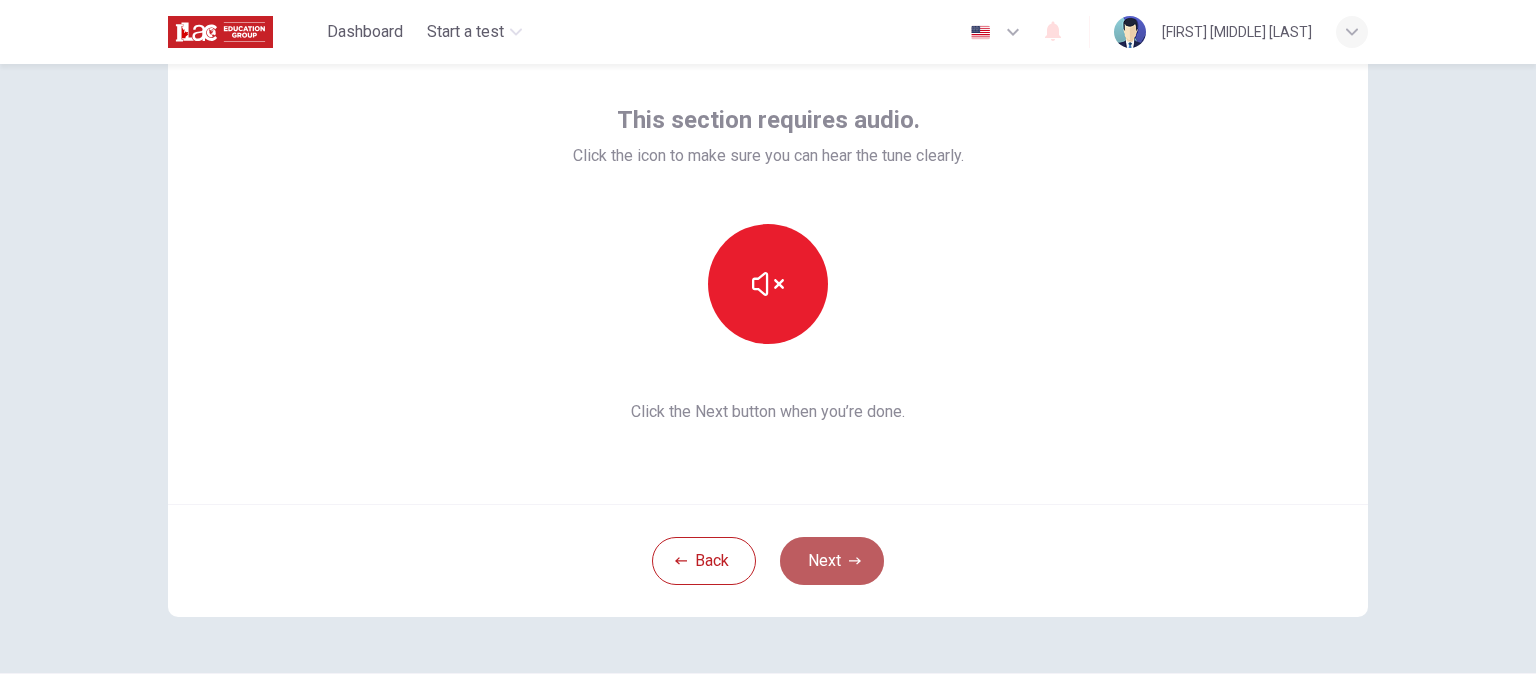 click on "Next" at bounding box center (832, 561) 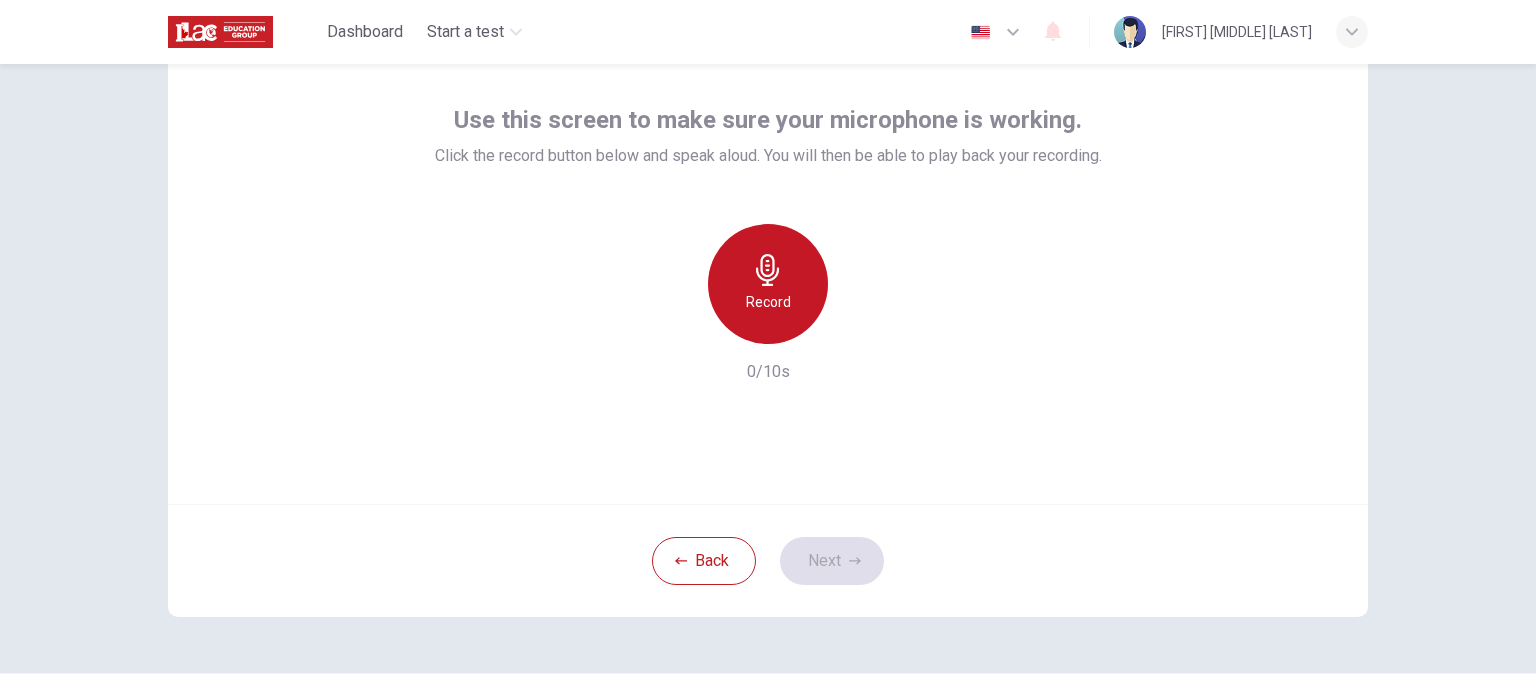 click 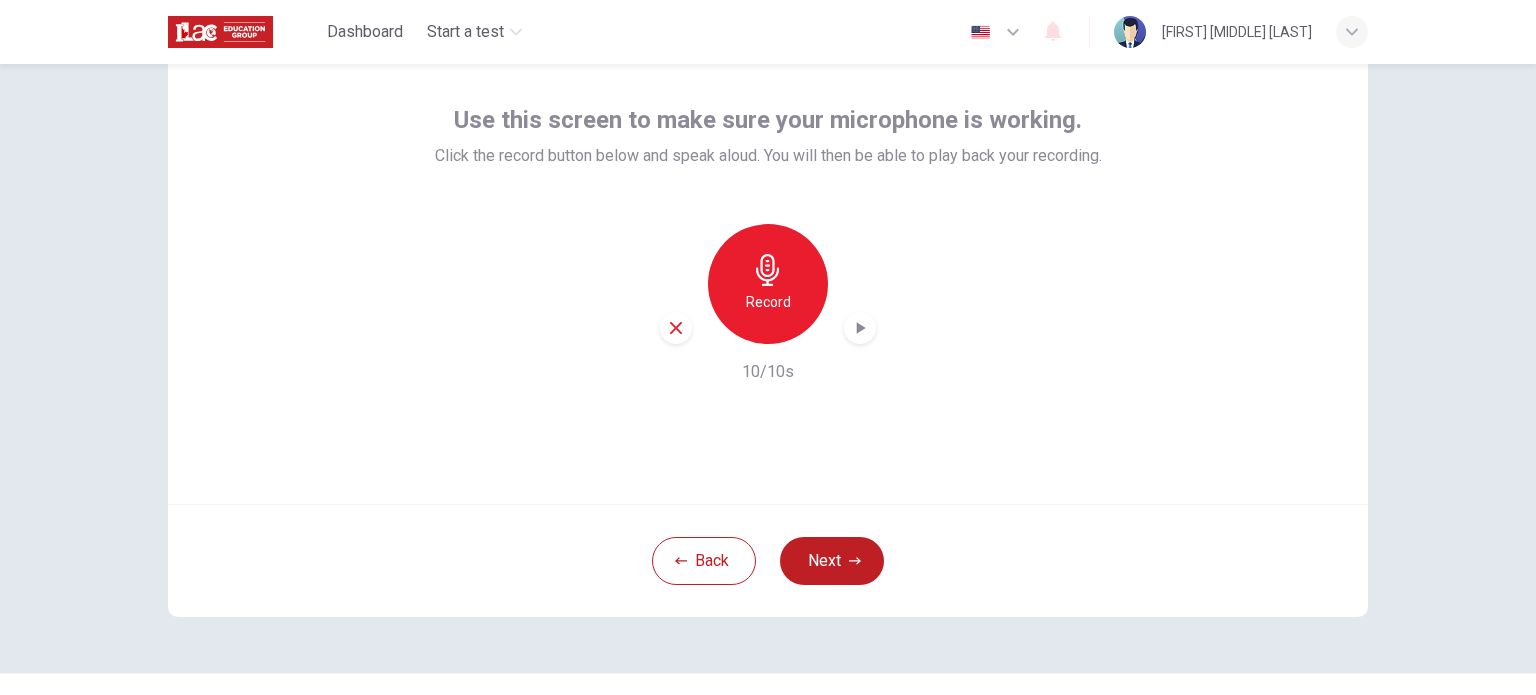 click 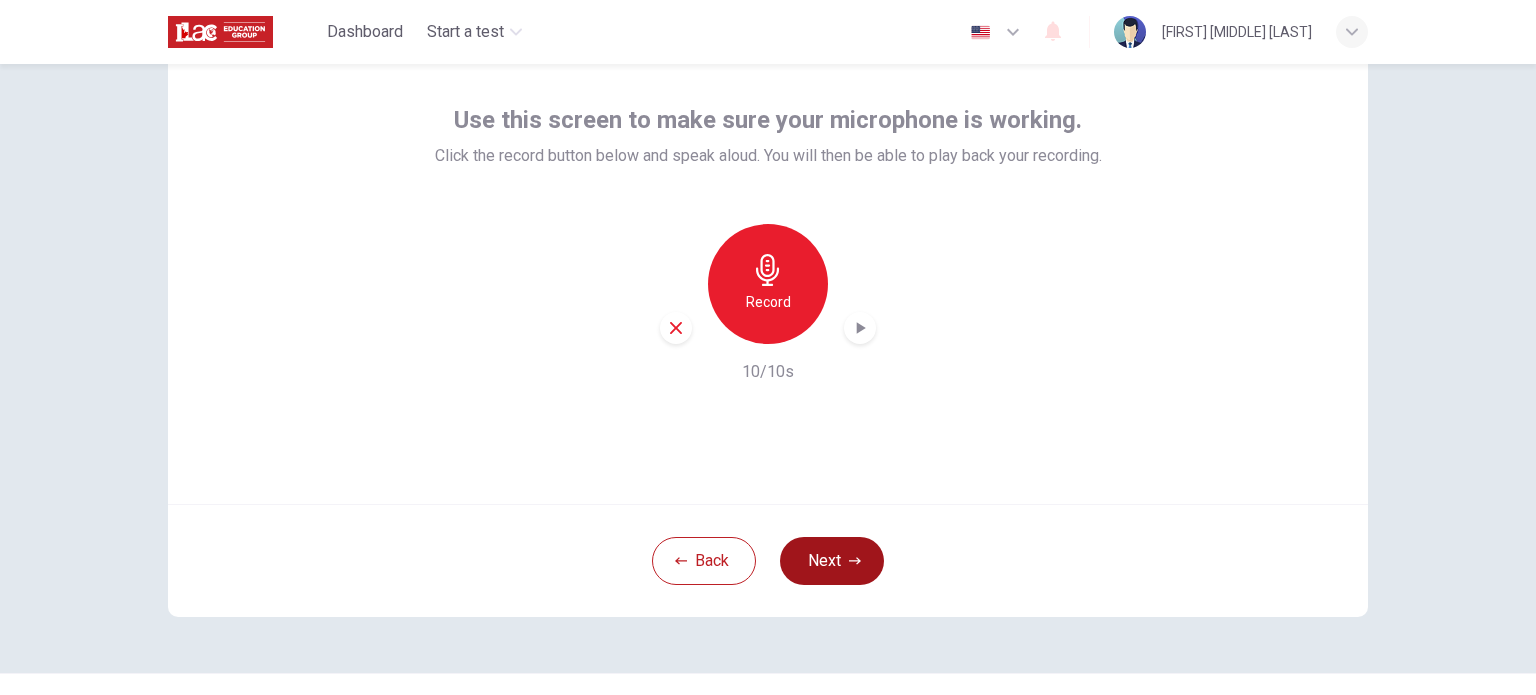 click on "Next" at bounding box center [832, 561] 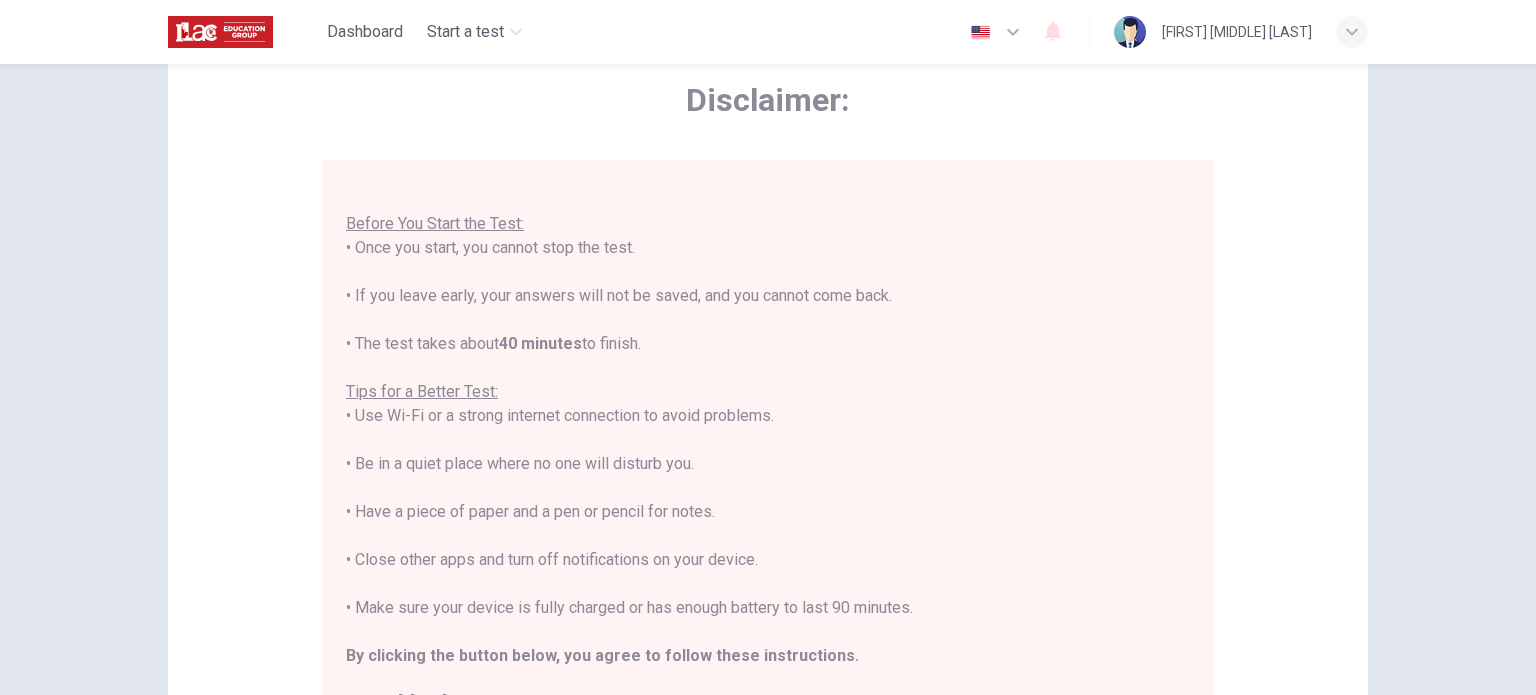 scroll, scrollTop: 23, scrollLeft: 0, axis: vertical 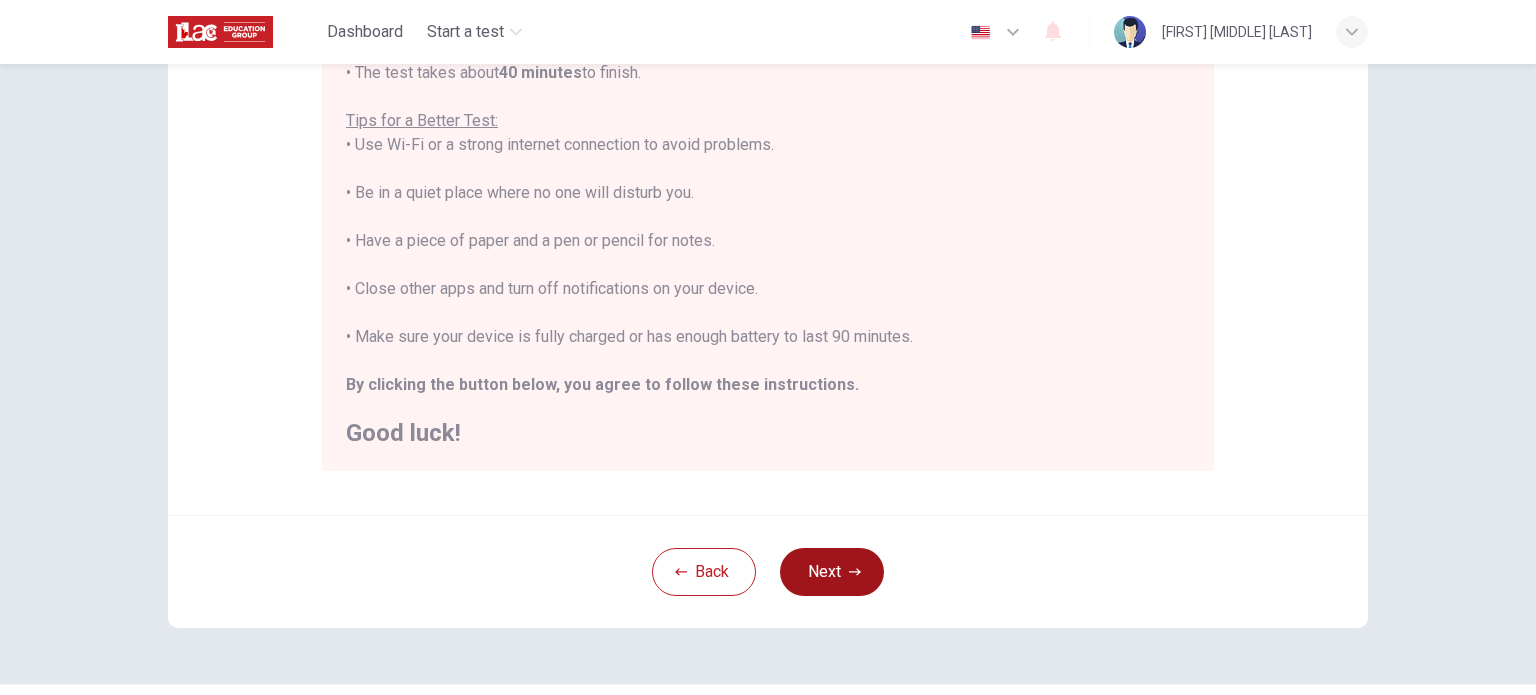 click on "Next" at bounding box center [832, 572] 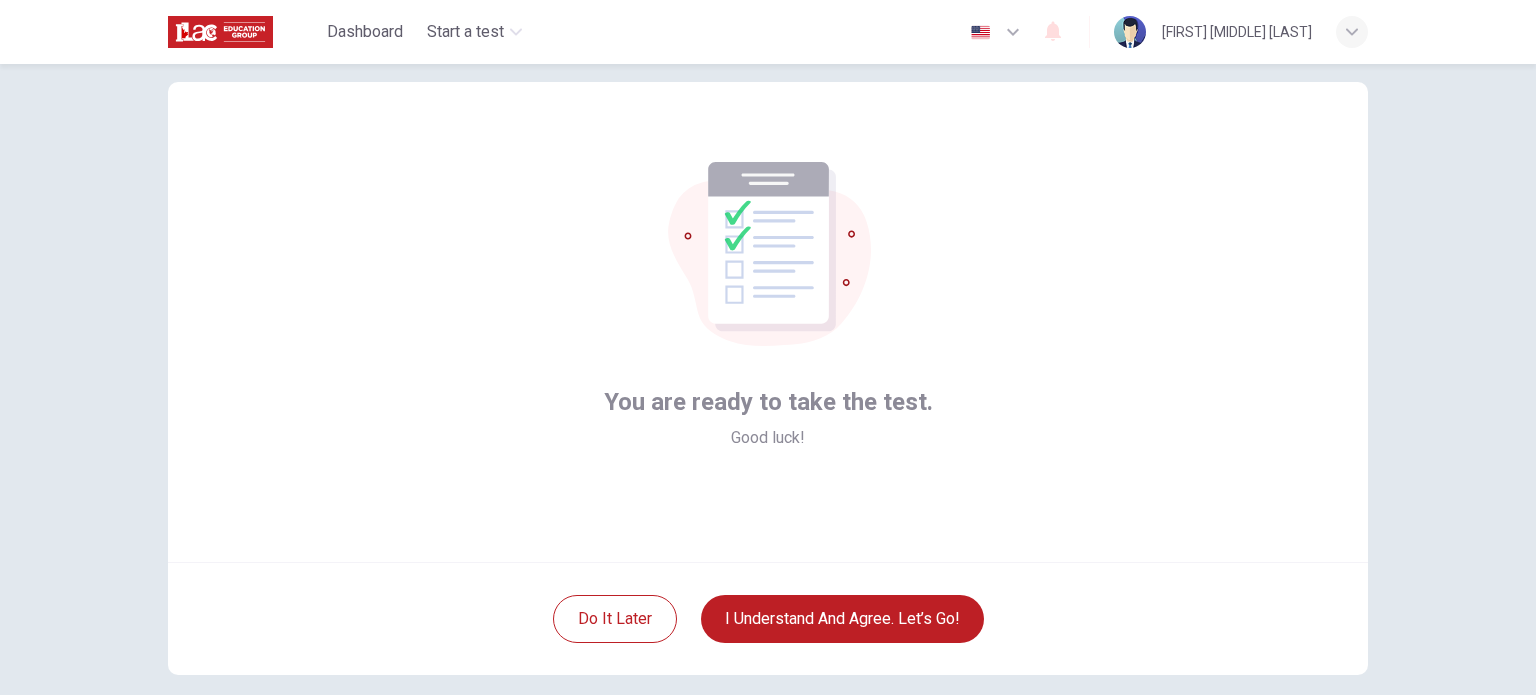 scroll, scrollTop: 37, scrollLeft: 0, axis: vertical 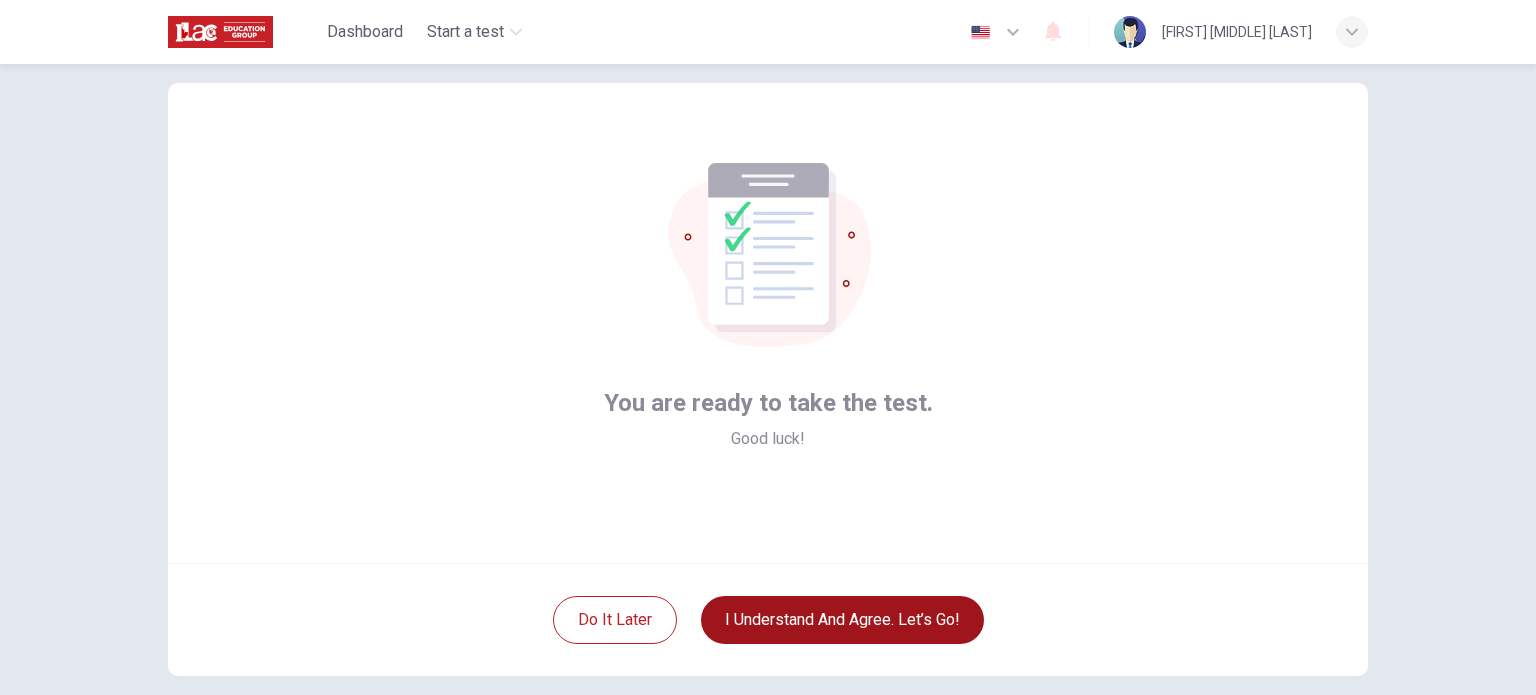 click on "I understand and agree. Let’s go!" at bounding box center [842, 620] 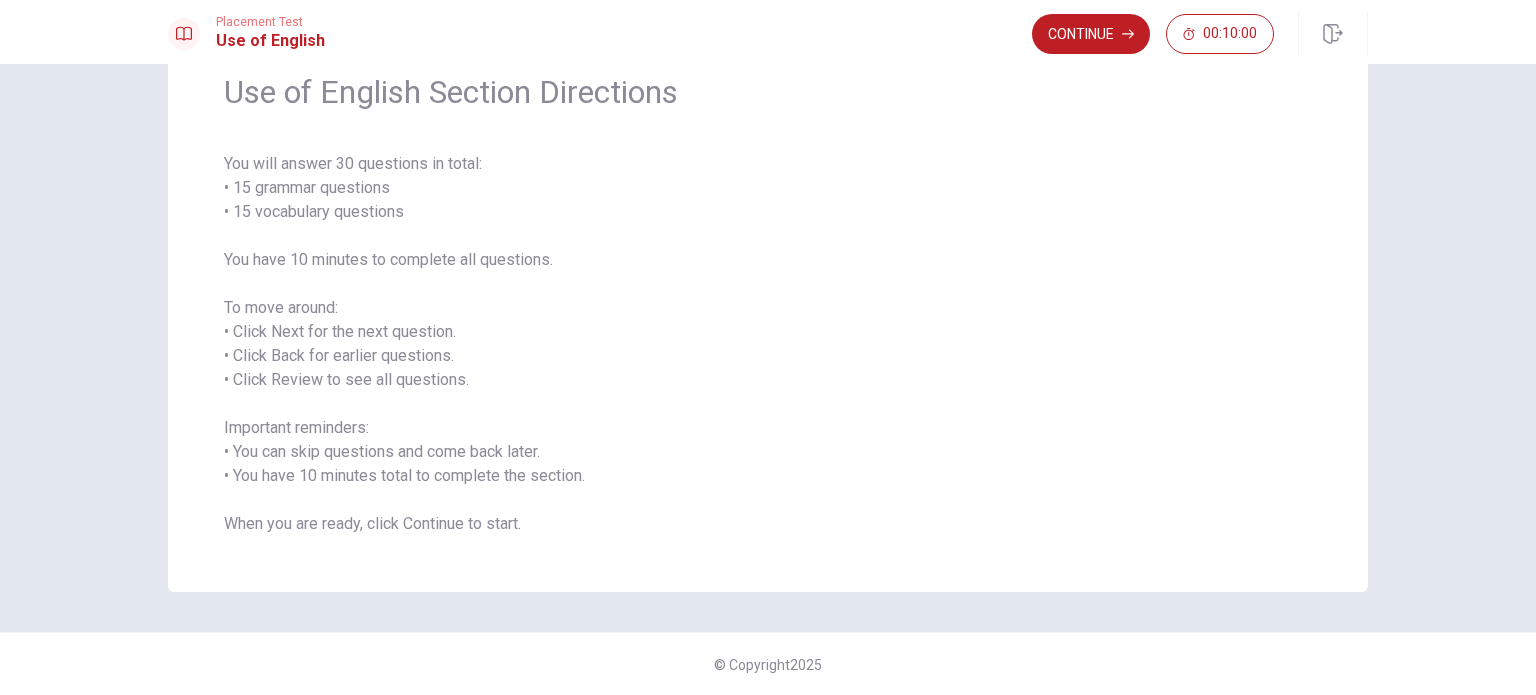 scroll, scrollTop: 88, scrollLeft: 0, axis: vertical 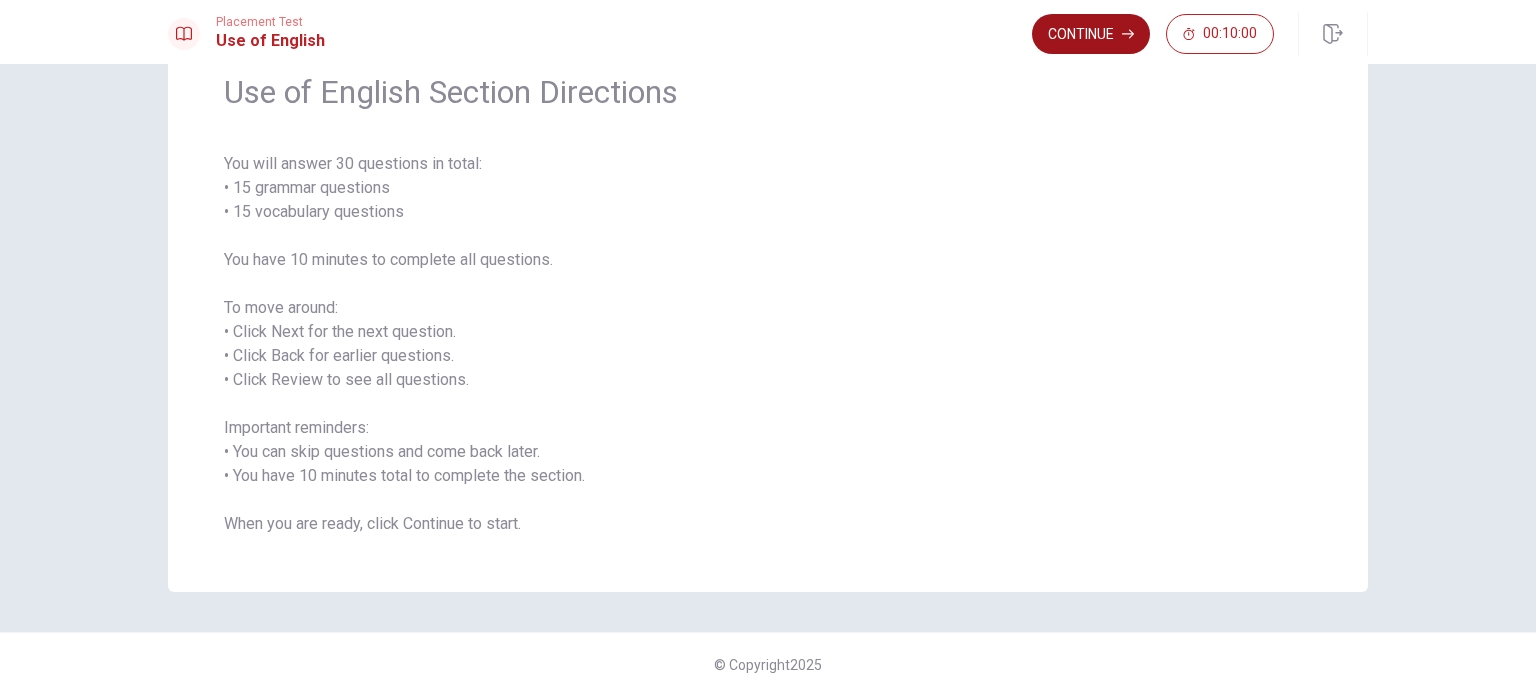 click on "Continue" at bounding box center [1091, 34] 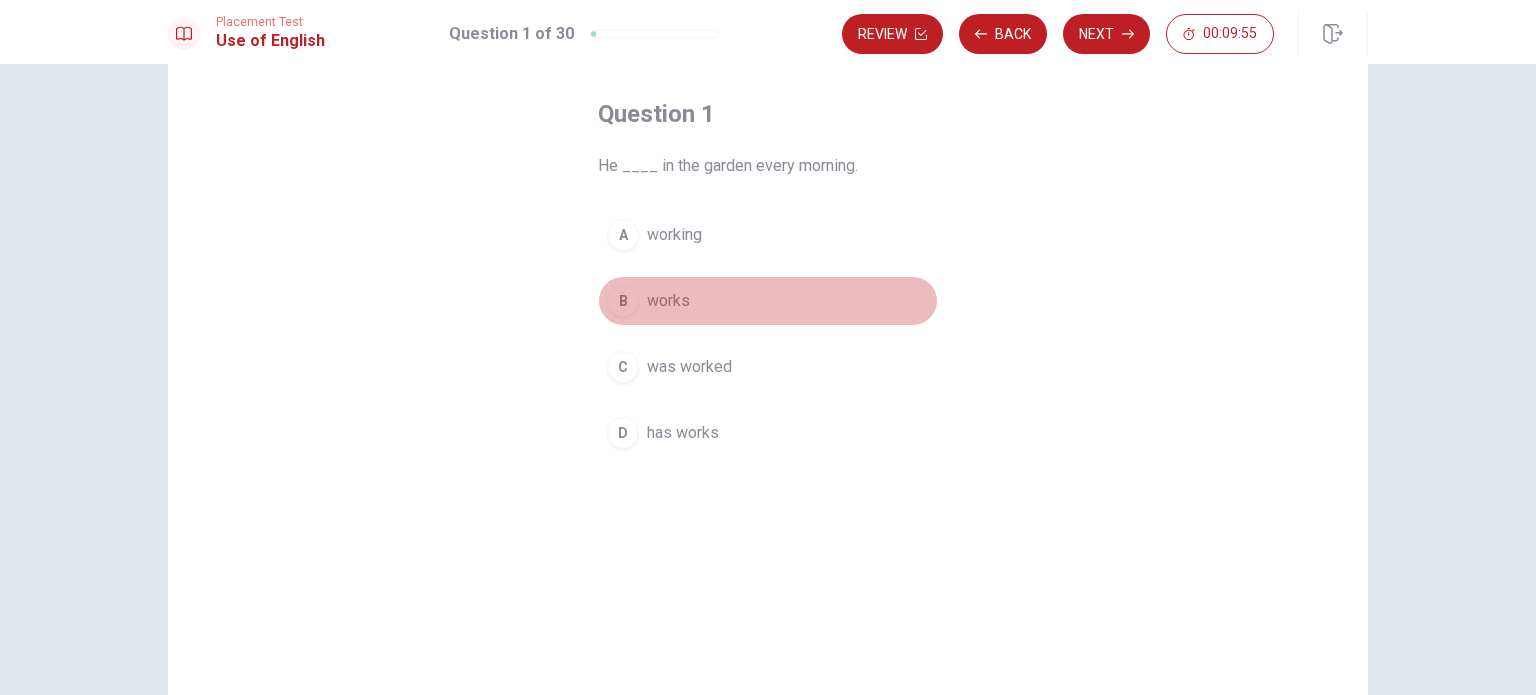 click on "works" at bounding box center (668, 301) 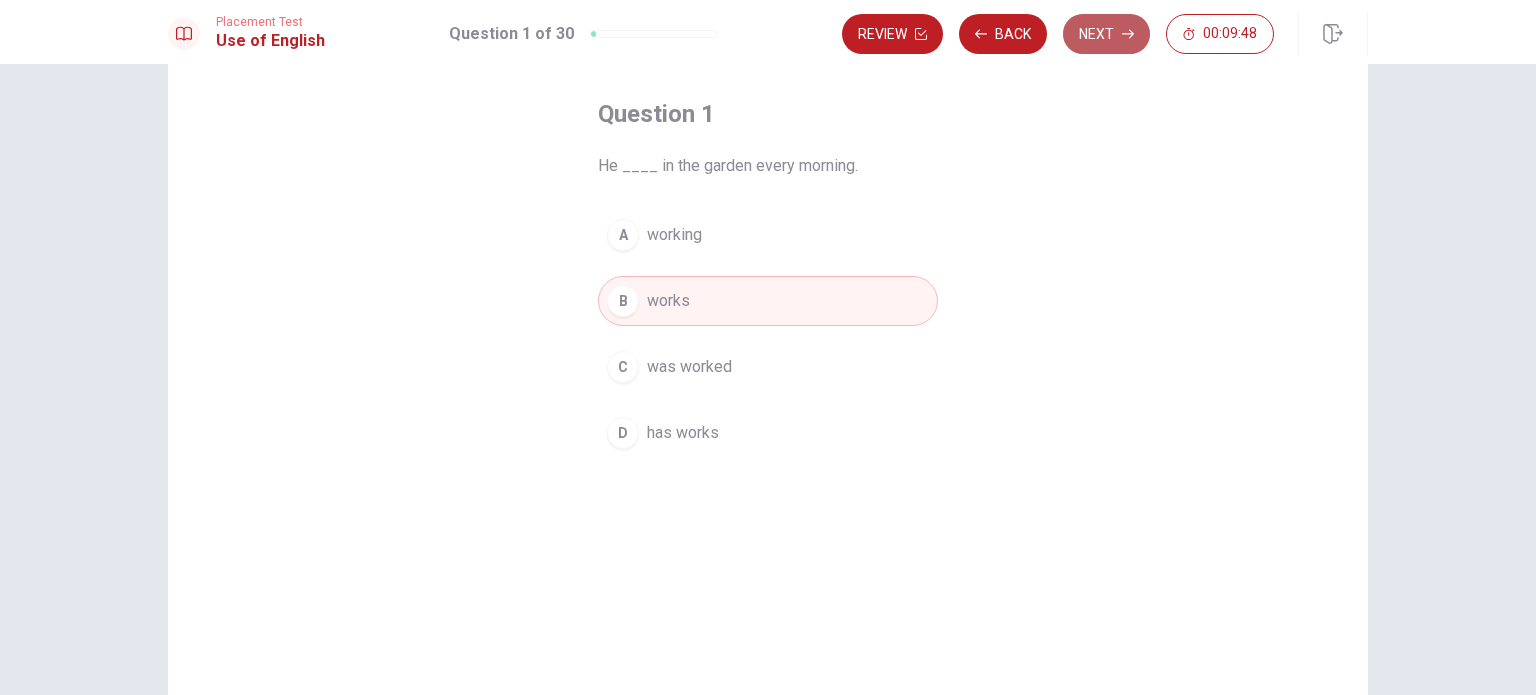 click on "Next" at bounding box center [1106, 34] 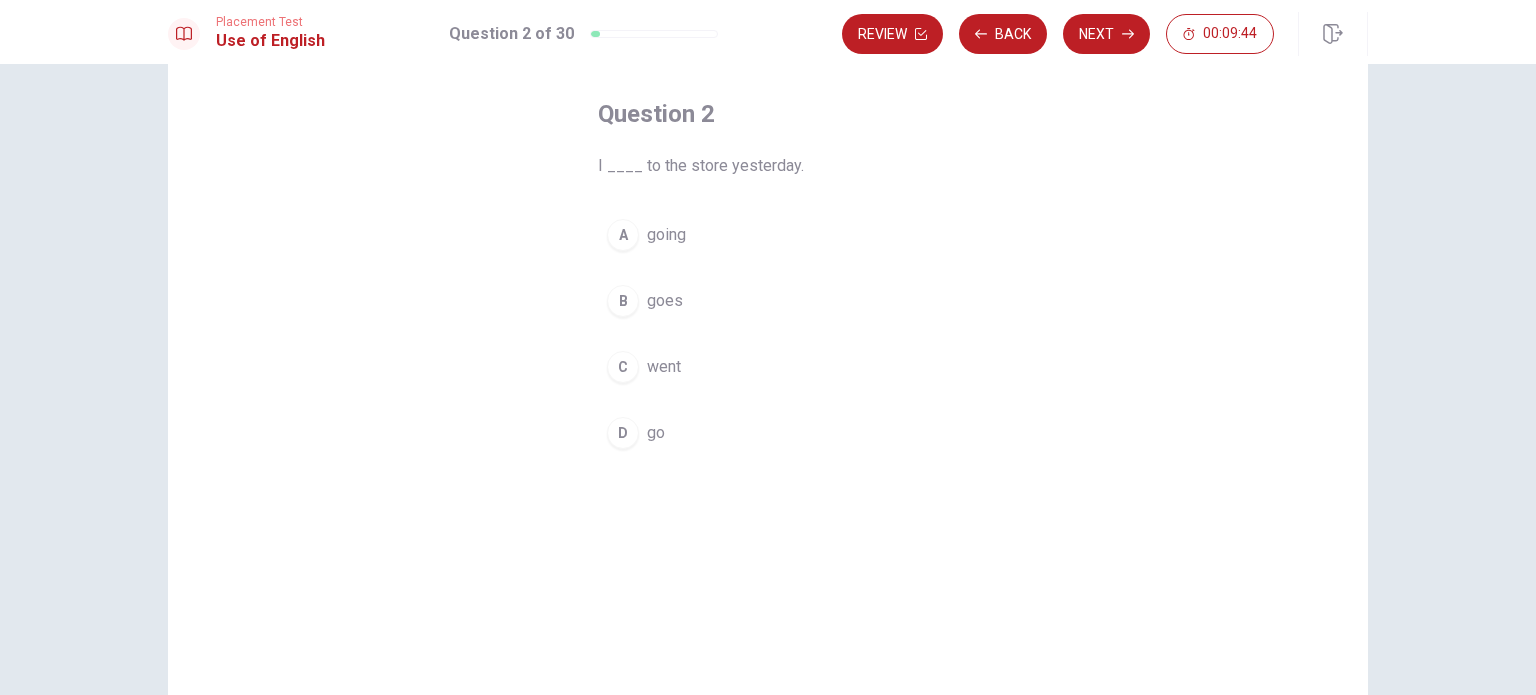 click on "C went" at bounding box center [768, 367] 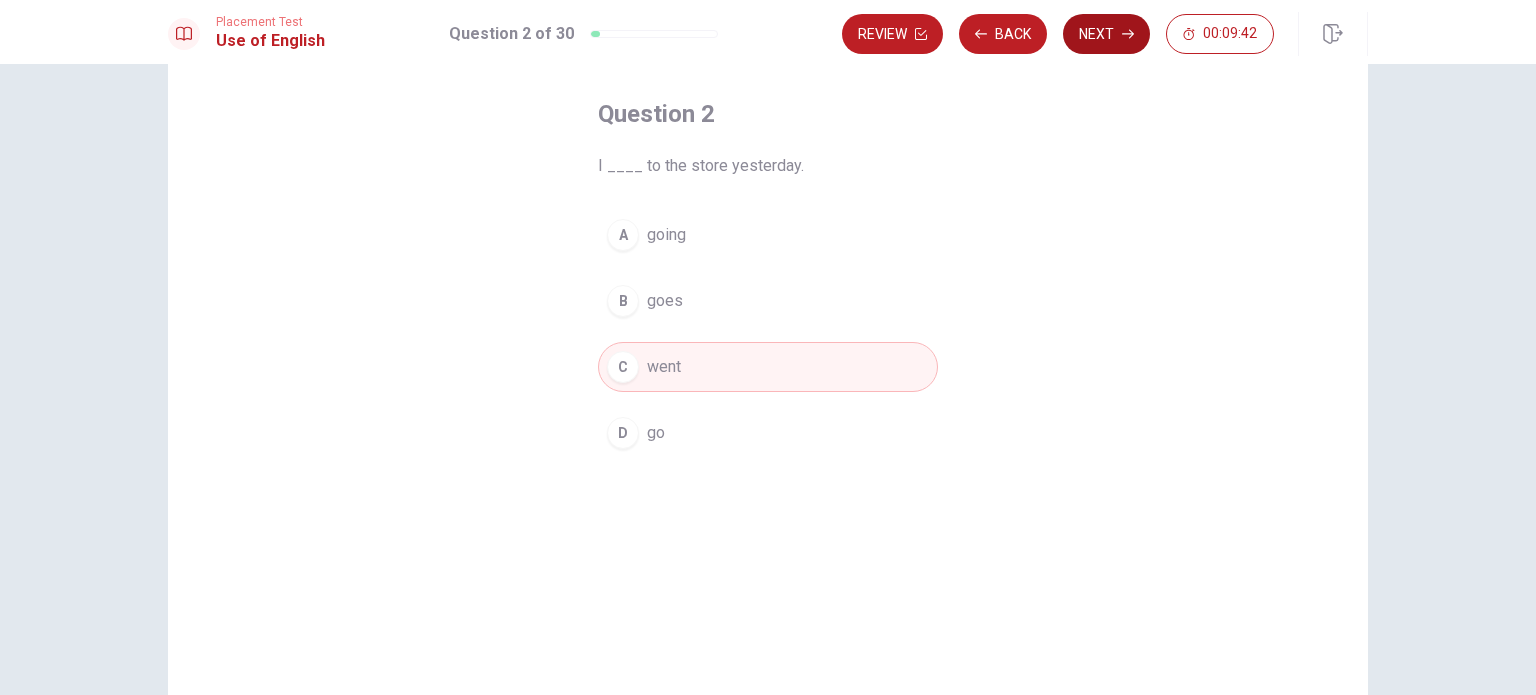 click on "Next" at bounding box center (1106, 34) 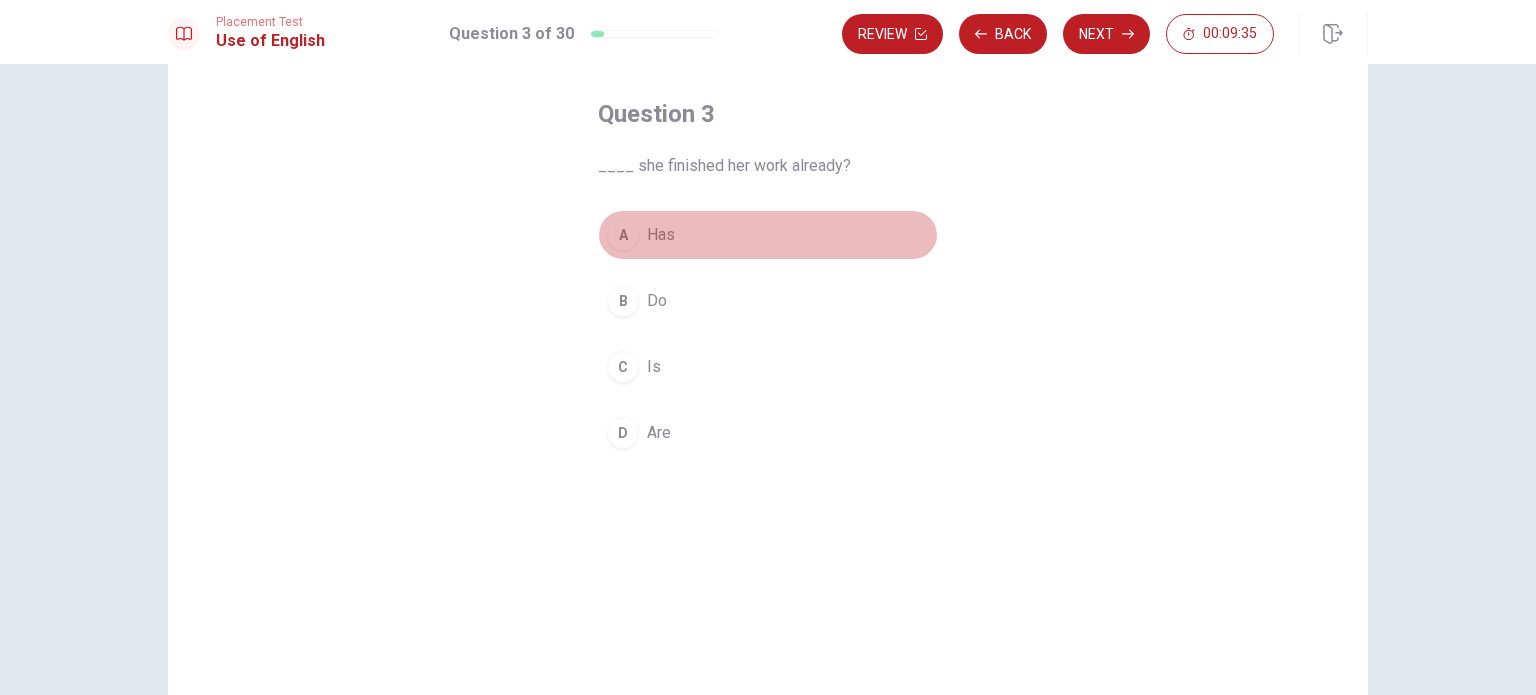 click on "A Has" at bounding box center (768, 235) 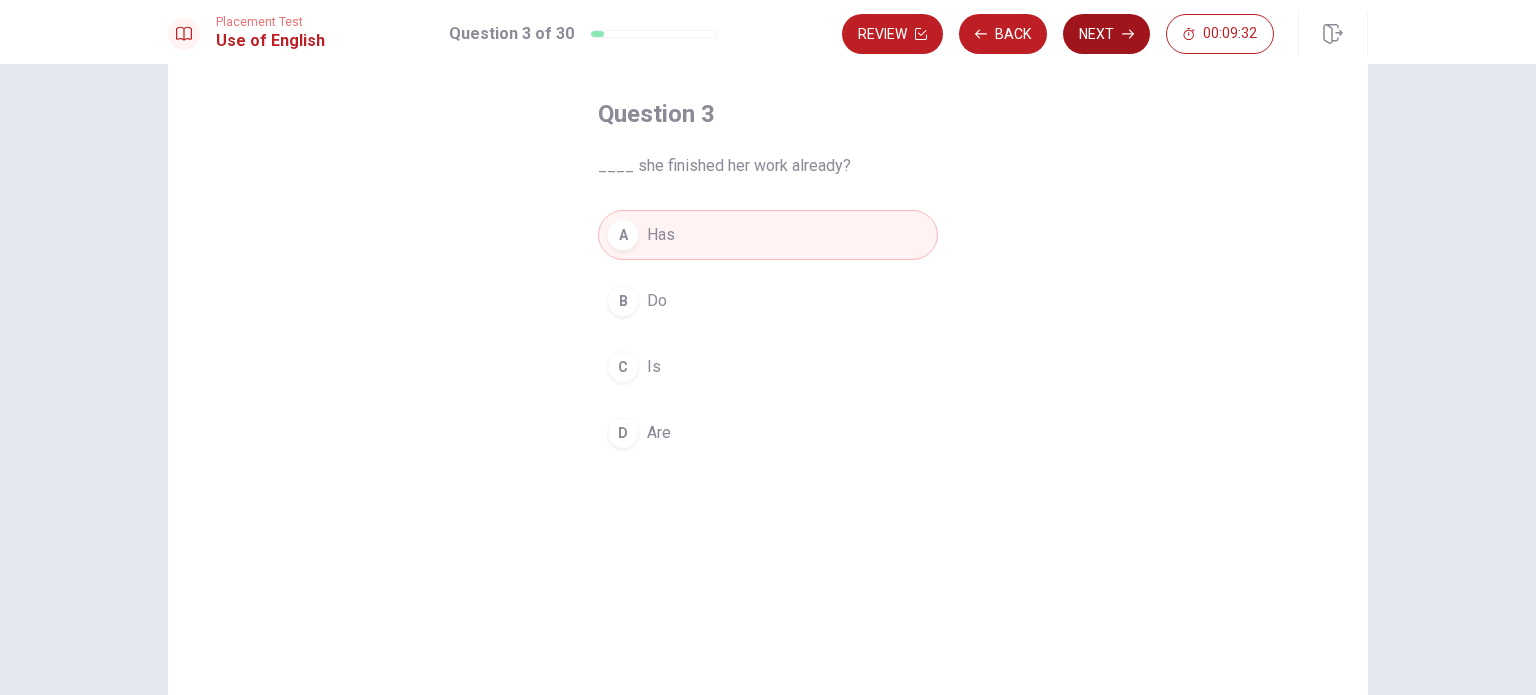 click on "Next" at bounding box center [1106, 34] 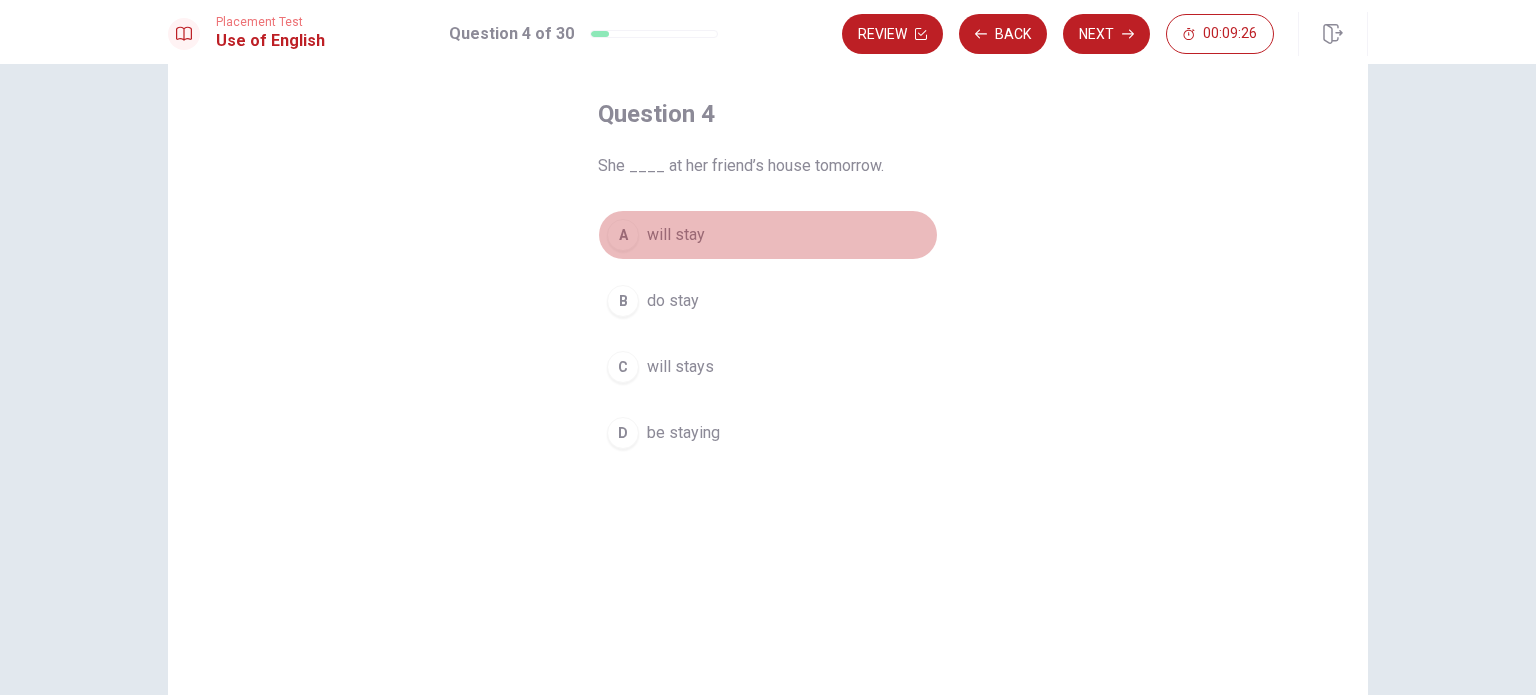click on "A will stay" at bounding box center [768, 235] 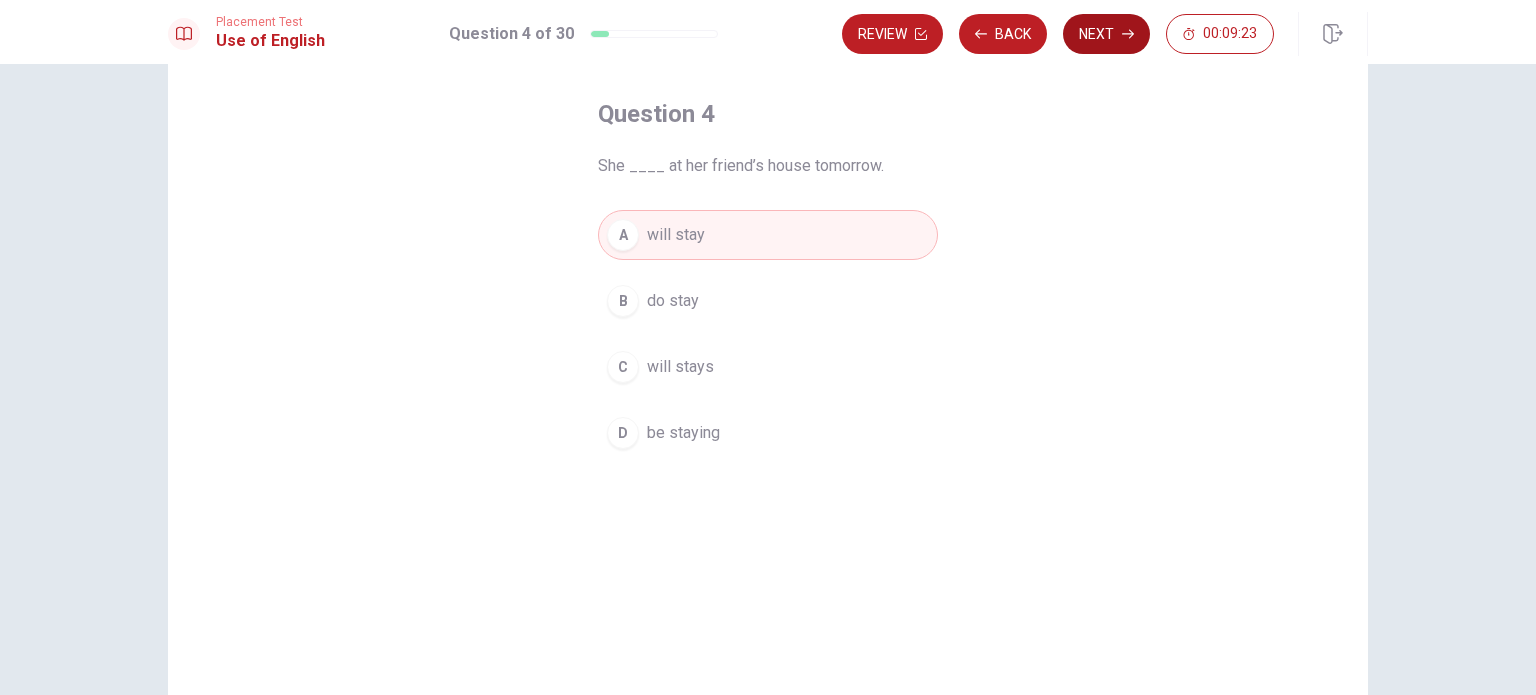 click on "Next" at bounding box center [1106, 34] 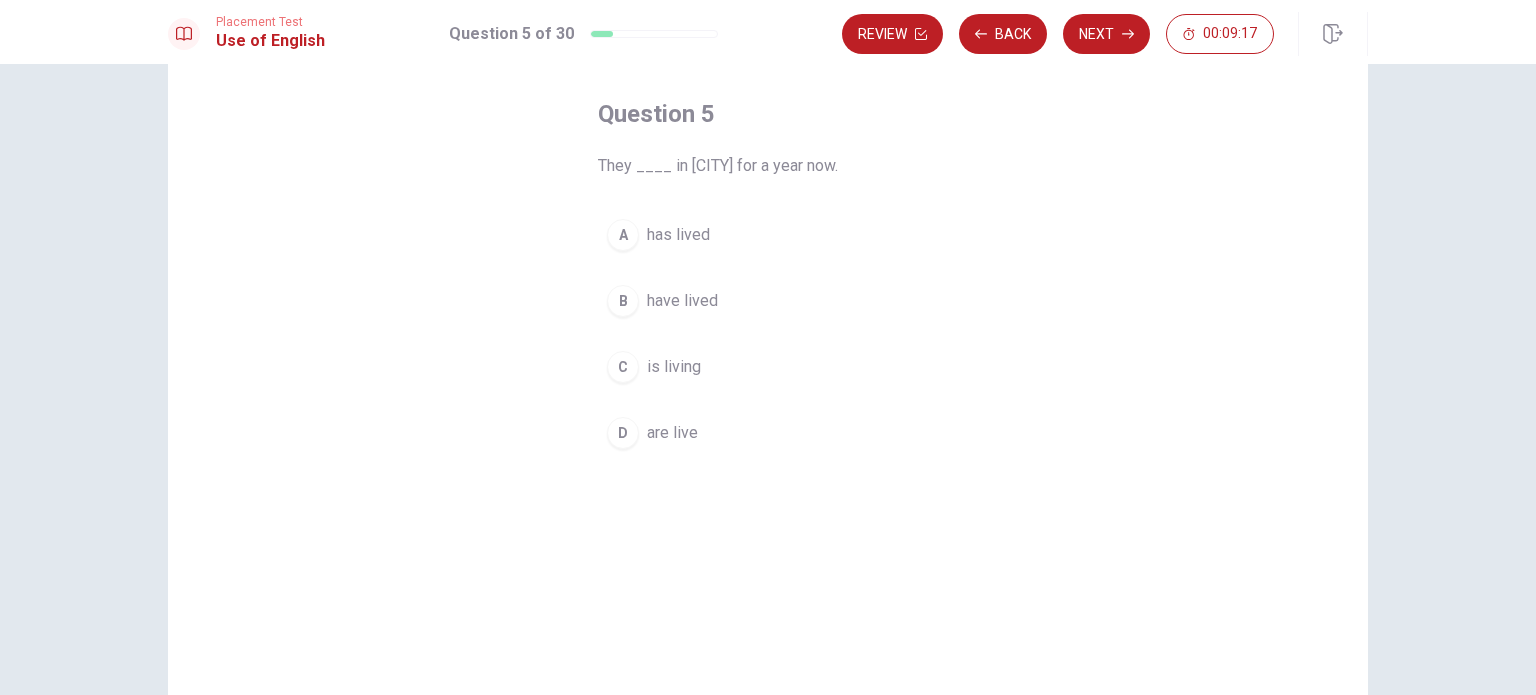 click on "B have lived" at bounding box center [768, 301] 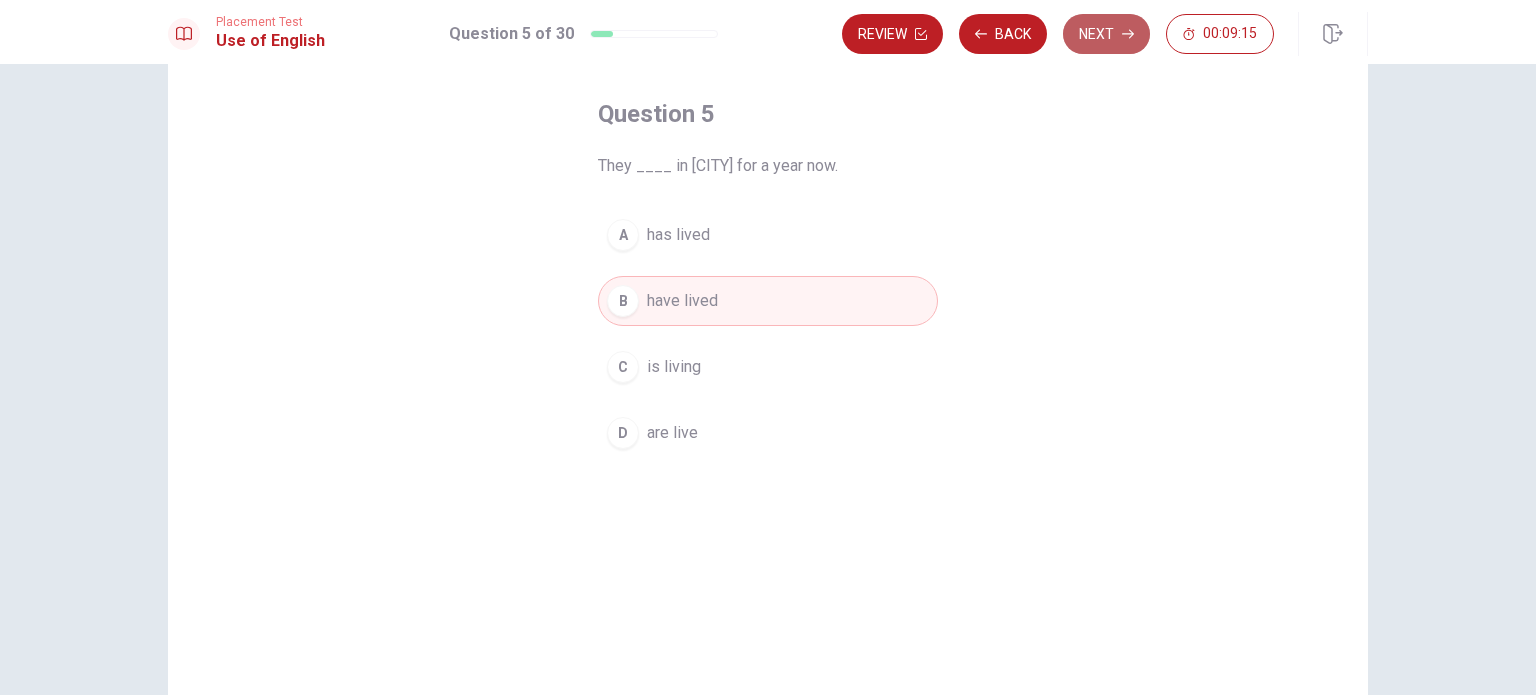 click on "Next" at bounding box center [1106, 34] 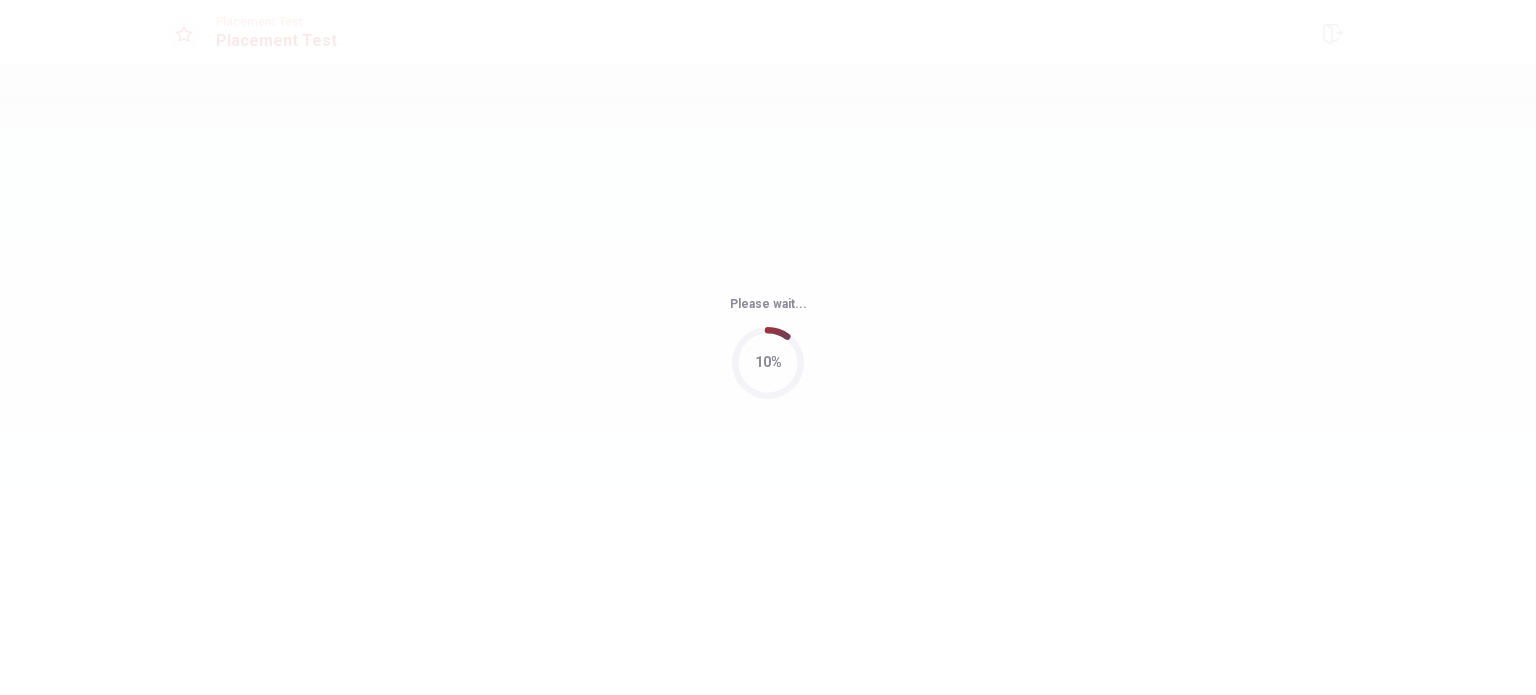 scroll, scrollTop: 0, scrollLeft: 0, axis: both 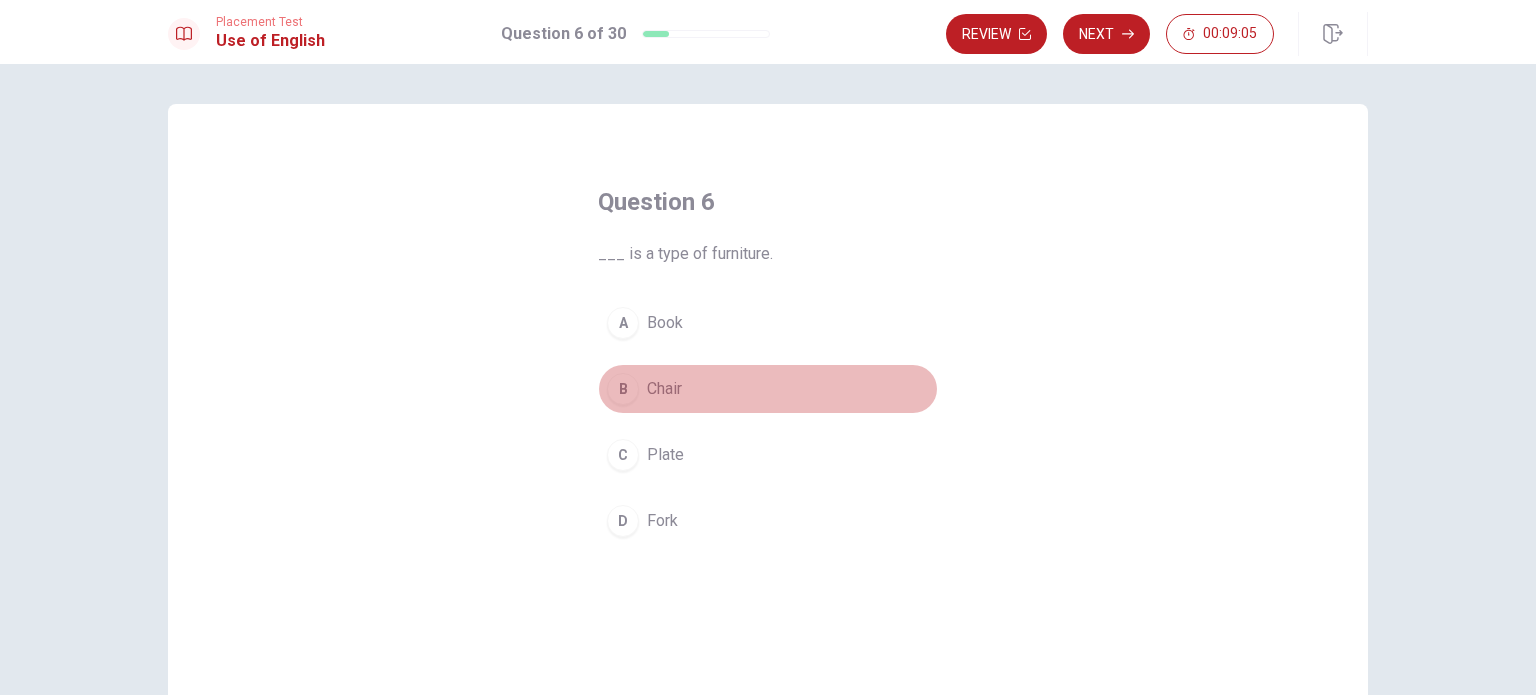 click on "B Chair" at bounding box center [768, 389] 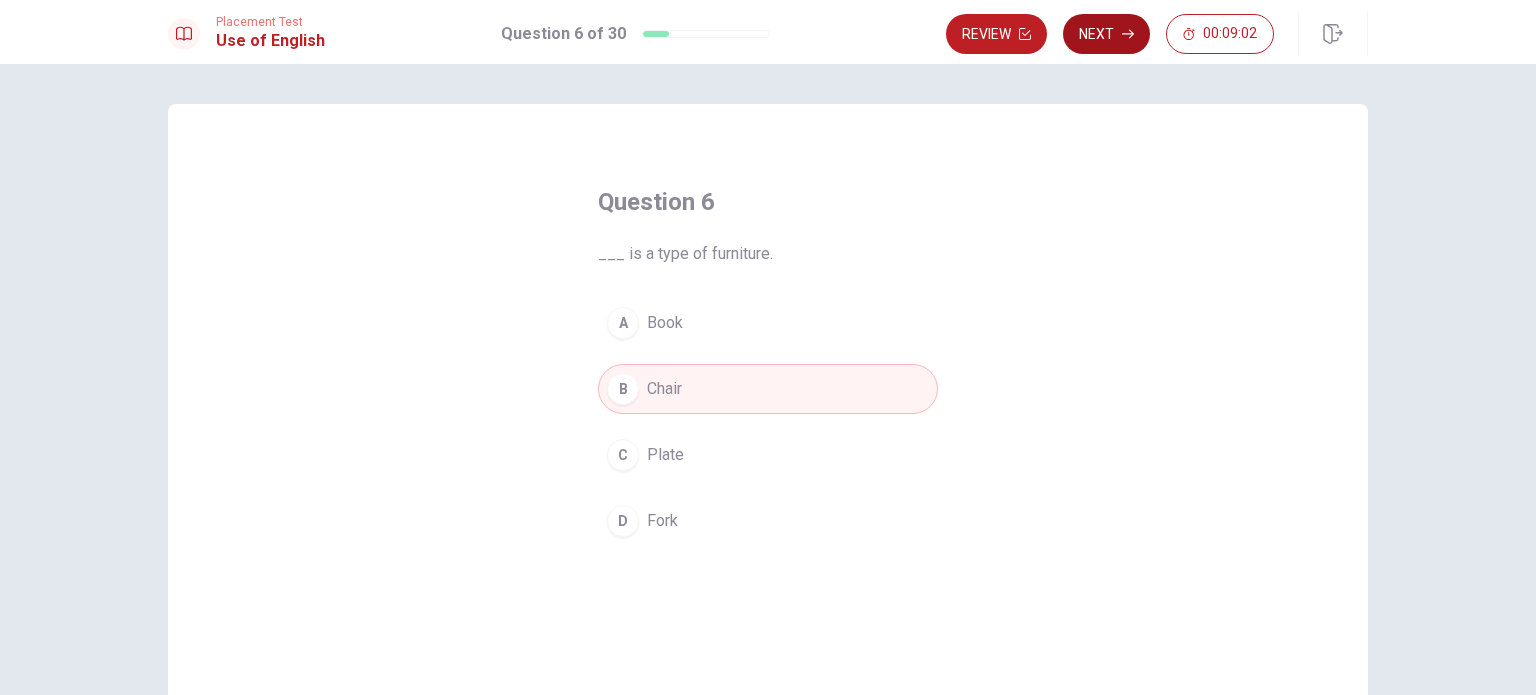 click on "Next" at bounding box center (1106, 34) 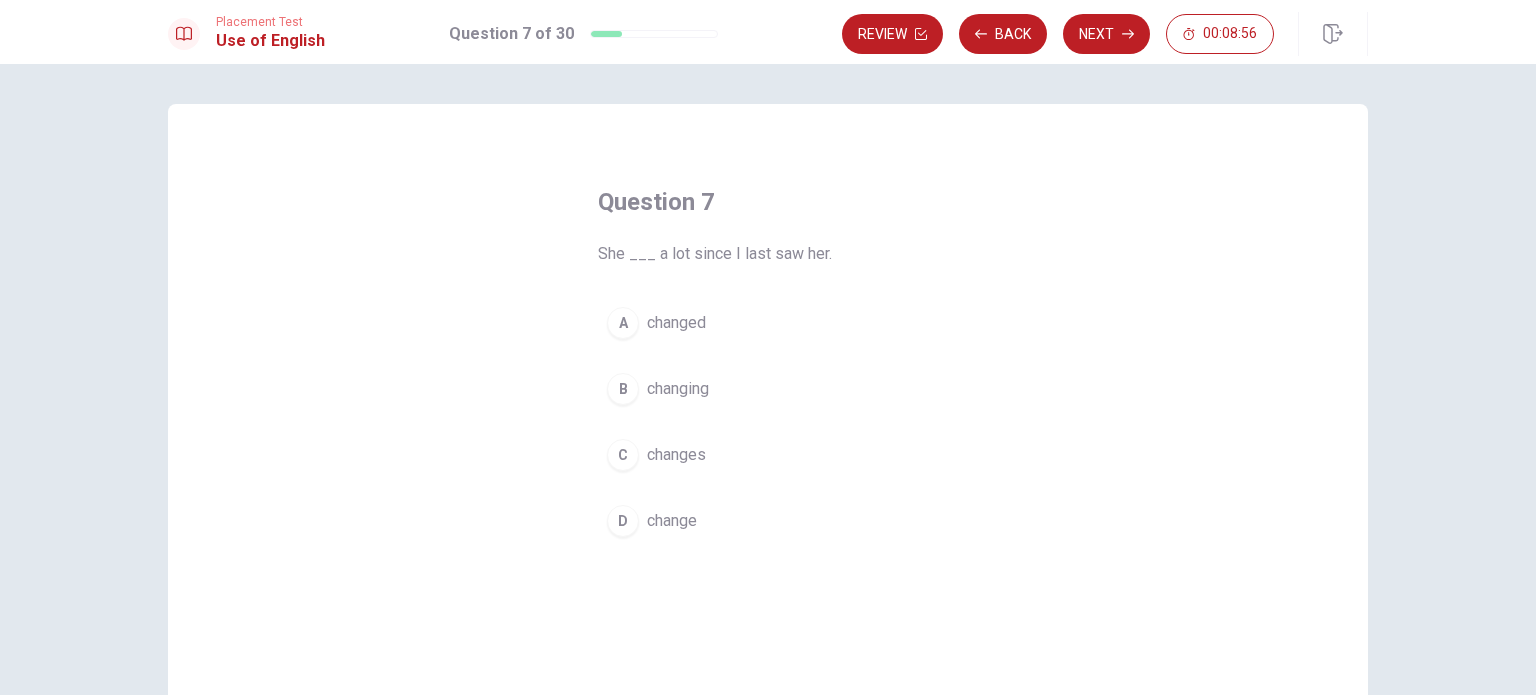 click on "A changed" at bounding box center (768, 323) 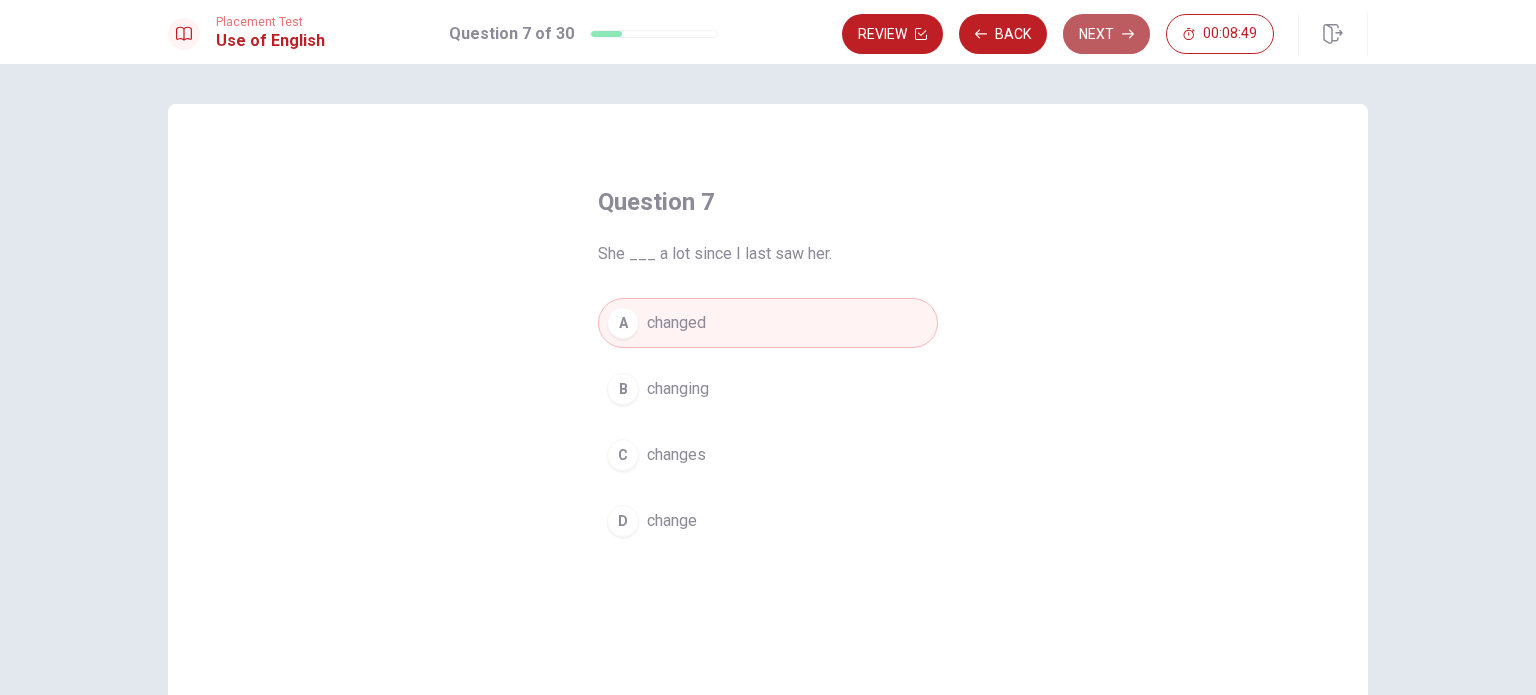 click on "Next" at bounding box center [1106, 34] 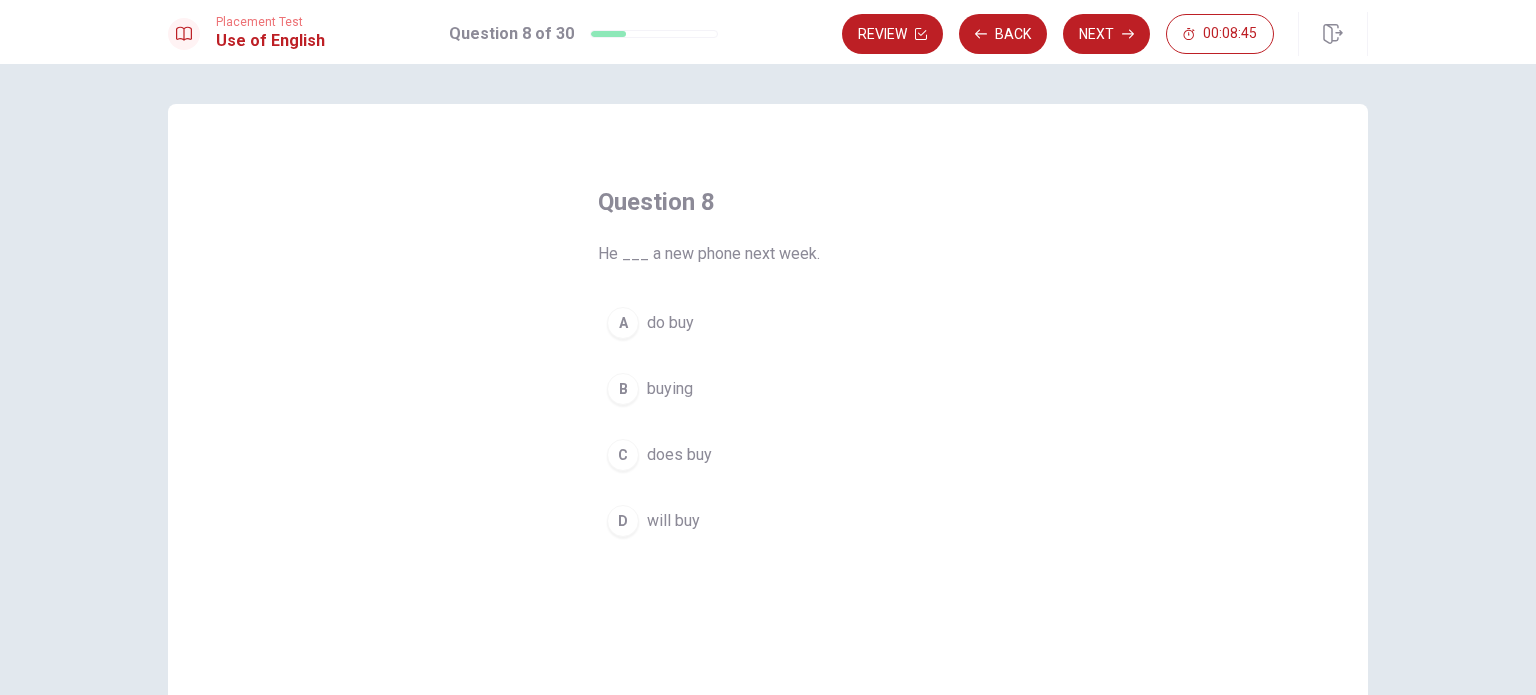 click on "will buy" at bounding box center (673, 521) 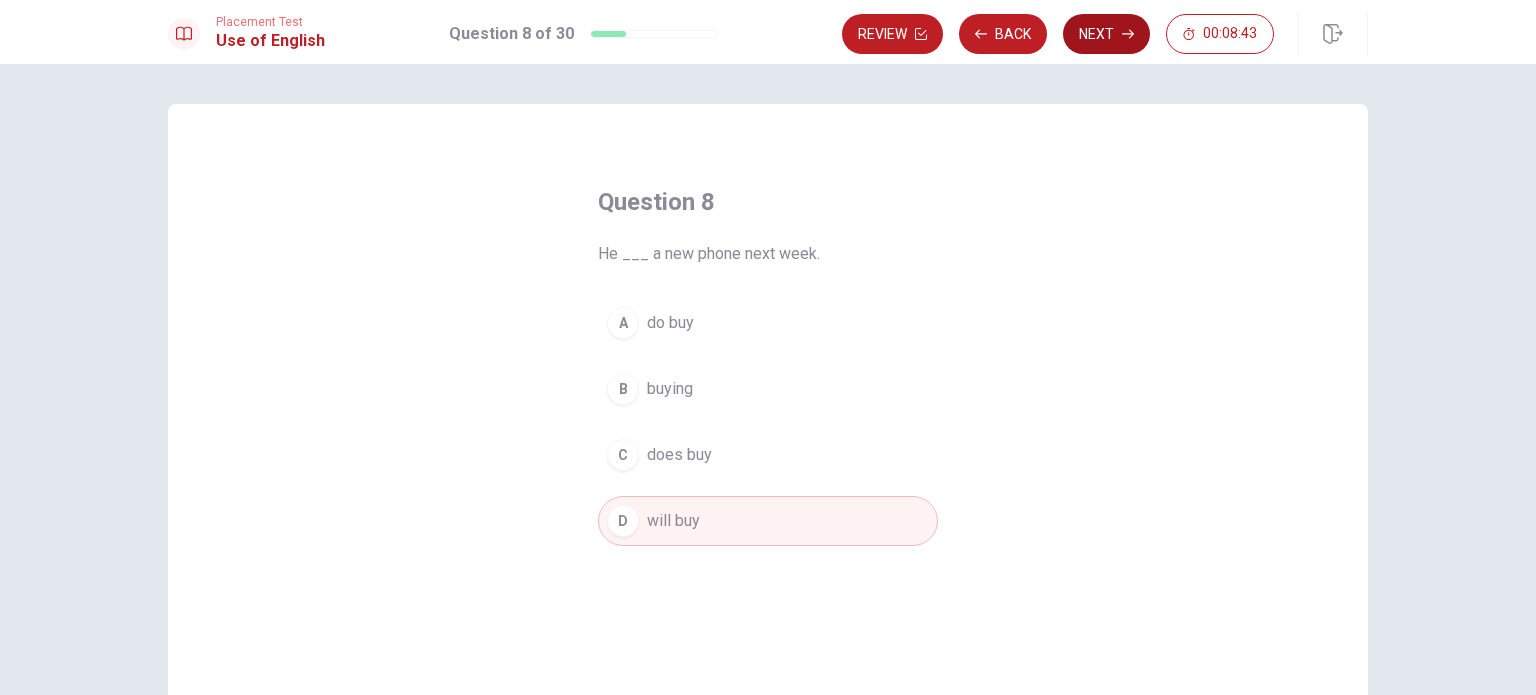 click on "Next" at bounding box center [1106, 34] 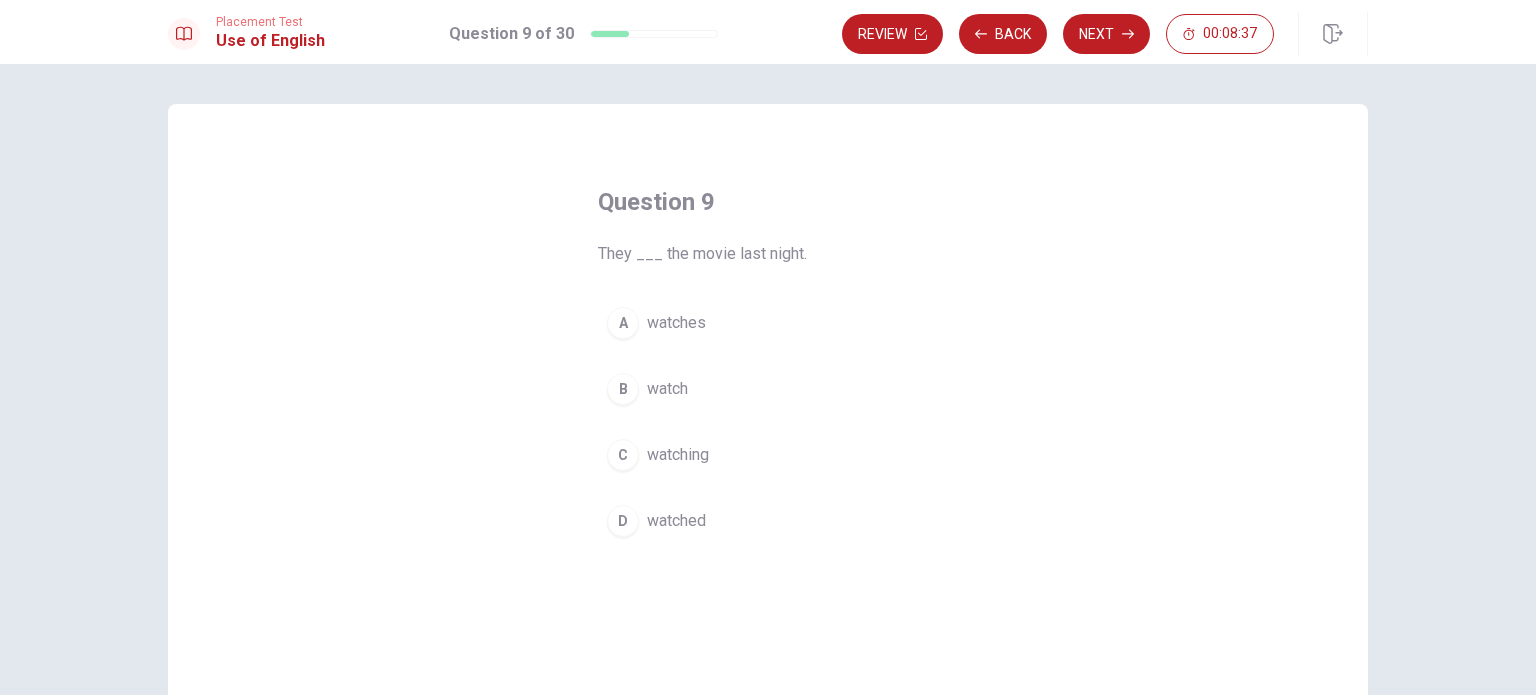 click on "D watched" at bounding box center [768, 521] 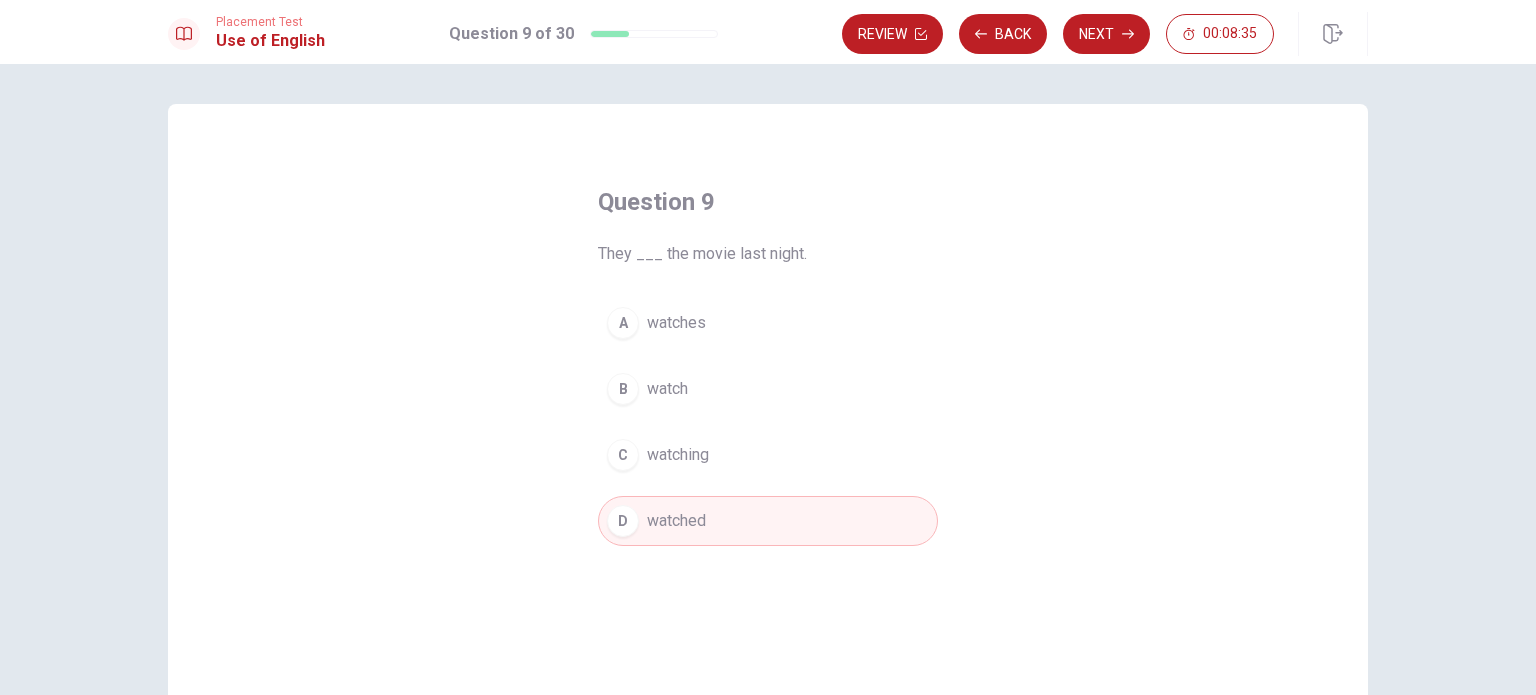 drag, startPoint x: 1109, startPoint y: 30, endPoint x: 1077, endPoint y: 36, distance: 32.55764 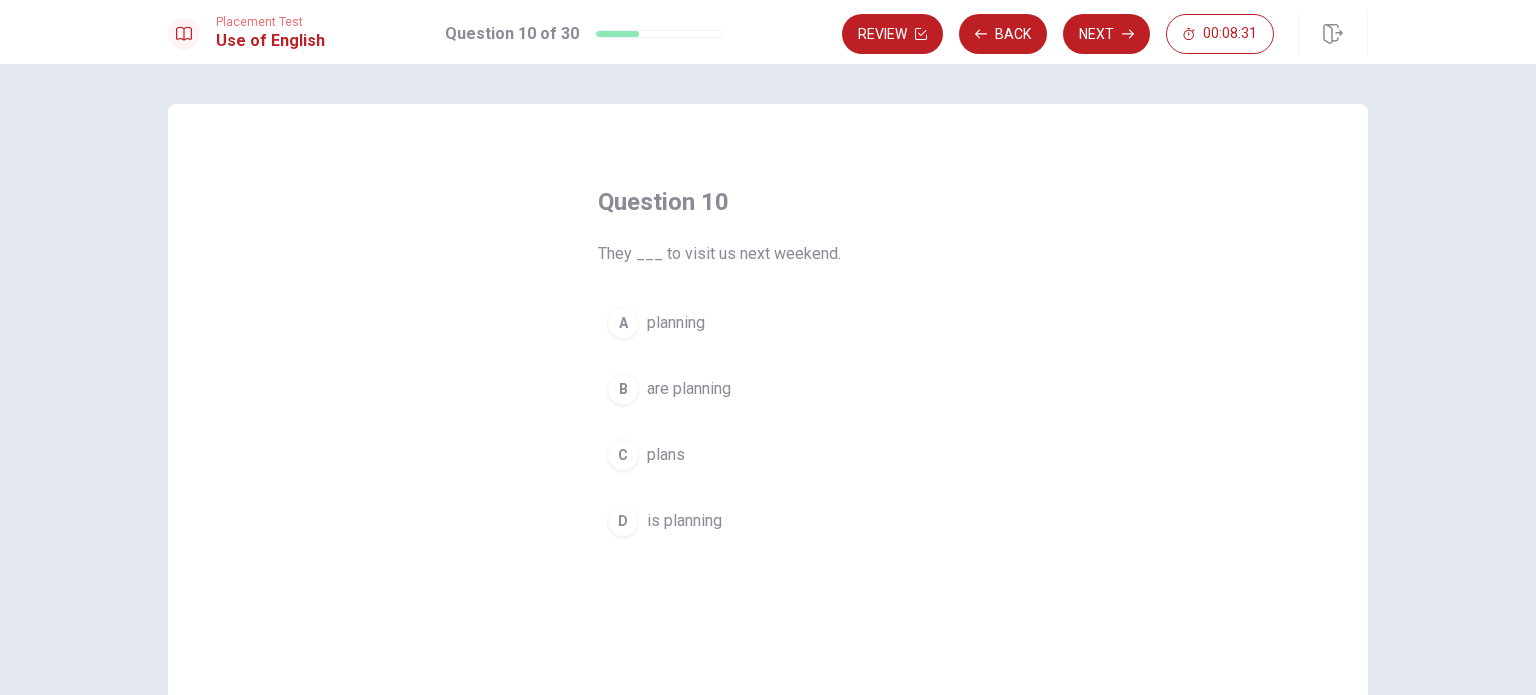 click on "are planning" at bounding box center (689, 389) 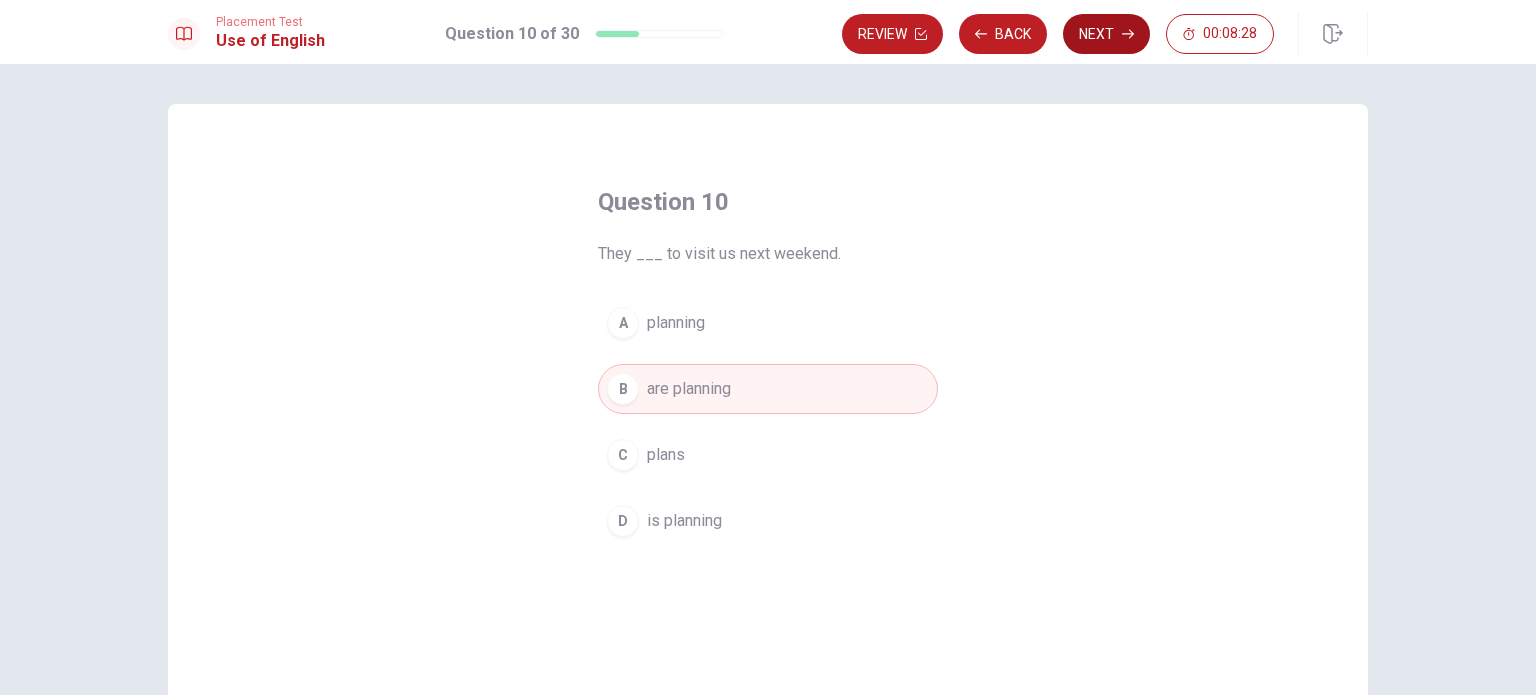 click on "Next" at bounding box center [1106, 34] 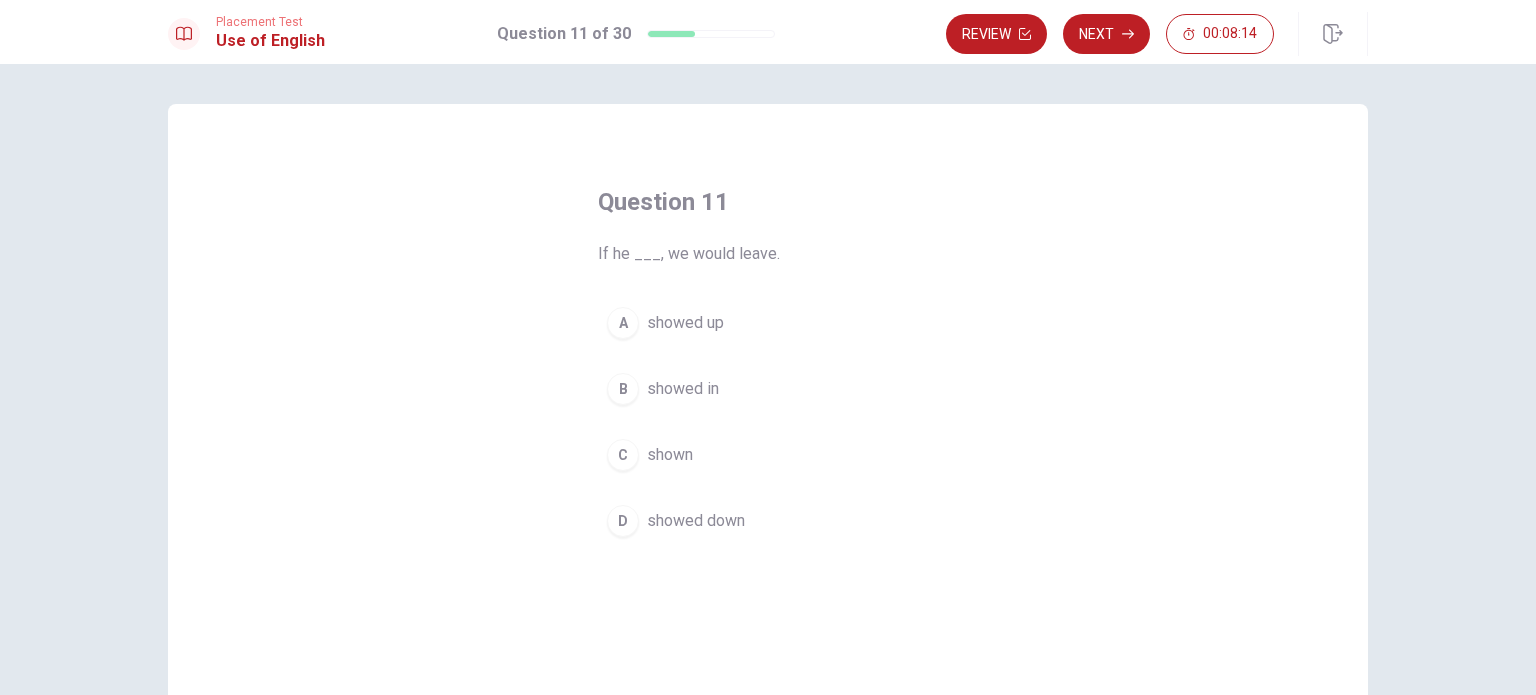 click on "showed up" at bounding box center (685, 323) 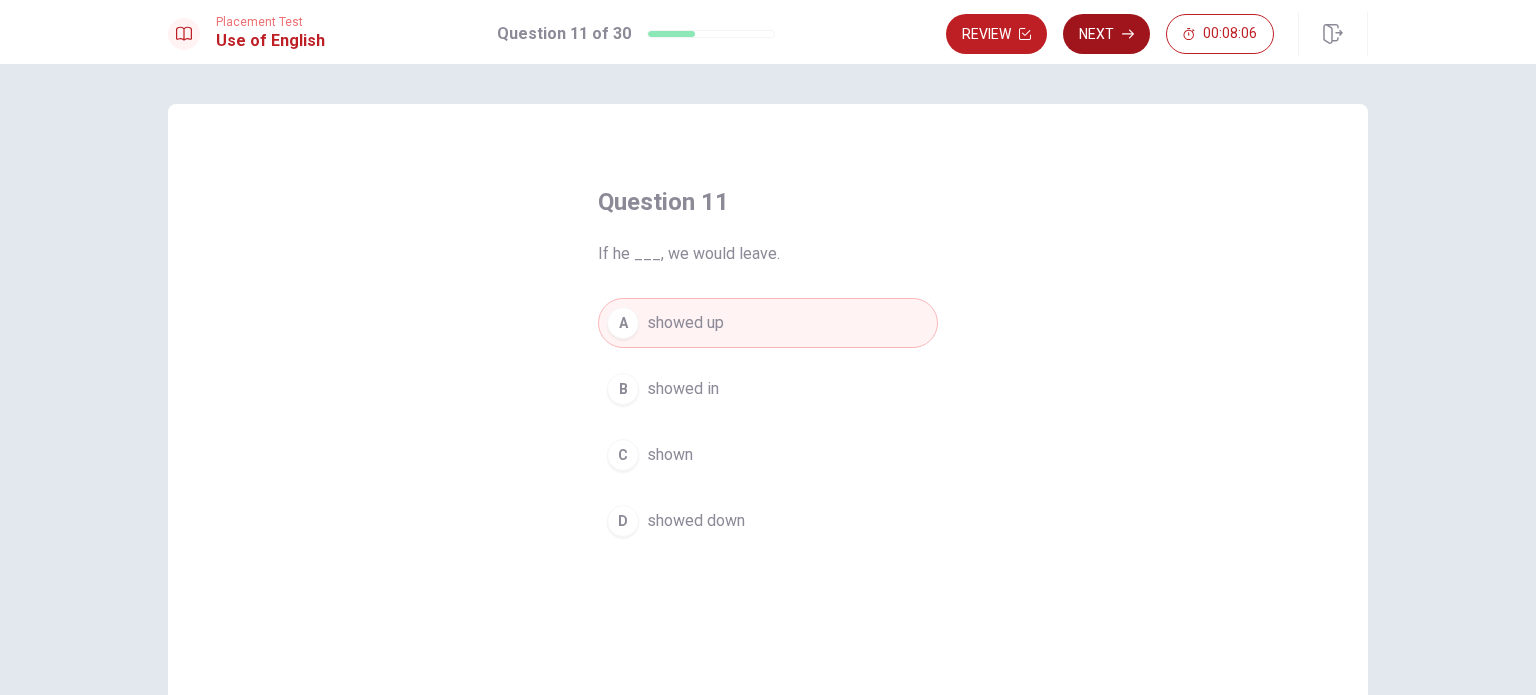 click on "Next" at bounding box center [1106, 34] 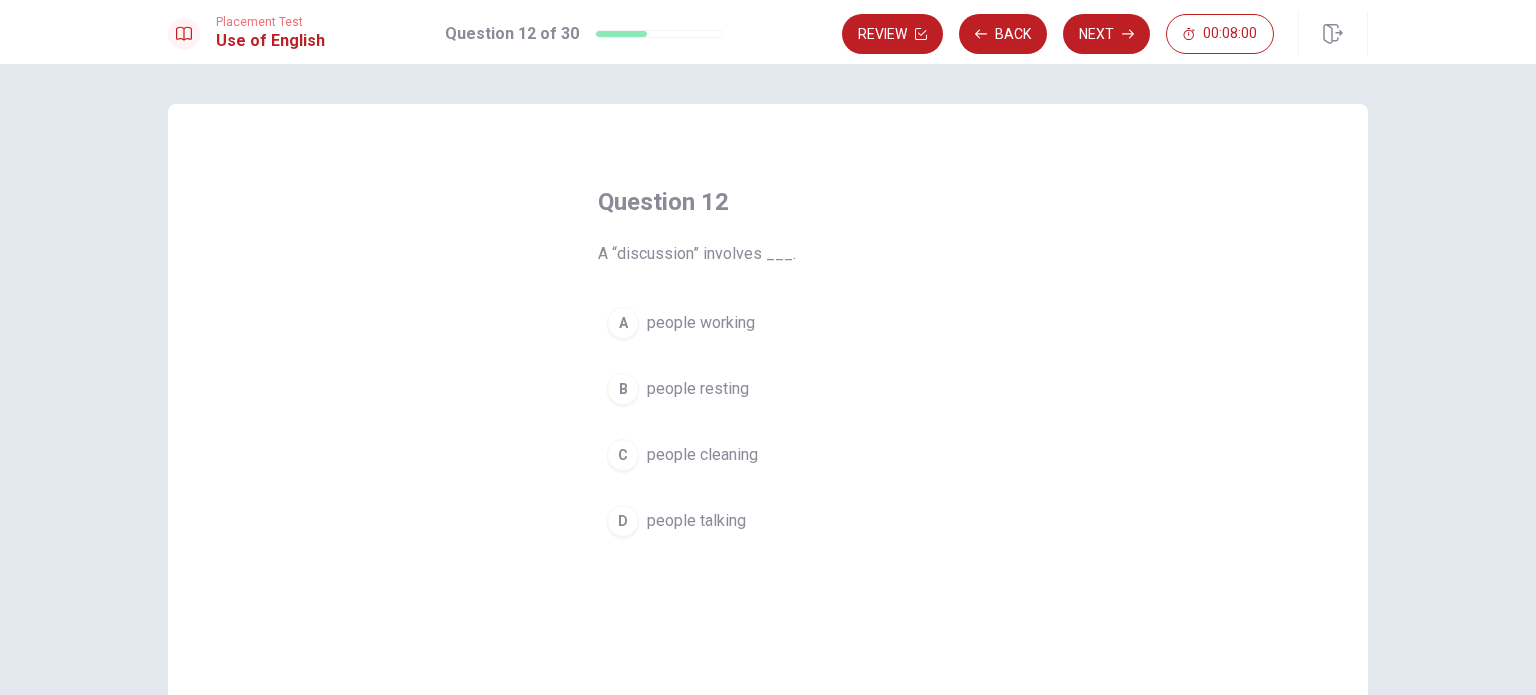 click on "D people talking" at bounding box center [768, 521] 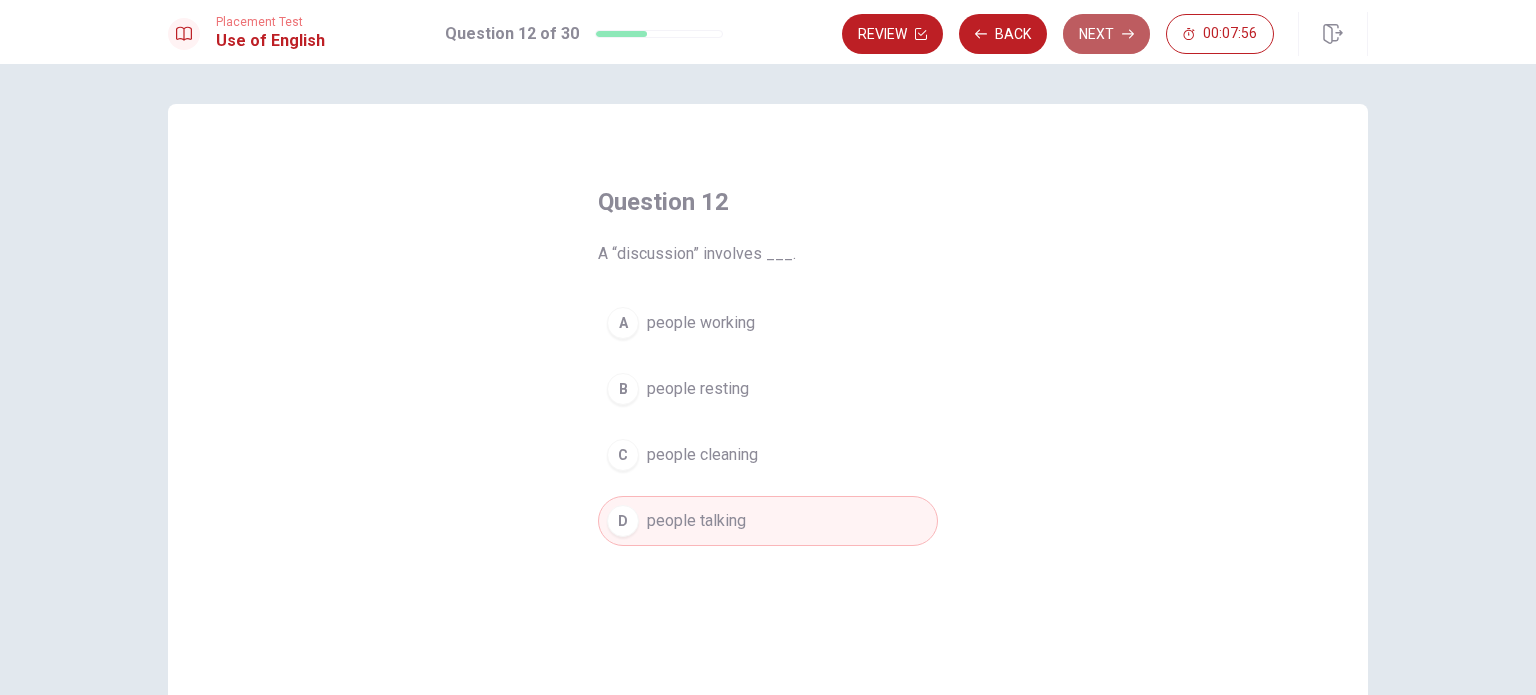 click on "Next" at bounding box center (1106, 34) 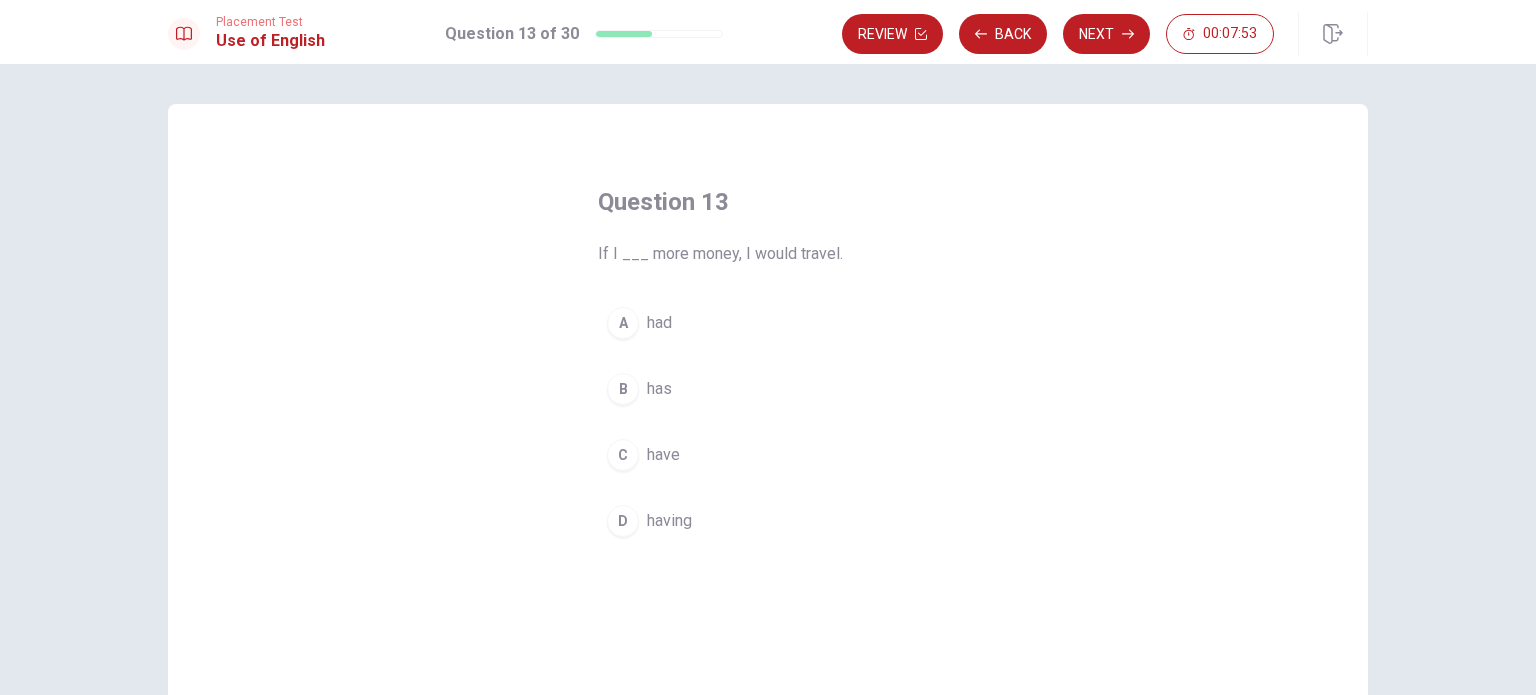 click on "A had" at bounding box center (768, 323) 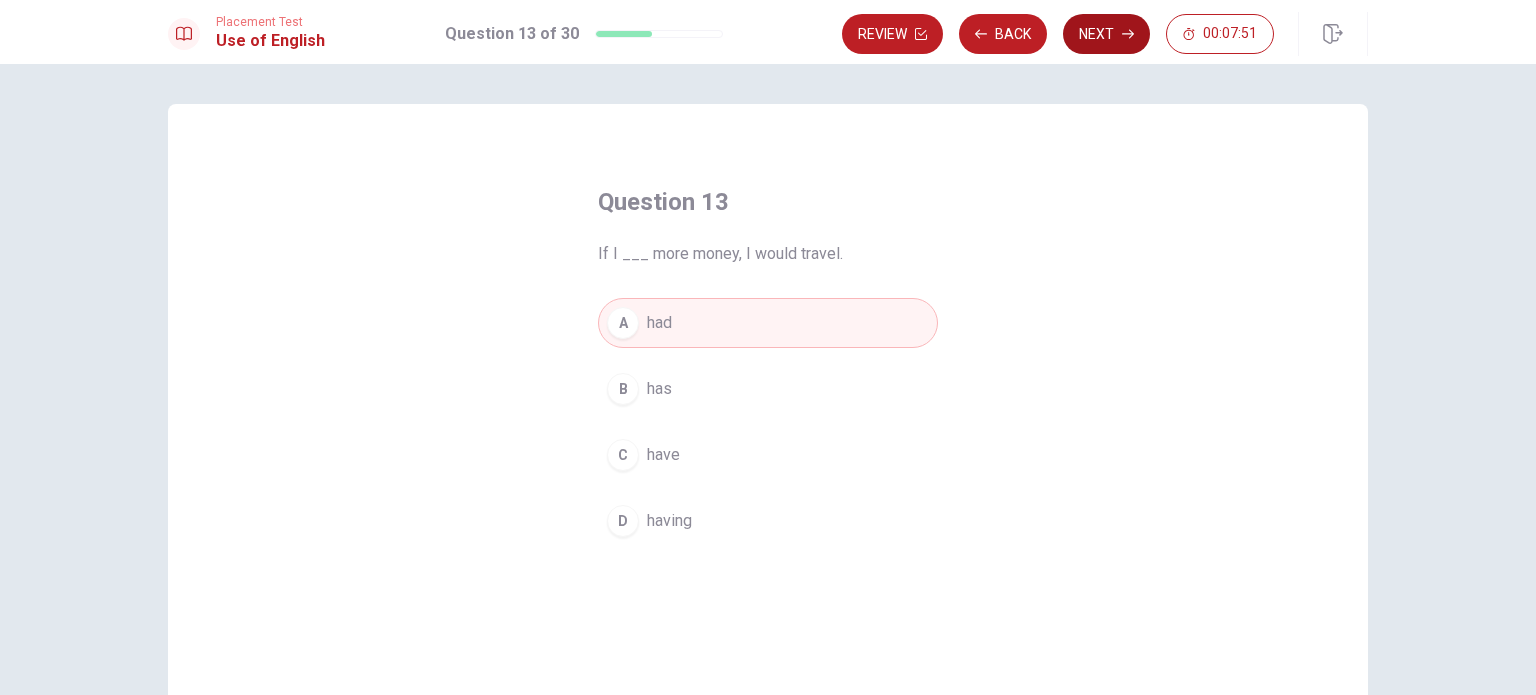 click on "Next" at bounding box center [1106, 34] 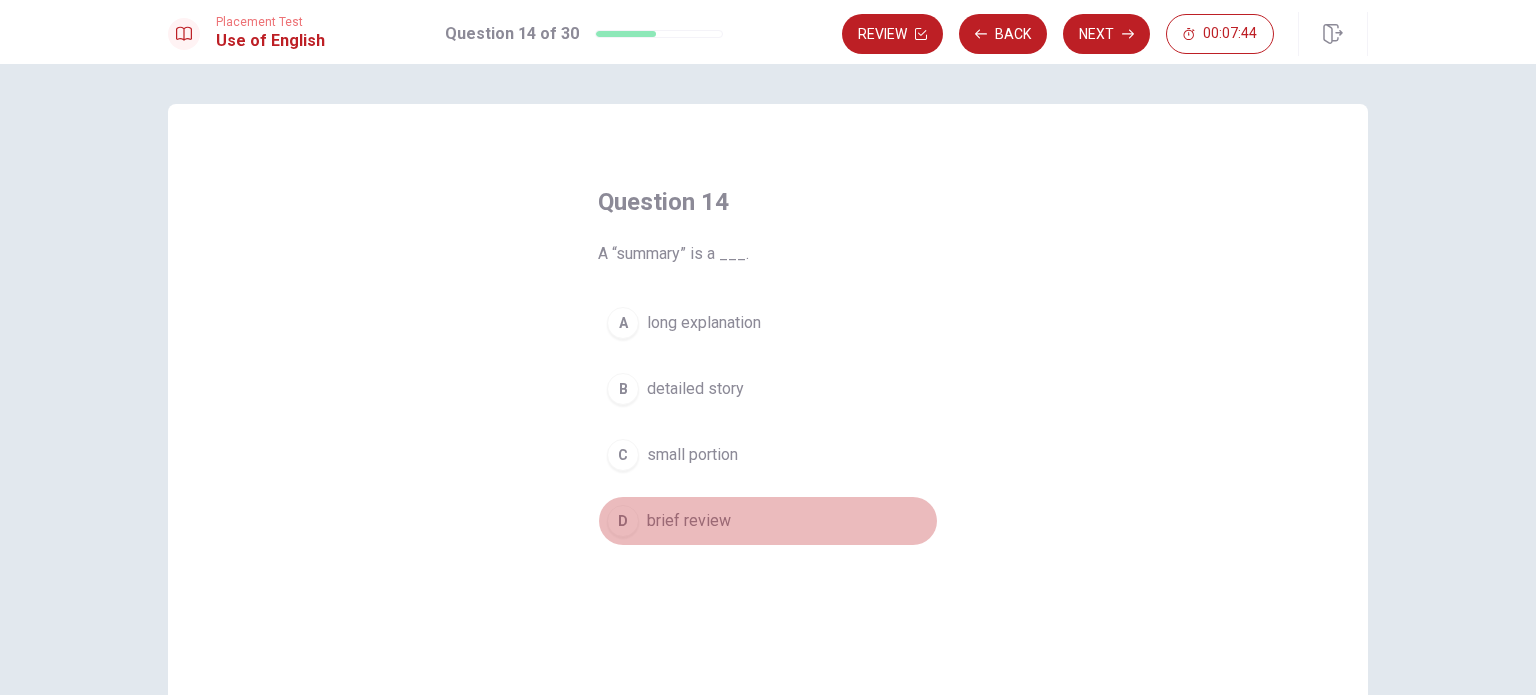 click on "D brief review" at bounding box center [768, 521] 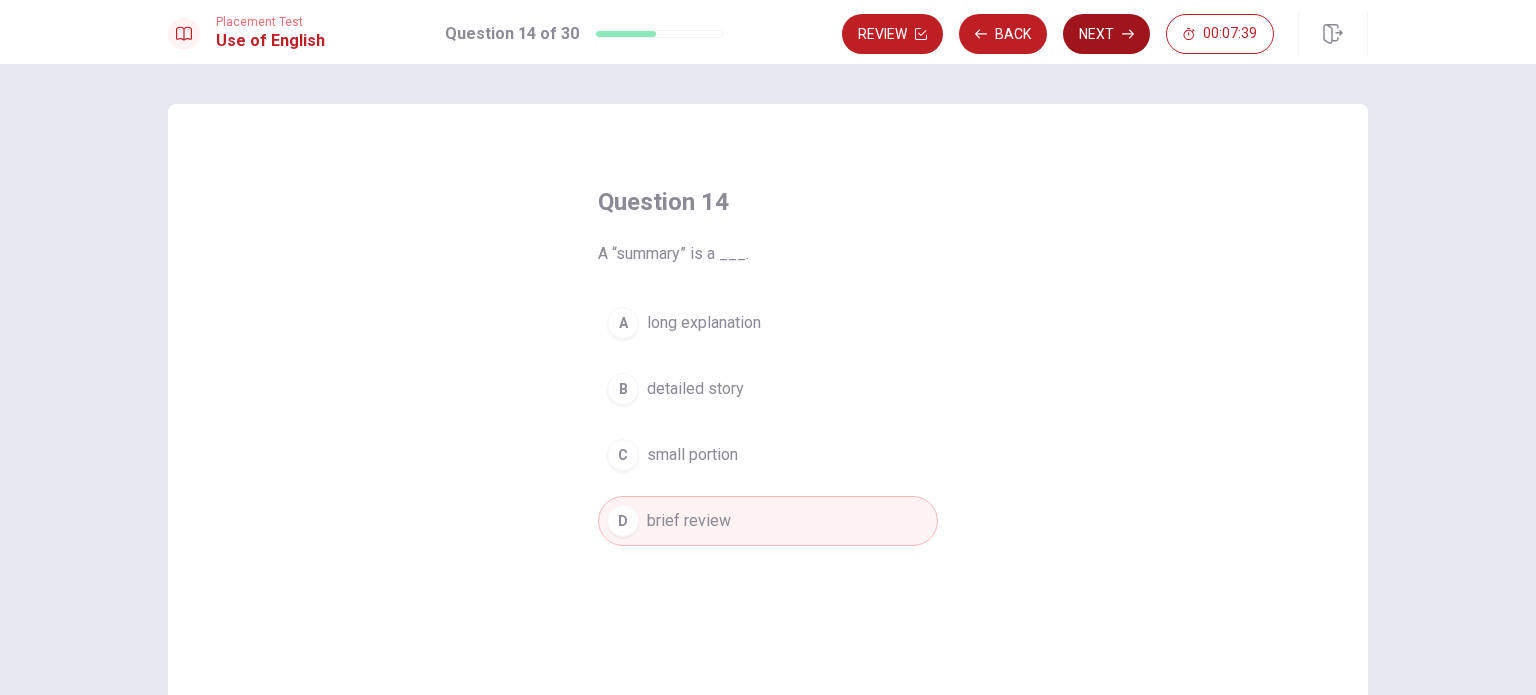 click on "Next" at bounding box center (1106, 34) 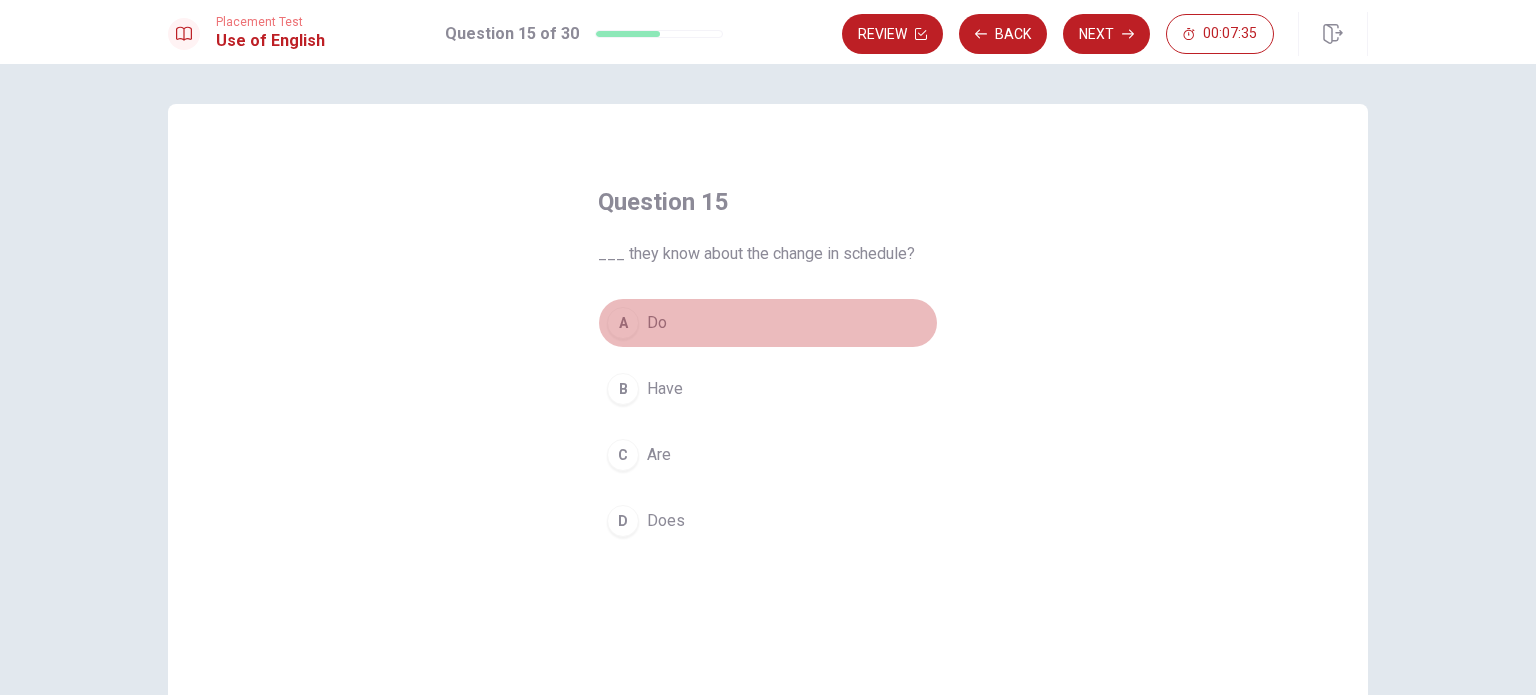 click on "A Do" at bounding box center (768, 323) 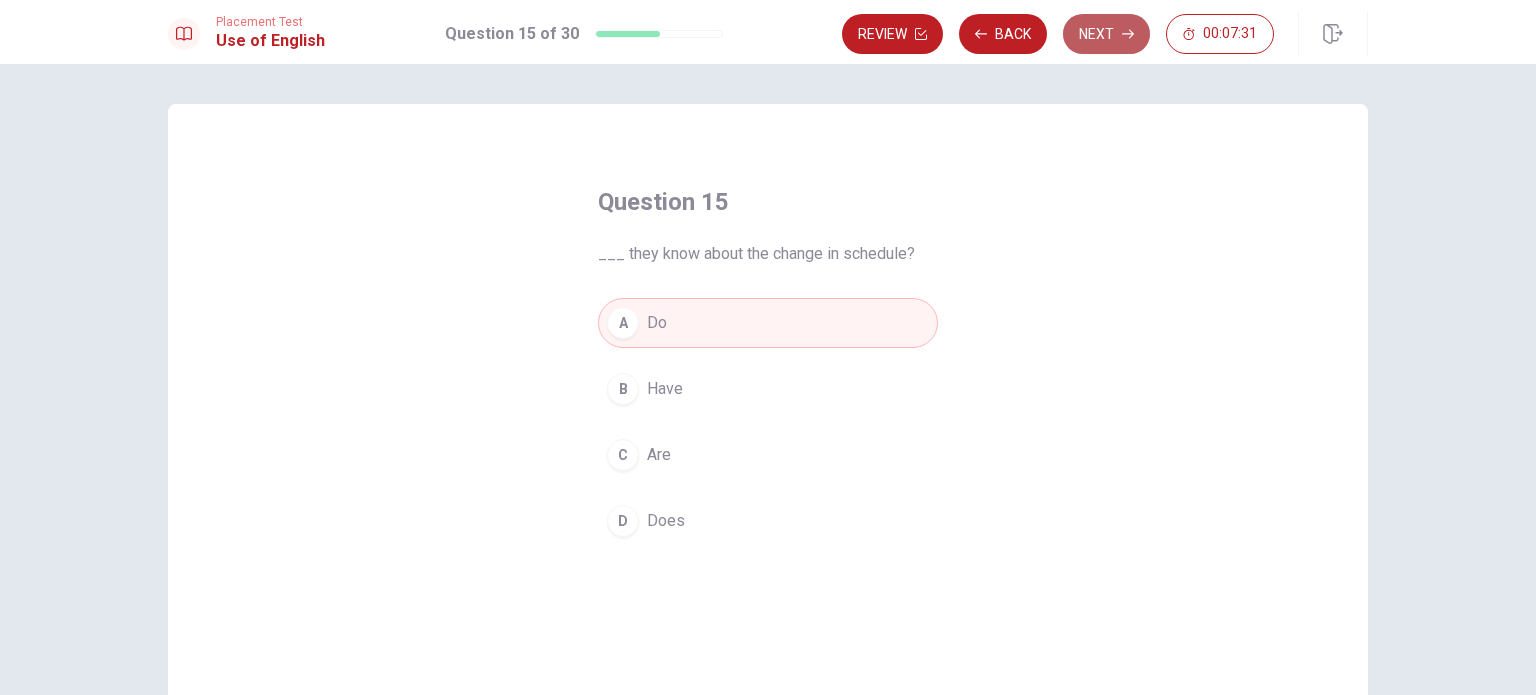 click on "Next" at bounding box center [1106, 34] 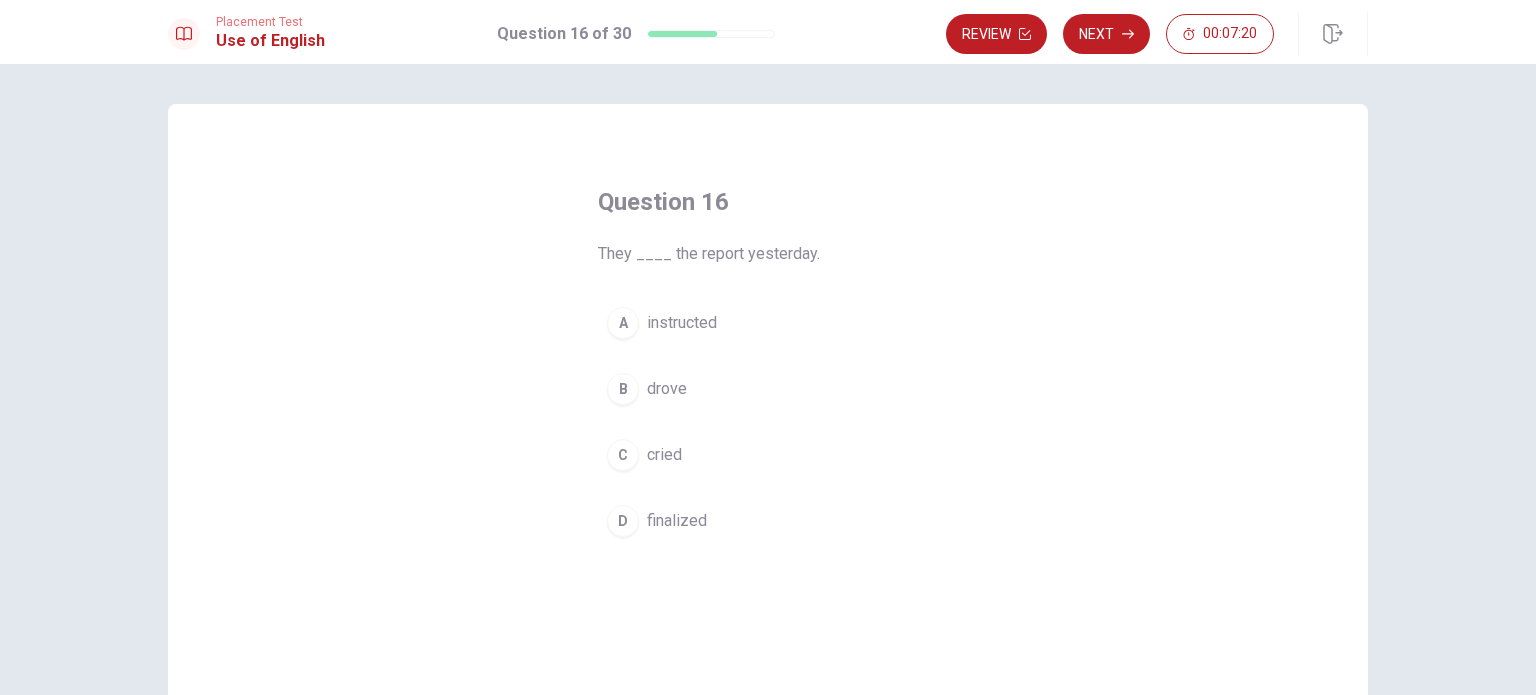 click on "finalized" at bounding box center (677, 521) 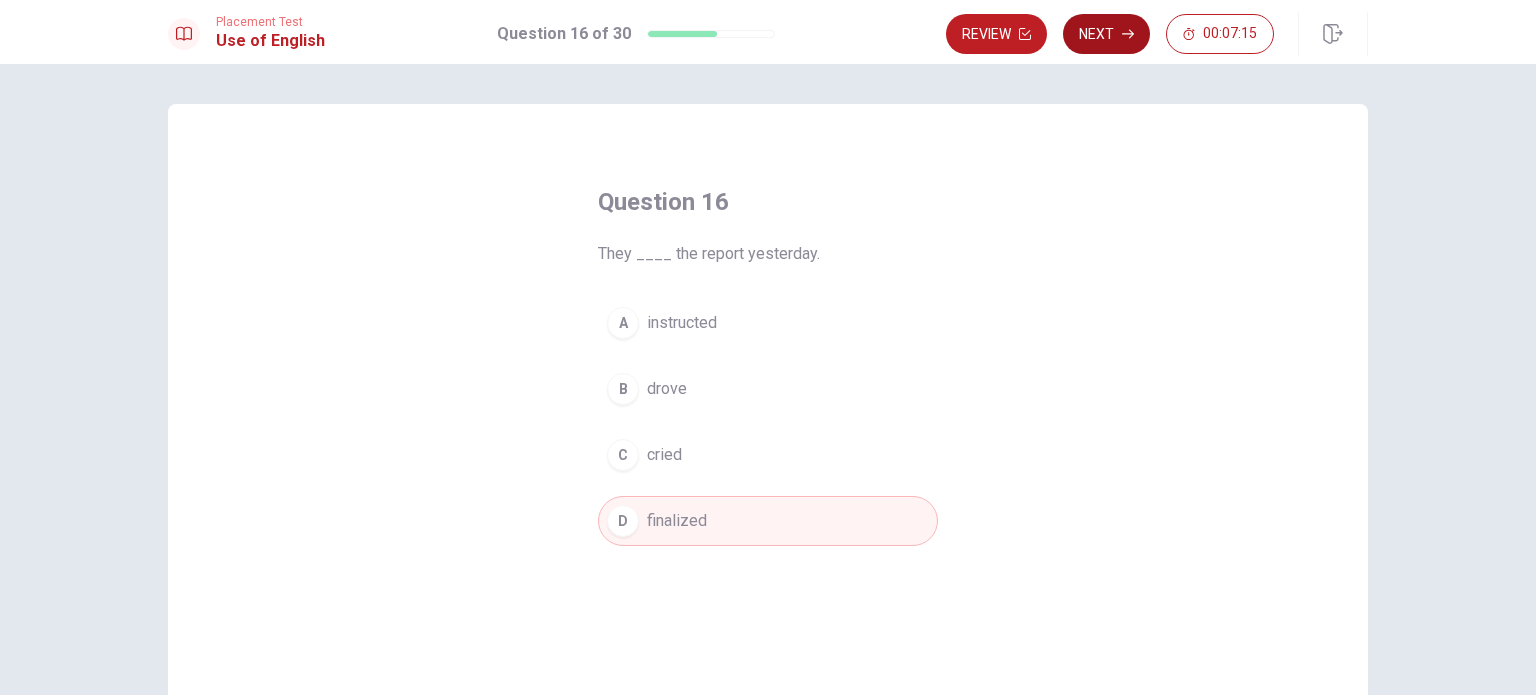 click on "Next" at bounding box center [1106, 34] 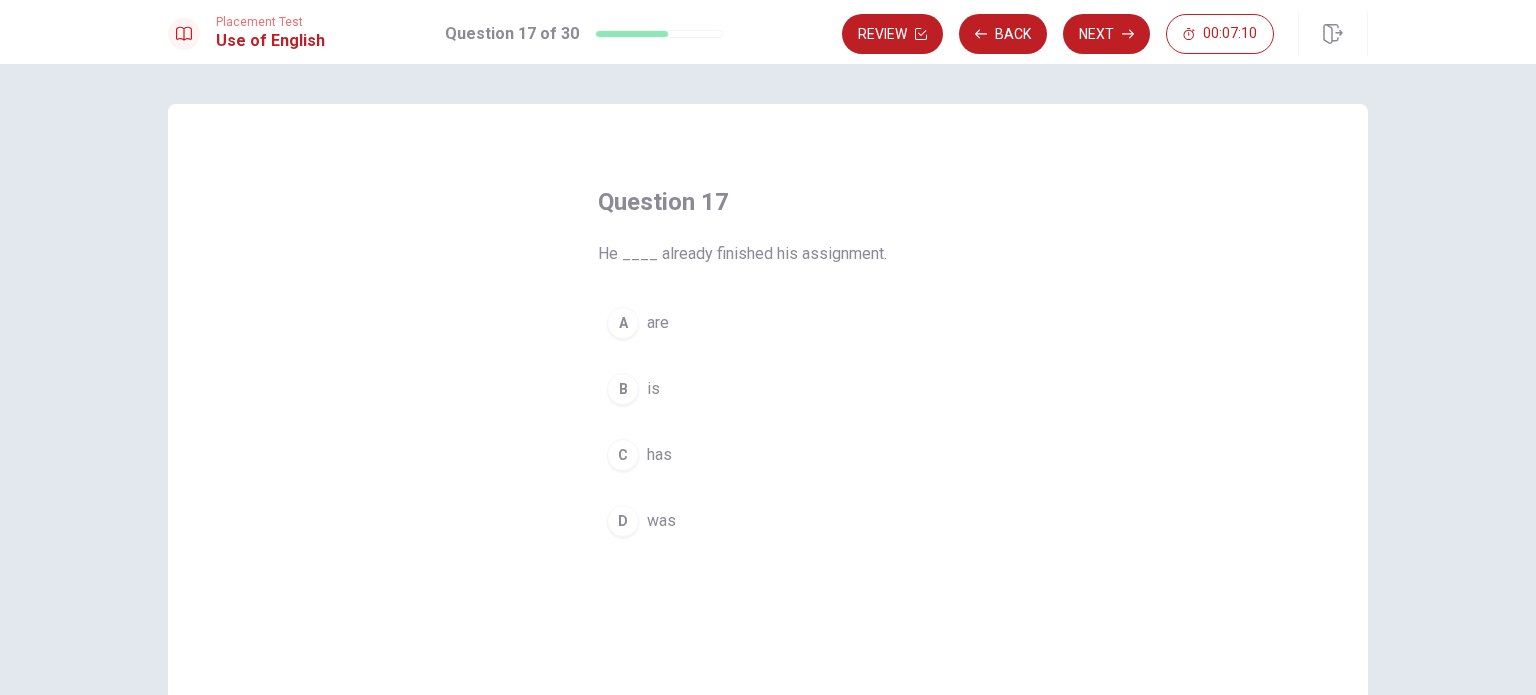 click on "has" at bounding box center (659, 455) 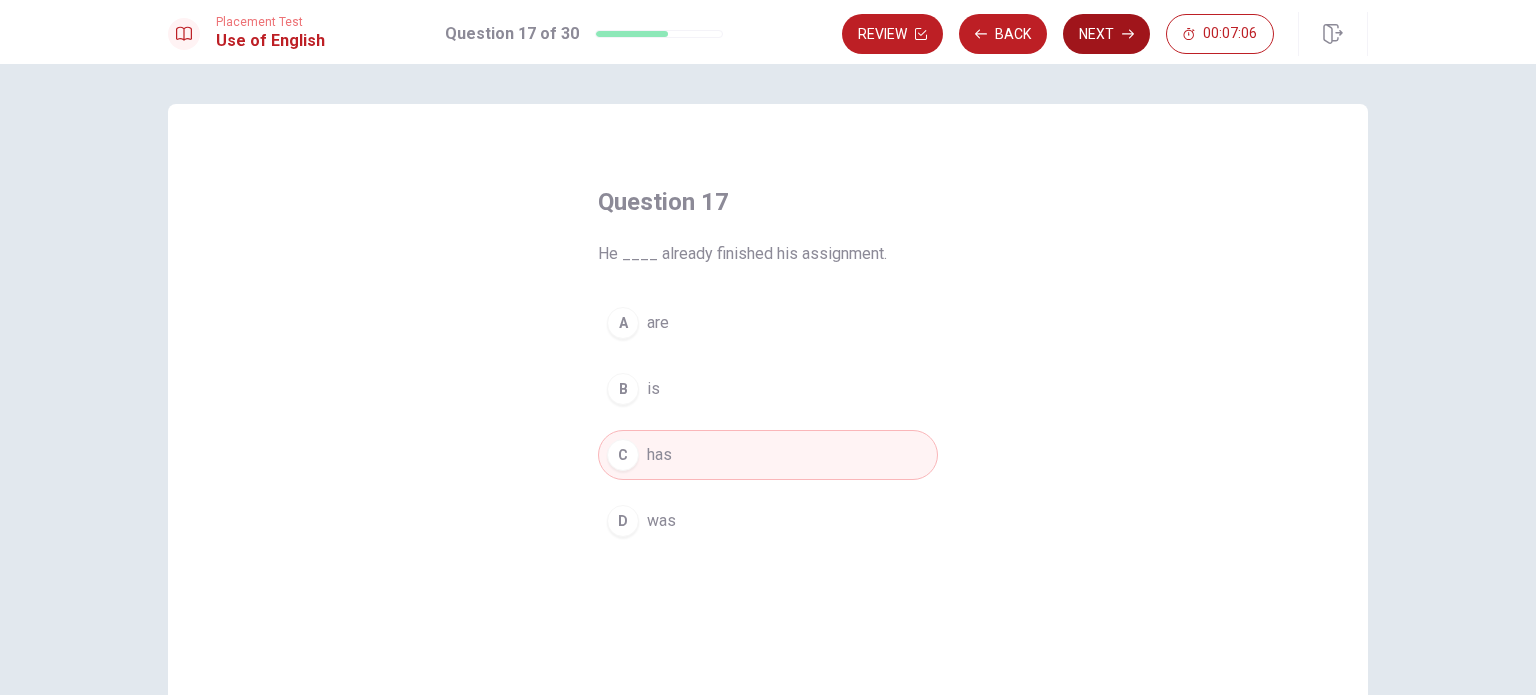 click on "Next" at bounding box center (1106, 34) 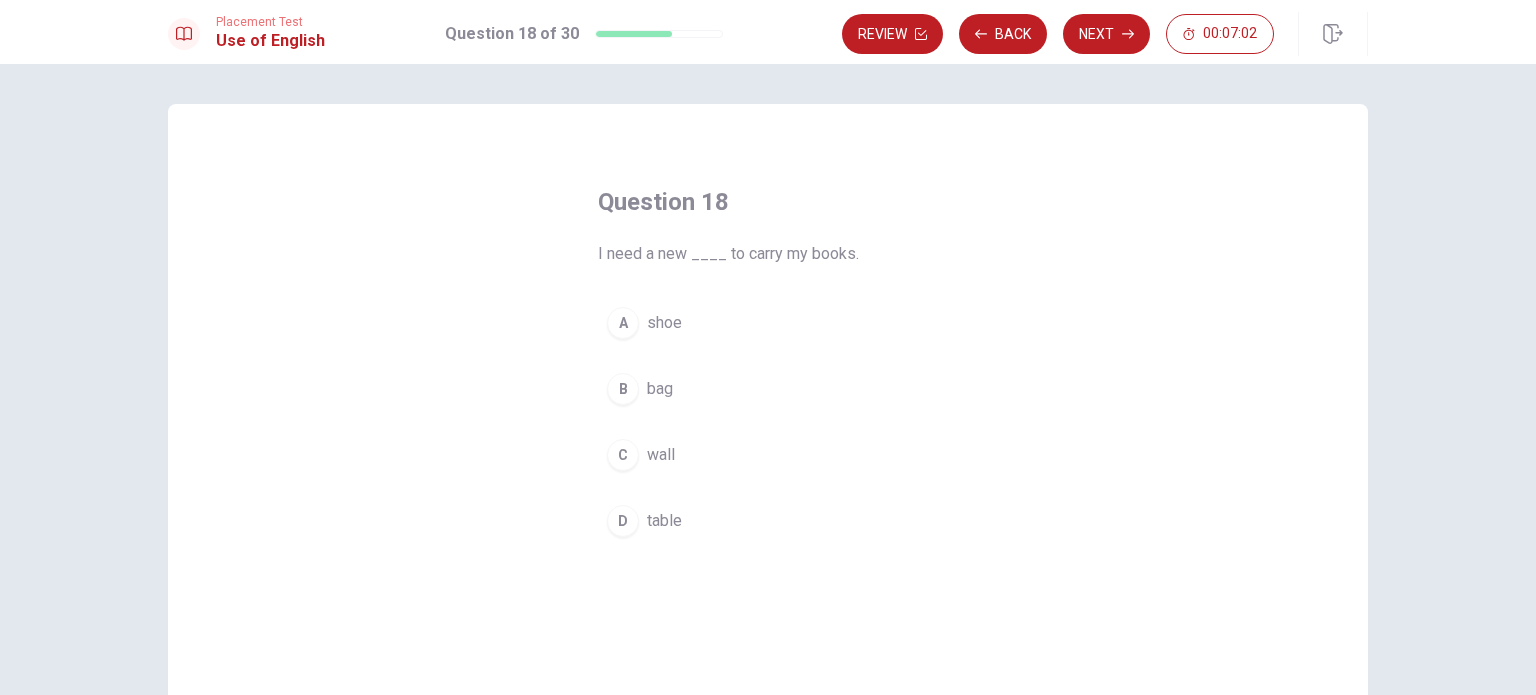 click on "B bag" at bounding box center [768, 389] 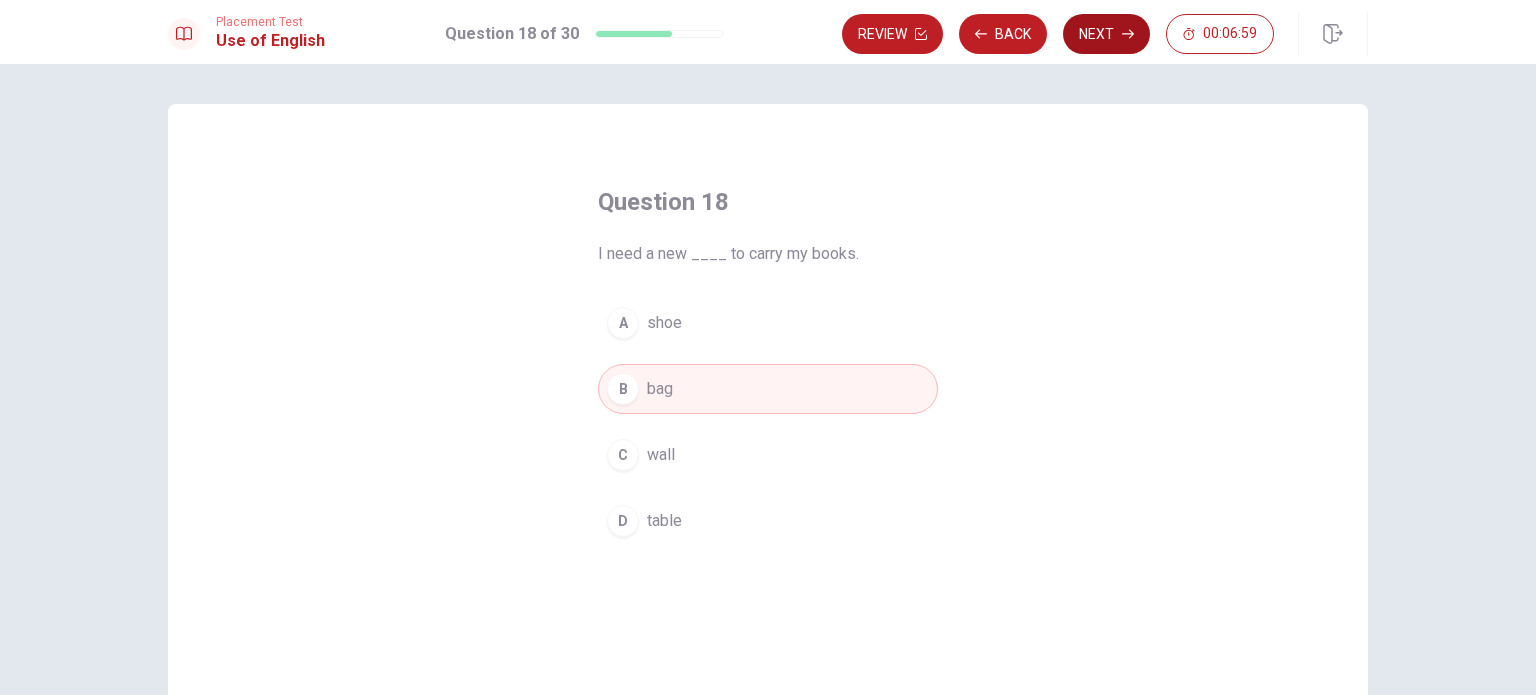 click on "Next" at bounding box center [1106, 34] 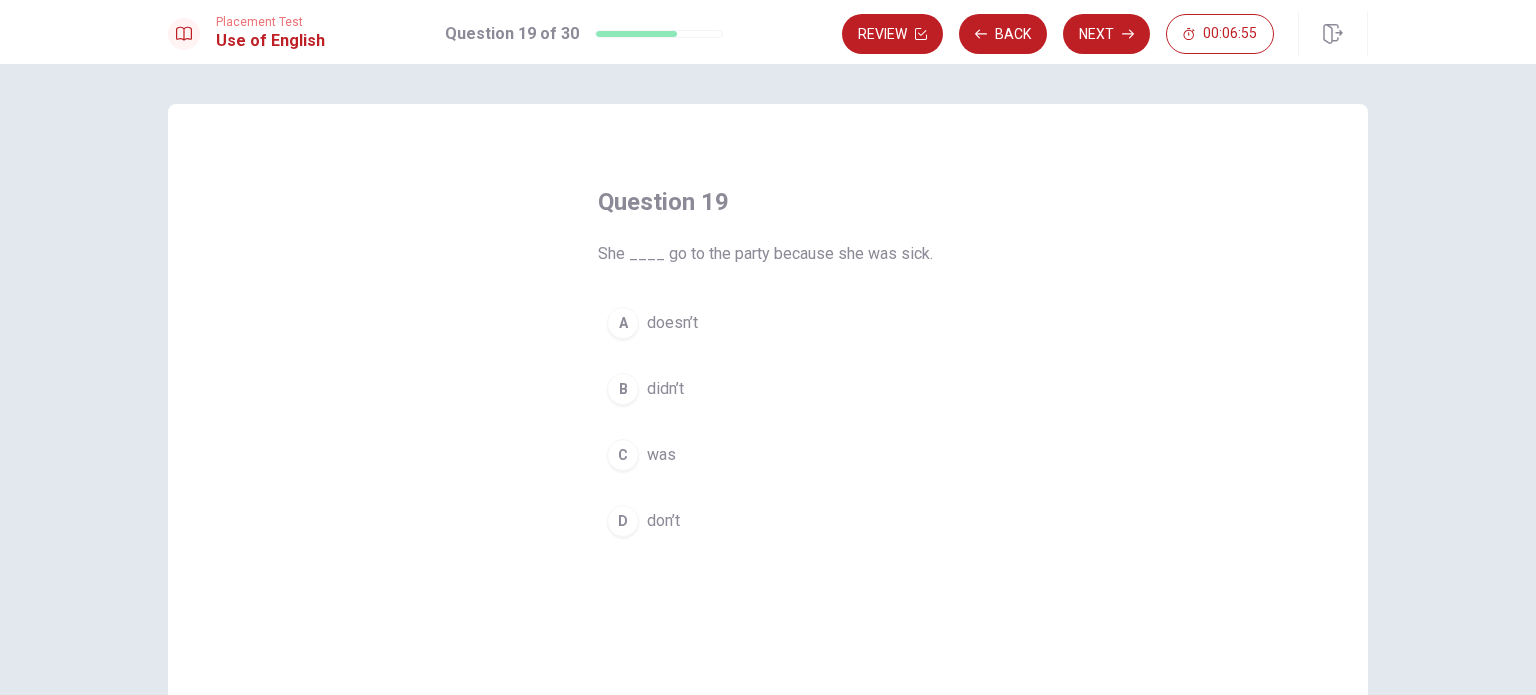 click on "B didn’t" at bounding box center [768, 389] 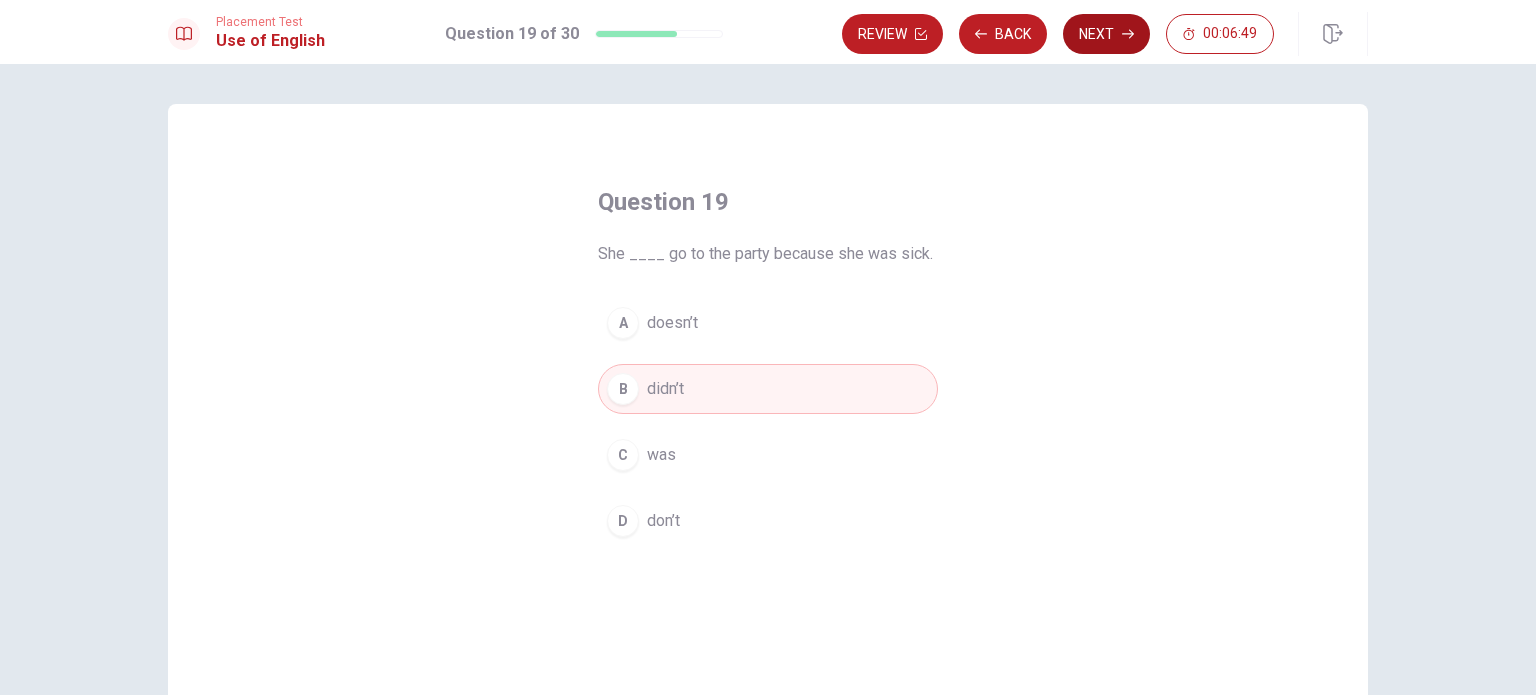 click on "Next" at bounding box center [1106, 34] 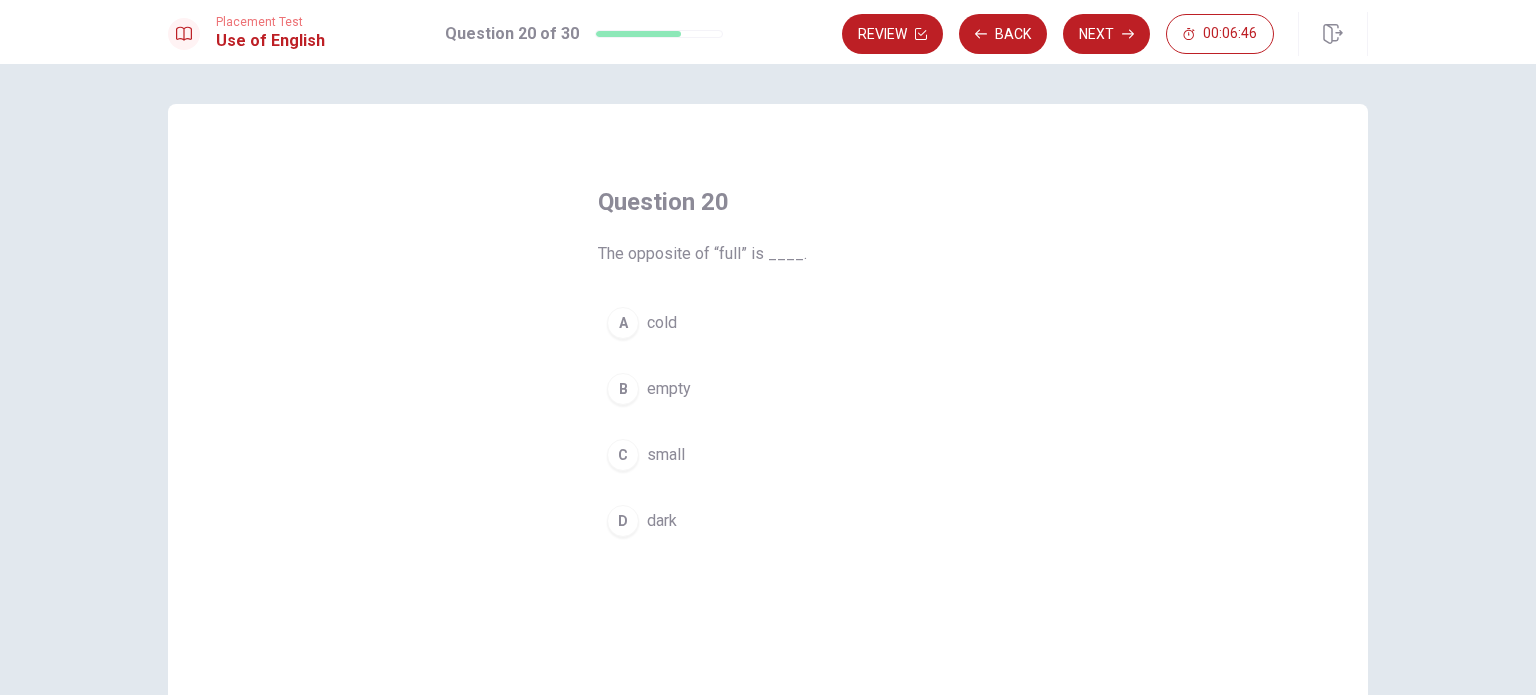 click on "empty" at bounding box center (669, 389) 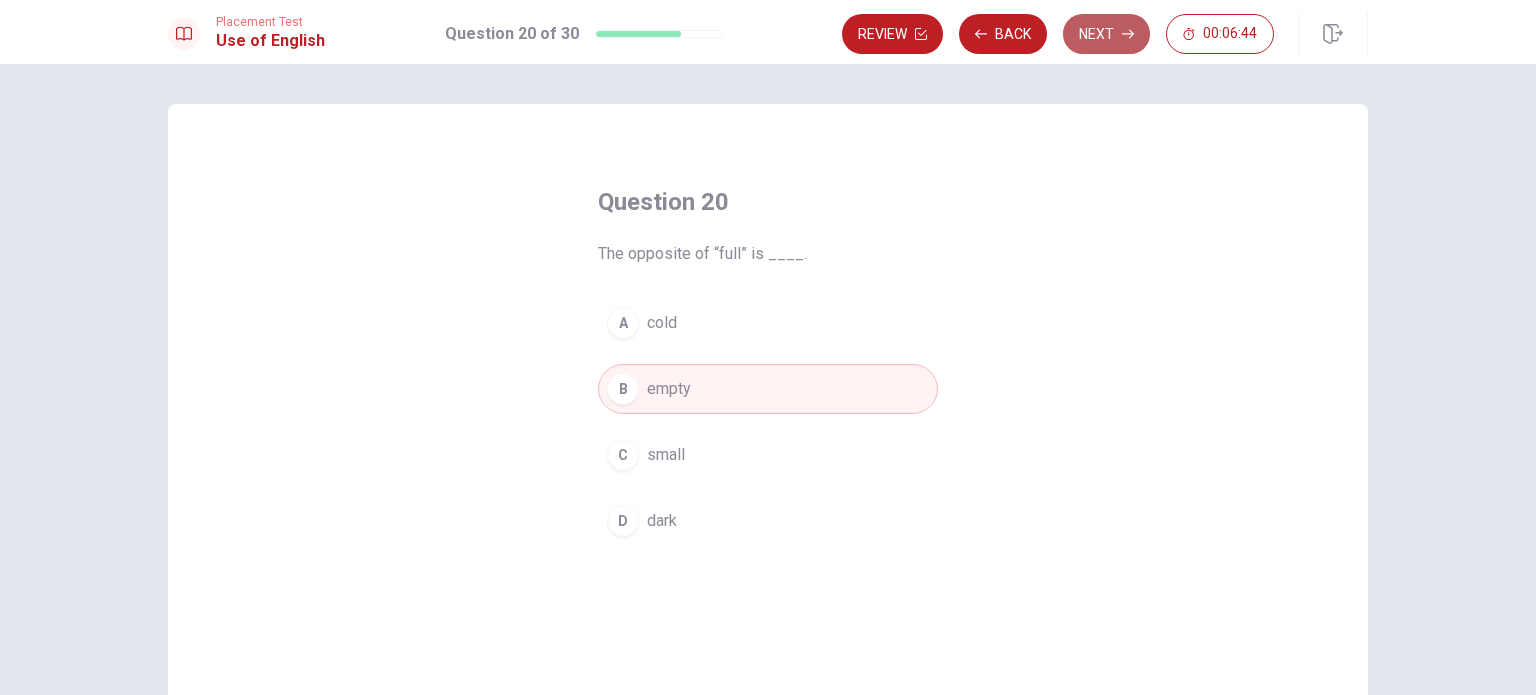 click on "Next" at bounding box center (1106, 34) 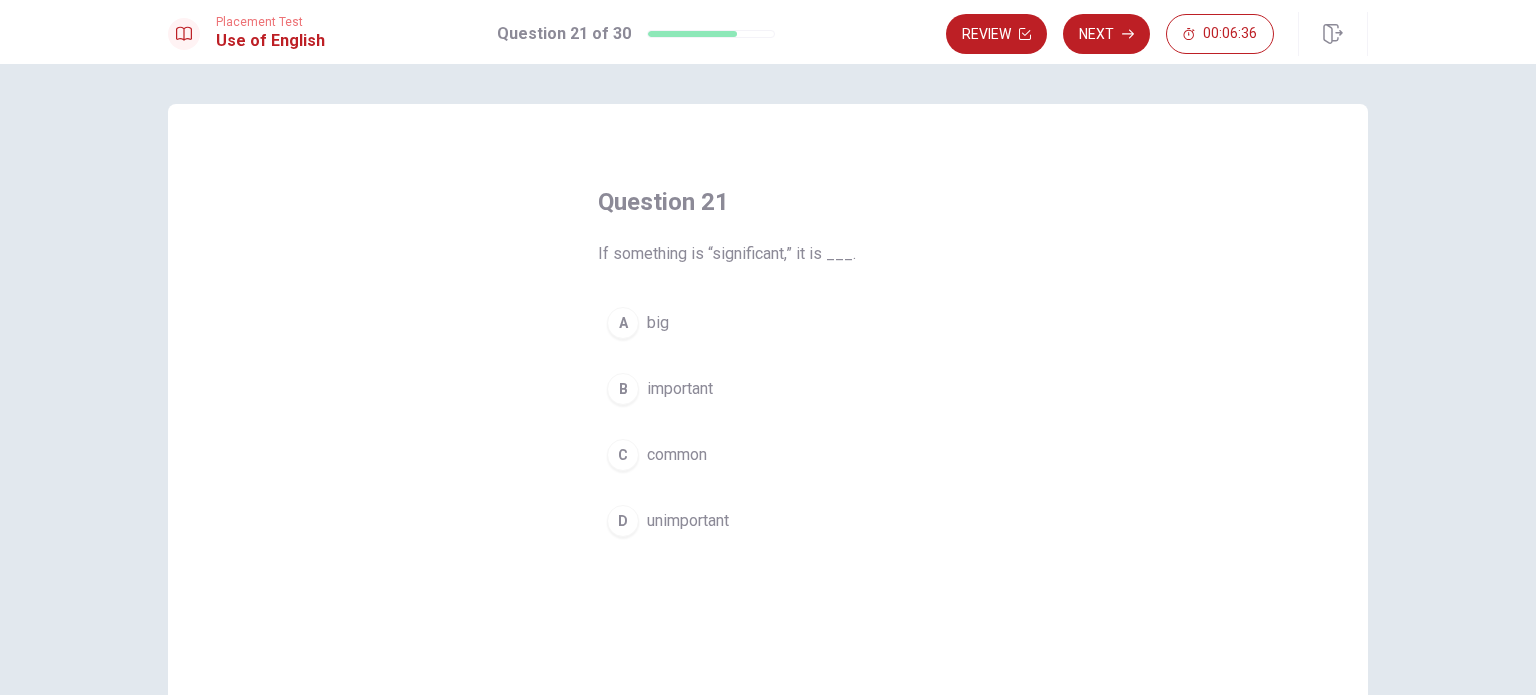 click on "important" at bounding box center (680, 389) 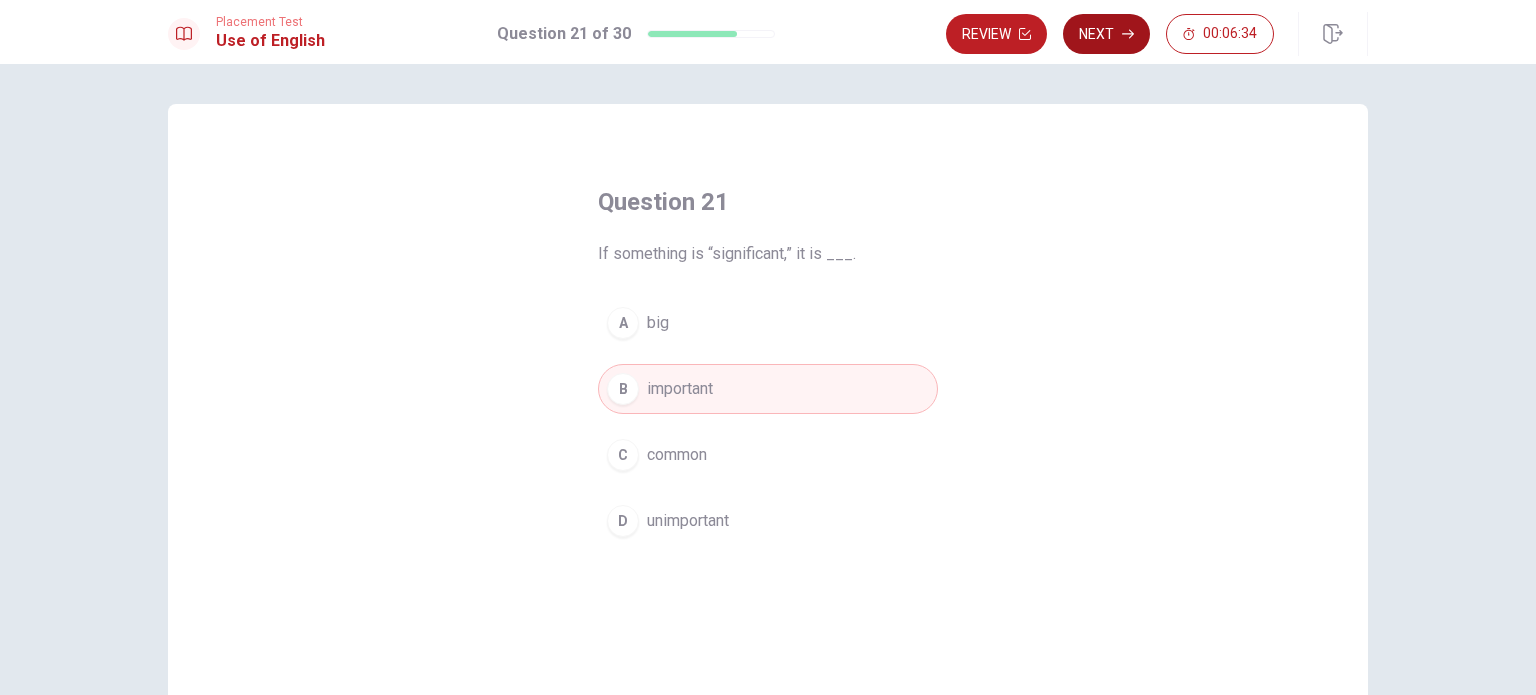 click on "Next" at bounding box center (1106, 34) 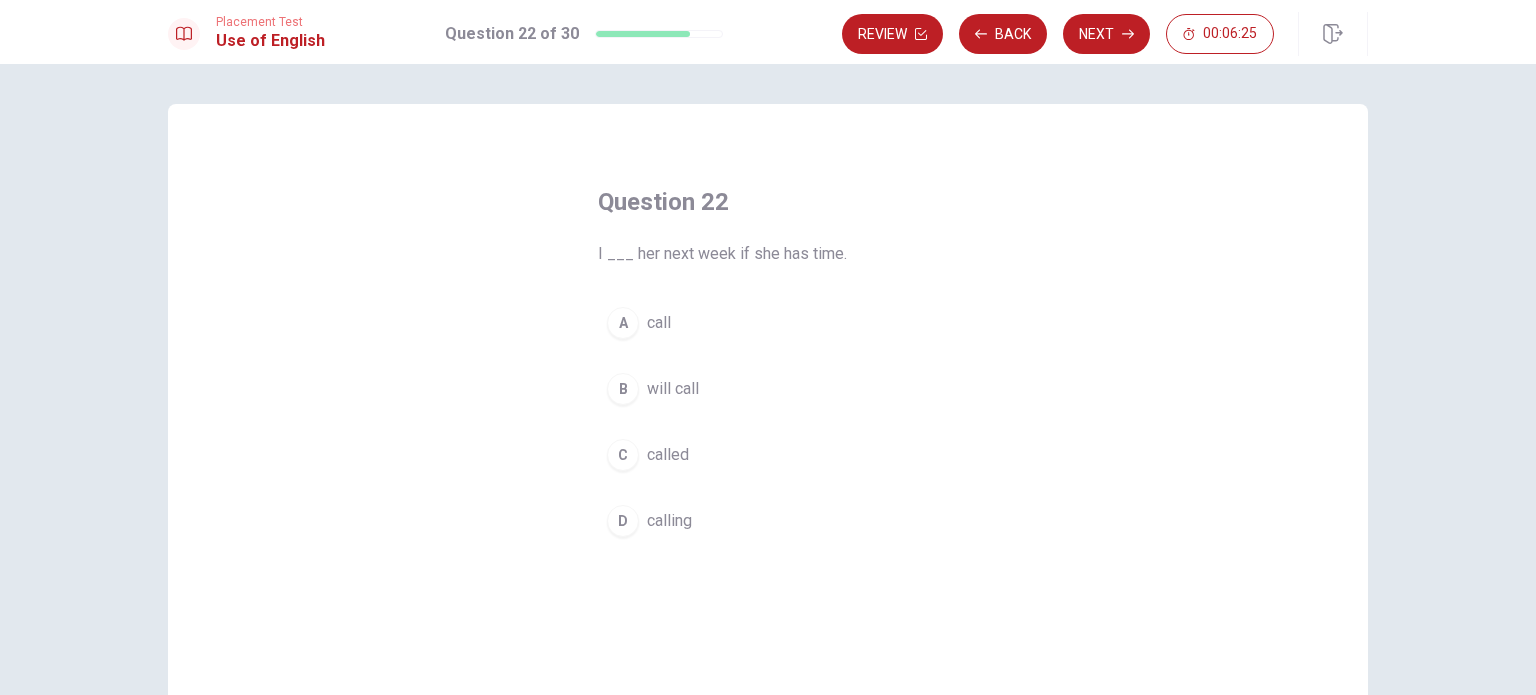click on "B will call" at bounding box center (768, 389) 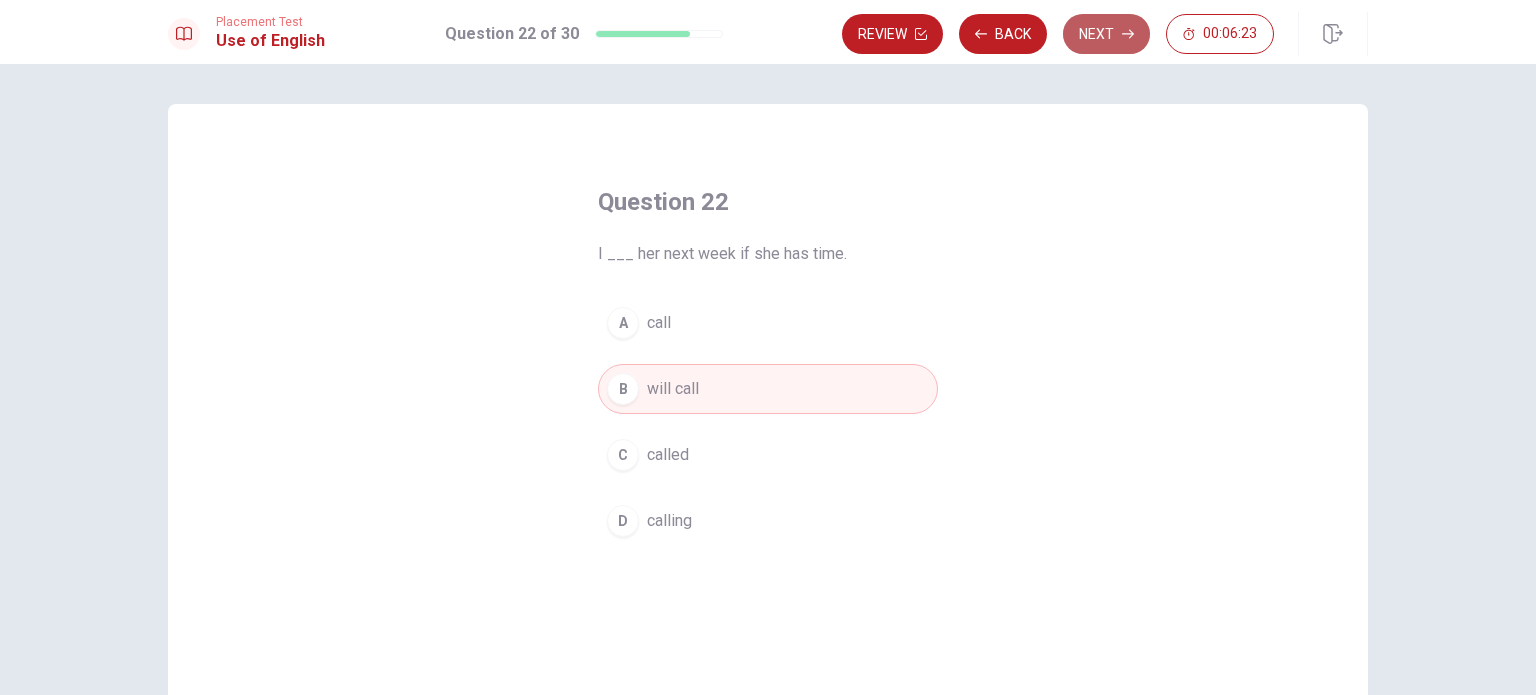 click on "Next" at bounding box center (1106, 34) 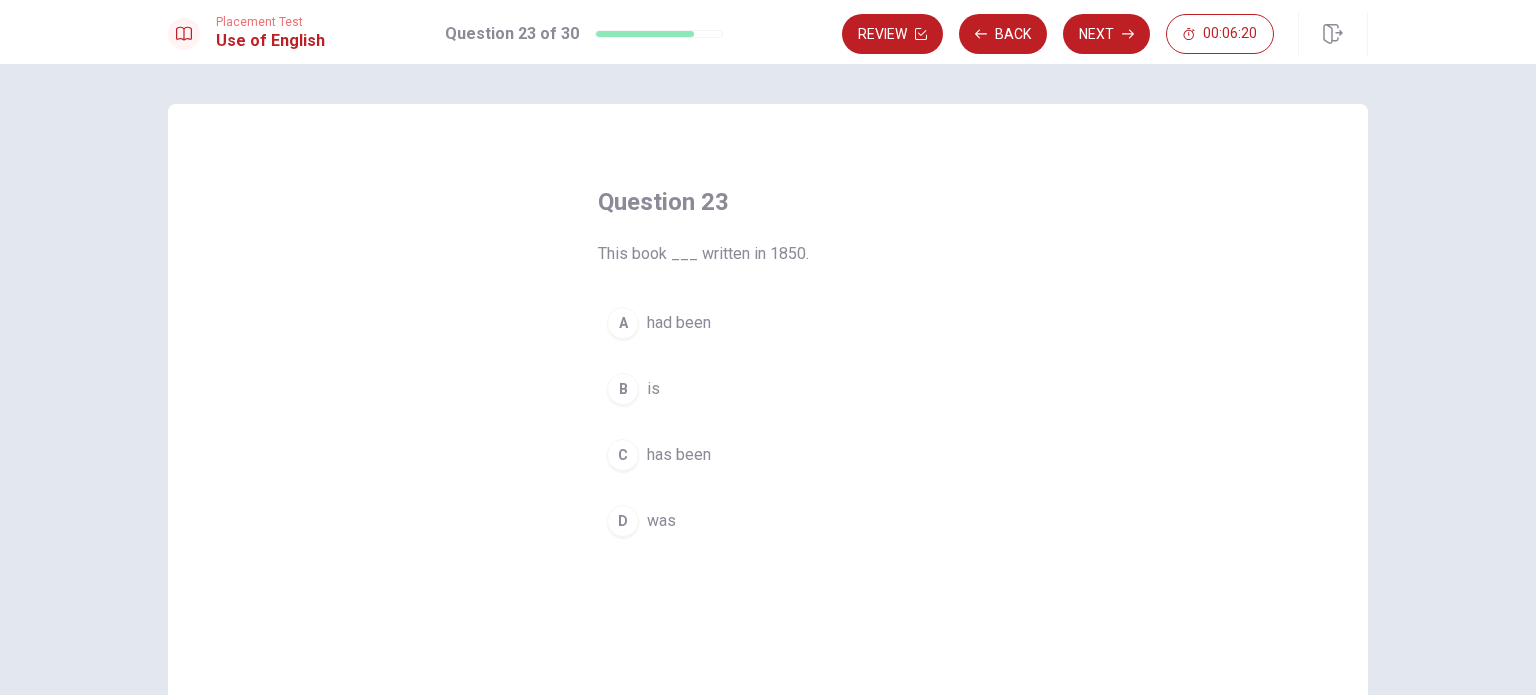 click on "was" at bounding box center [661, 521] 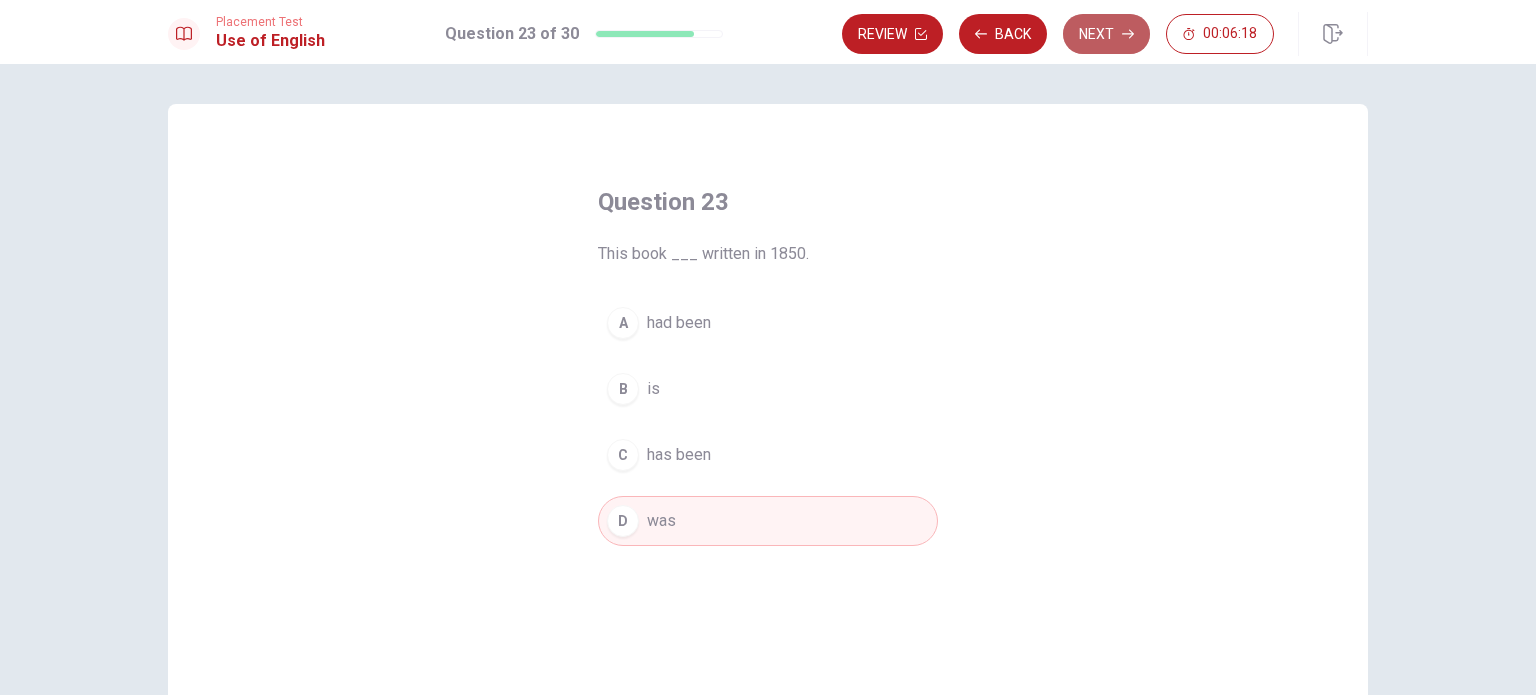 click on "Next" at bounding box center [1106, 34] 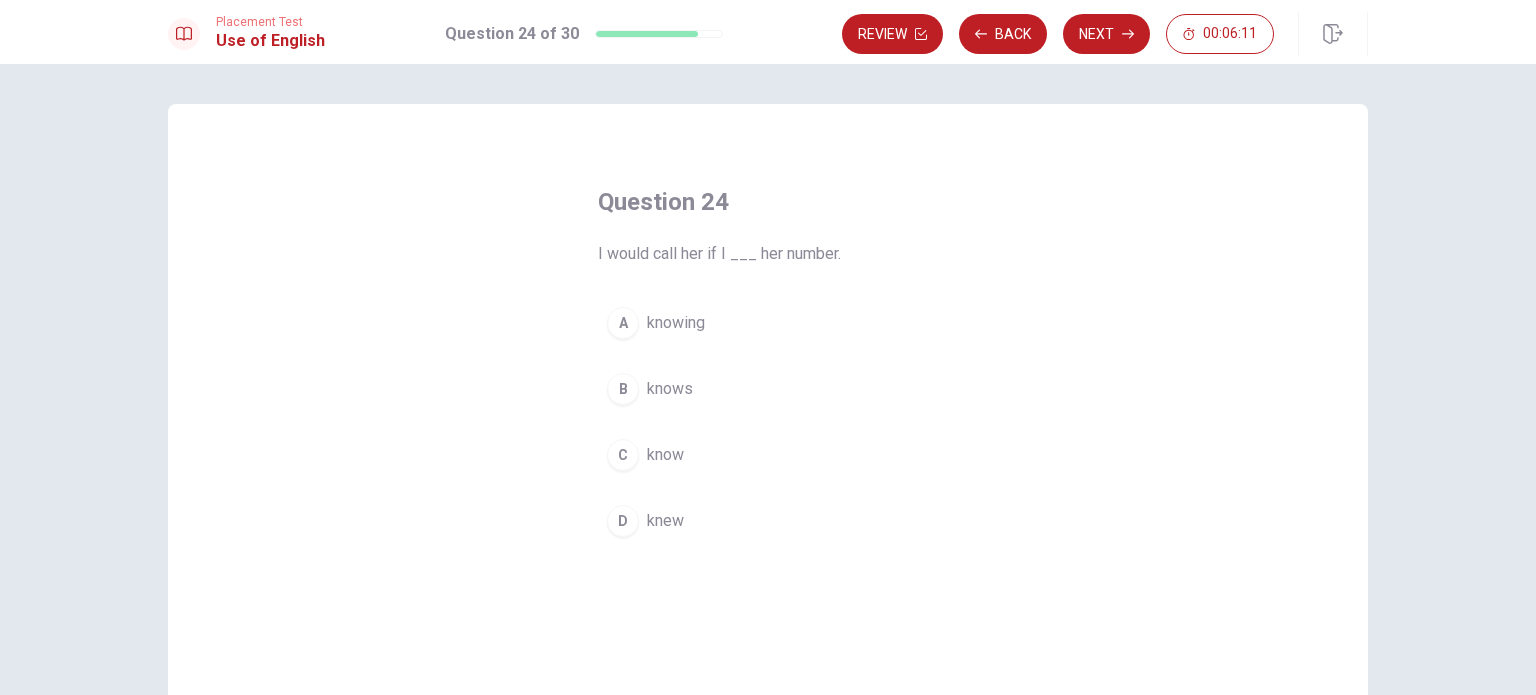 click on "knew" at bounding box center (665, 521) 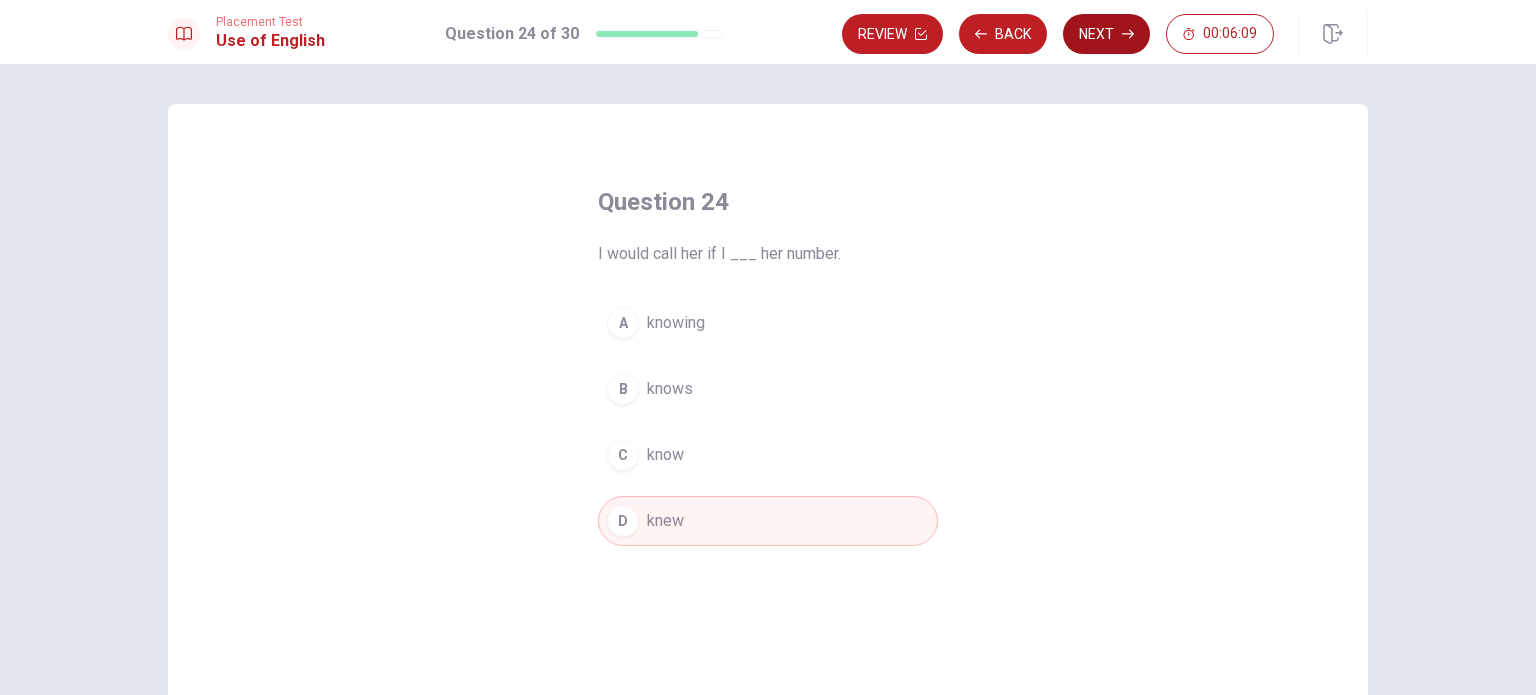 click on "Next" at bounding box center (1106, 34) 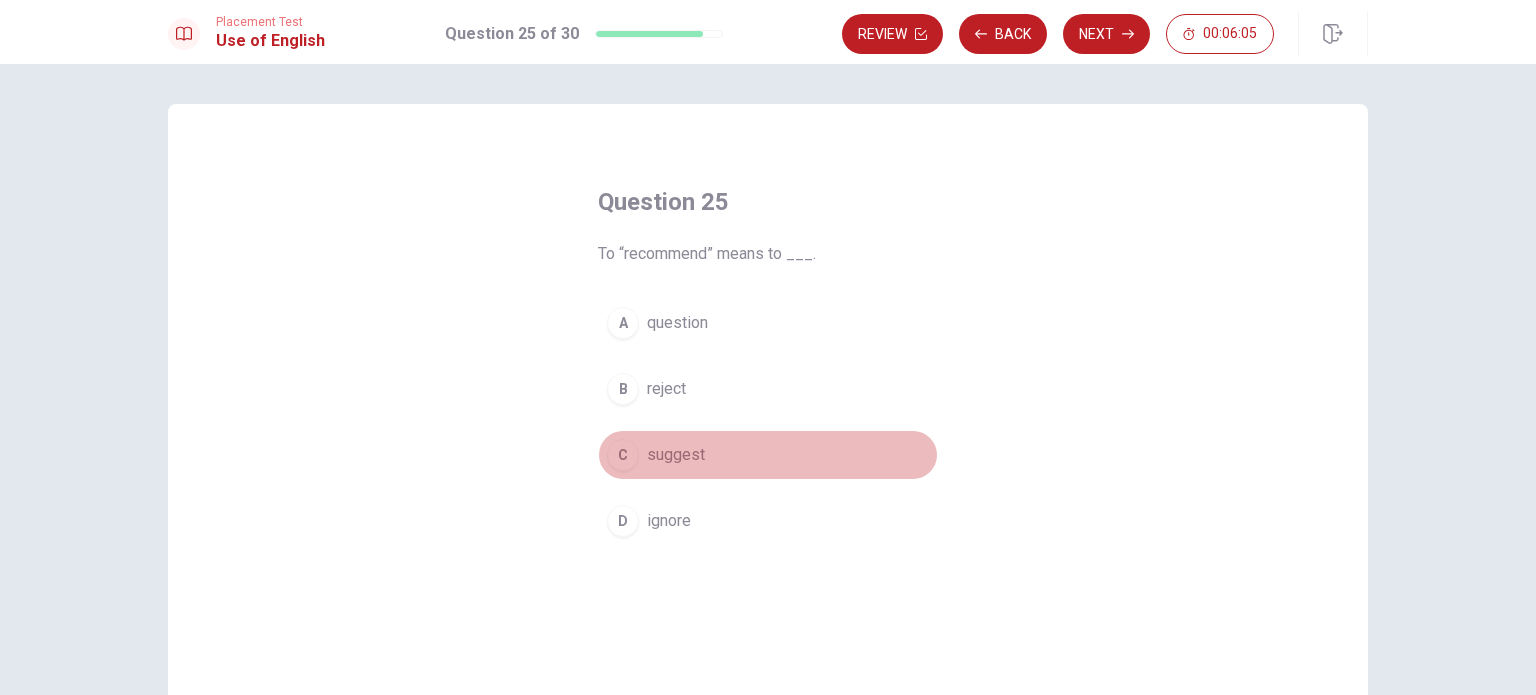 click on "suggest" at bounding box center [676, 455] 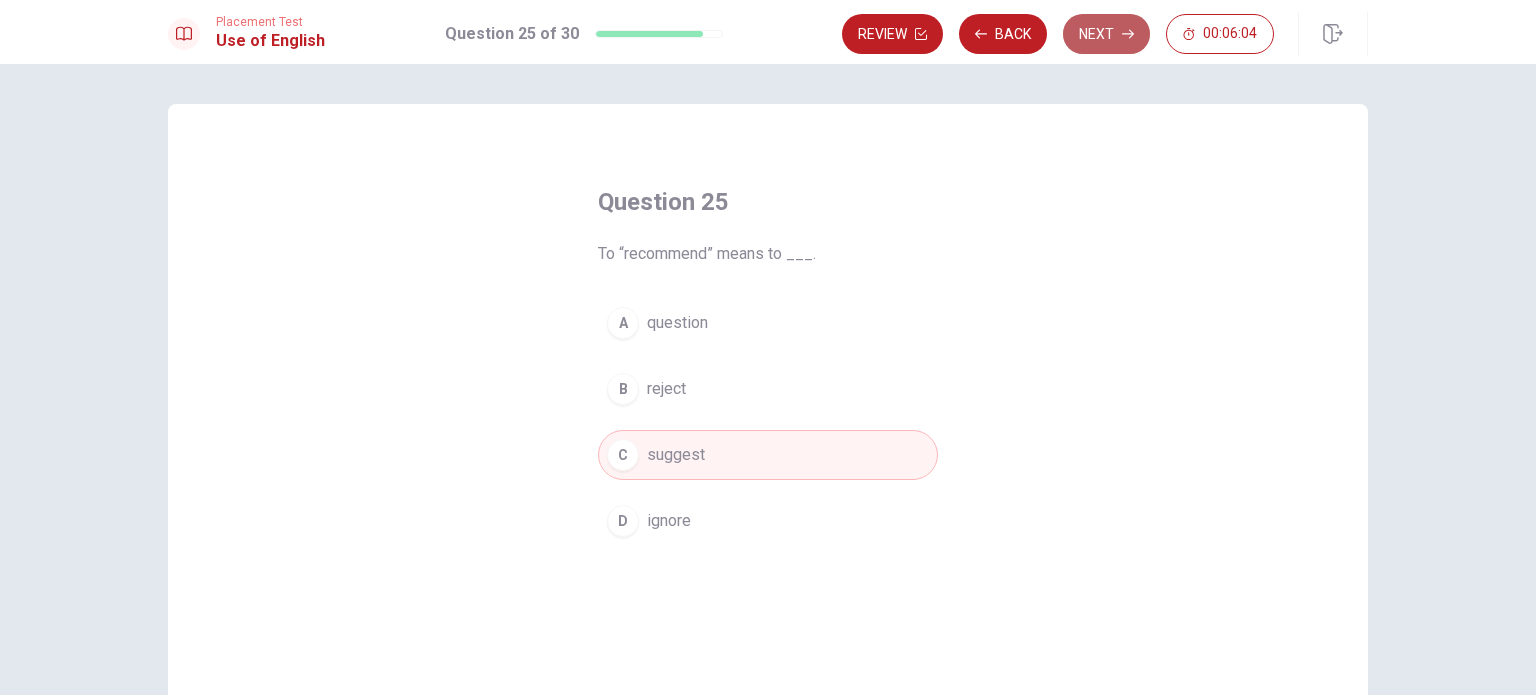 click on "Next" at bounding box center (1106, 34) 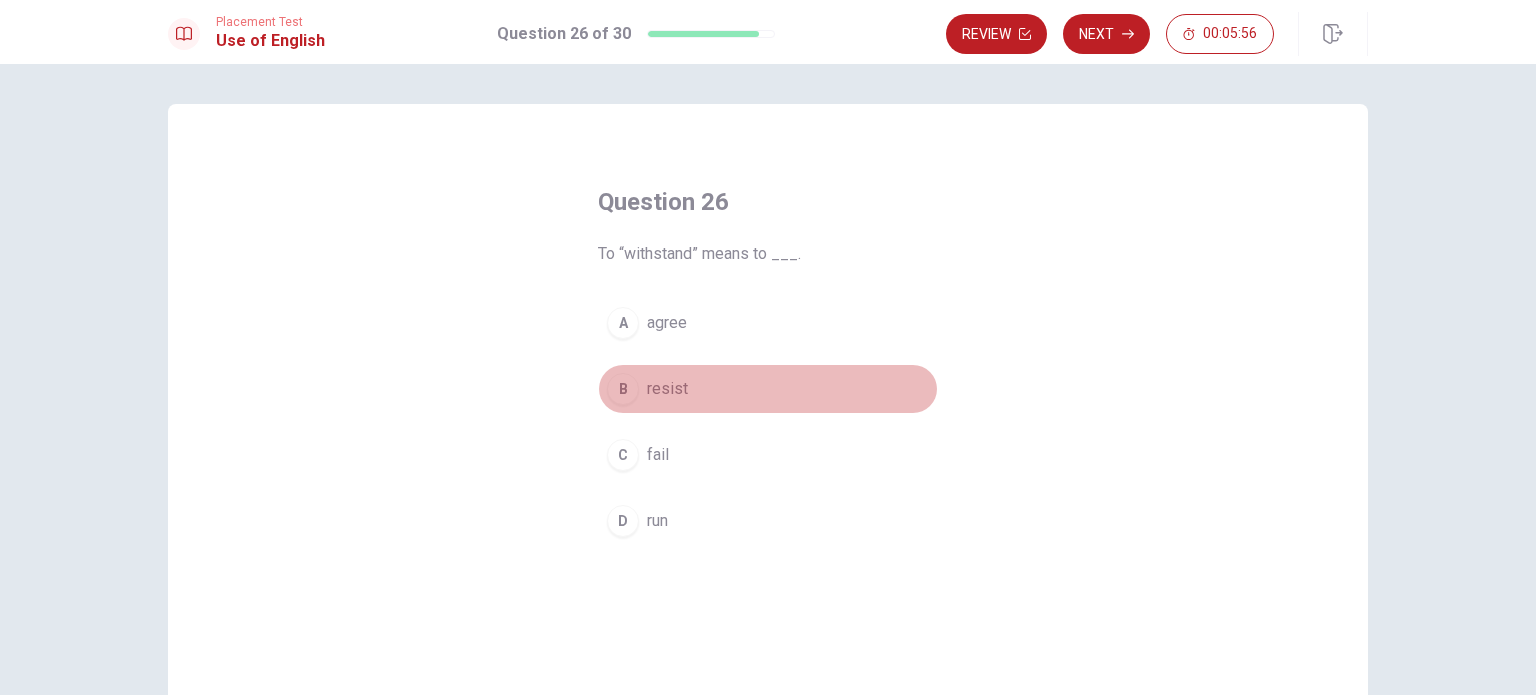 click on "resist" at bounding box center (667, 389) 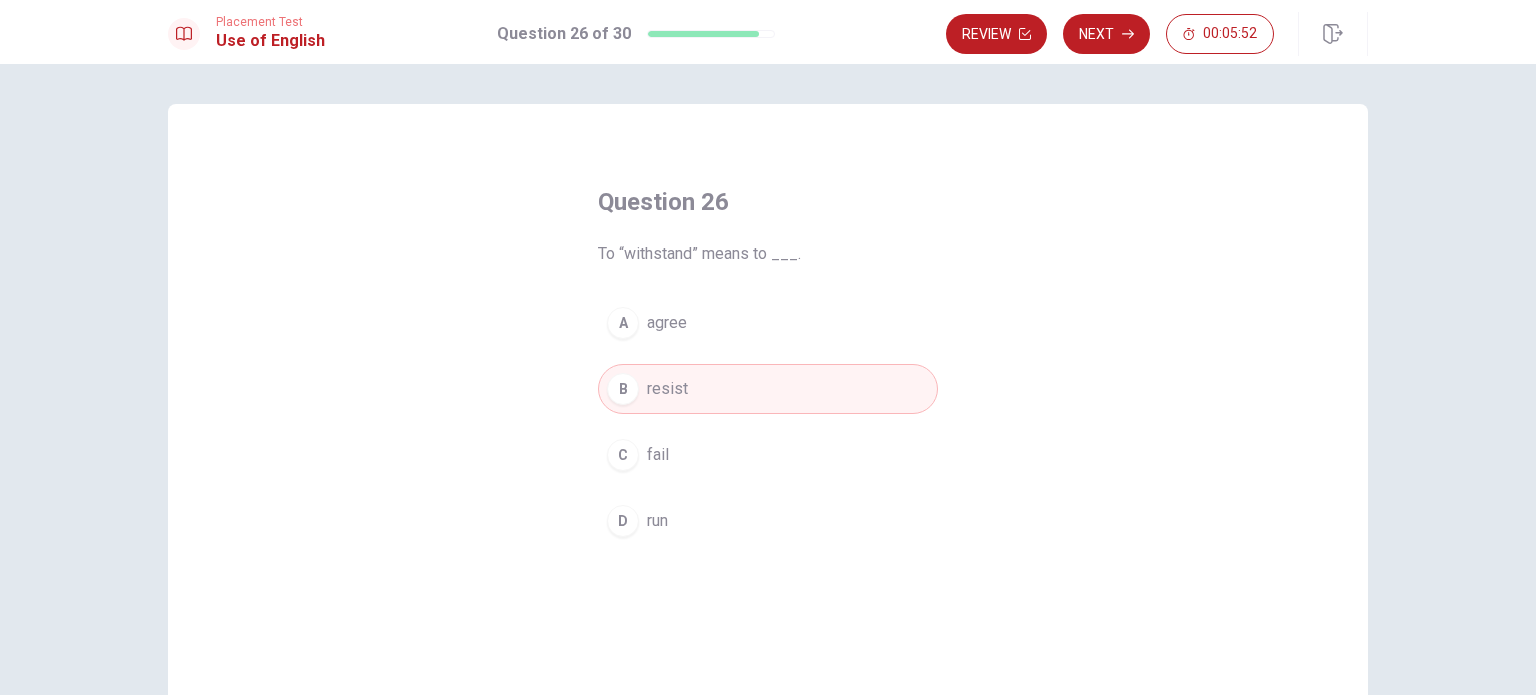 click on "A agree" at bounding box center [768, 323] 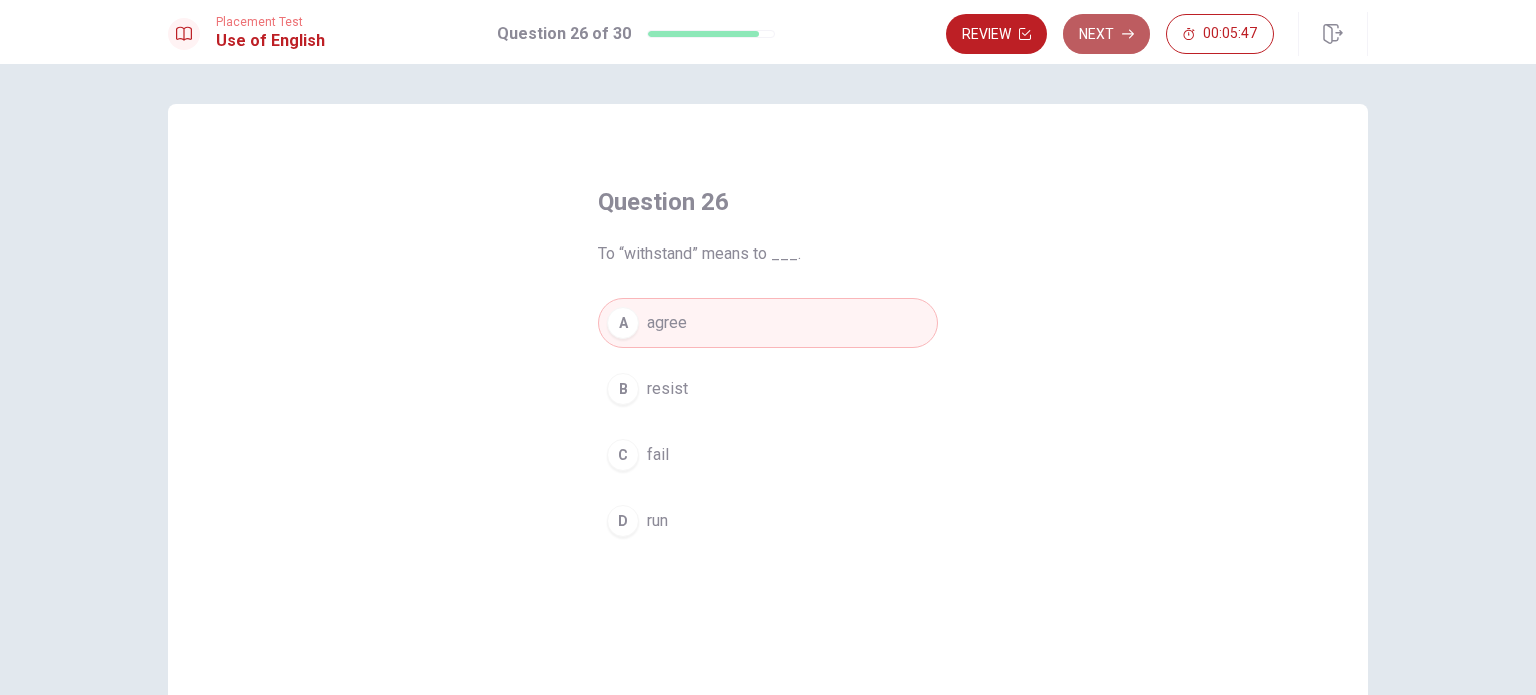 click on "Next" at bounding box center [1106, 34] 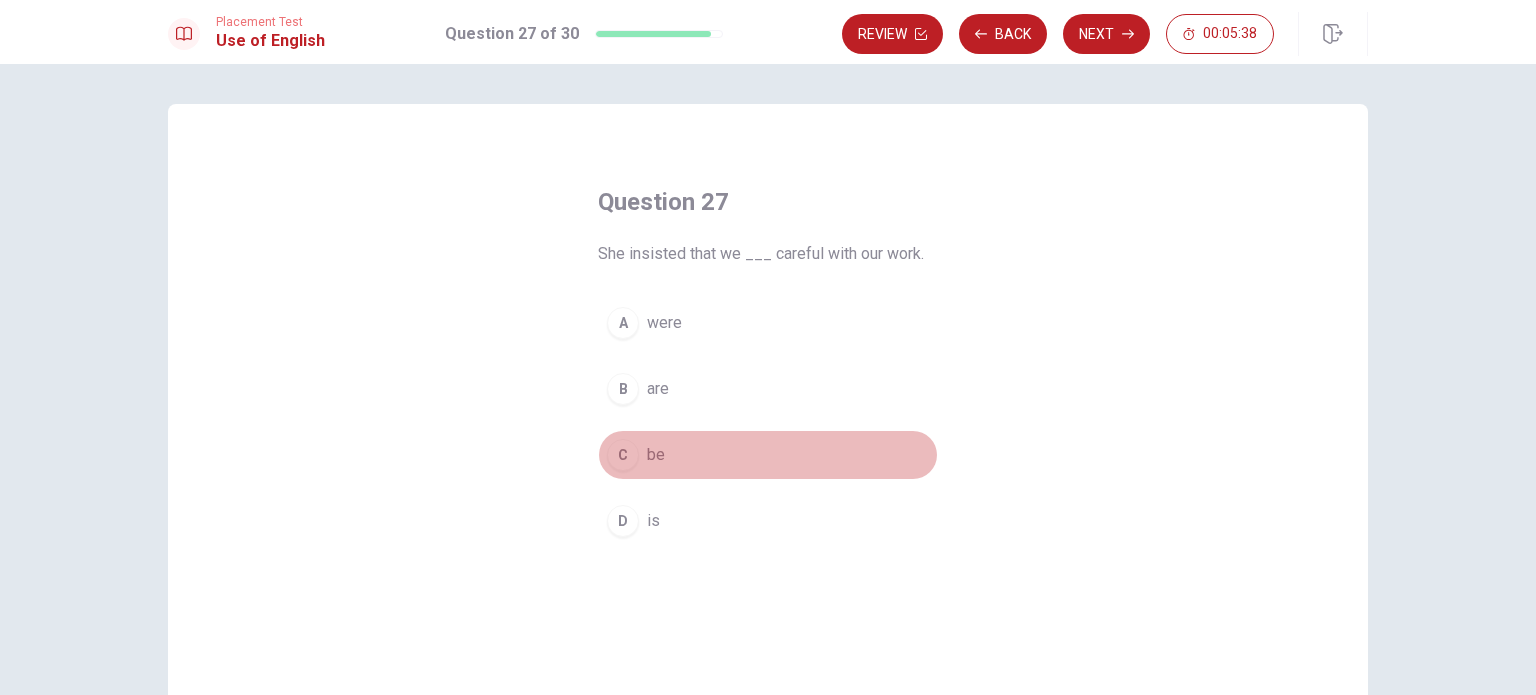 click on "be" at bounding box center (656, 455) 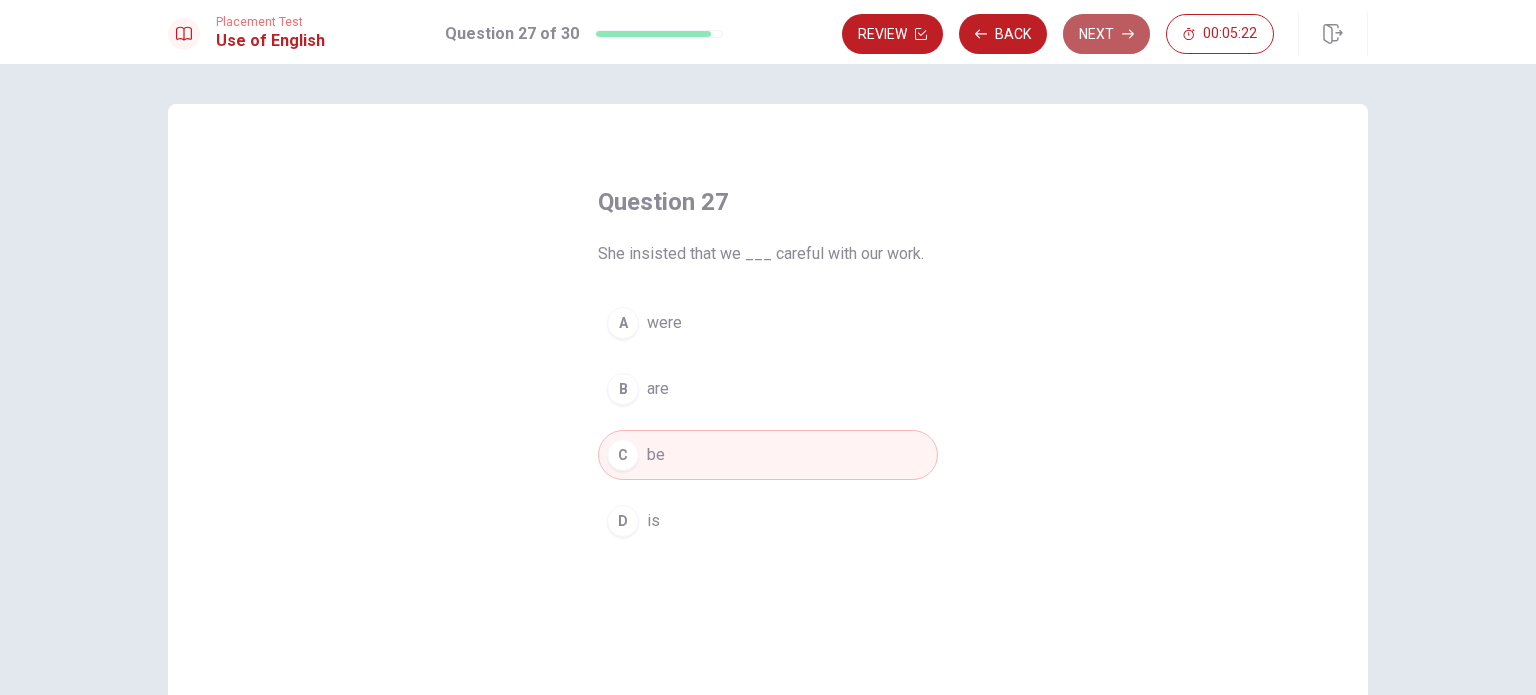 click on "Next" at bounding box center [1106, 34] 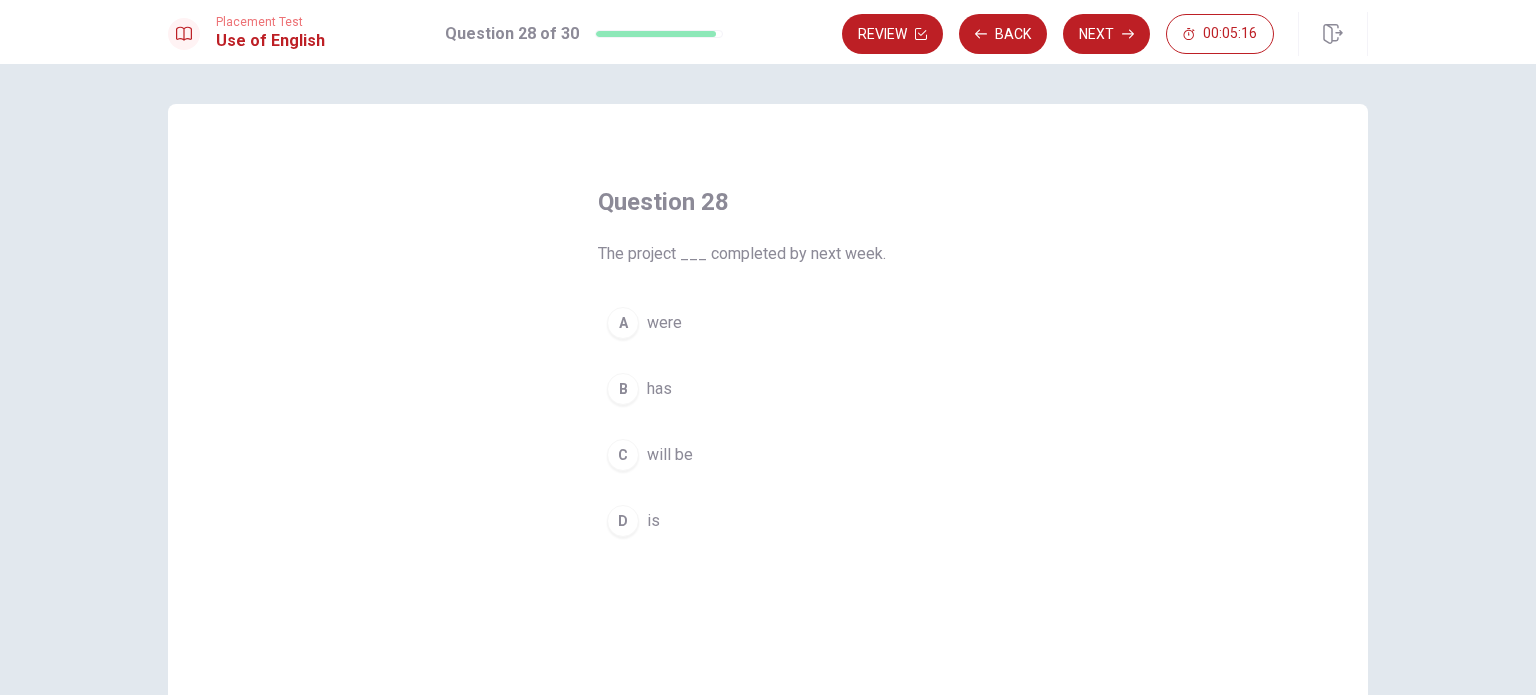 click on "C will be" at bounding box center (768, 455) 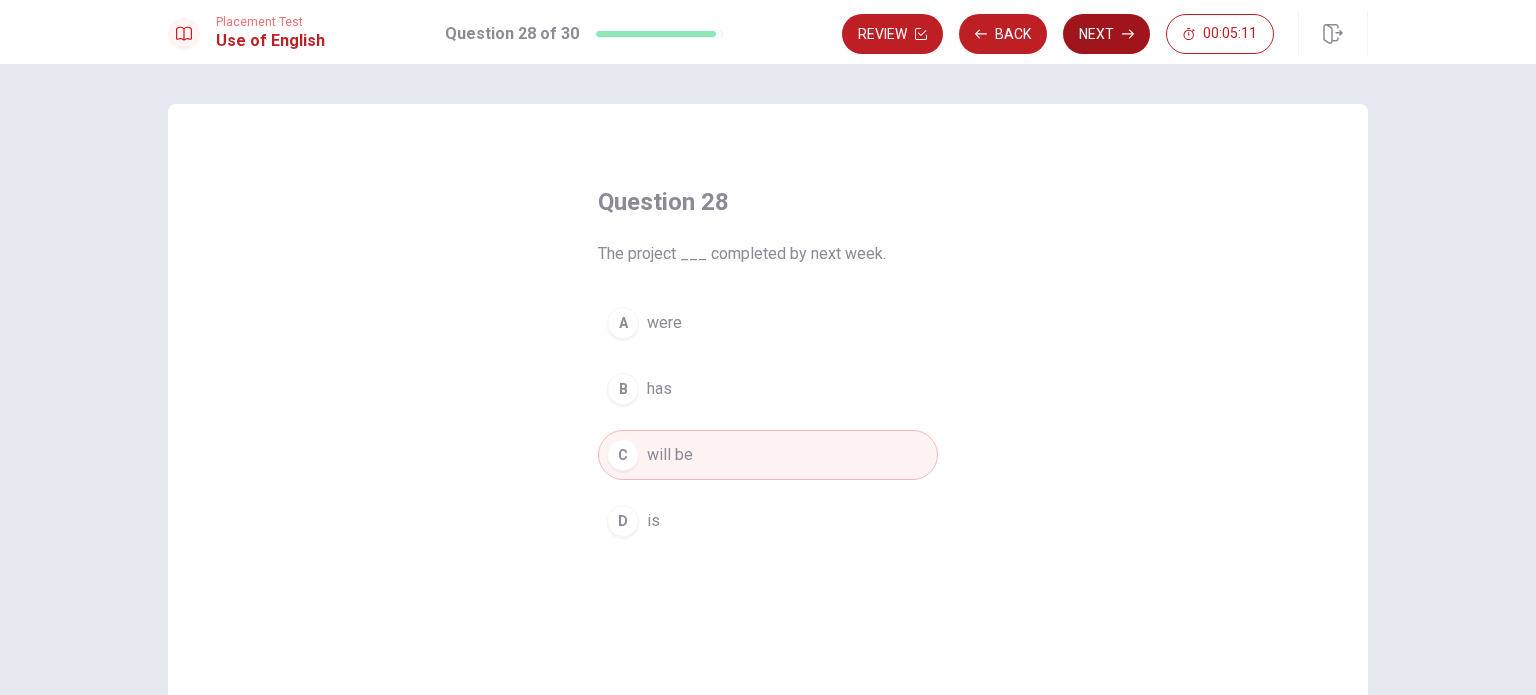 click on "Next" at bounding box center [1106, 34] 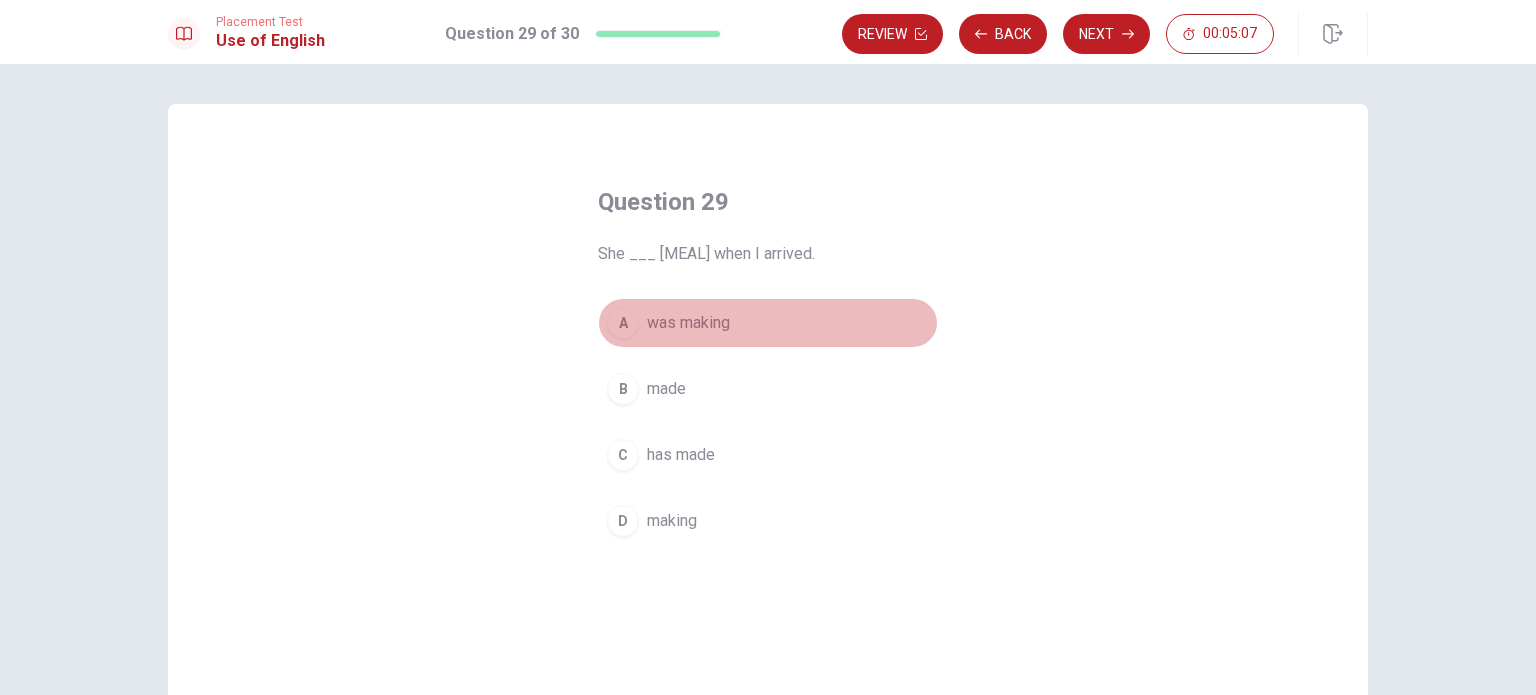 click on "A was making" at bounding box center (768, 323) 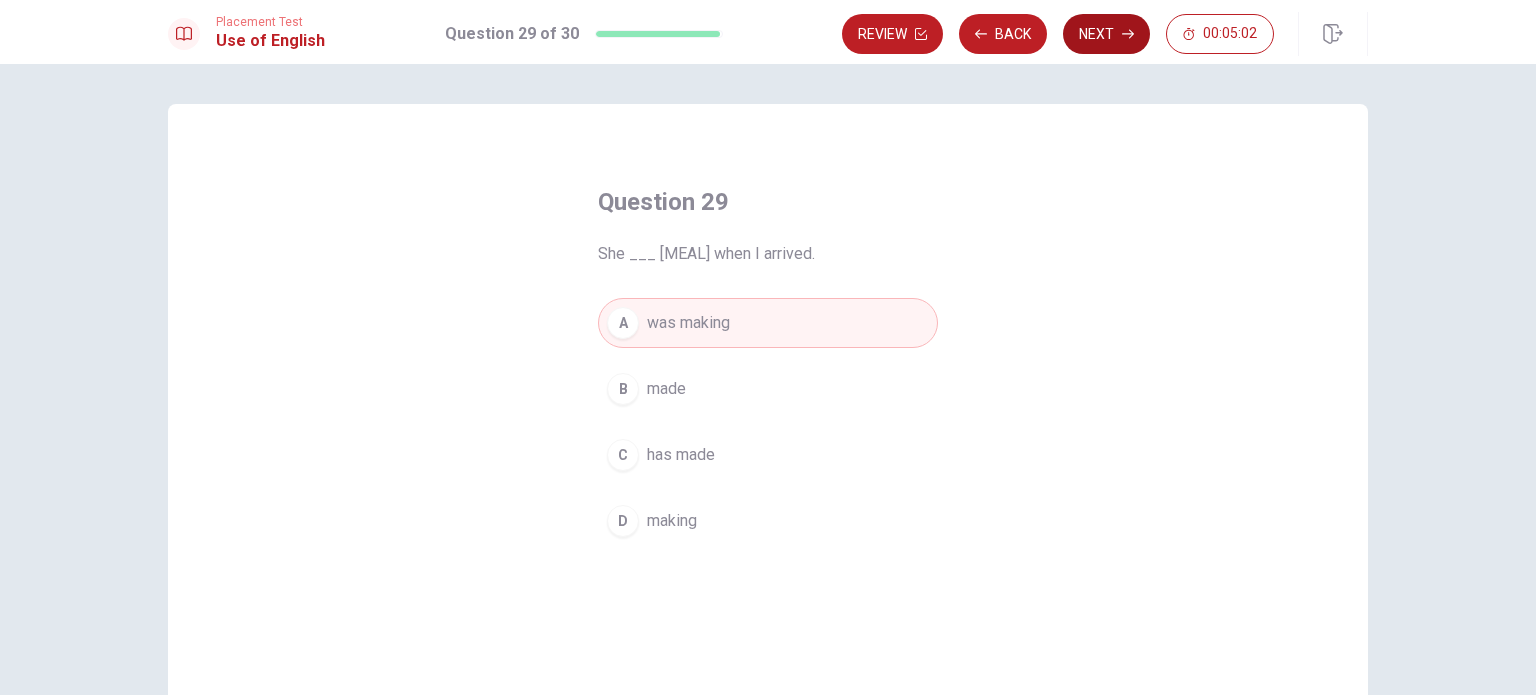click on "Next" at bounding box center (1106, 34) 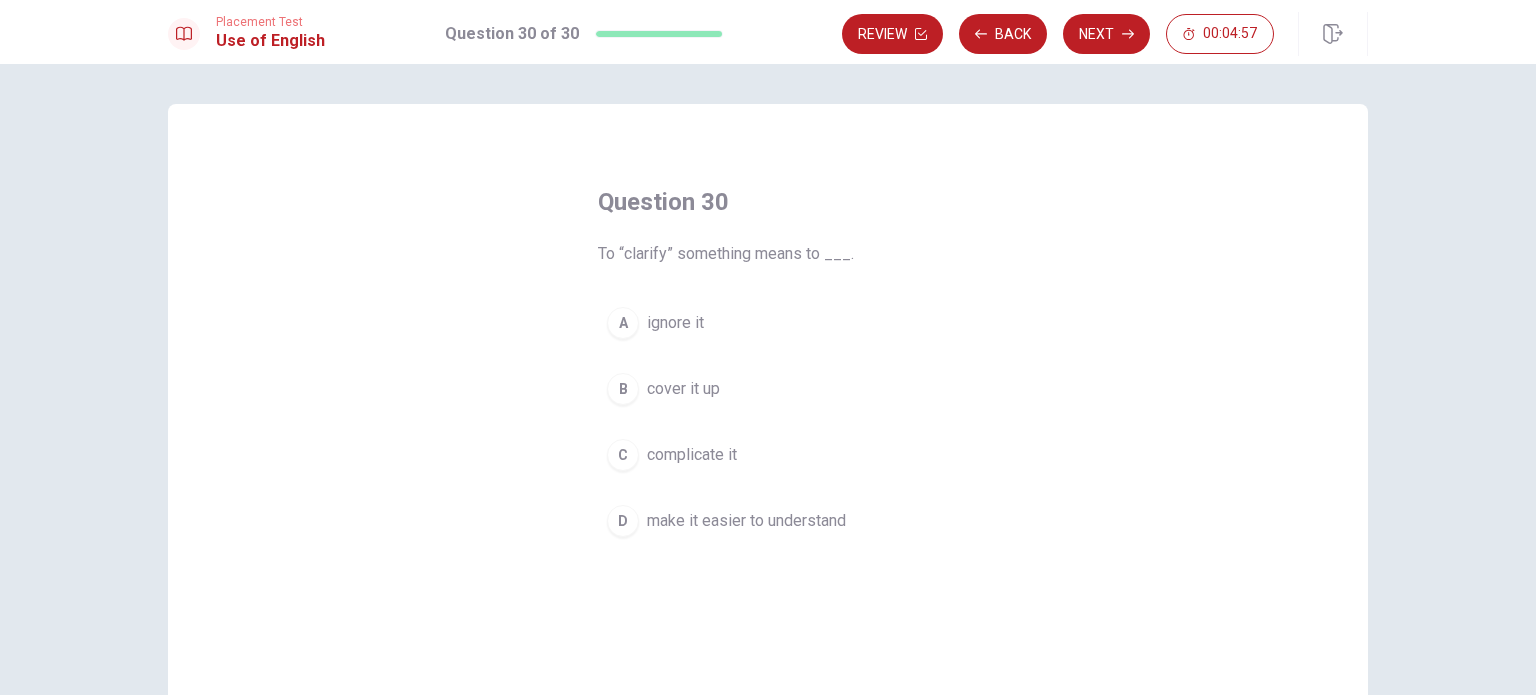 click on "make it easier to understand" at bounding box center [746, 521] 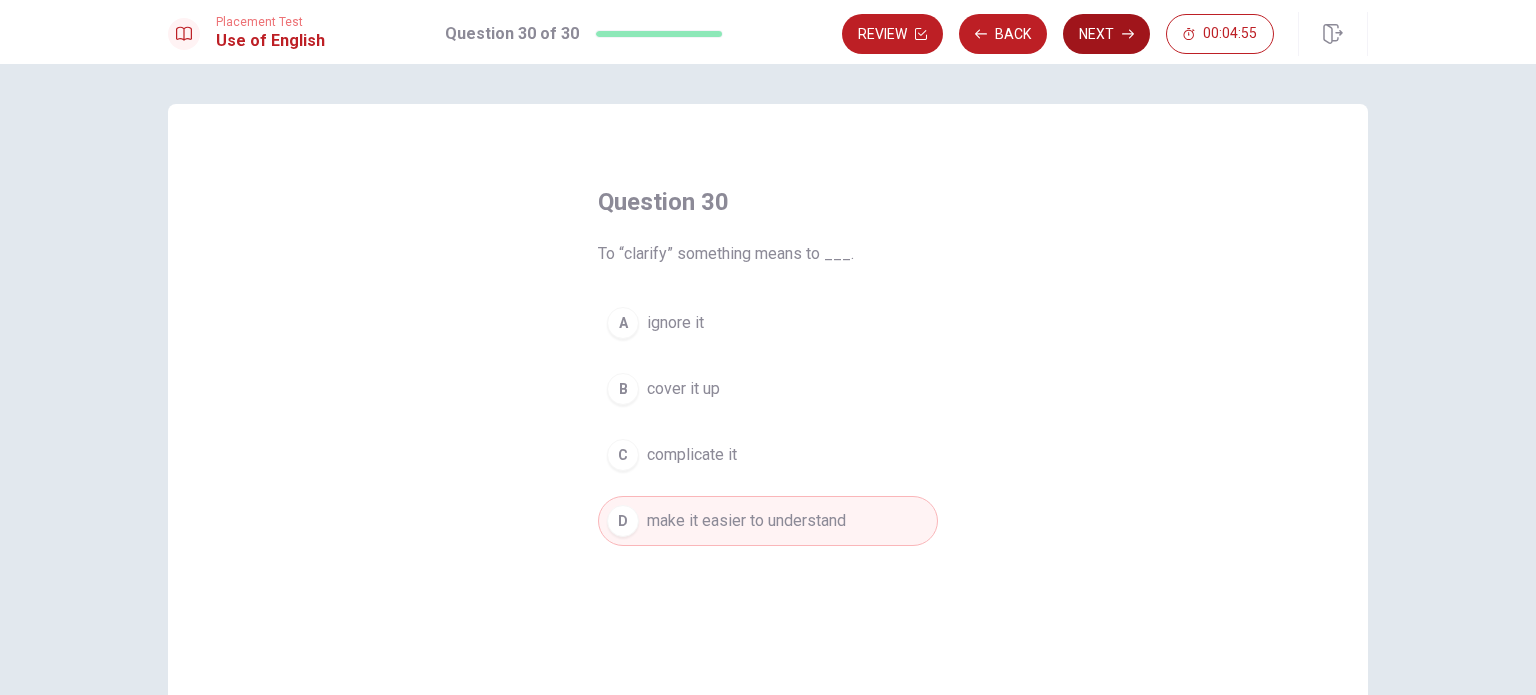 click on "Next" at bounding box center [1106, 34] 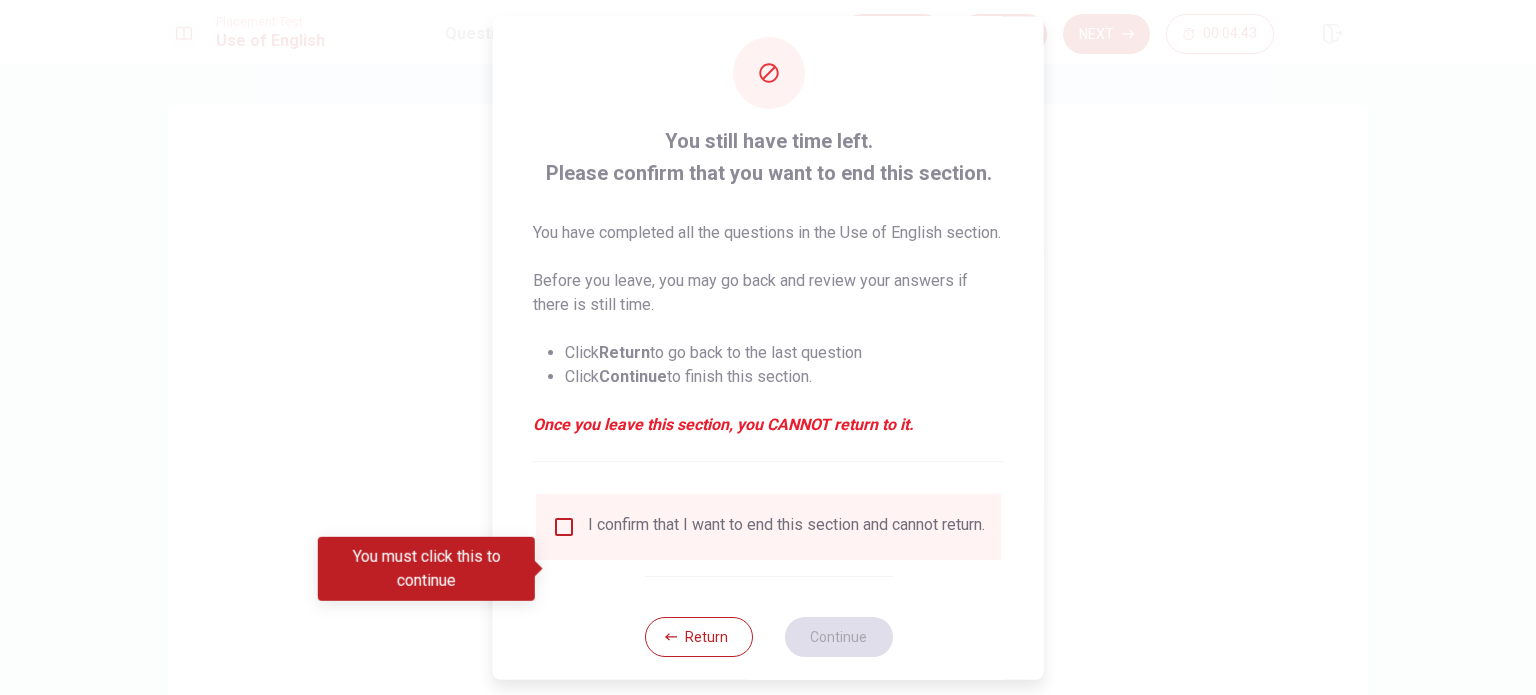 scroll, scrollTop: 74, scrollLeft: 0, axis: vertical 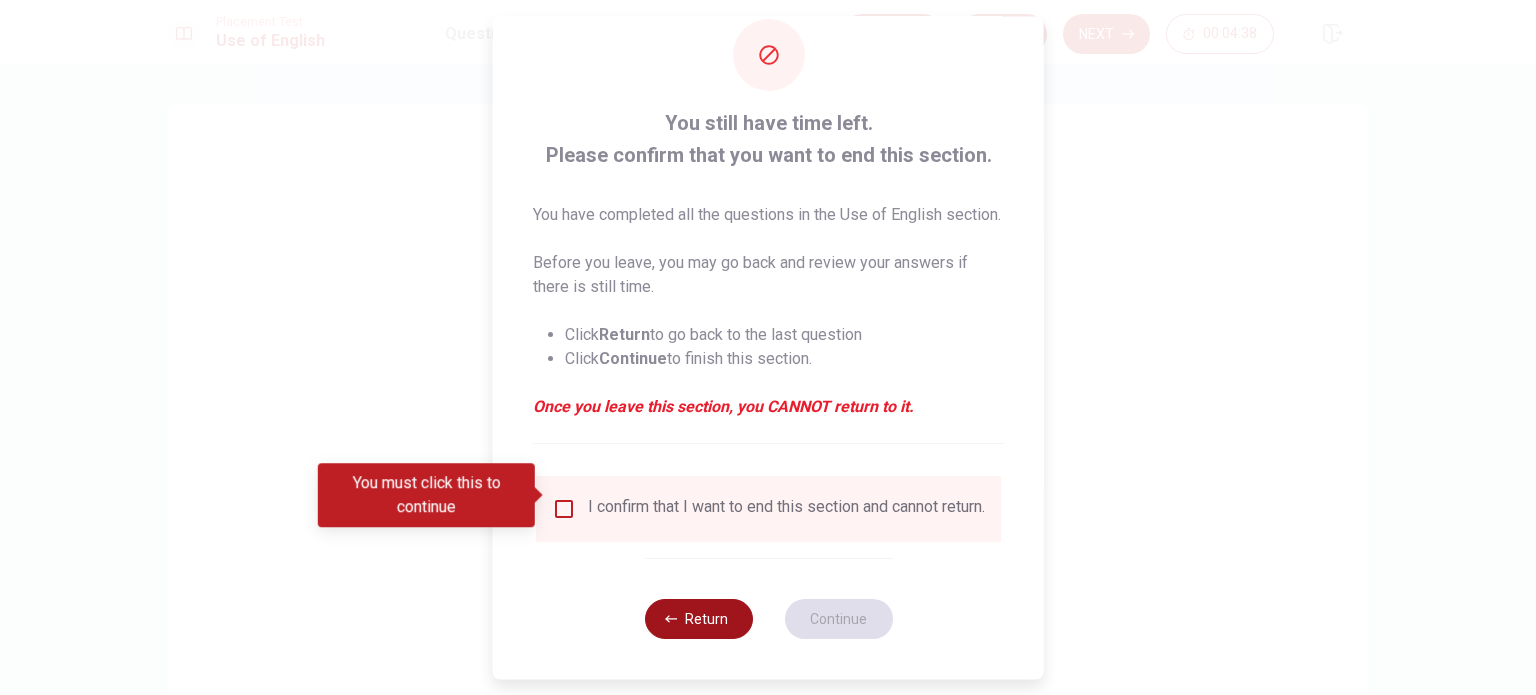 click on "Return" at bounding box center [698, 619] 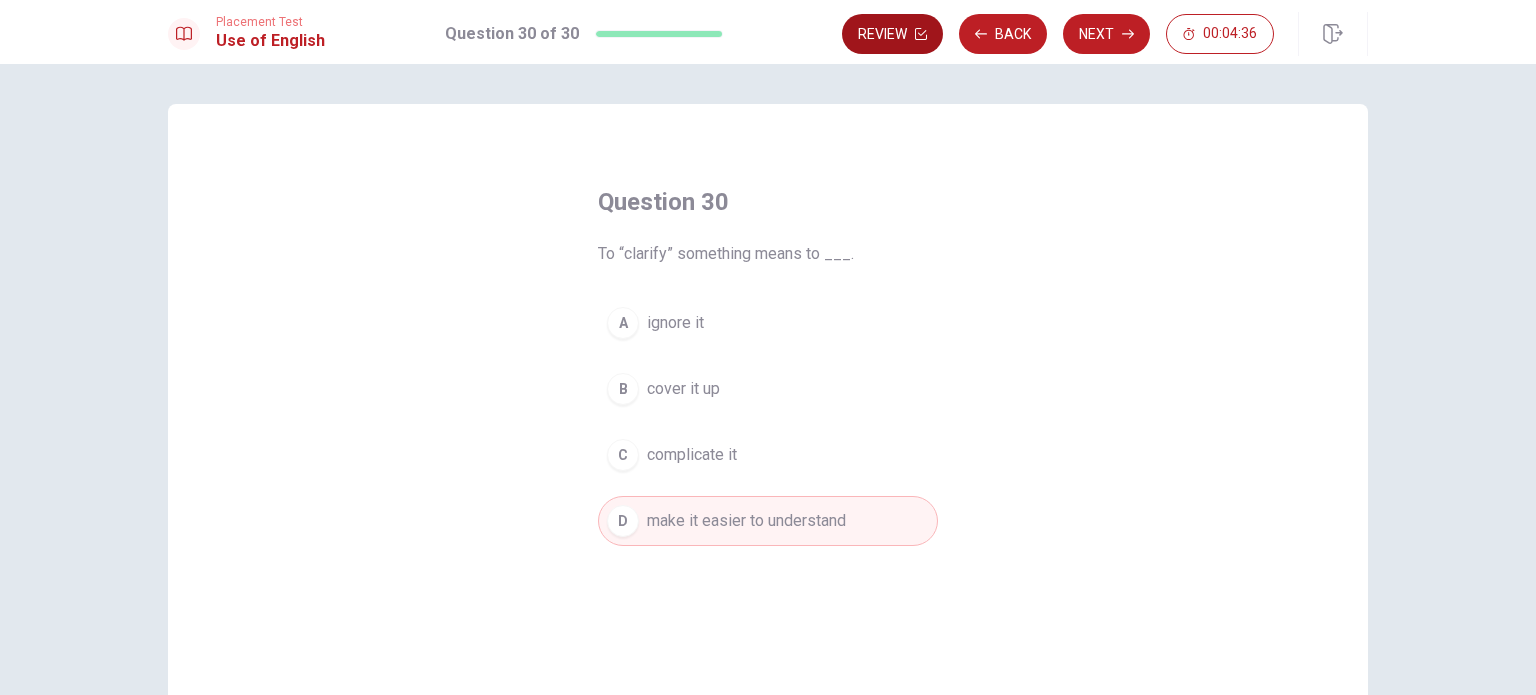 click on "Review" at bounding box center [892, 34] 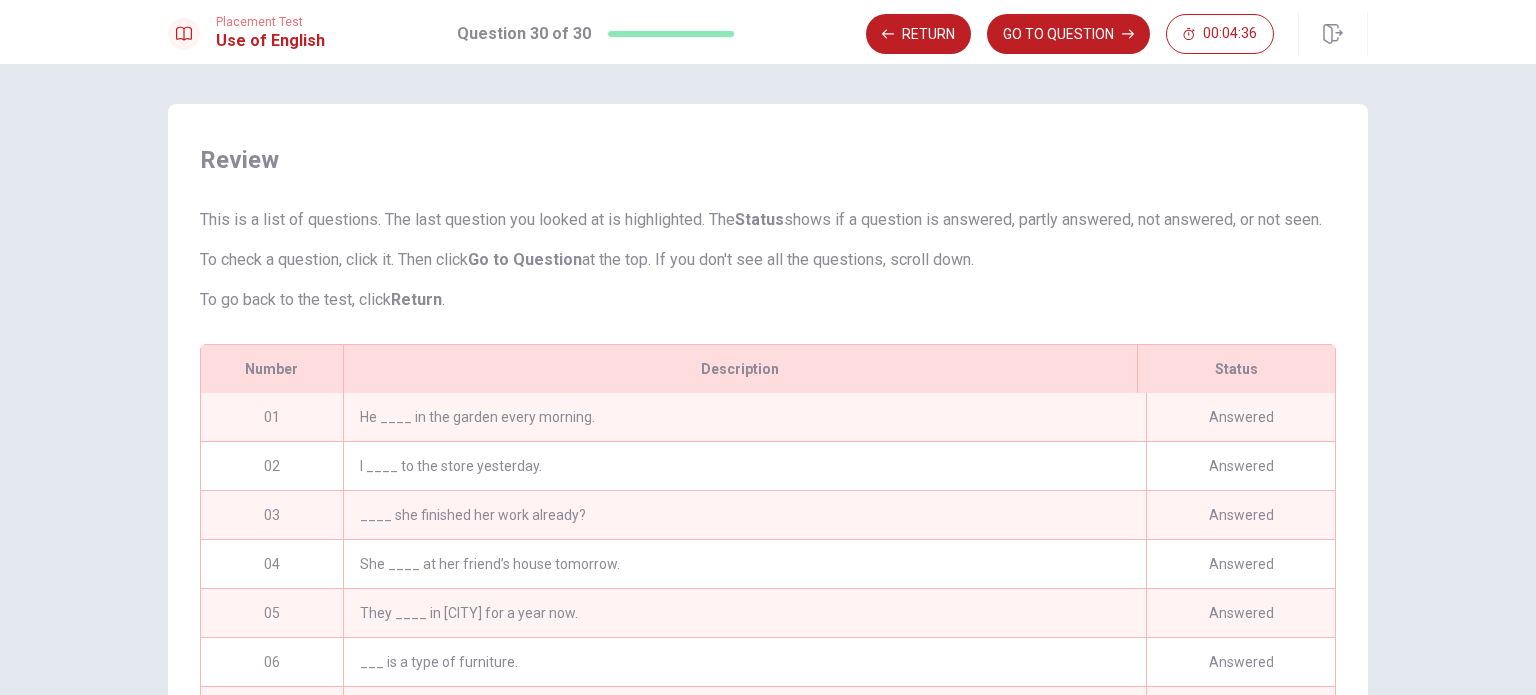 scroll, scrollTop: 314, scrollLeft: 0, axis: vertical 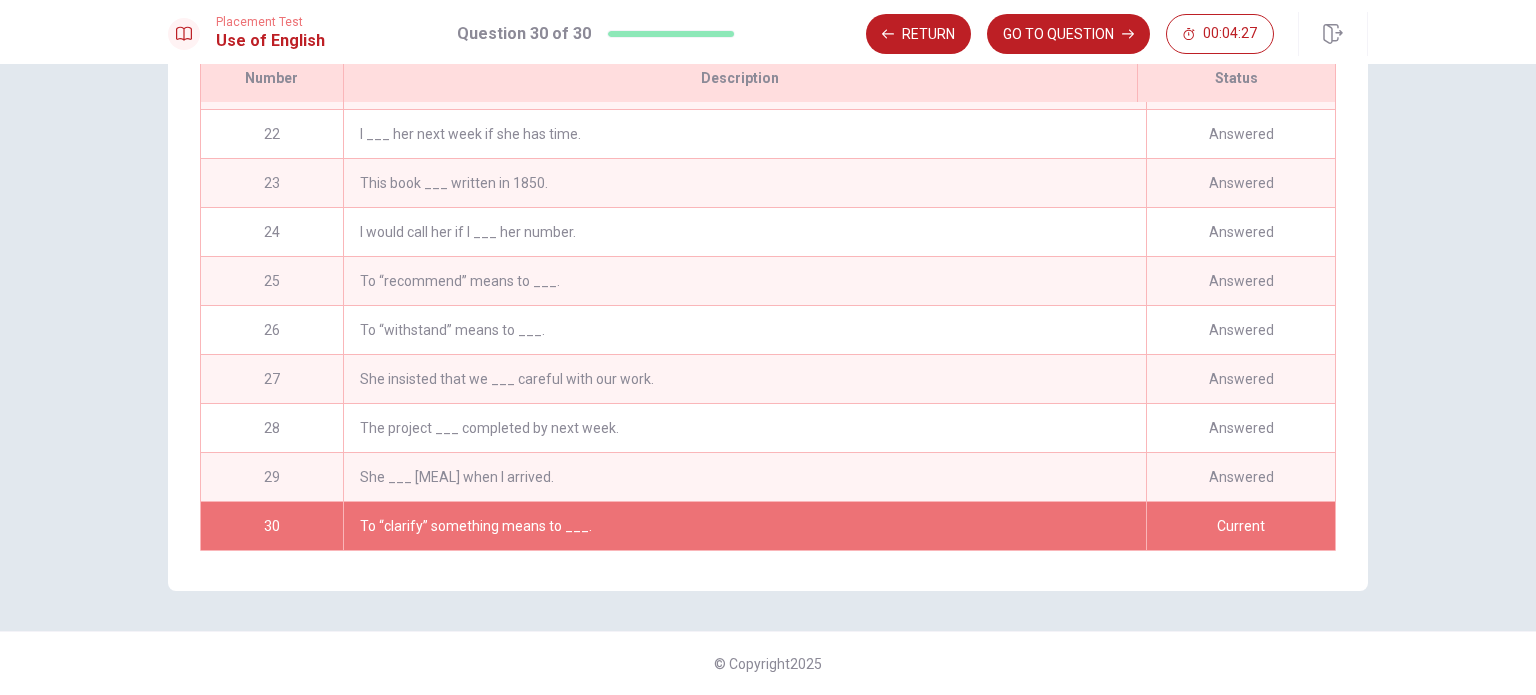click on "She insisted that we ___ careful with our work." at bounding box center [744, 379] 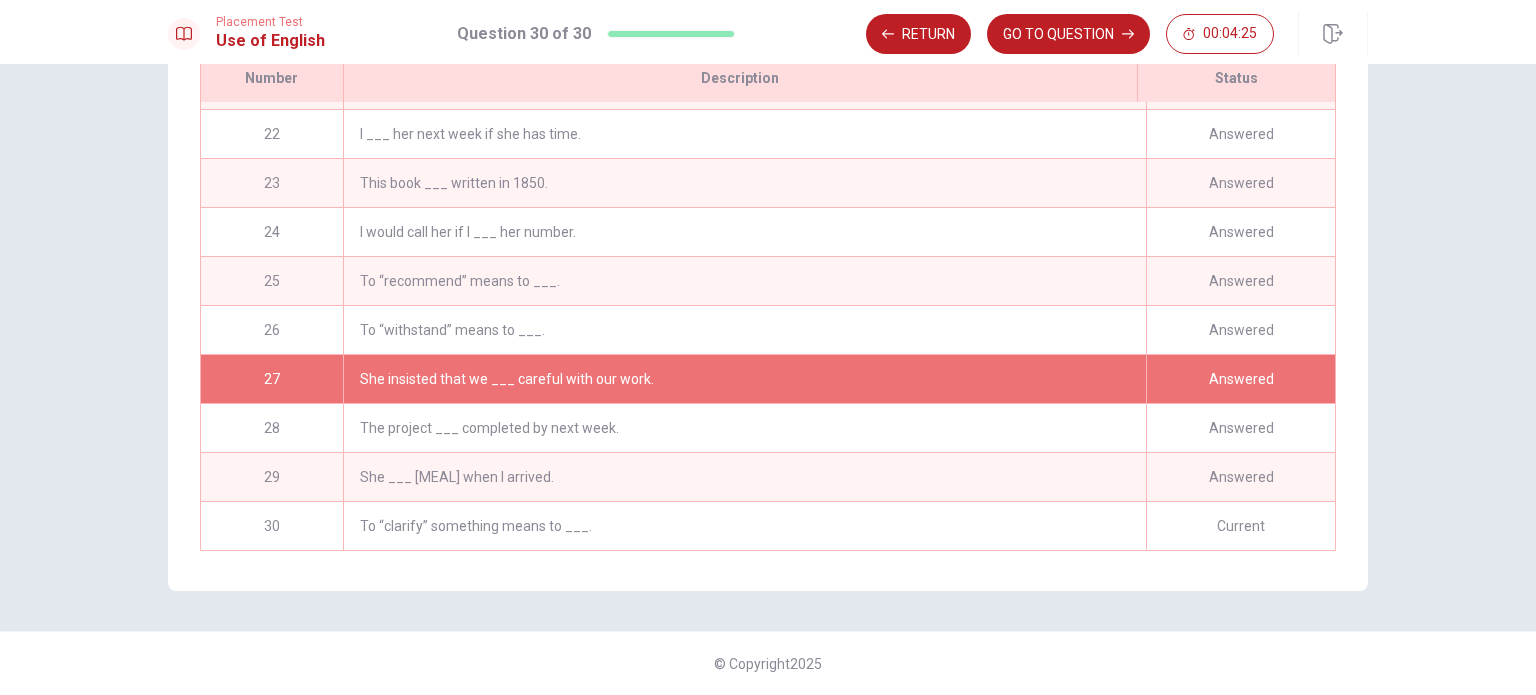 click on "She insisted that we ___ careful with our work." at bounding box center [744, 379] 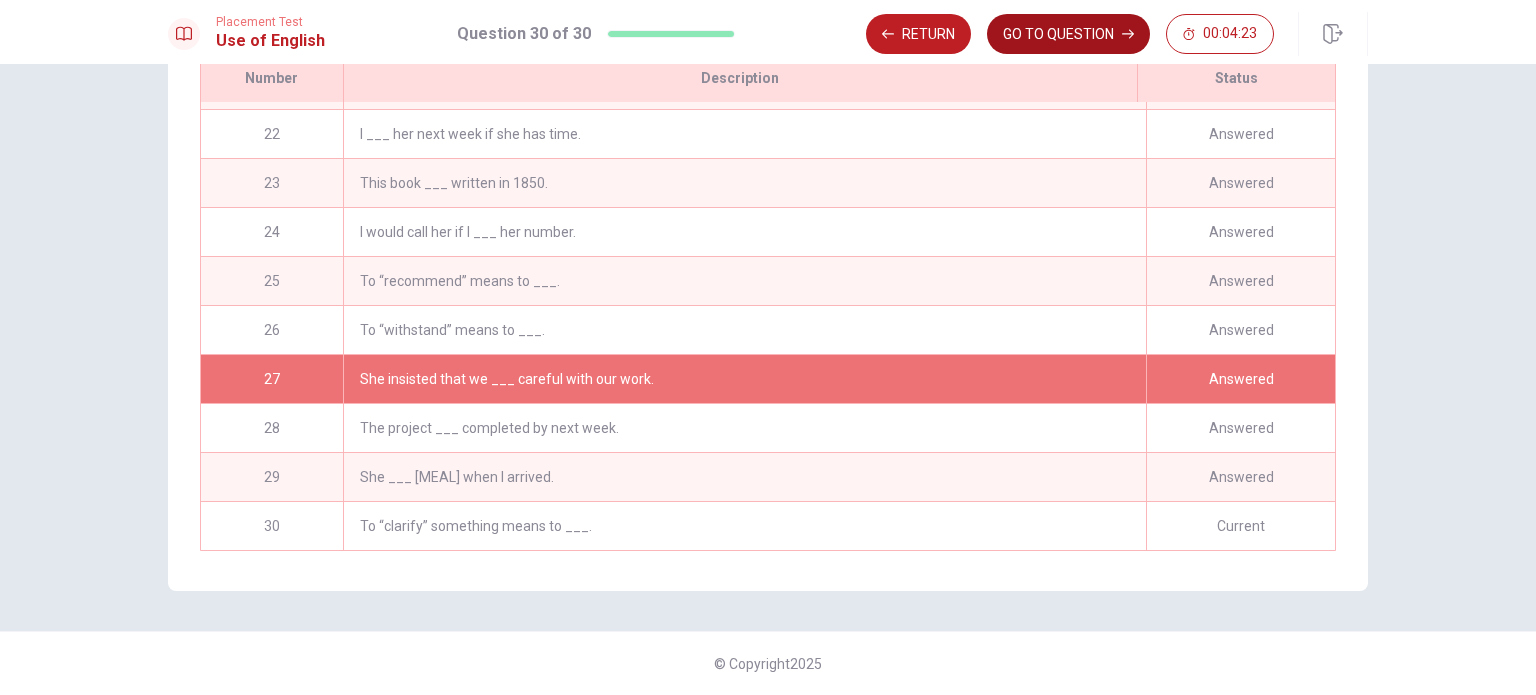 click on "GO TO QUESTION" at bounding box center (1068, 34) 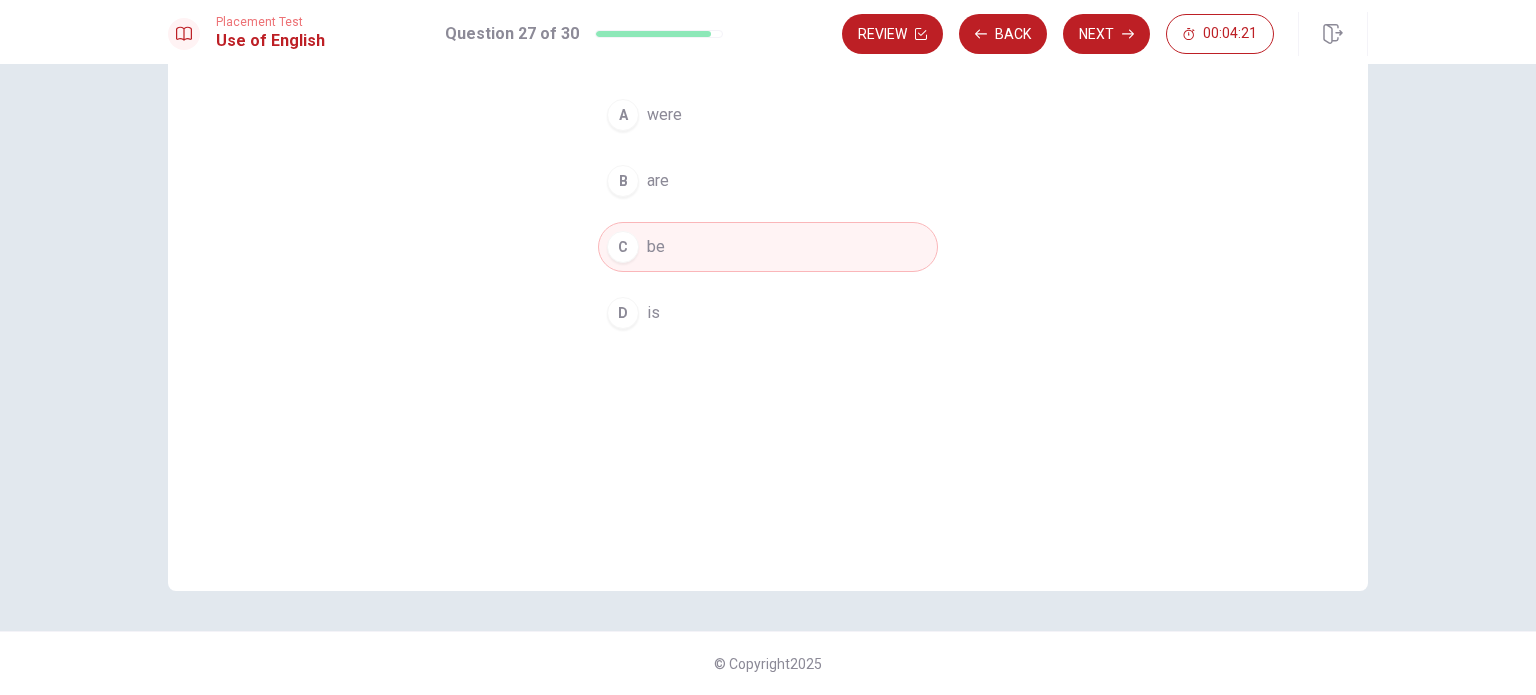 scroll, scrollTop: 108, scrollLeft: 0, axis: vertical 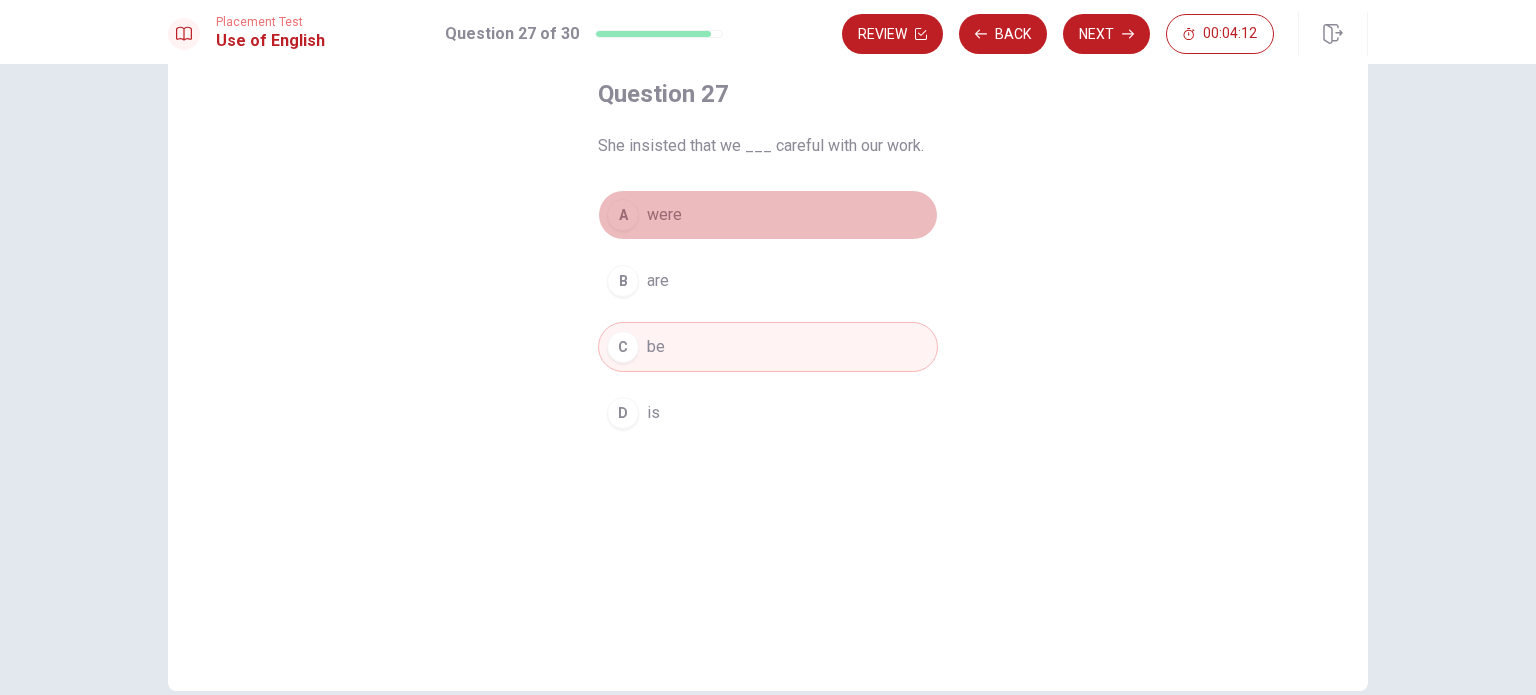 click on "were" at bounding box center [664, 215] 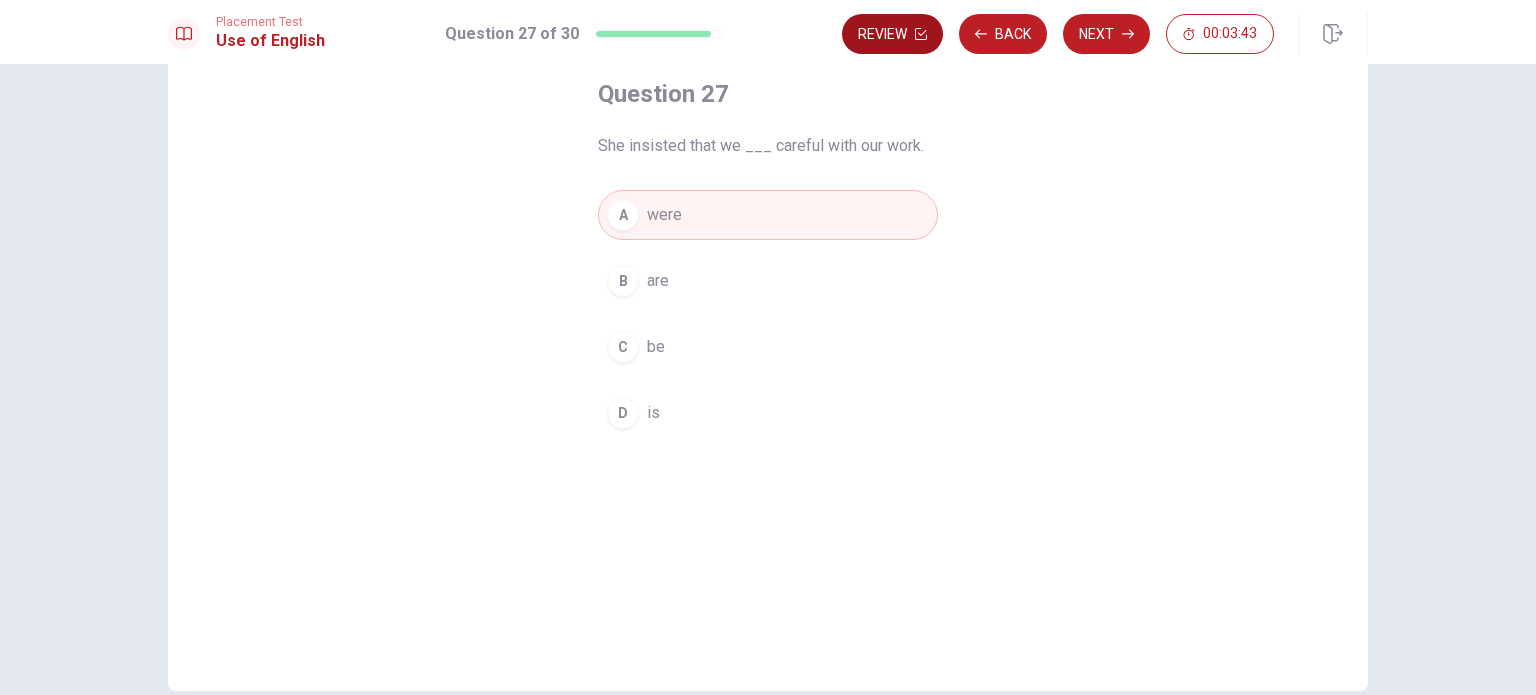 click on "Review" at bounding box center (892, 34) 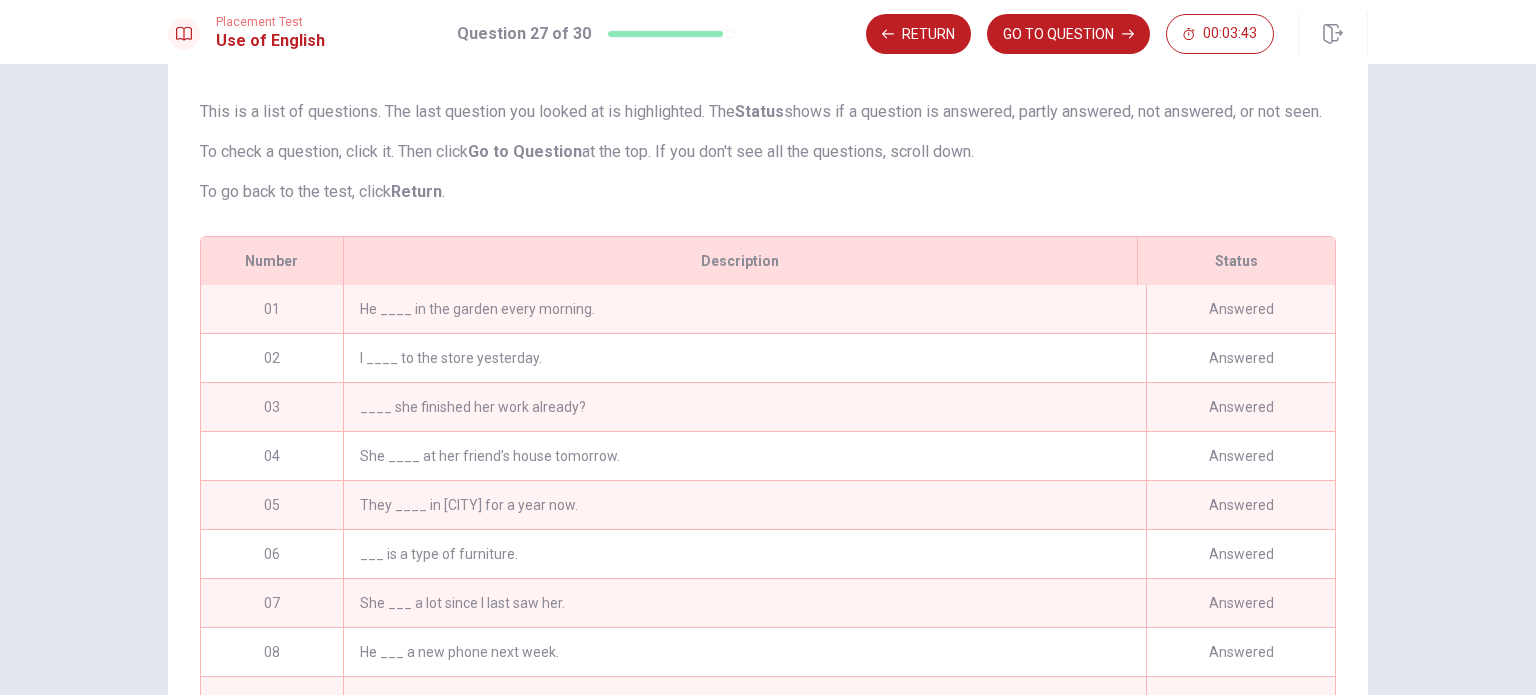 scroll, scrollTop: 287, scrollLeft: 0, axis: vertical 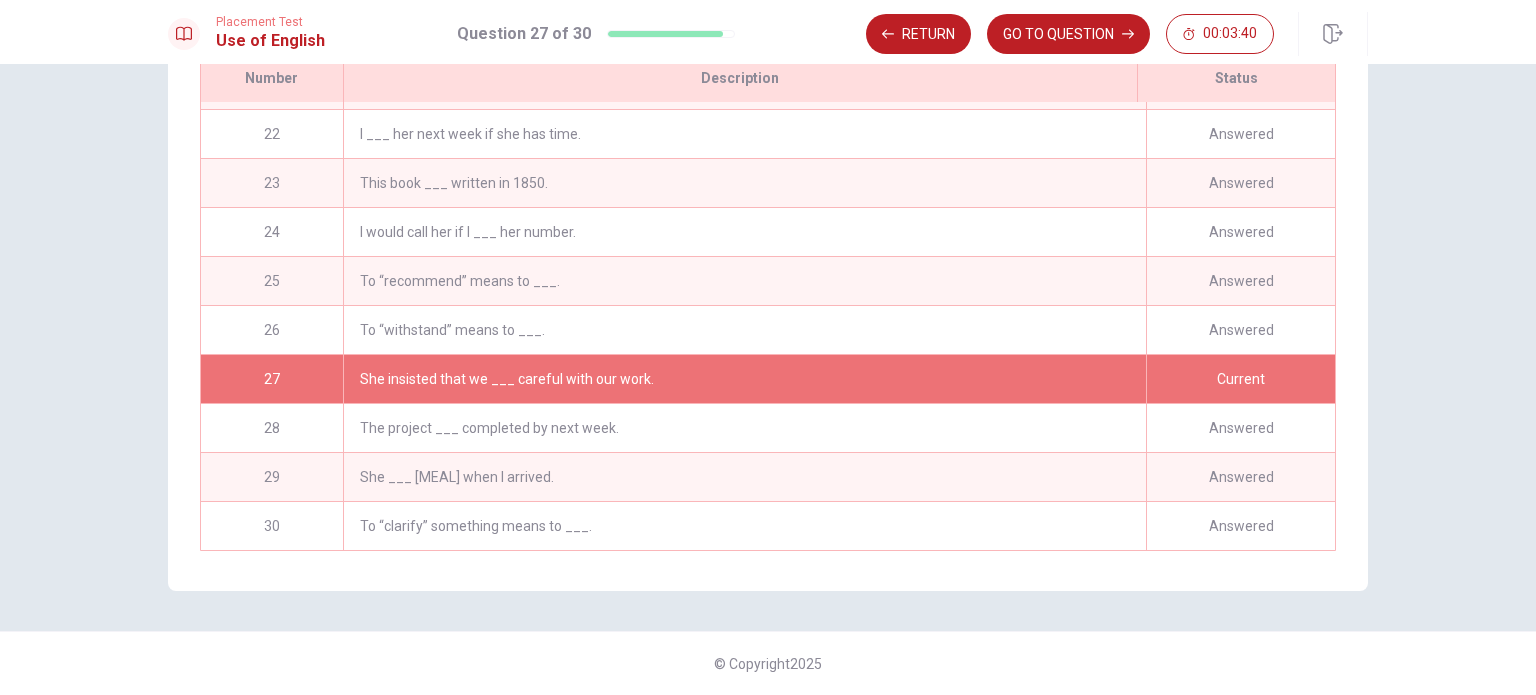 click on "To “clarify” something means to ___." at bounding box center (744, 526) 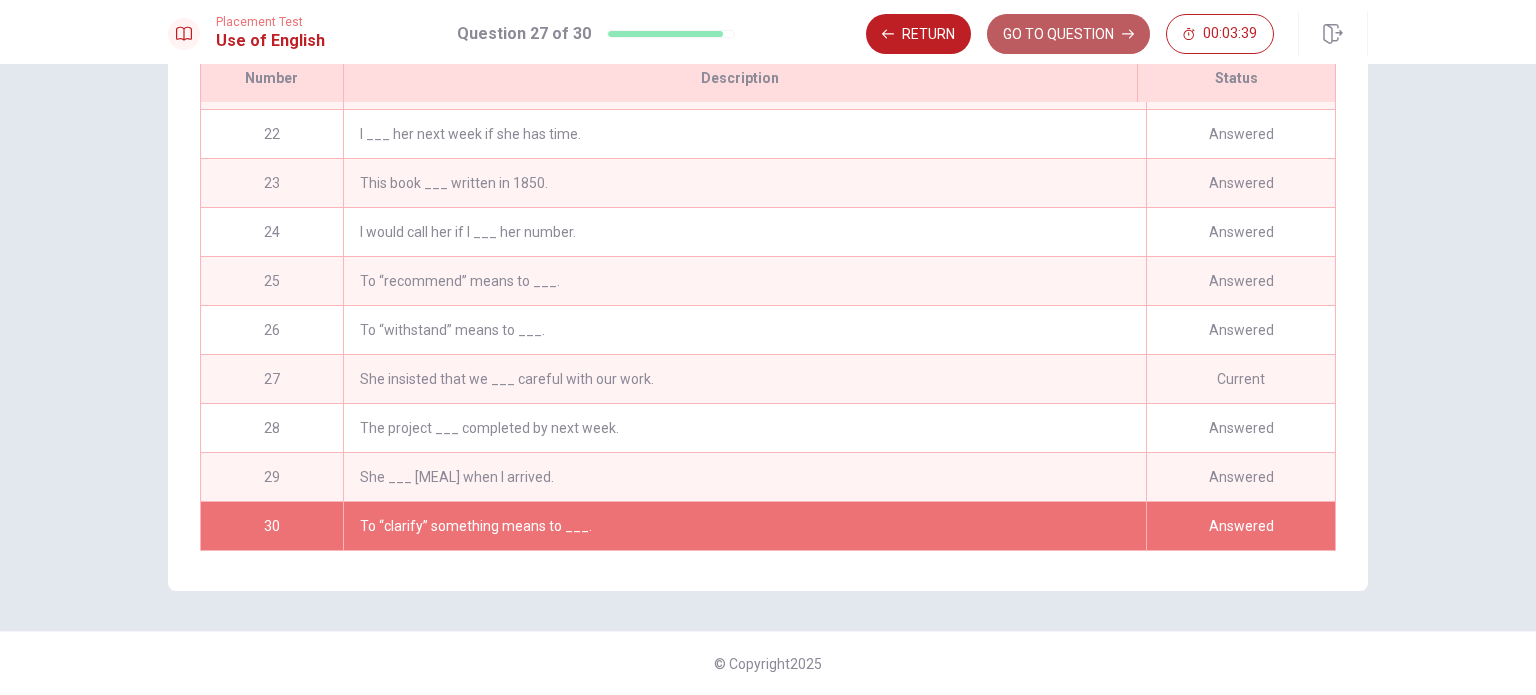 click on "GO TO QUESTION" at bounding box center [1068, 34] 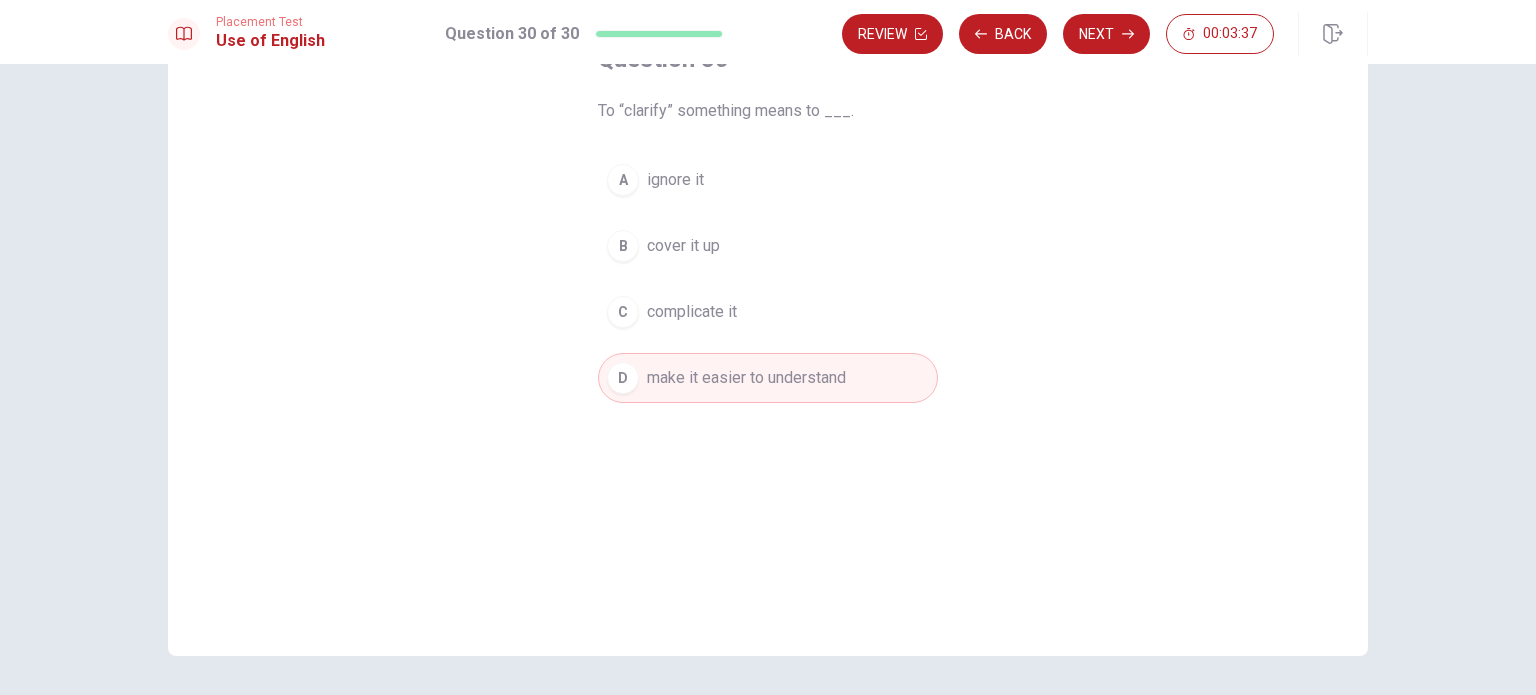 scroll, scrollTop: 108, scrollLeft: 0, axis: vertical 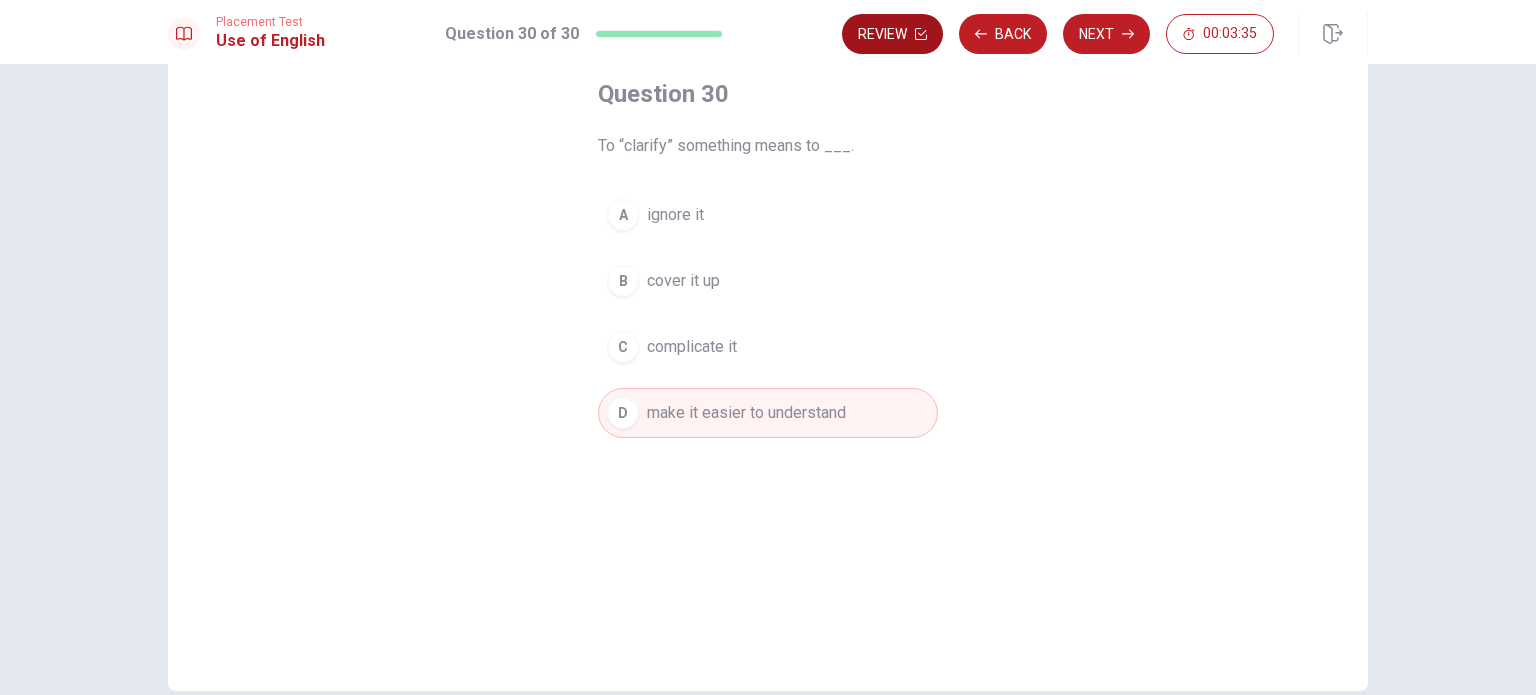 click on "Review" at bounding box center (892, 34) 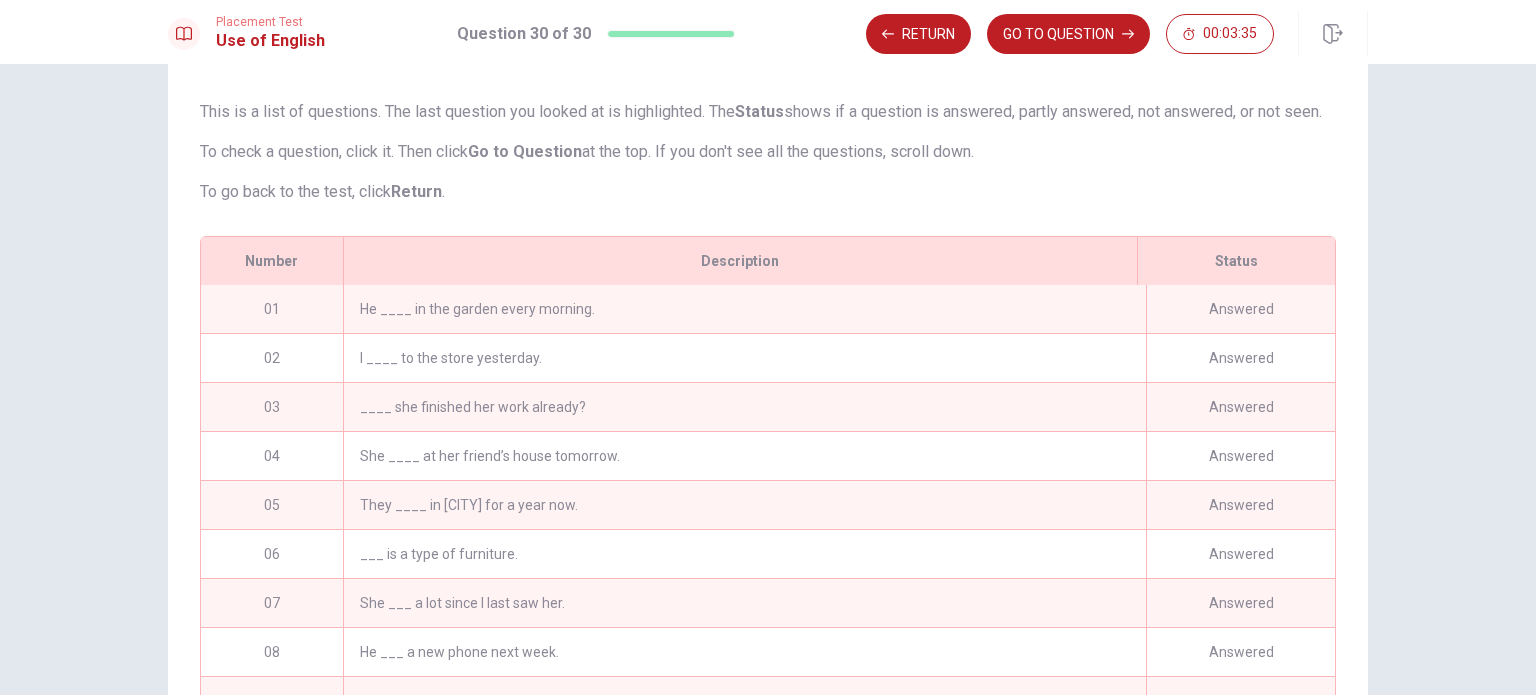 scroll, scrollTop: 252, scrollLeft: 0, axis: vertical 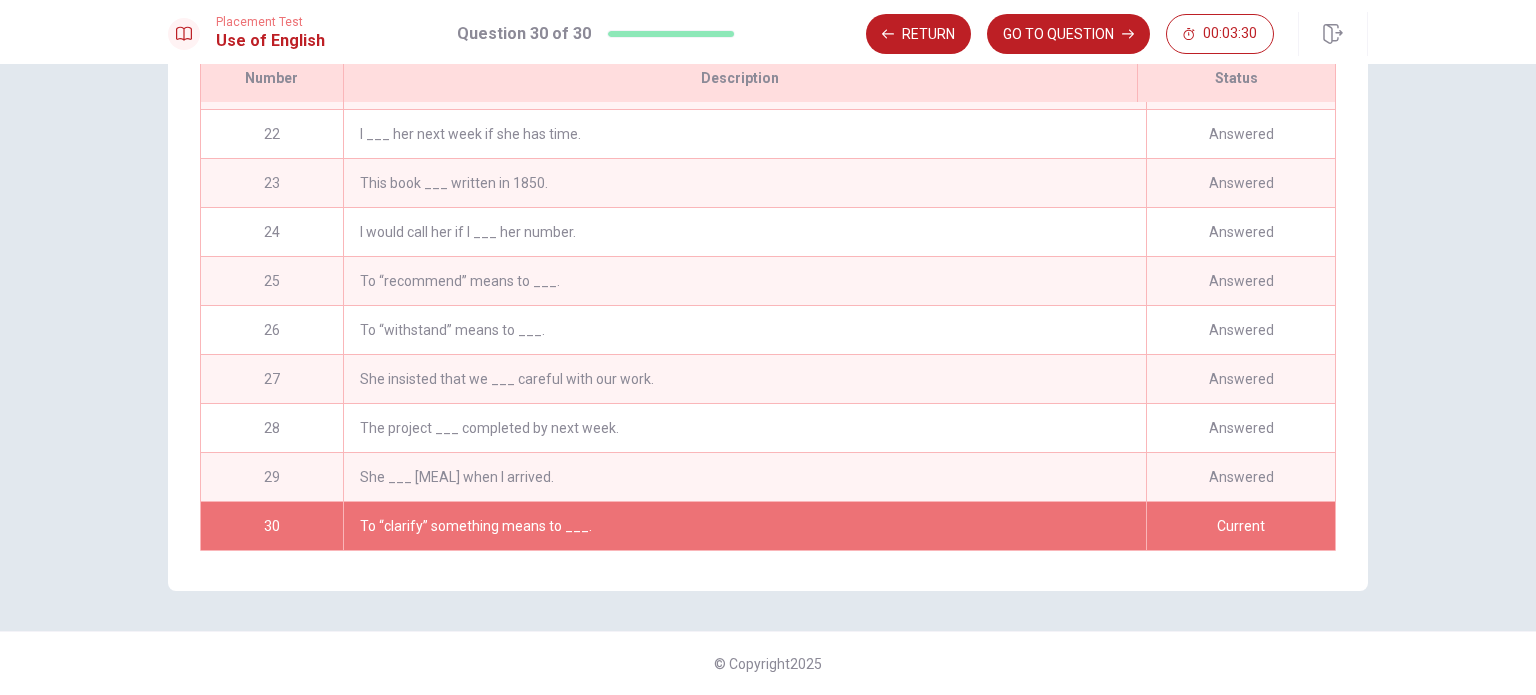 click on "To “withstand” means to ___." at bounding box center [744, 330] 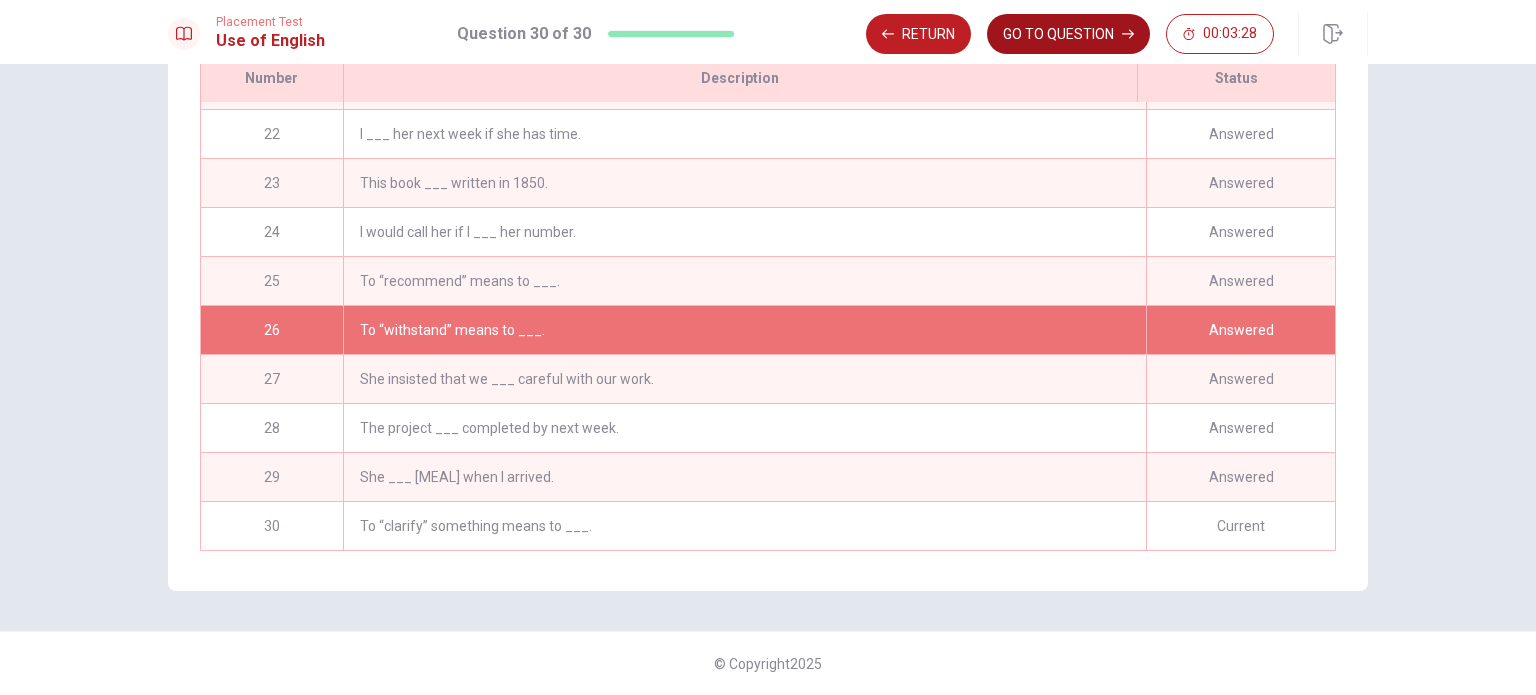 click on "GO TO QUESTION" at bounding box center [1068, 34] 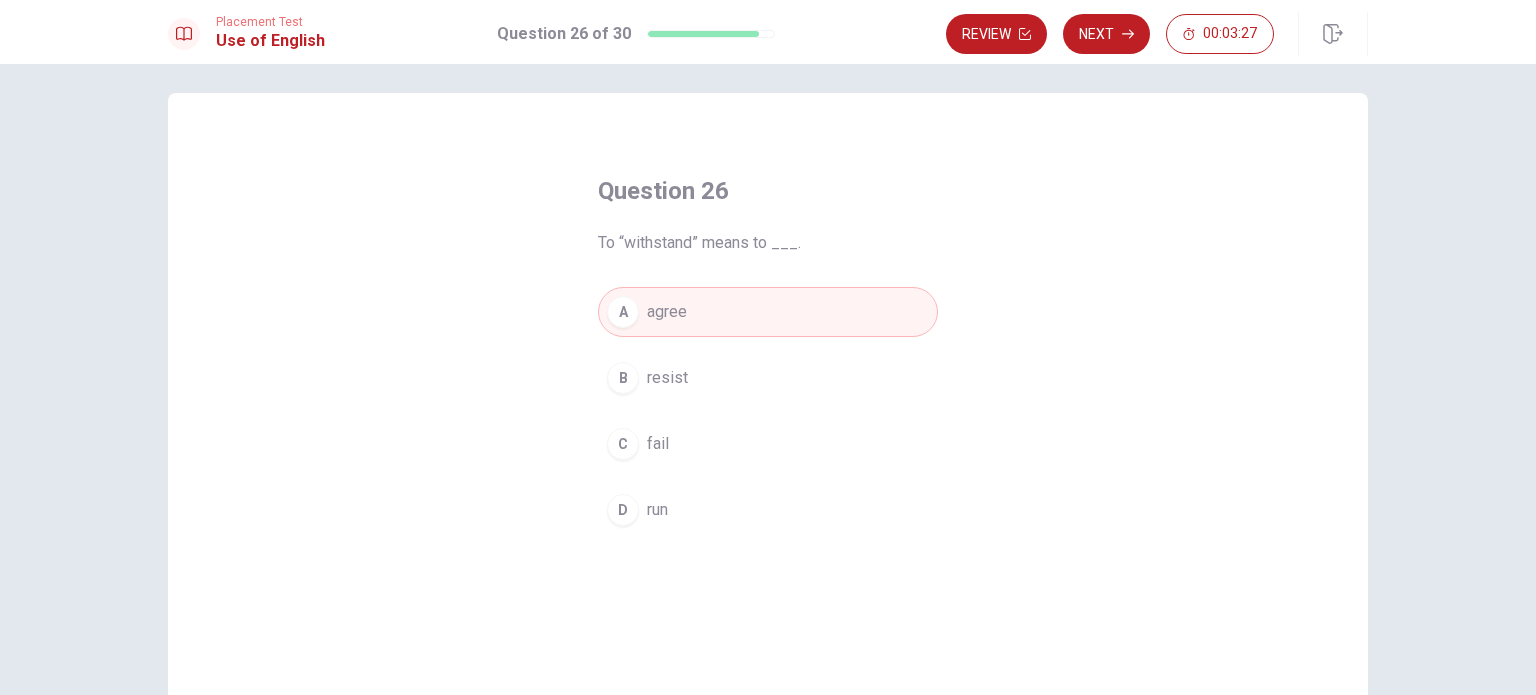 scroll, scrollTop: 0, scrollLeft: 0, axis: both 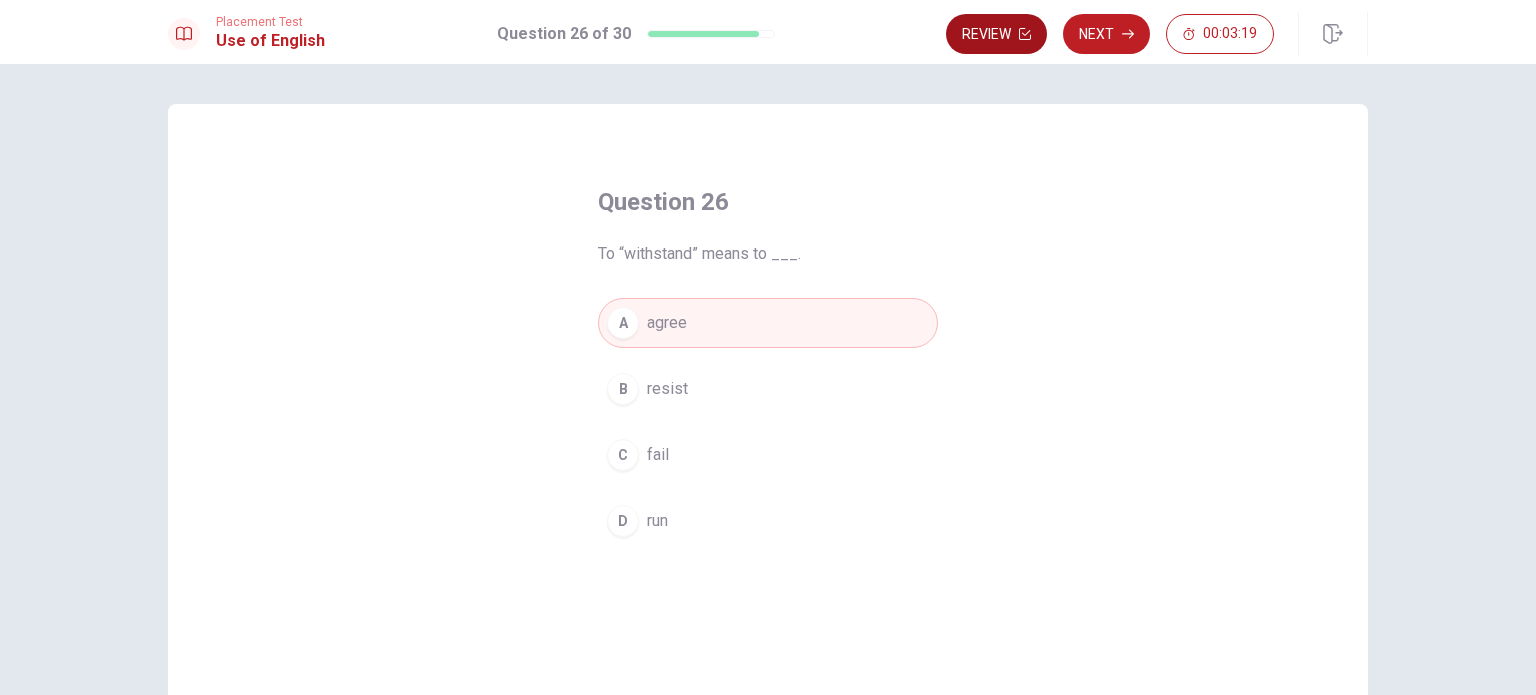 click on "Review" at bounding box center (996, 34) 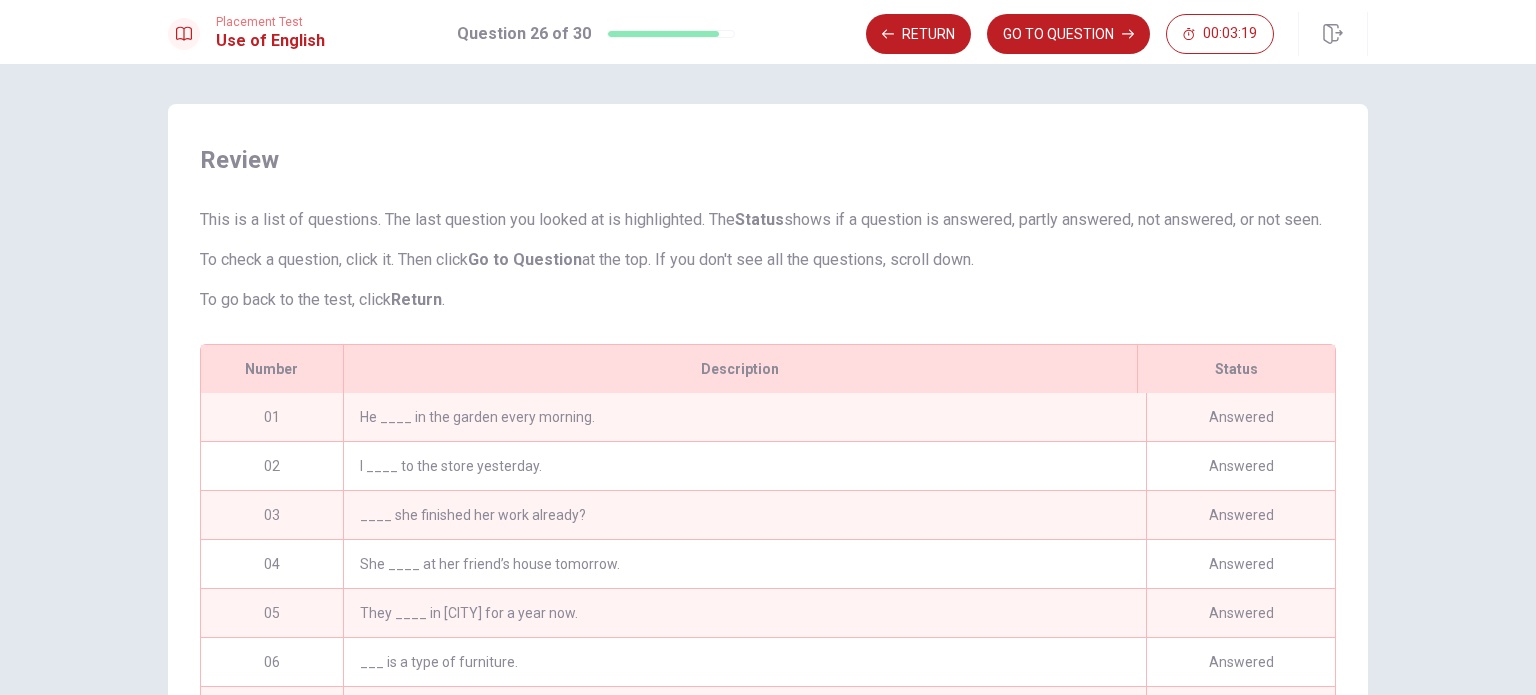 scroll, scrollTop: 236, scrollLeft: 0, axis: vertical 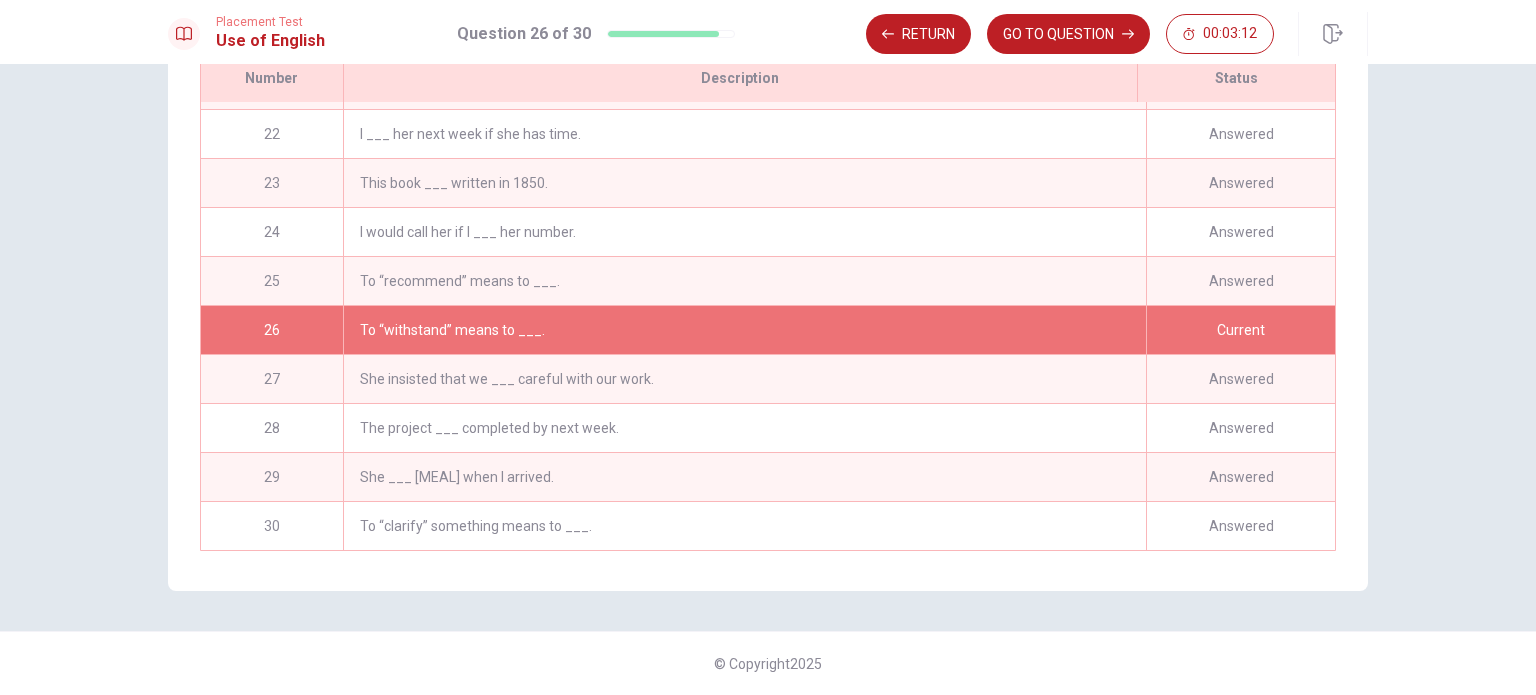 click on "She insisted that we ___ careful with our work." at bounding box center (744, 379) 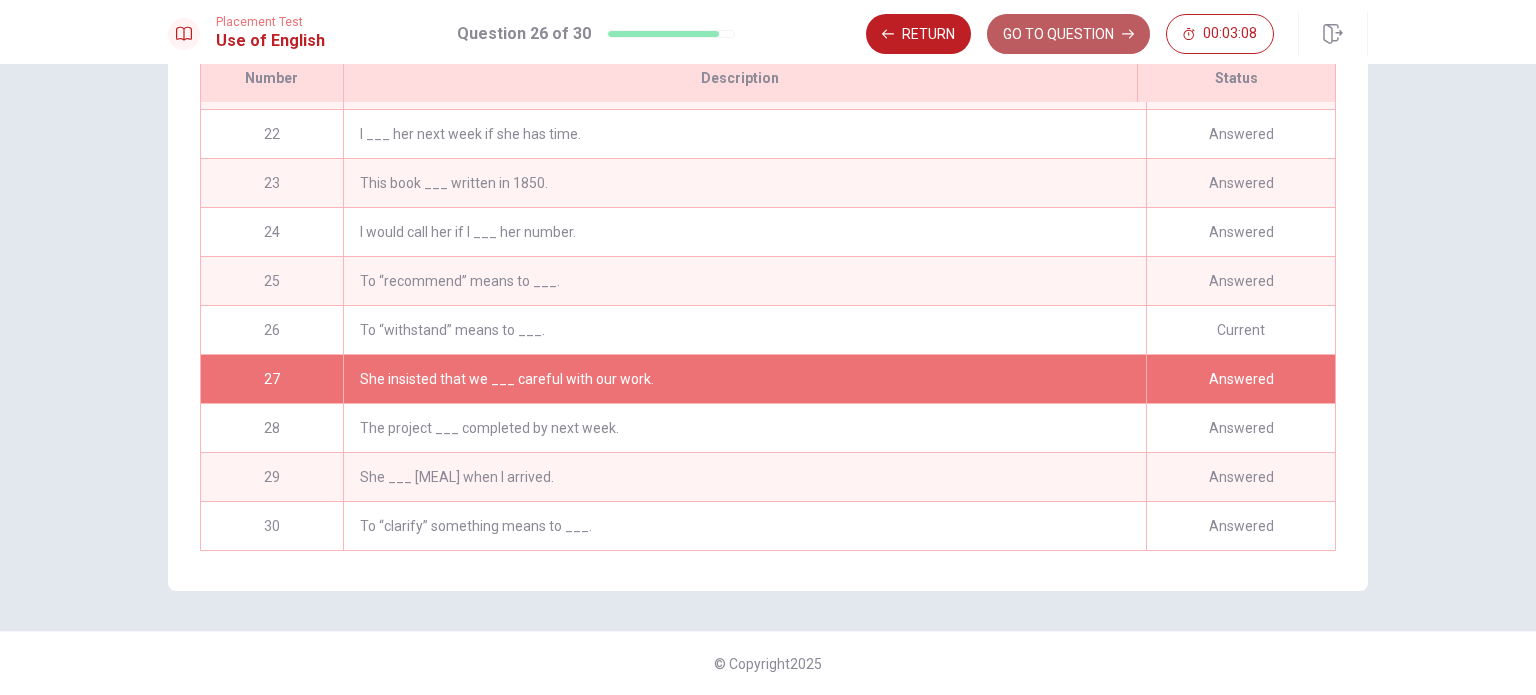 click on "GO TO QUESTION" at bounding box center (1068, 34) 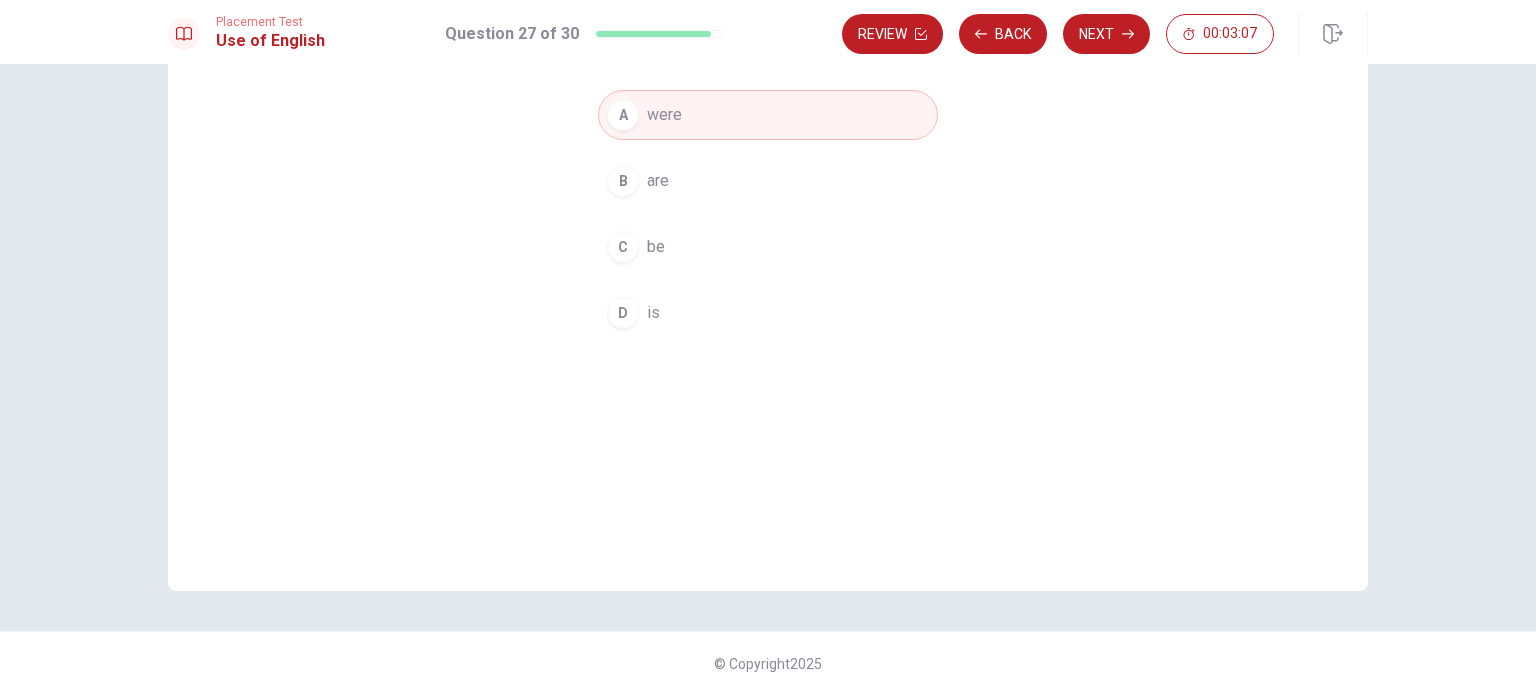 scroll, scrollTop: 108, scrollLeft: 0, axis: vertical 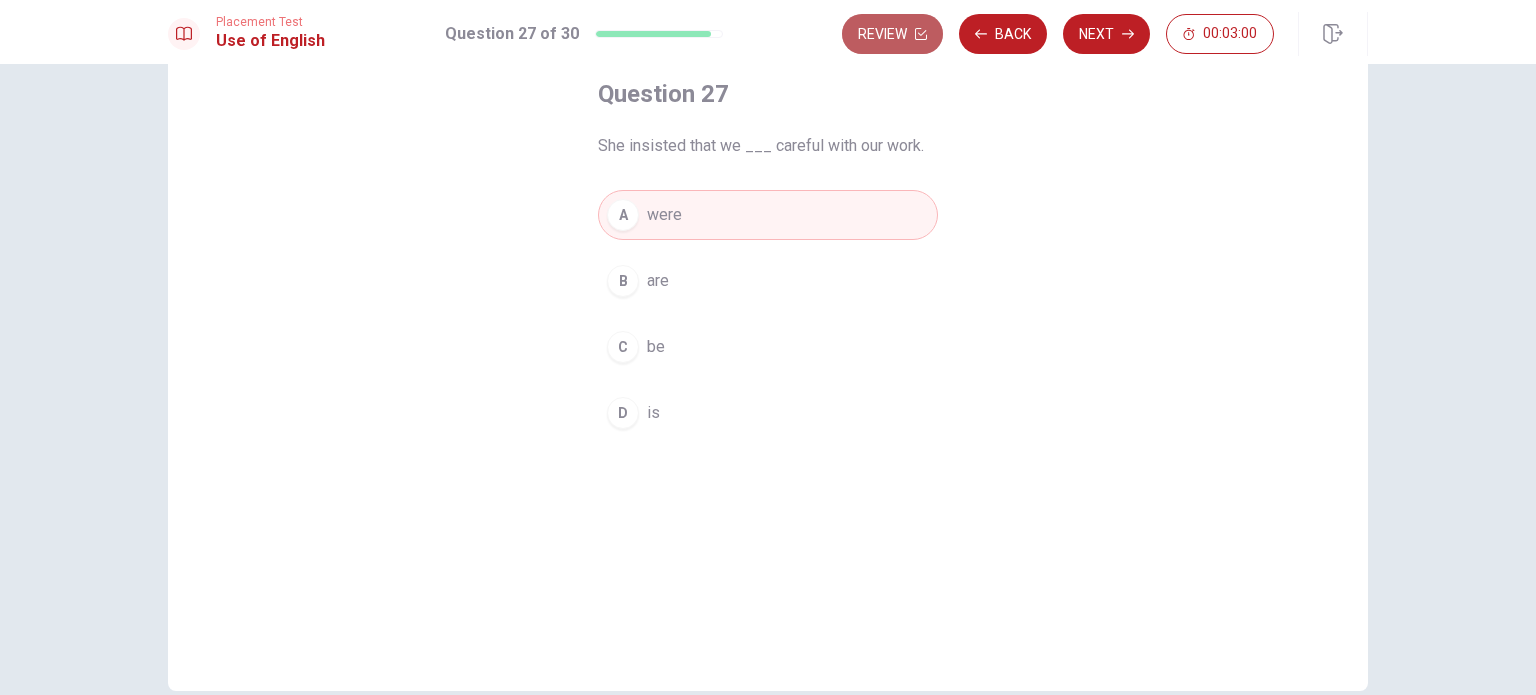 click on "Review" at bounding box center (892, 34) 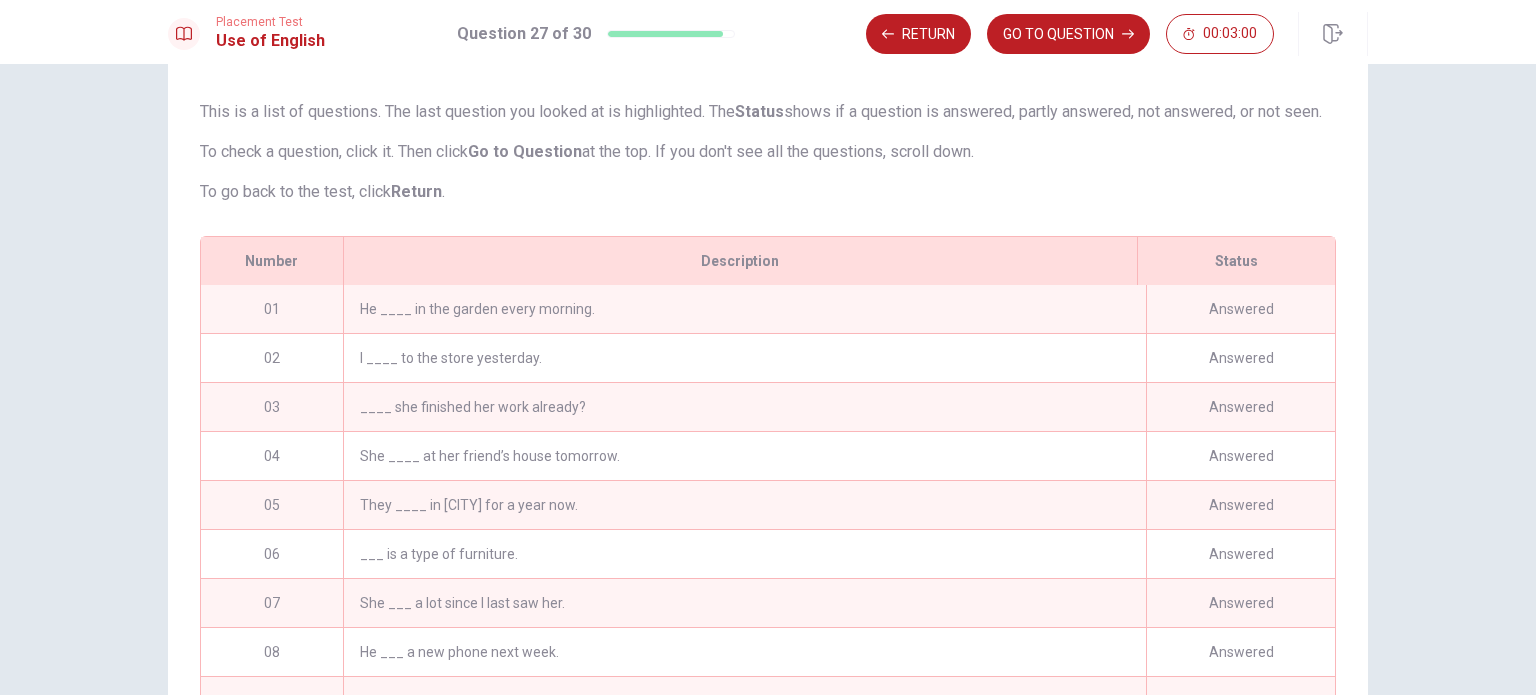 scroll, scrollTop: 314, scrollLeft: 0, axis: vertical 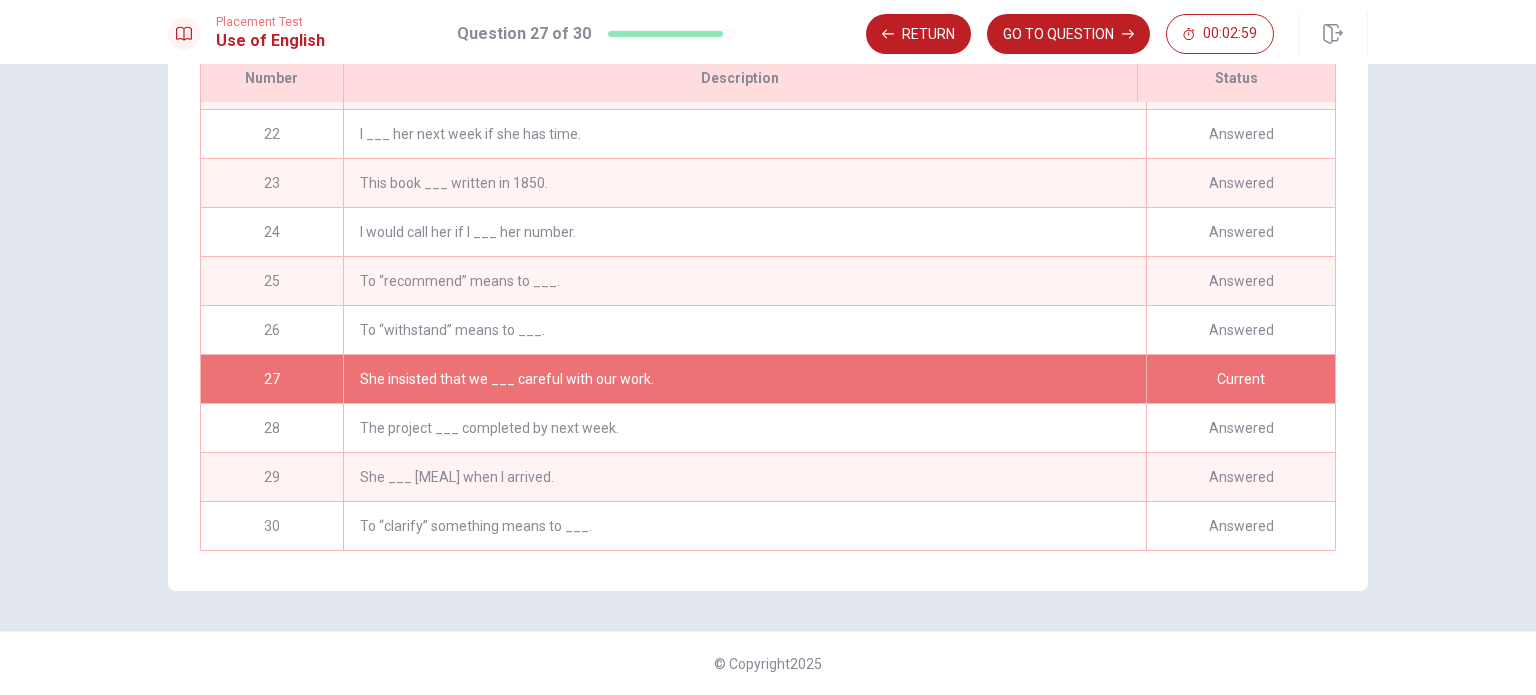 click on "To “clarify” something means to ___." at bounding box center (744, 526) 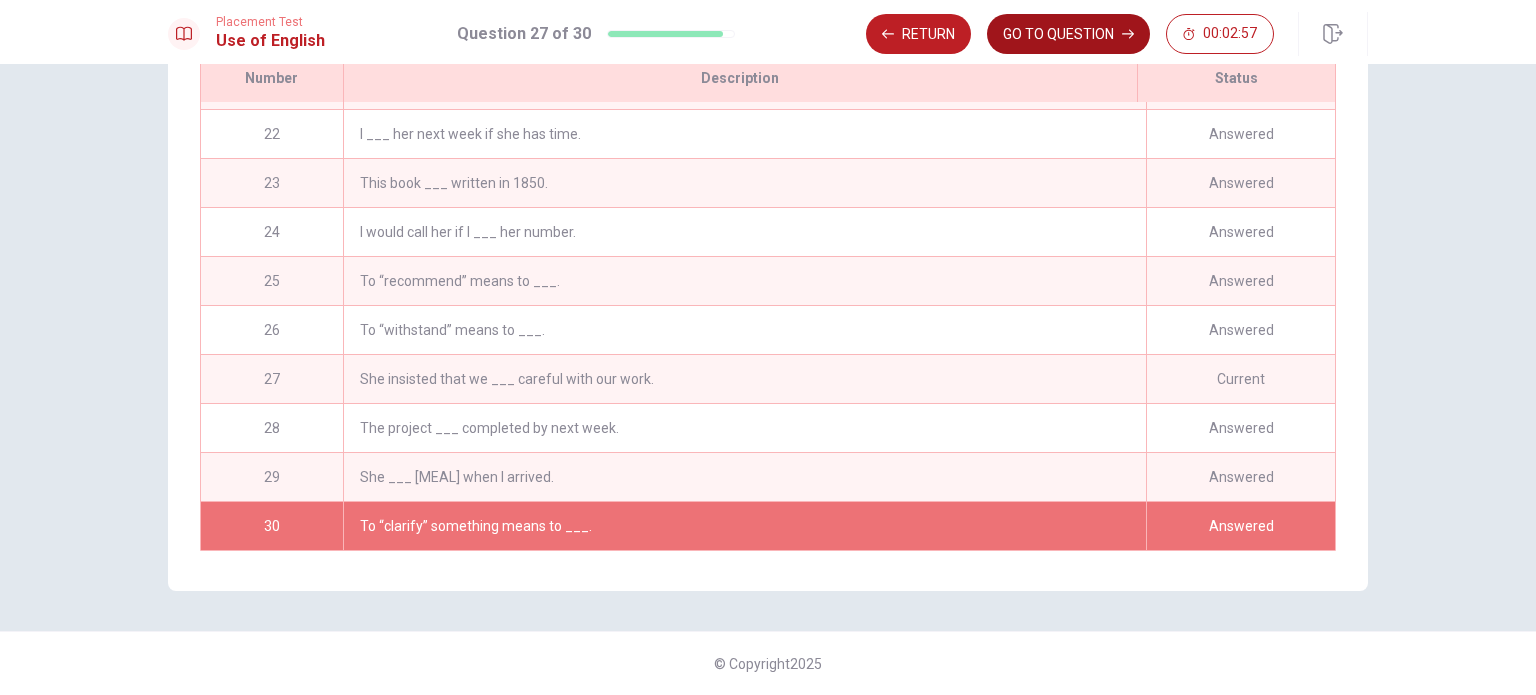 click on "GO TO QUESTION" at bounding box center (1068, 34) 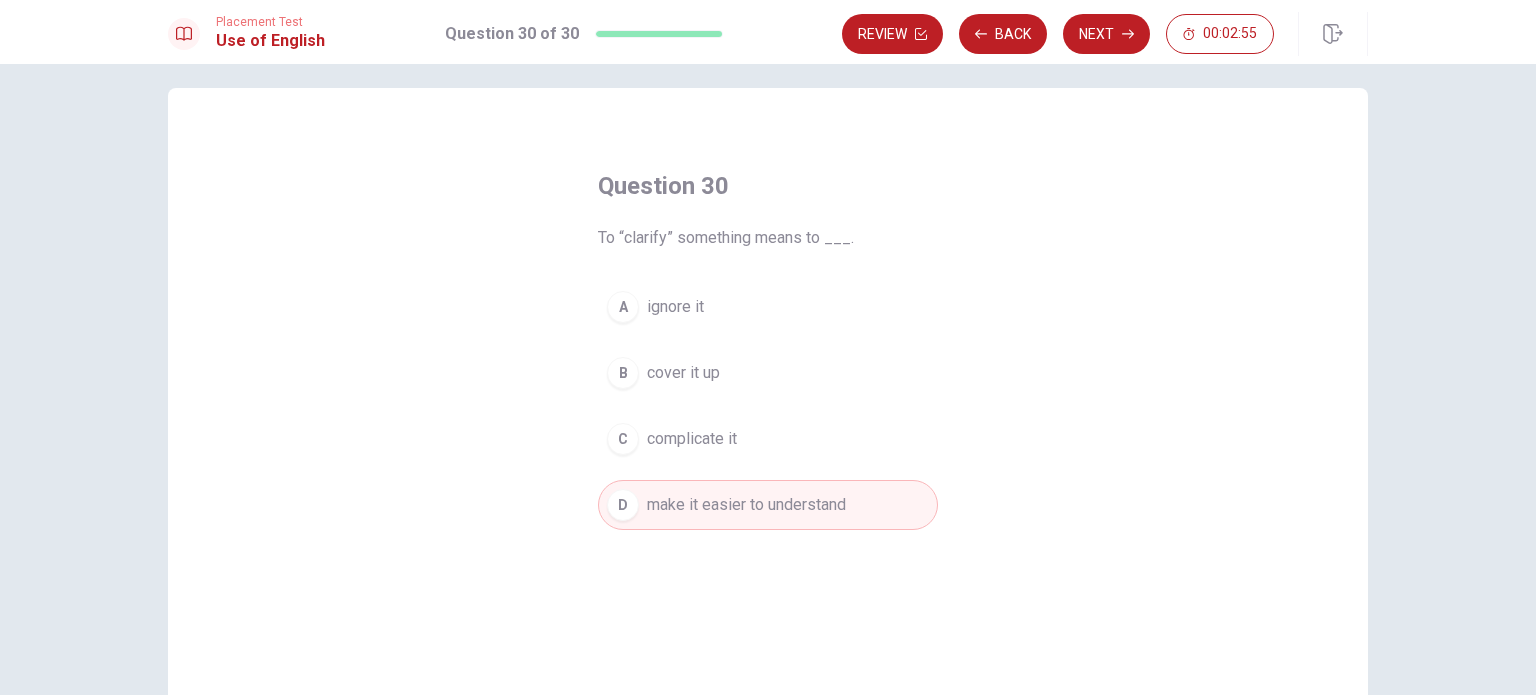 scroll, scrollTop: 8, scrollLeft: 0, axis: vertical 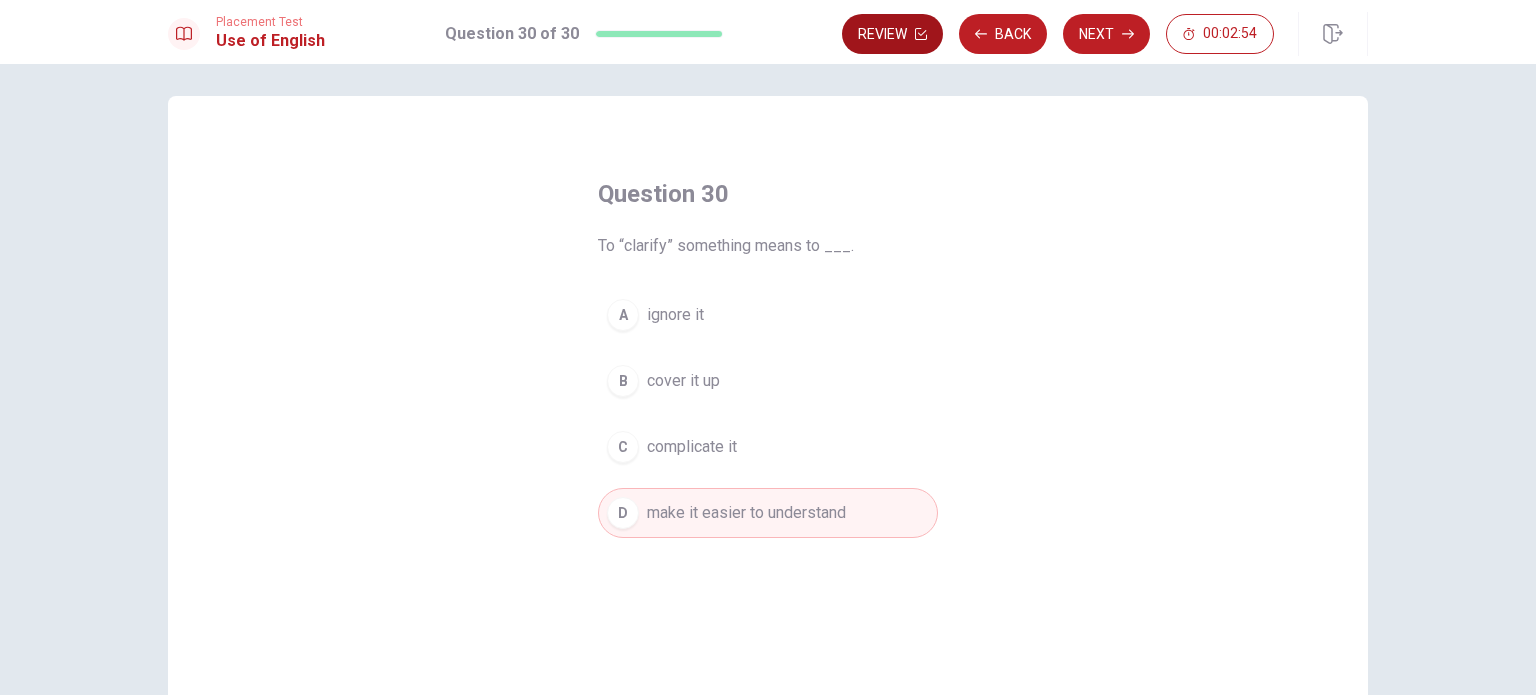 click on "Review" at bounding box center [892, 34] 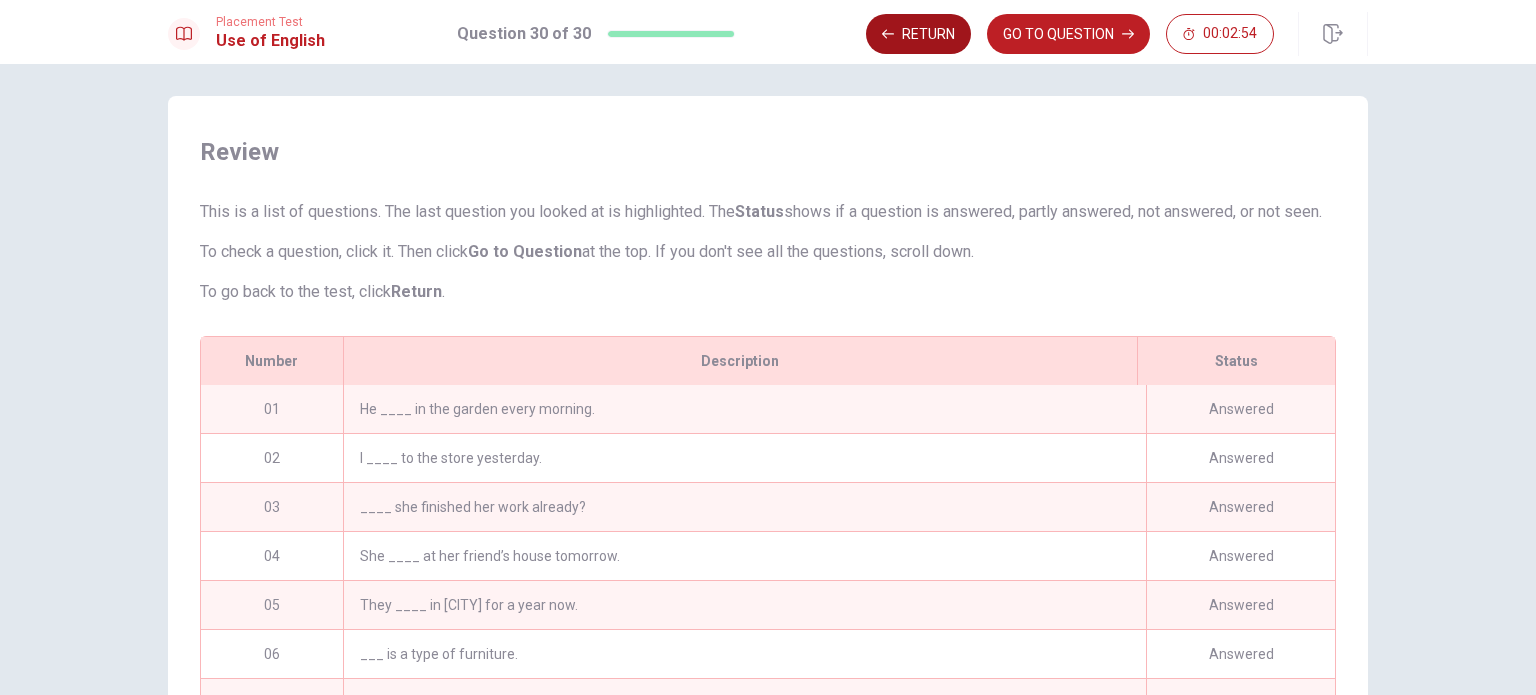 scroll, scrollTop: 166, scrollLeft: 0, axis: vertical 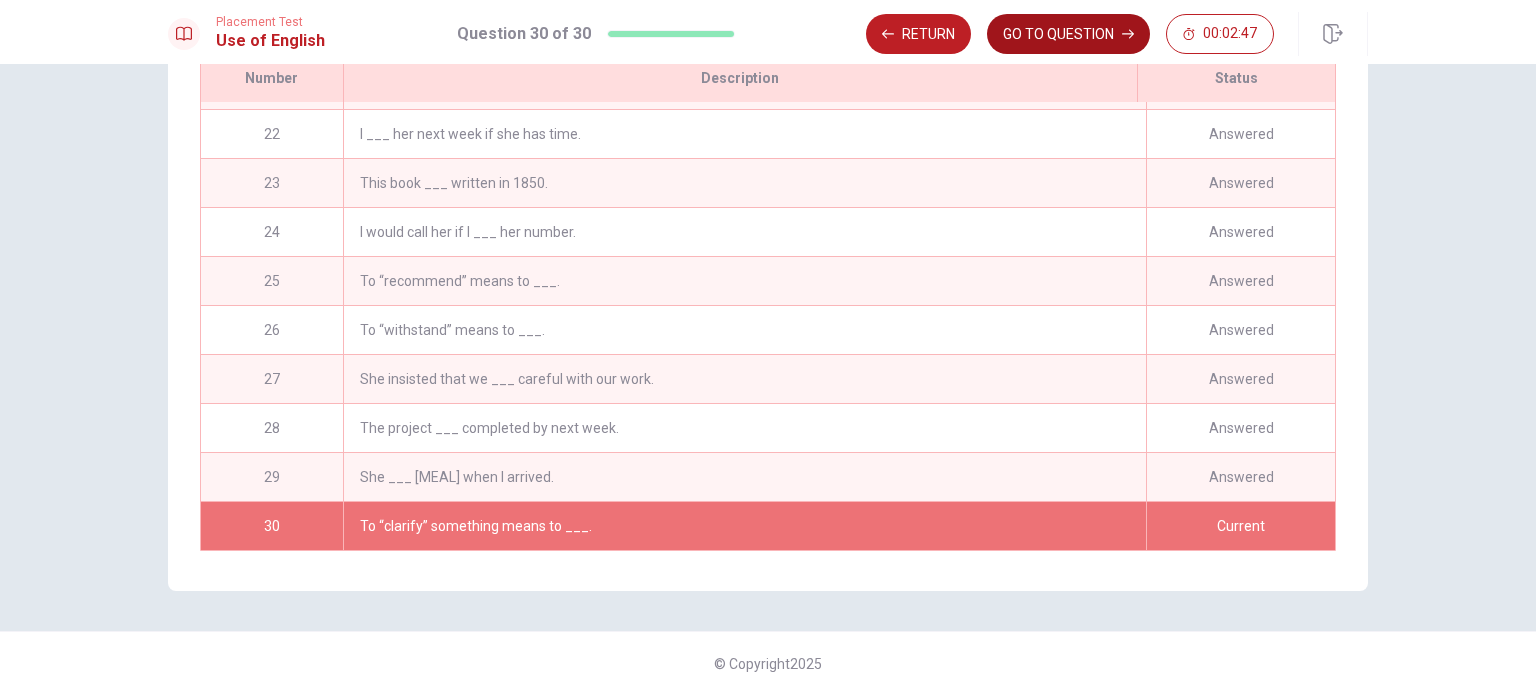click on "GO TO QUESTION" at bounding box center (1068, 34) 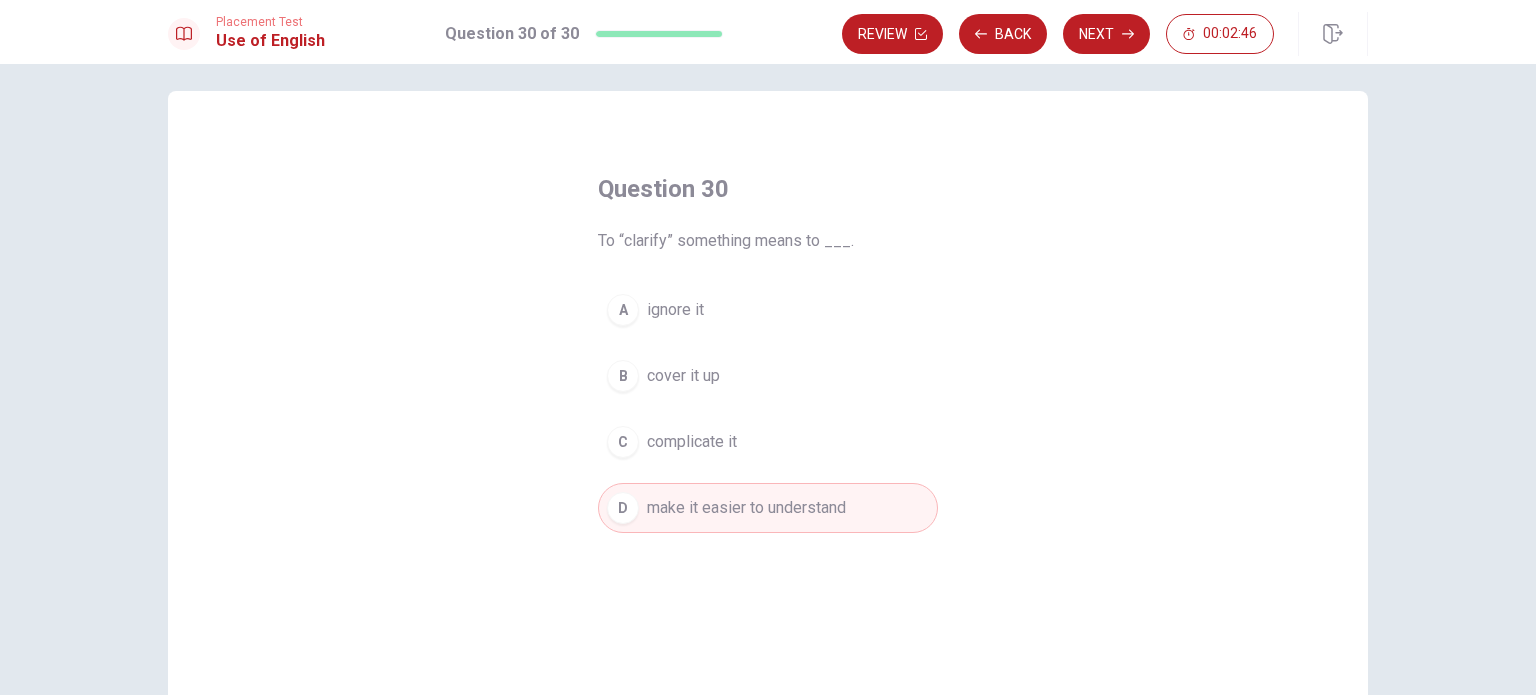 scroll, scrollTop: 0, scrollLeft: 0, axis: both 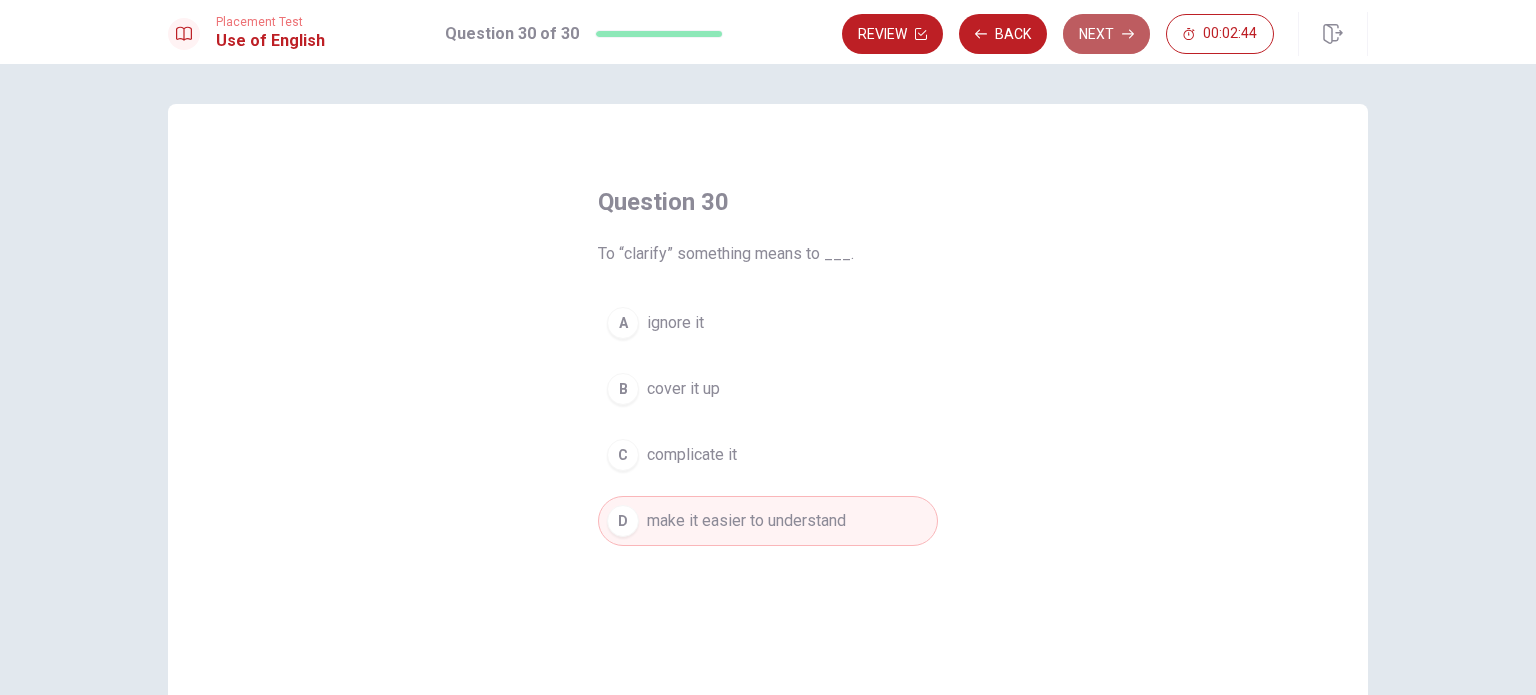 click on "Next" at bounding box center (1106, 34) 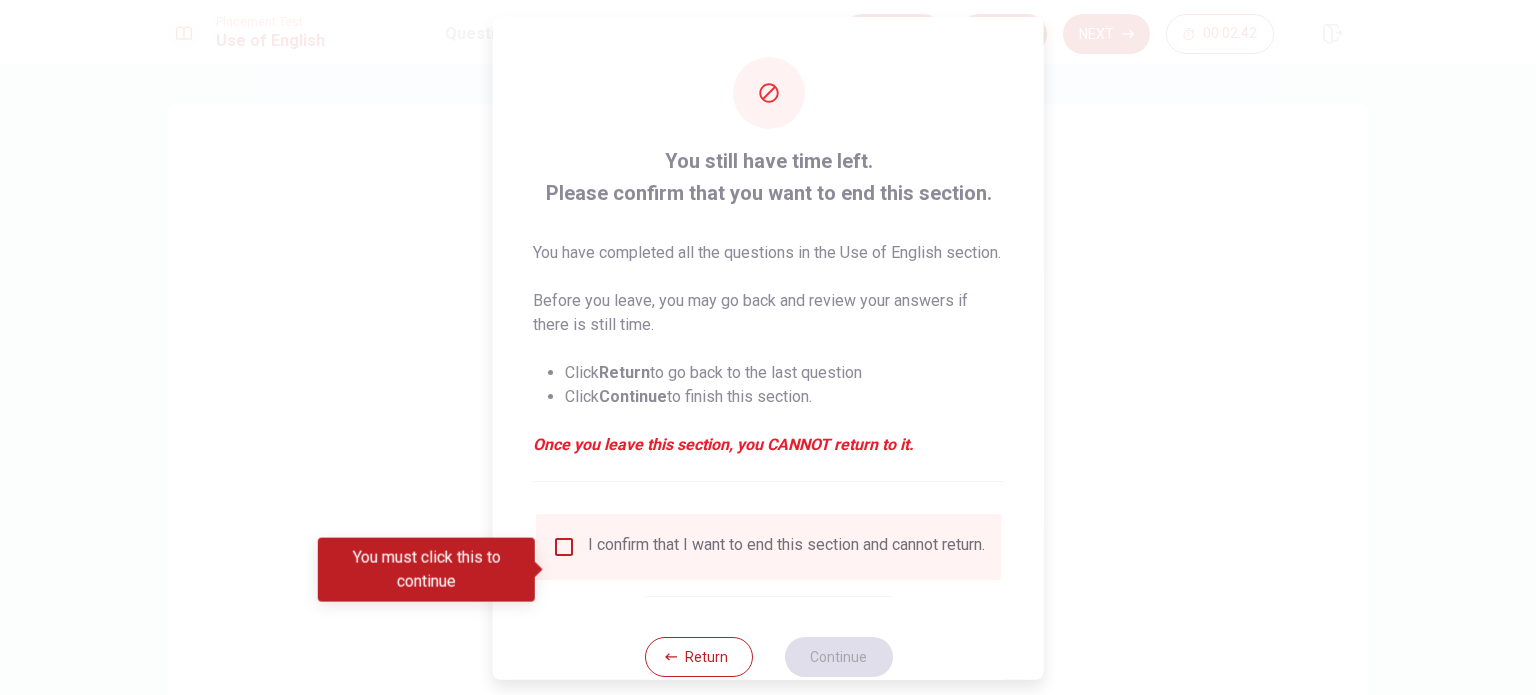 click at bounding box center (564, 546) 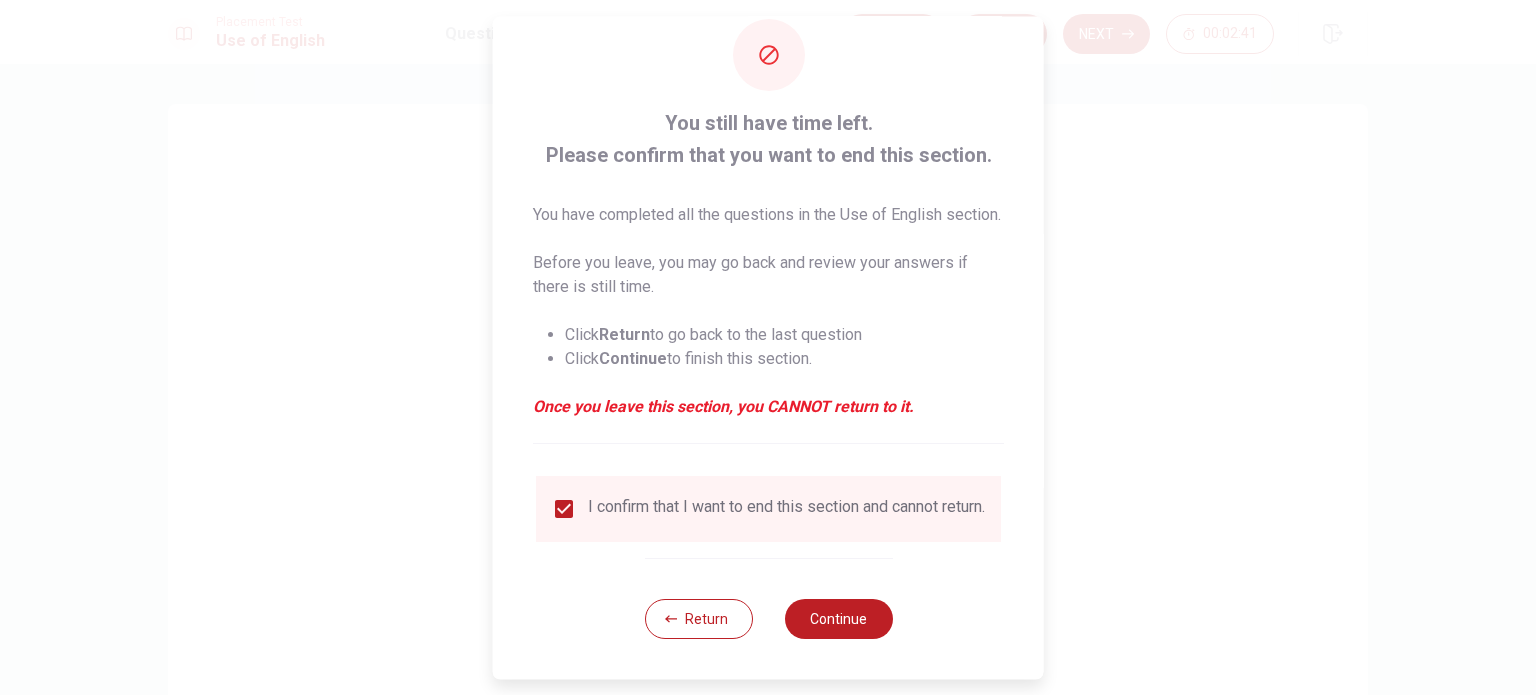 scroll, scrollTop: 74, scrollLeft: 0, axis: vertical 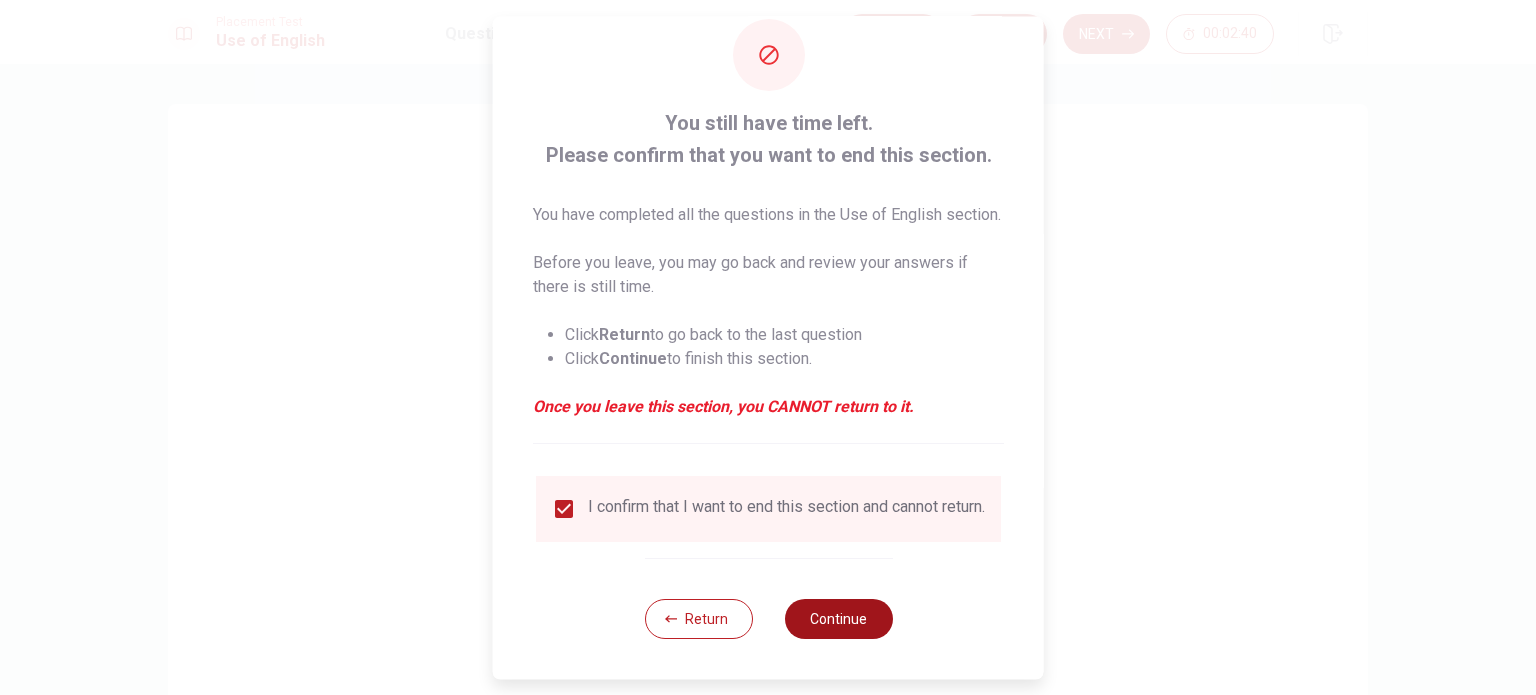 click on "Continue" at bounding box center [838, 619] 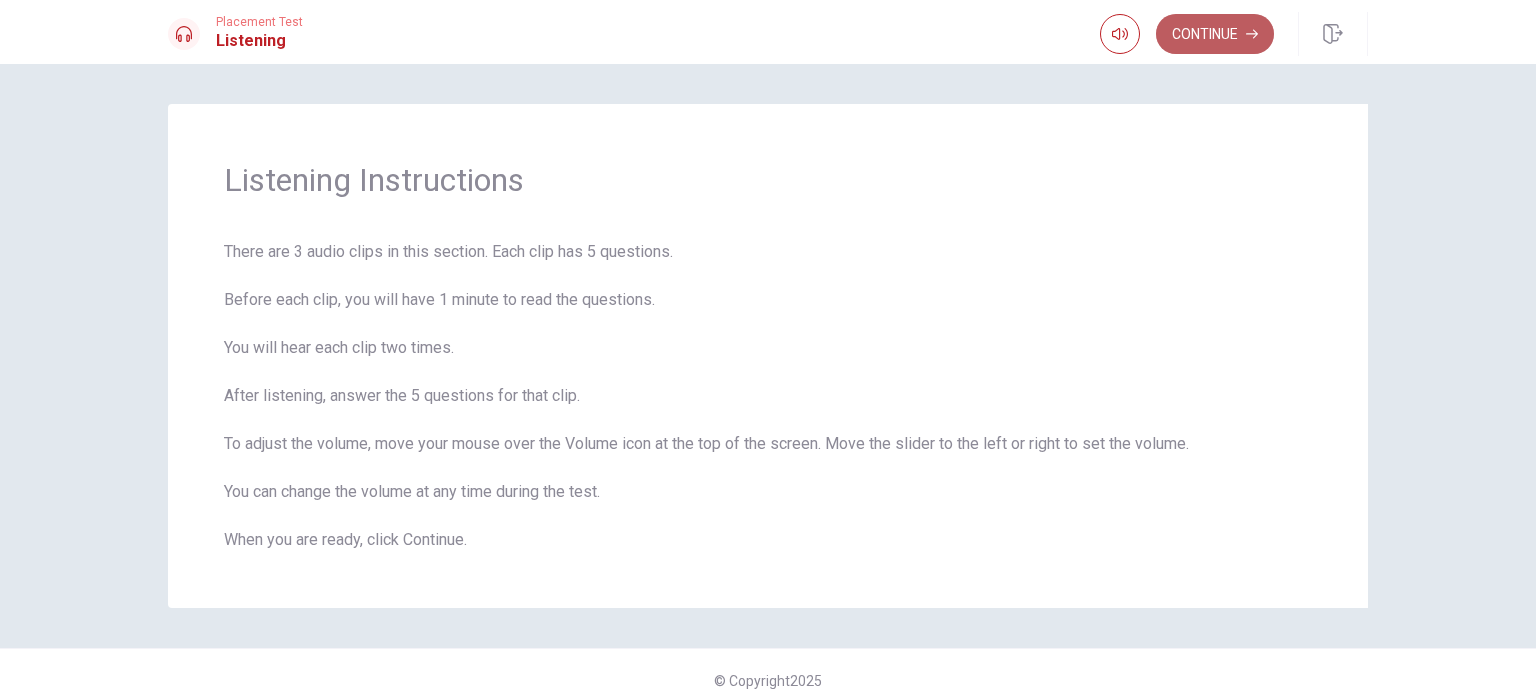 click on "Continue" at bounding box center (1215, 34) 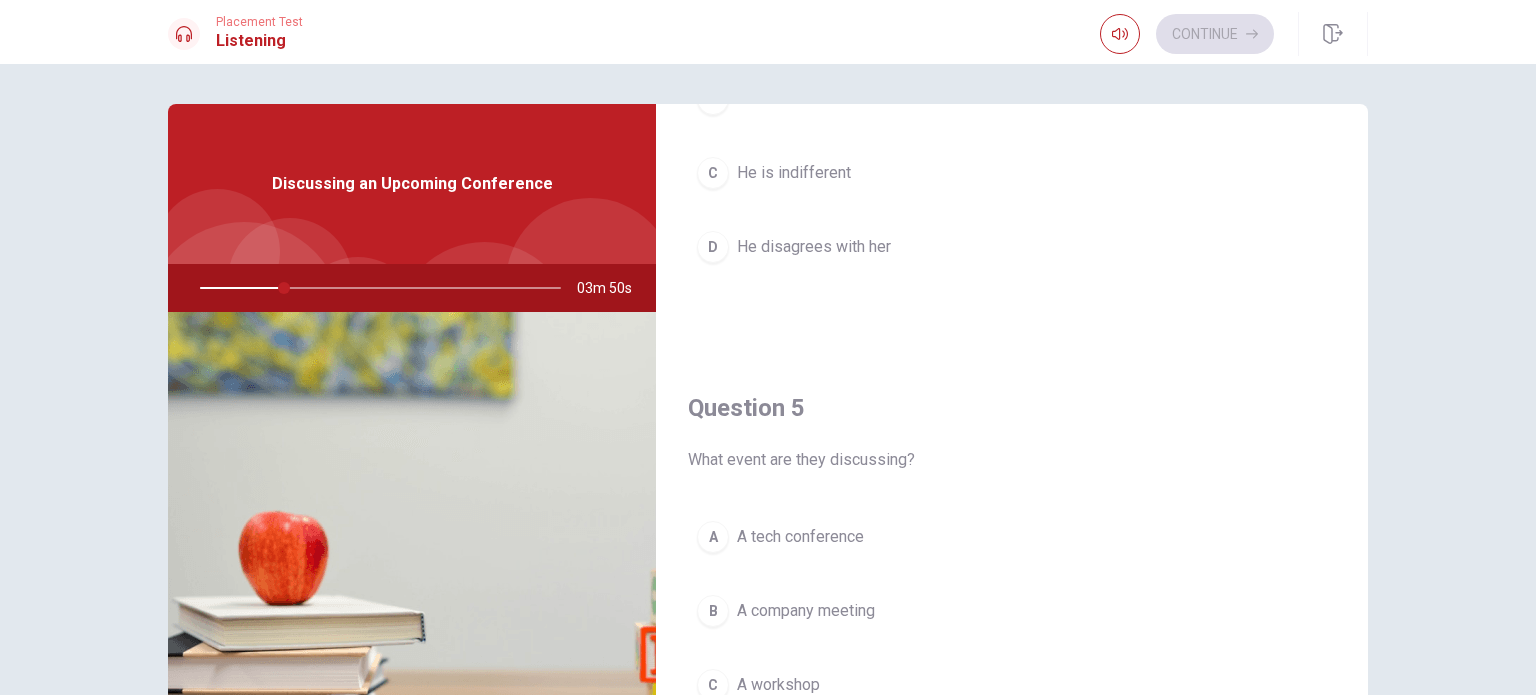 scroll, scrollTop: 1856, scrollLeft: 0, axis: vertical 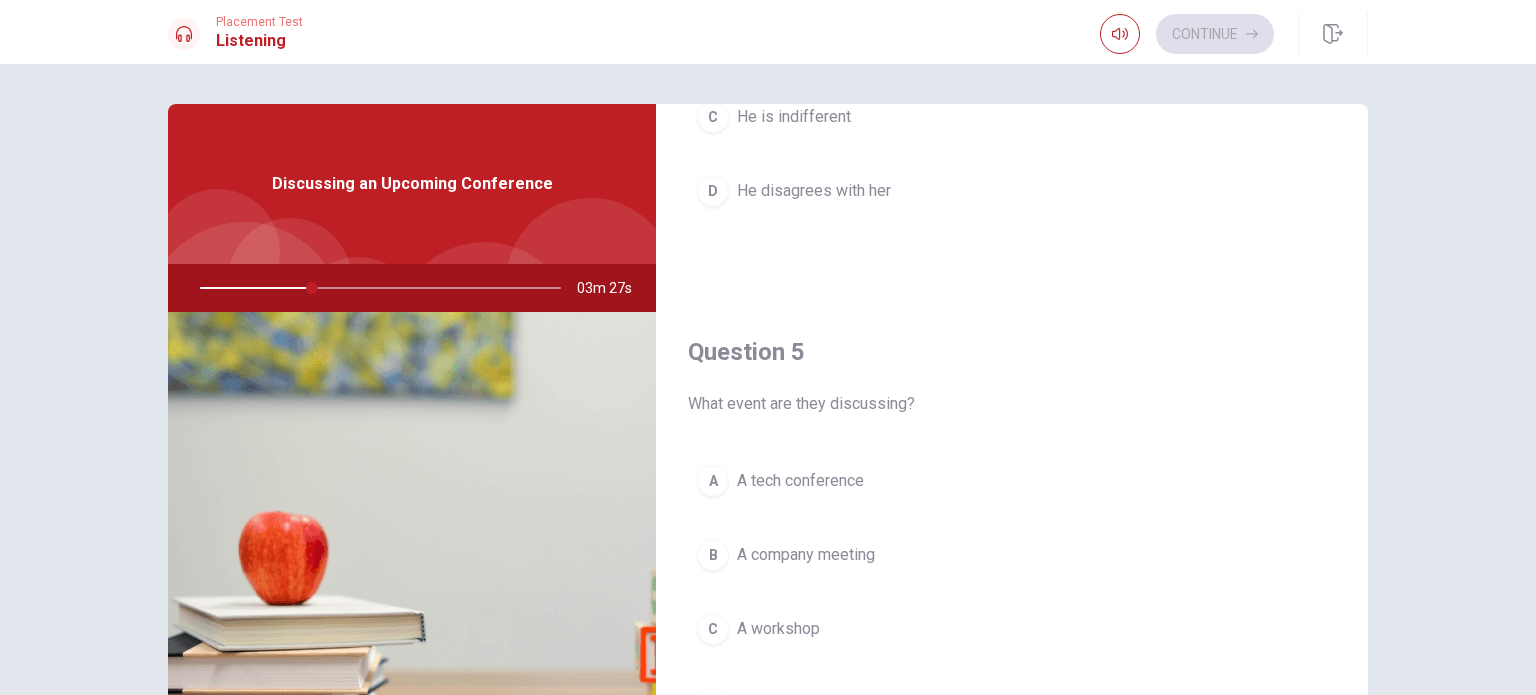 click on "A tech conference" at bounding box center (800, 481) 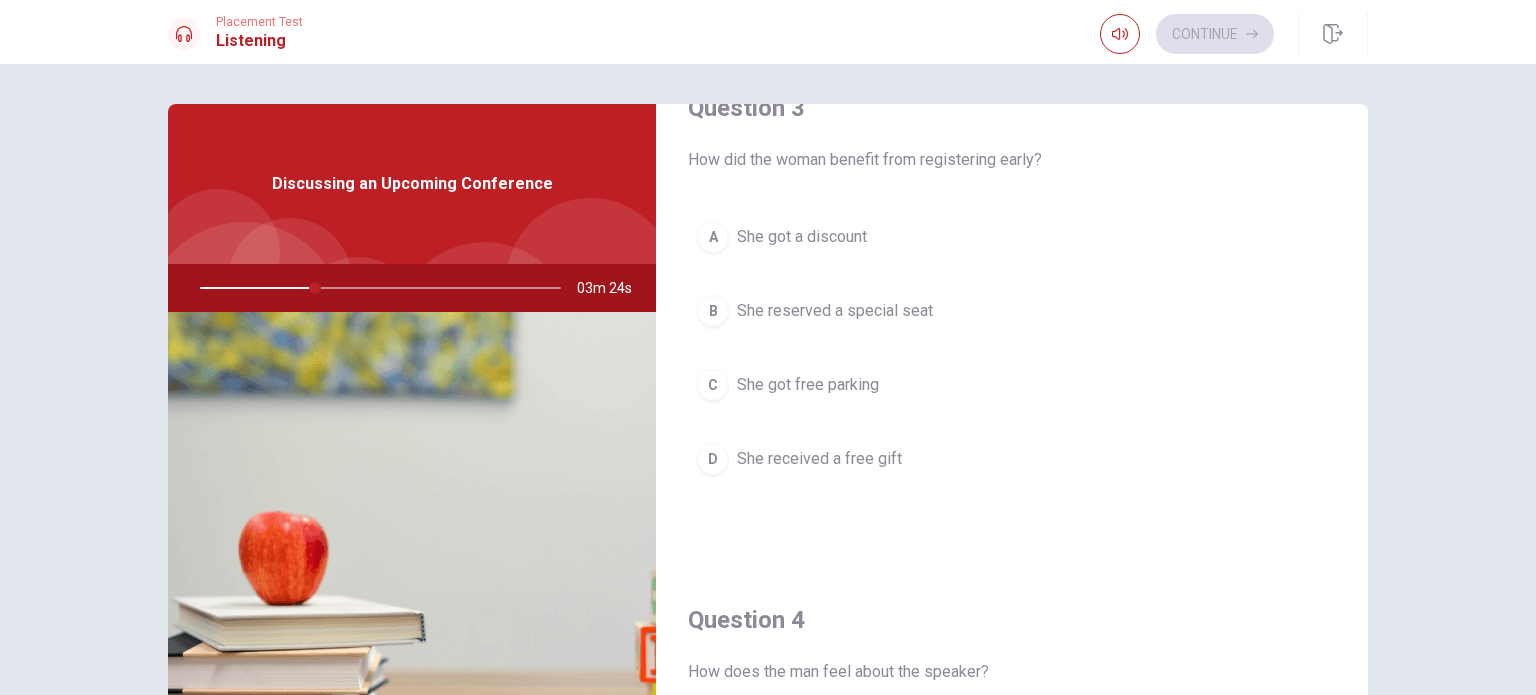 scroll, scrollTop: 1056, scrollLeft: 0, axis: vertical 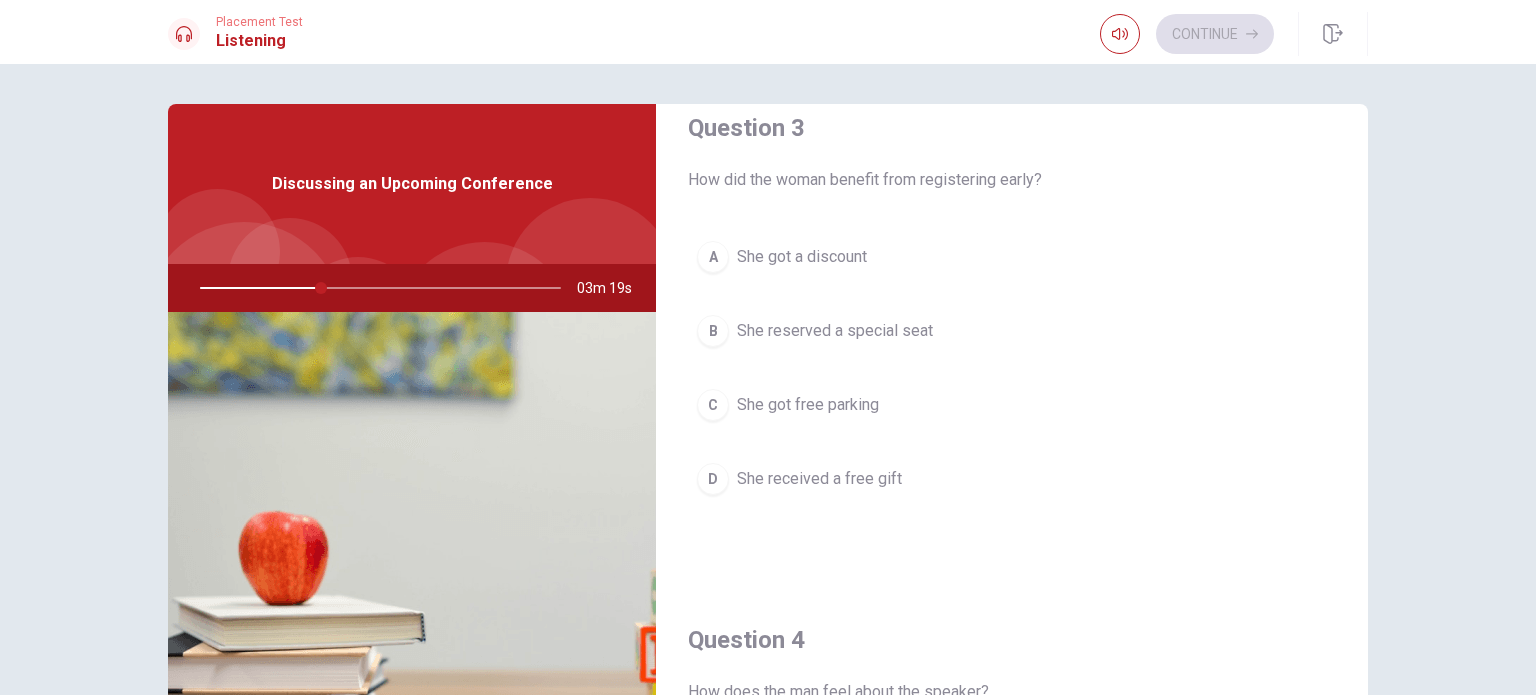 click on "A She got a [DISCOUNT_TYPE] discount" at bounding box center [1012, 257] 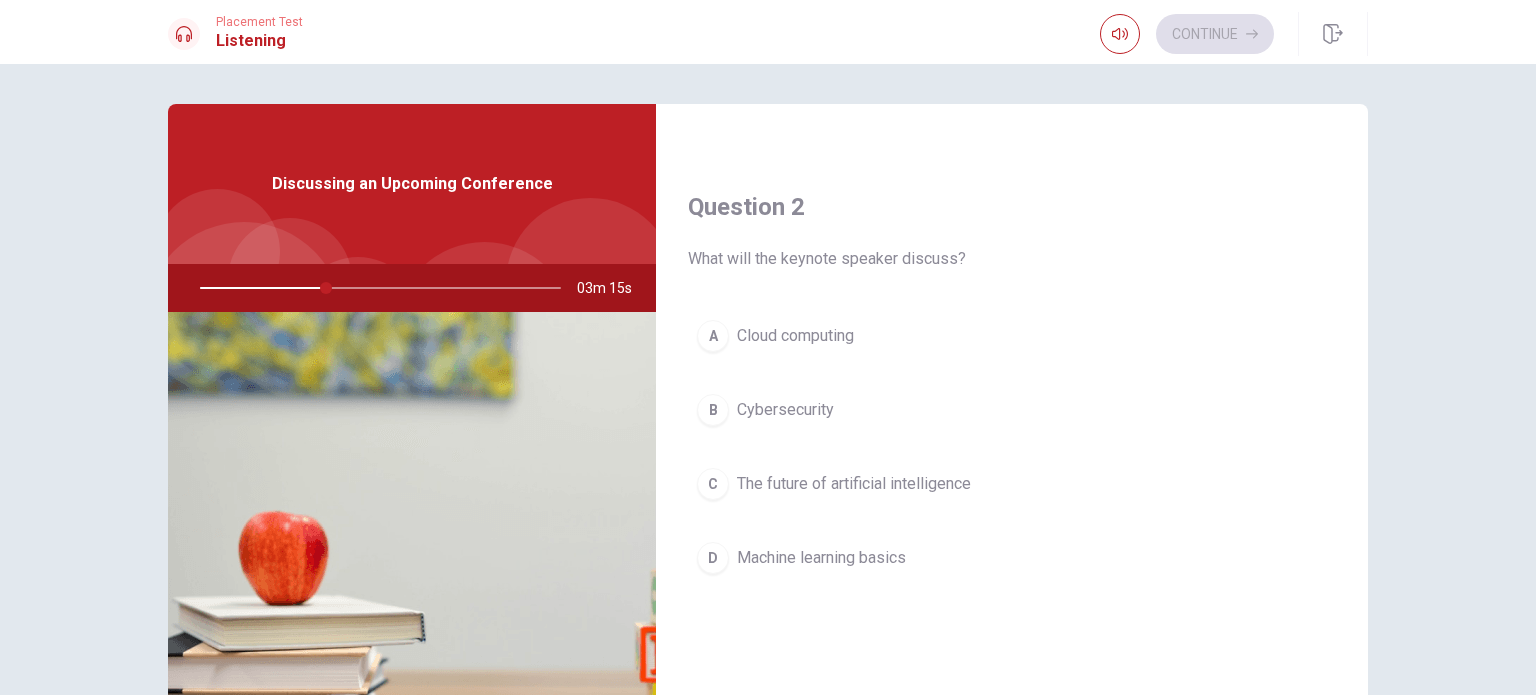 scroll, scrollTop: 500, scrollLeft: 0, axis: vertical 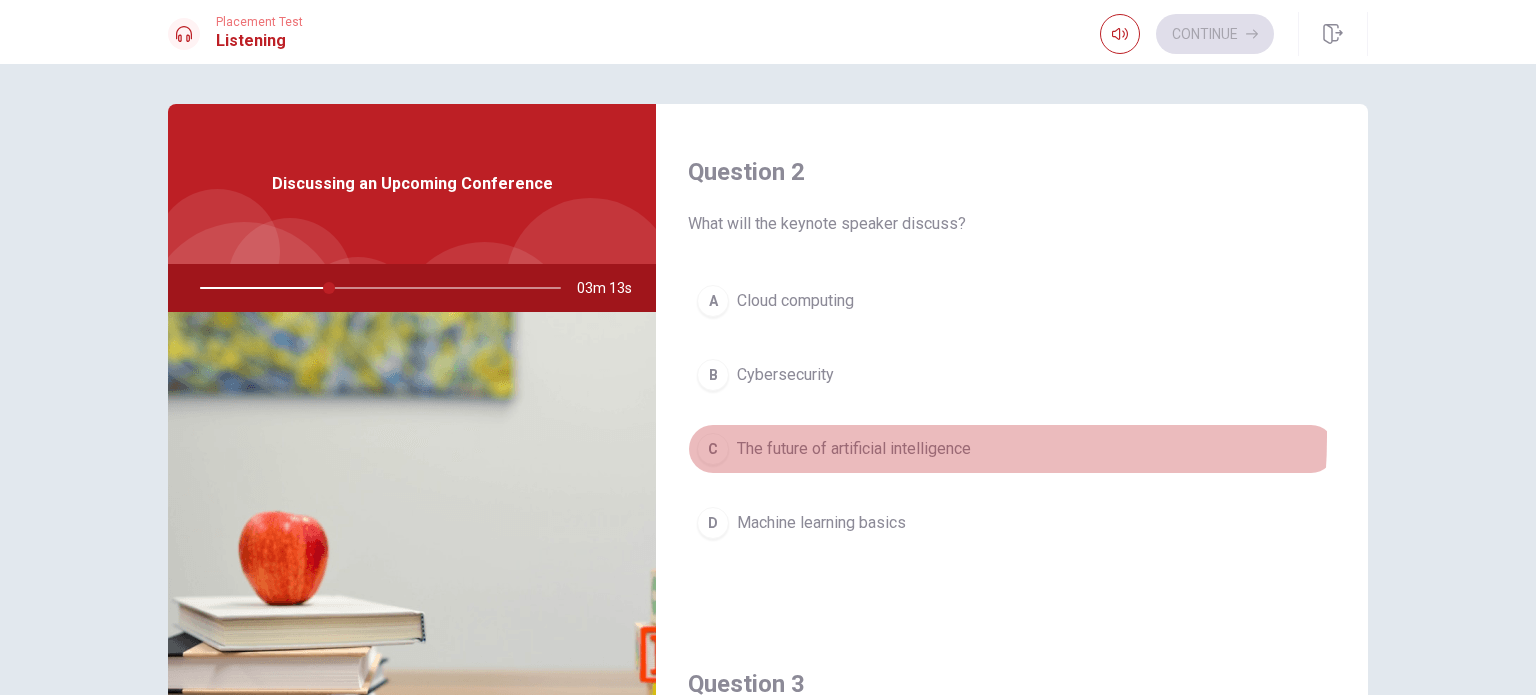 click on "The future of artificial intelligence" at bounding box center (854, 449) 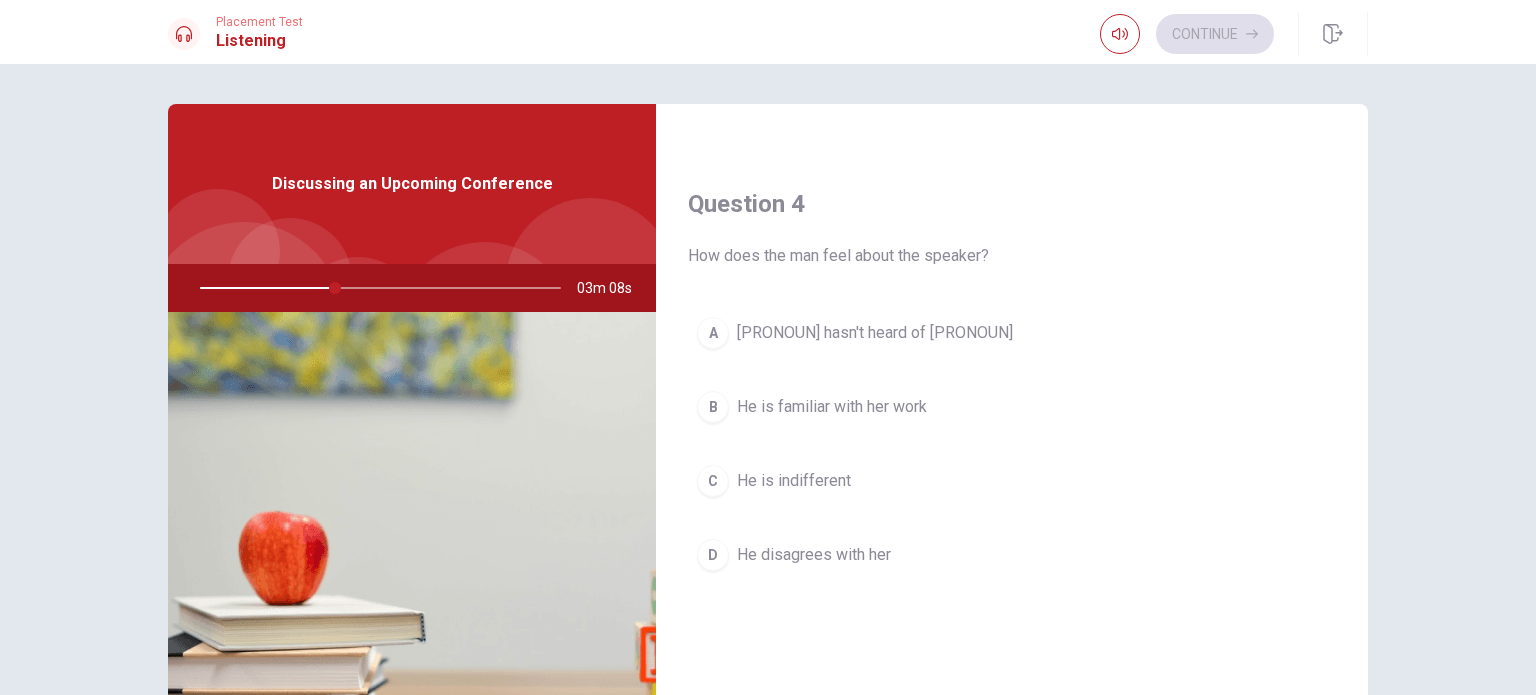 scroll, scrollTop: 1600, scrollLeft: 0, axis: vertical 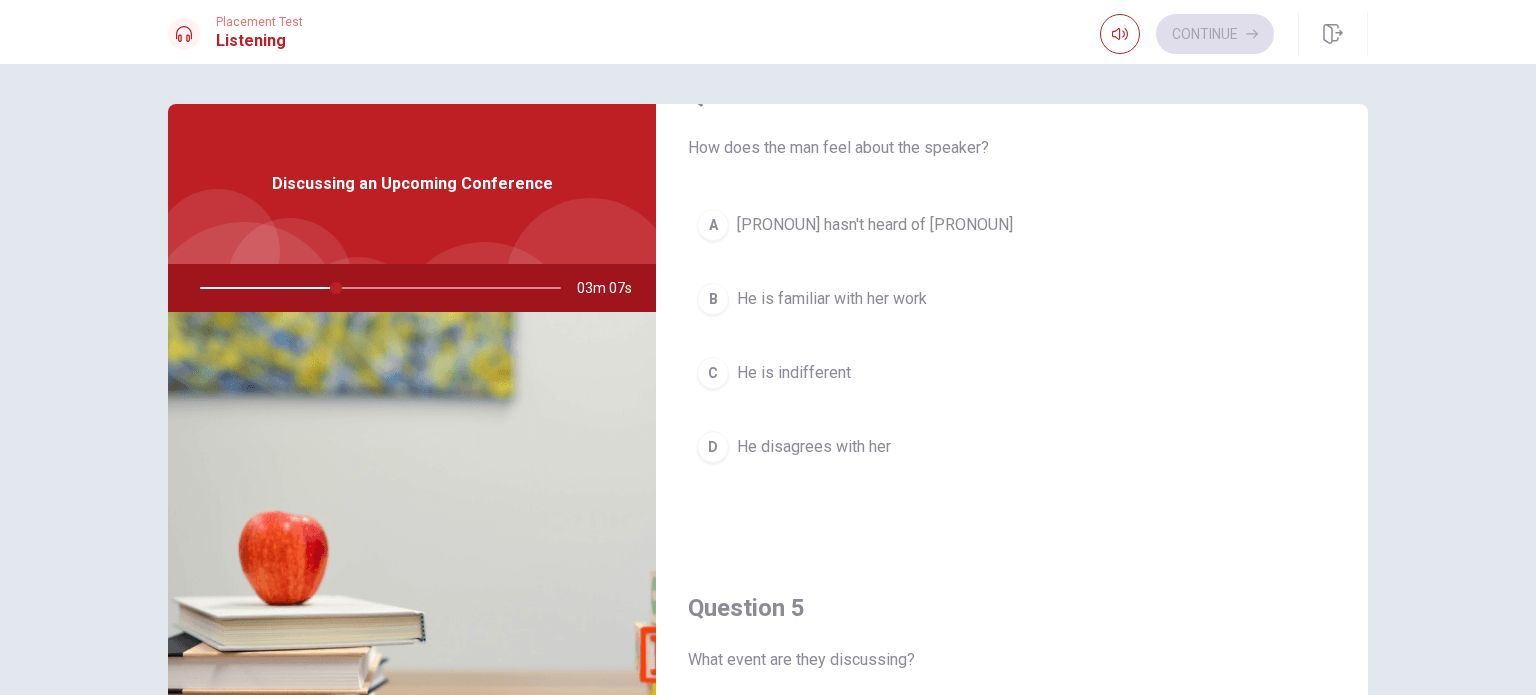 click on "He is familiar with her work" at bounding box center [832, 299] 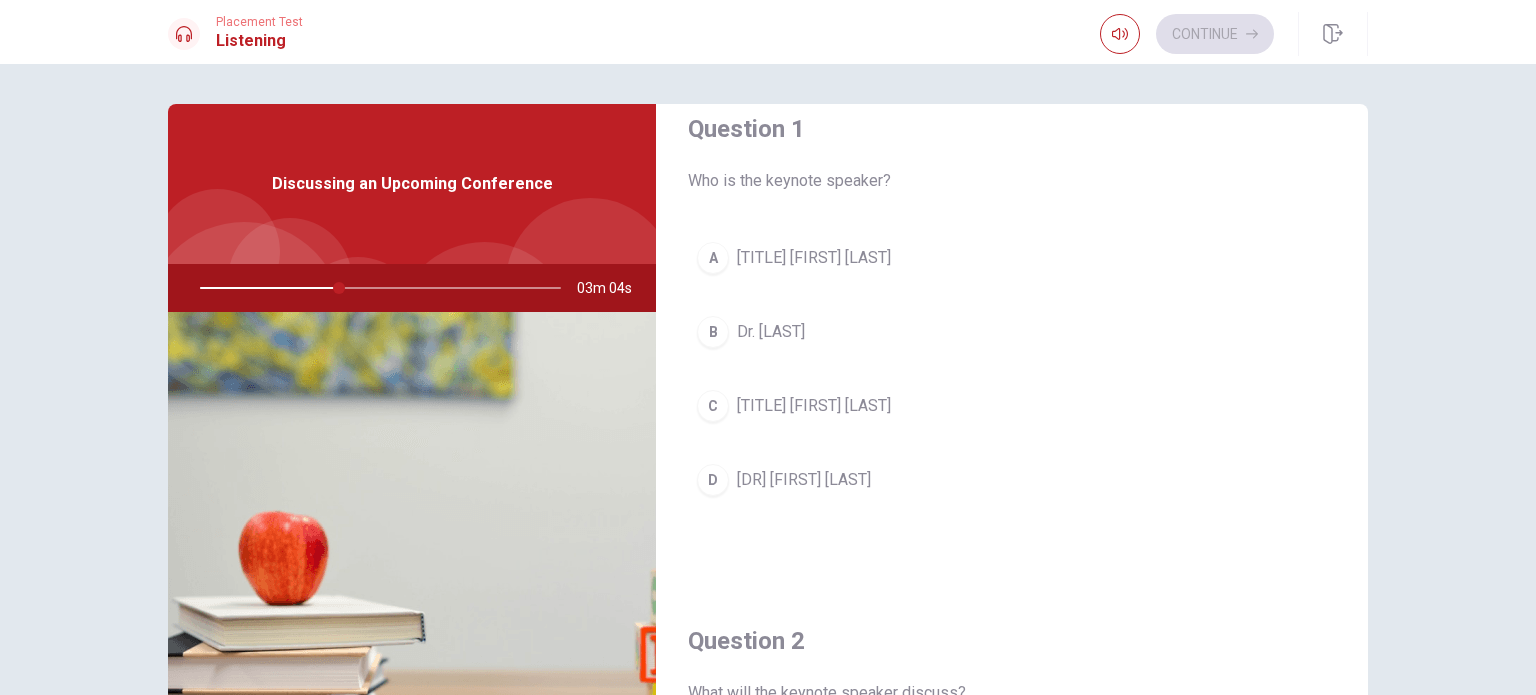 scroll, scrollTop: 0, scrollLeft: 0, axis: both 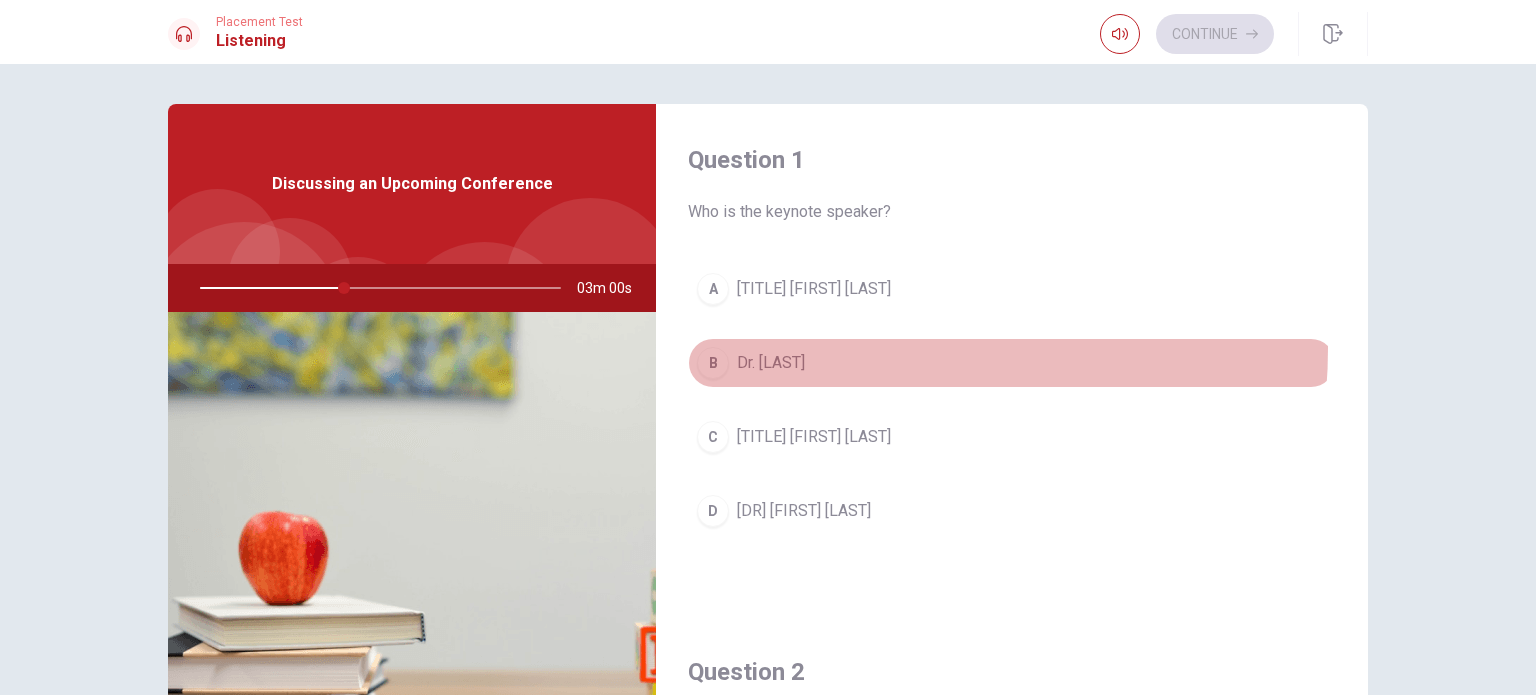 click on "B Dr. [LAST]" at bounding box center (1012, 363) 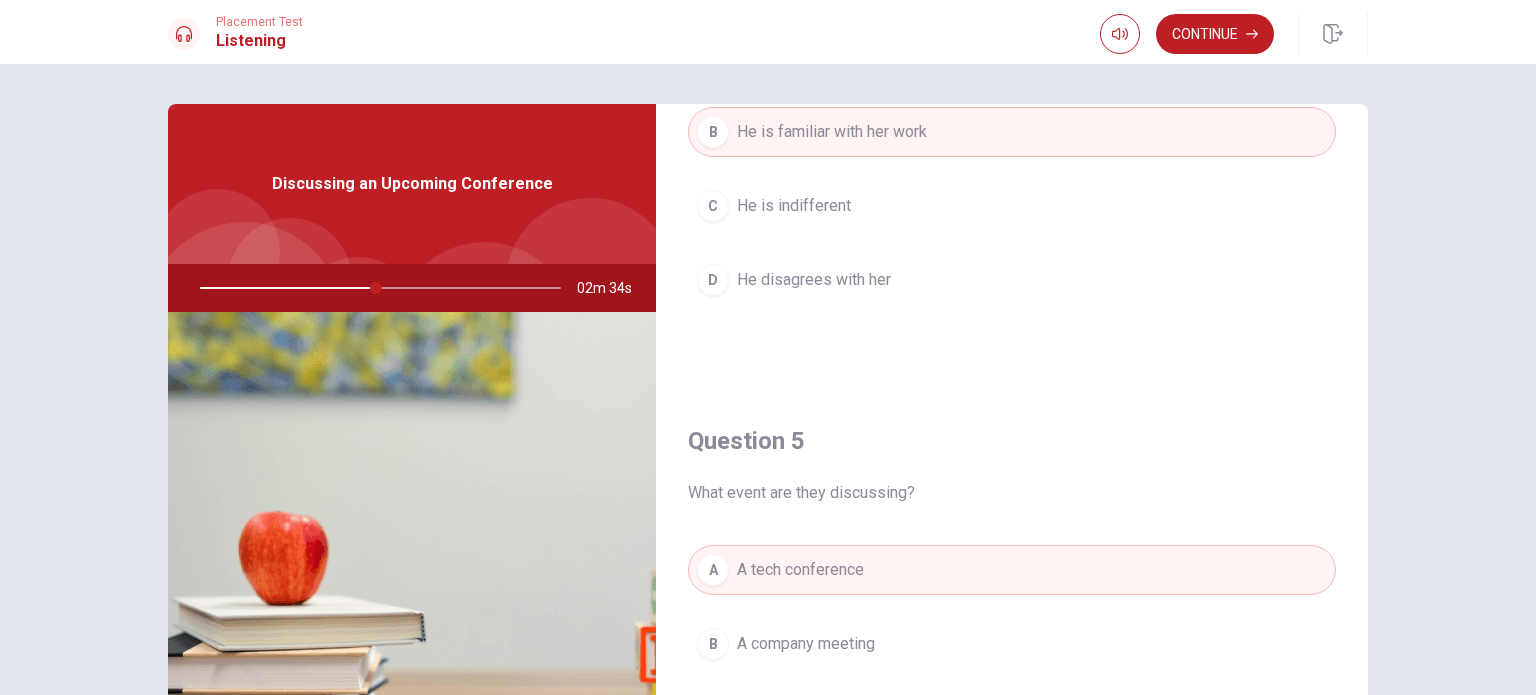 scroll, scrollTop: 1856, scrollLeft: 0, axis: vertical 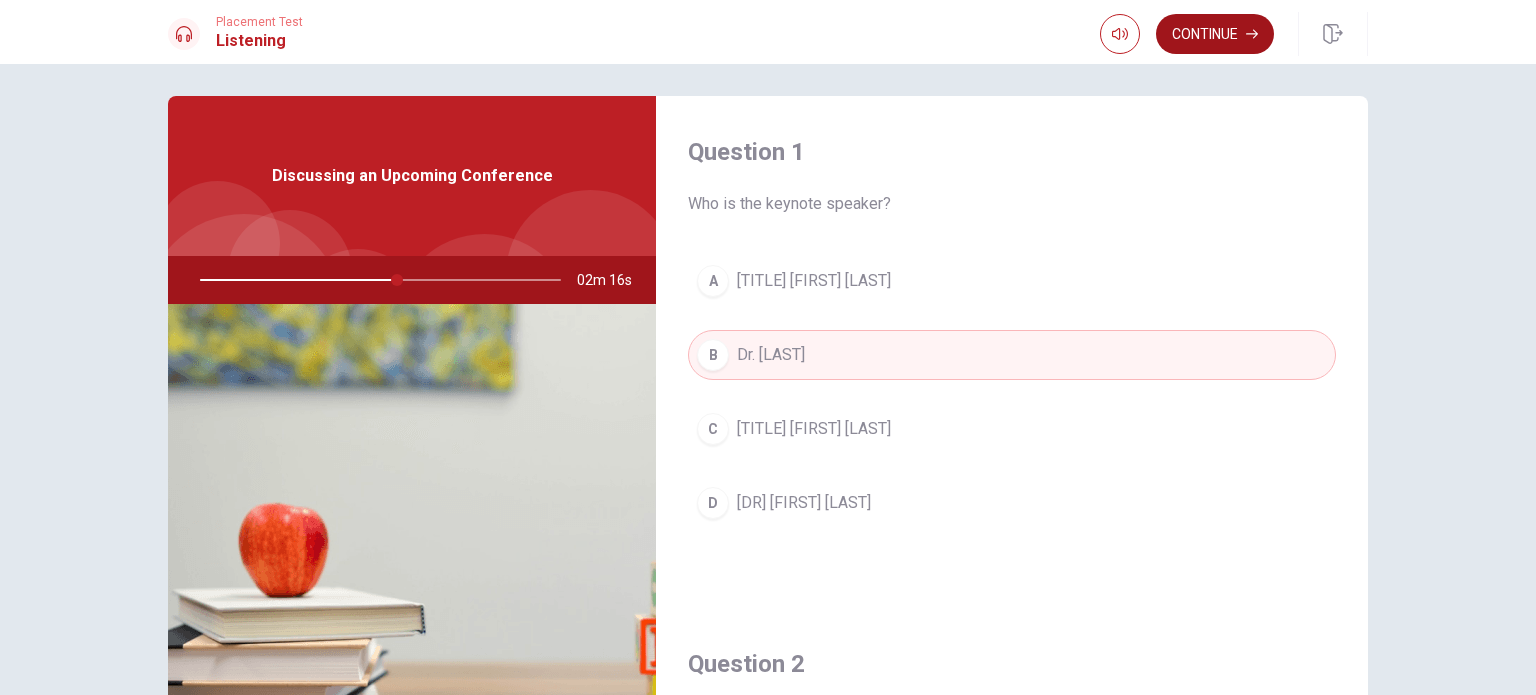 click on "Continue" at bounding box center [1215, 34] 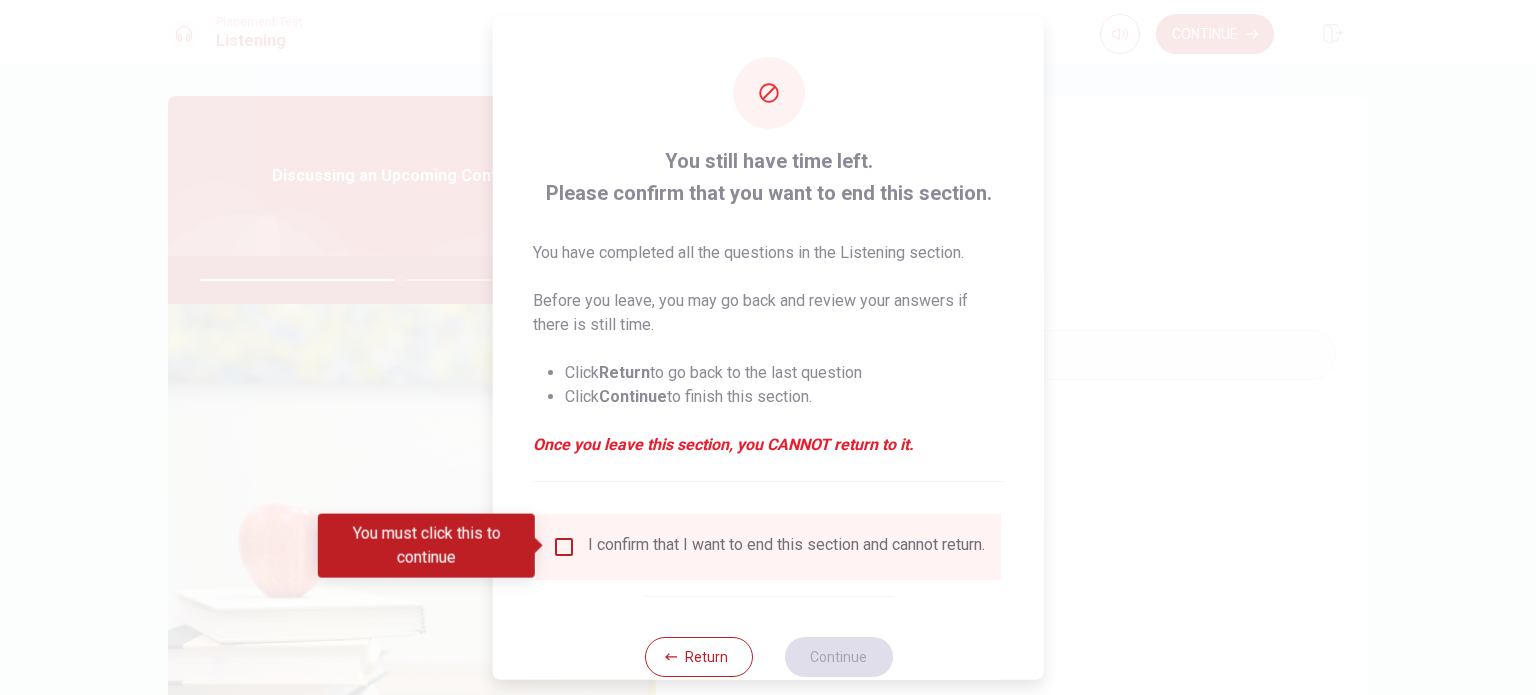 click on "I confirm that I want to end this section and cannot return." at bounding box center [768, 546] 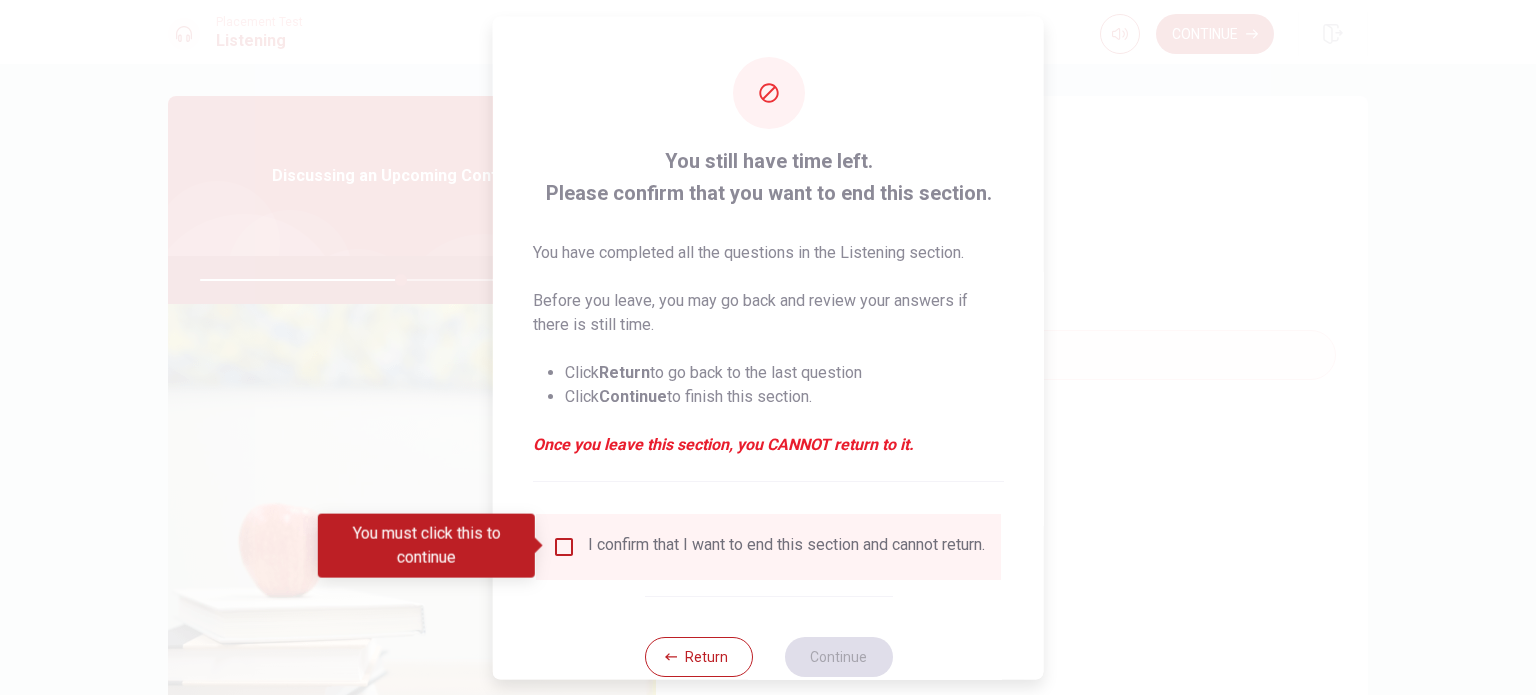 click at bounding box center (564, 546) 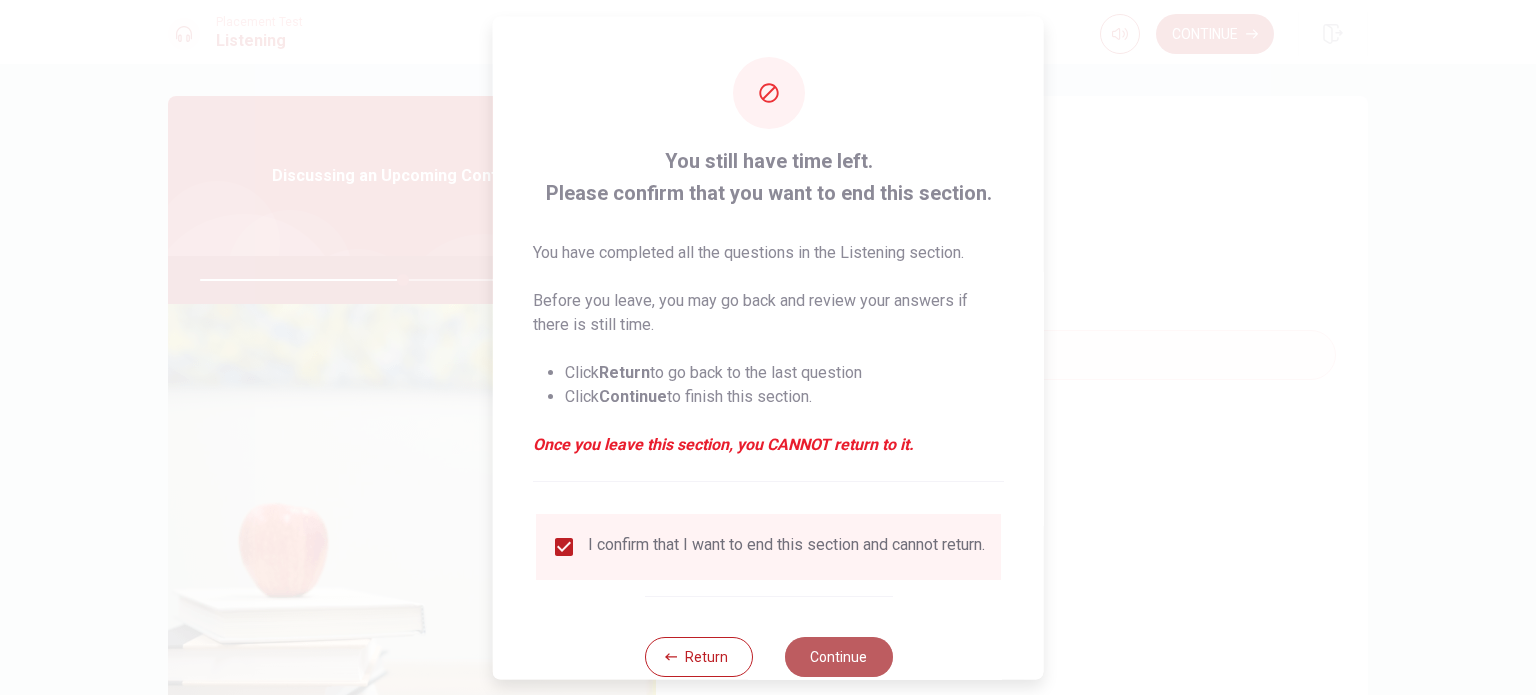 click on "Continue" at bounding box center [838, 656] 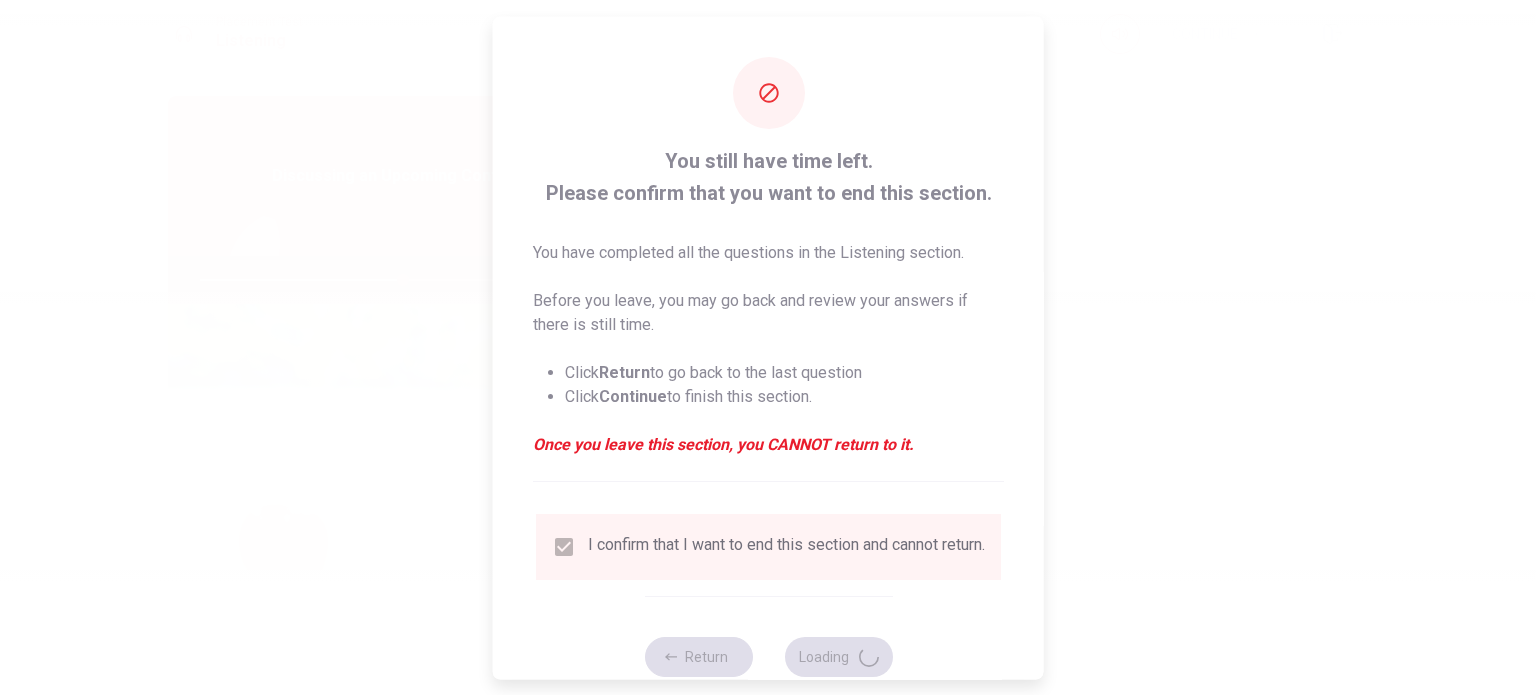 type on "57" 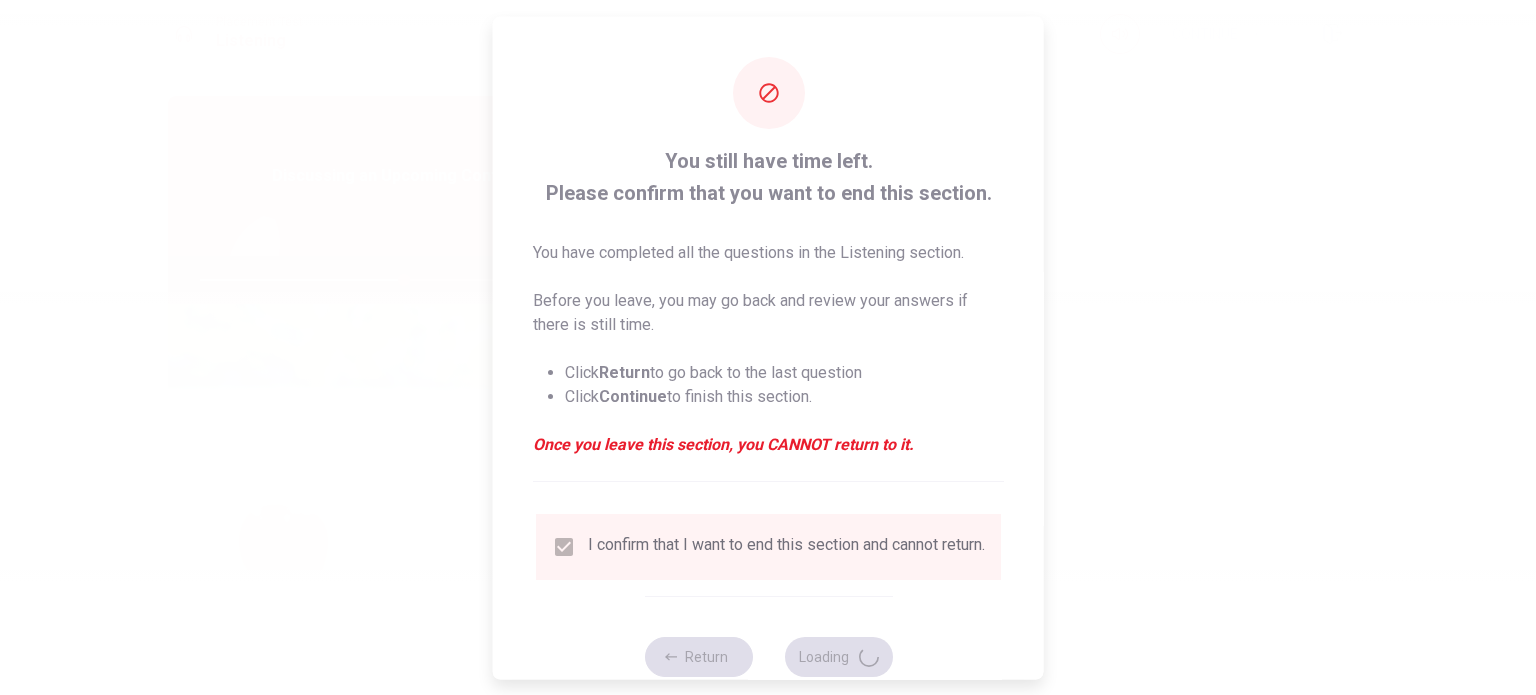 scroll, scrollTop: 0, scrollLeft: 0, axis: both 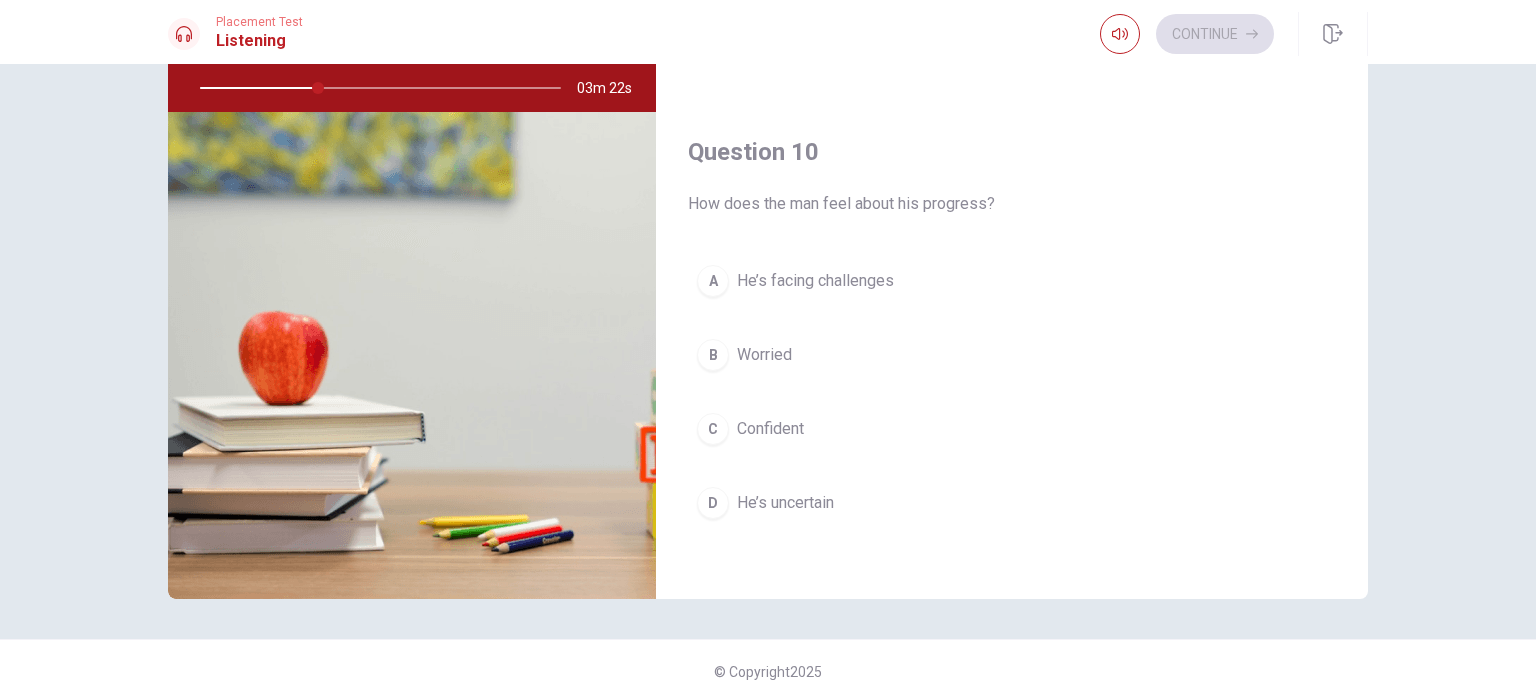 click on "He’s facing challenges" at bounding box center (815, 281) 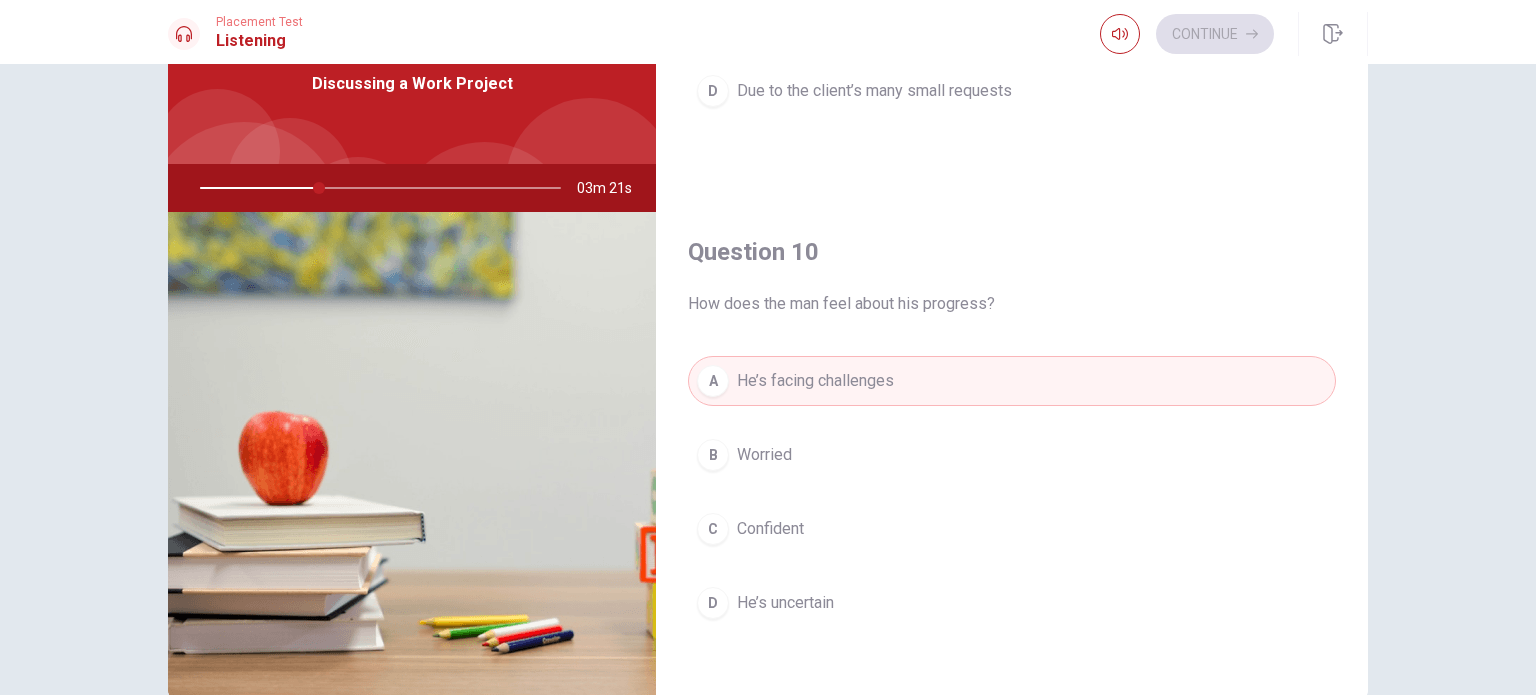 scroll, scrollTop: 0, scrollLeft: 0, axis: both 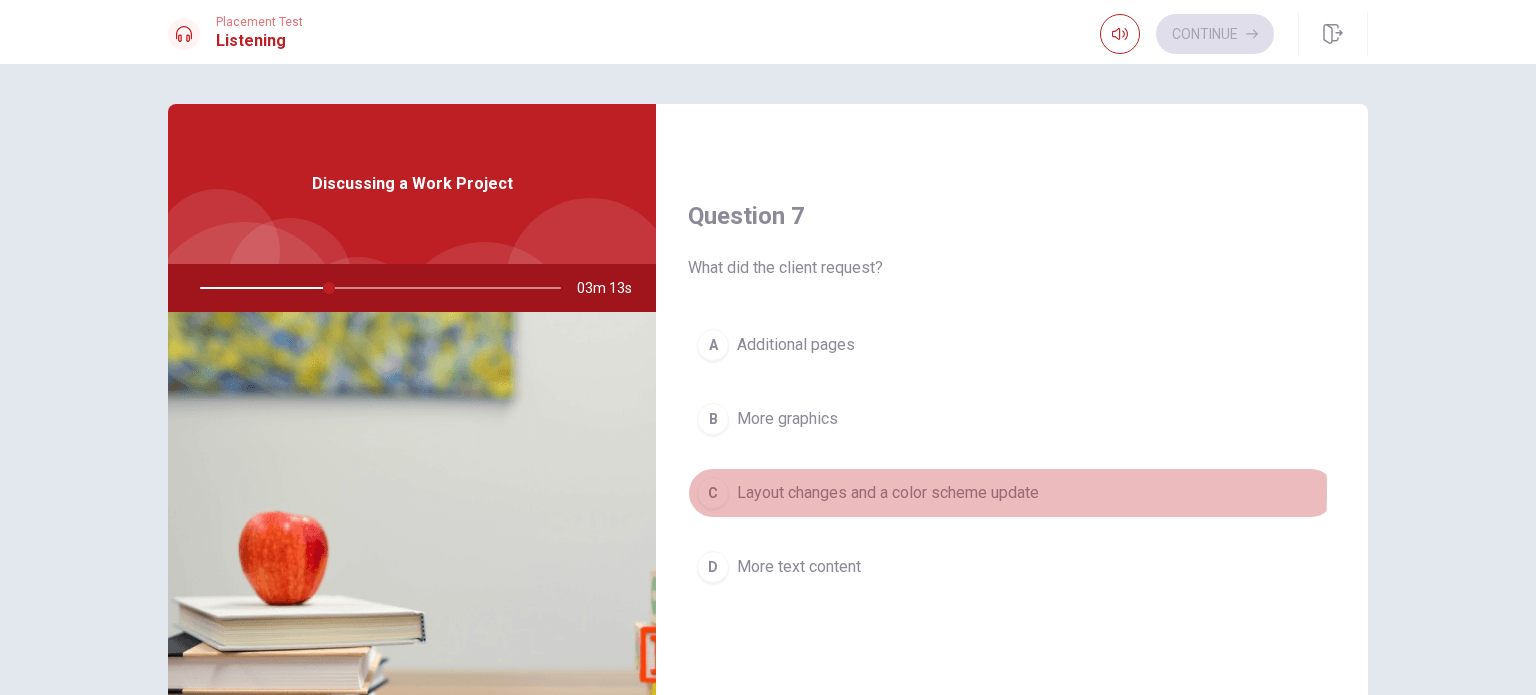 click on "Layout changes and a color scheme update" at bounding box center (888, 493) 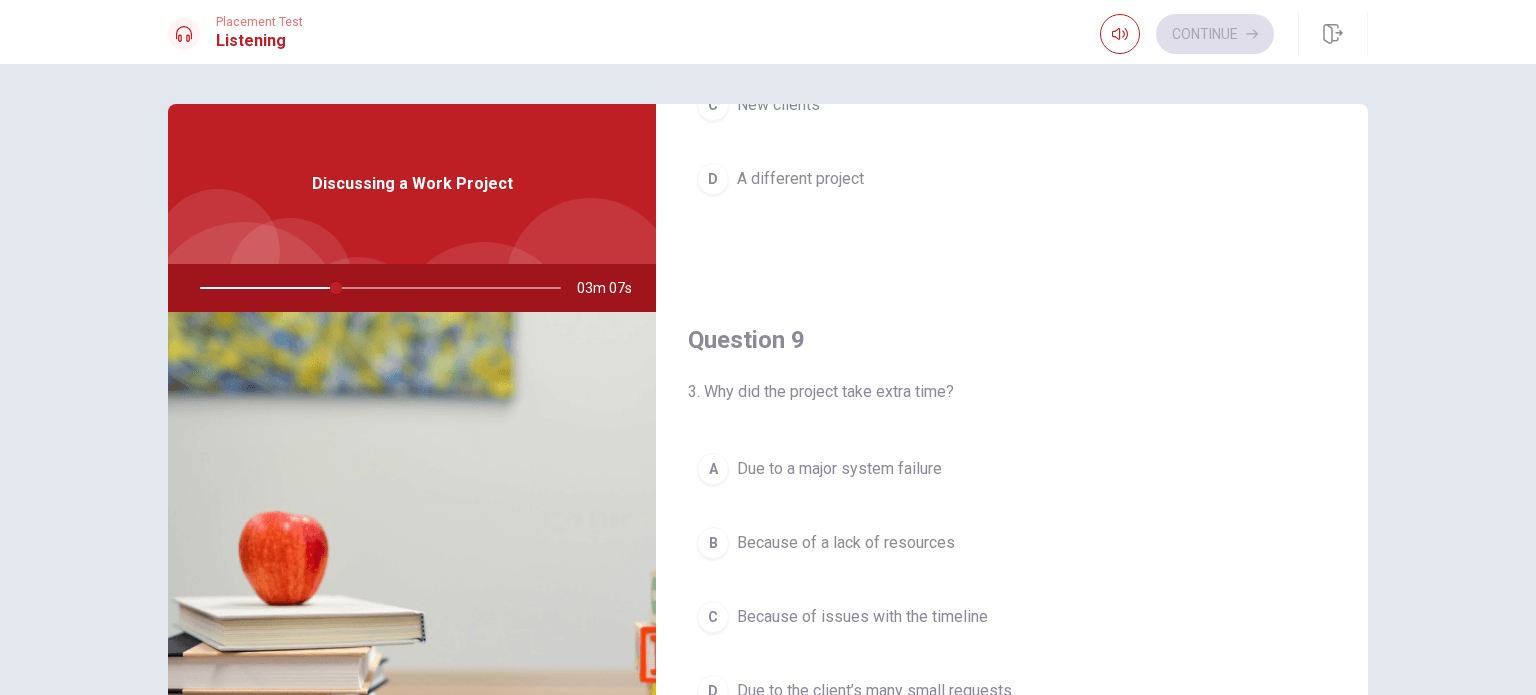 scroll, scrollTop: 1456, scrollLeft: 0, axis: vertical 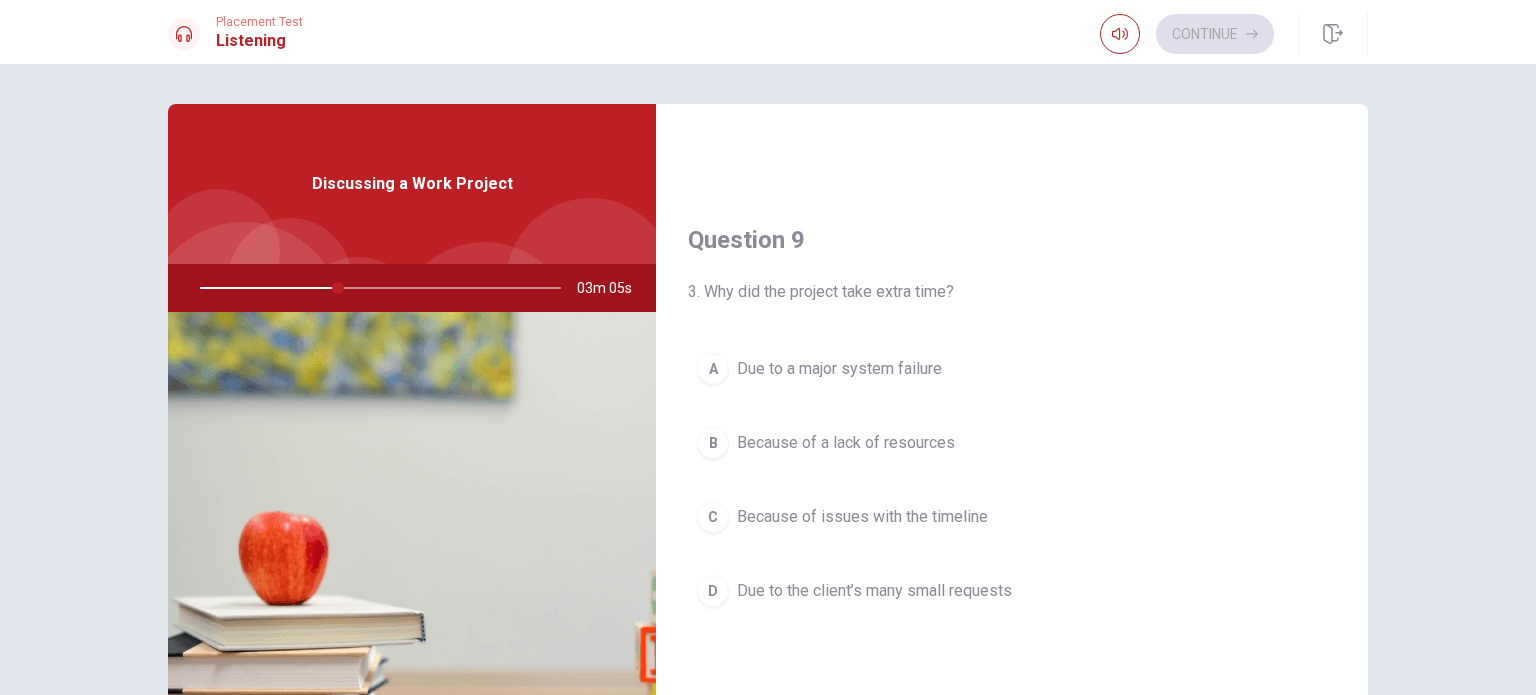 click on "D Due to the client’s many small requests" at bounding box center (1012, 591) 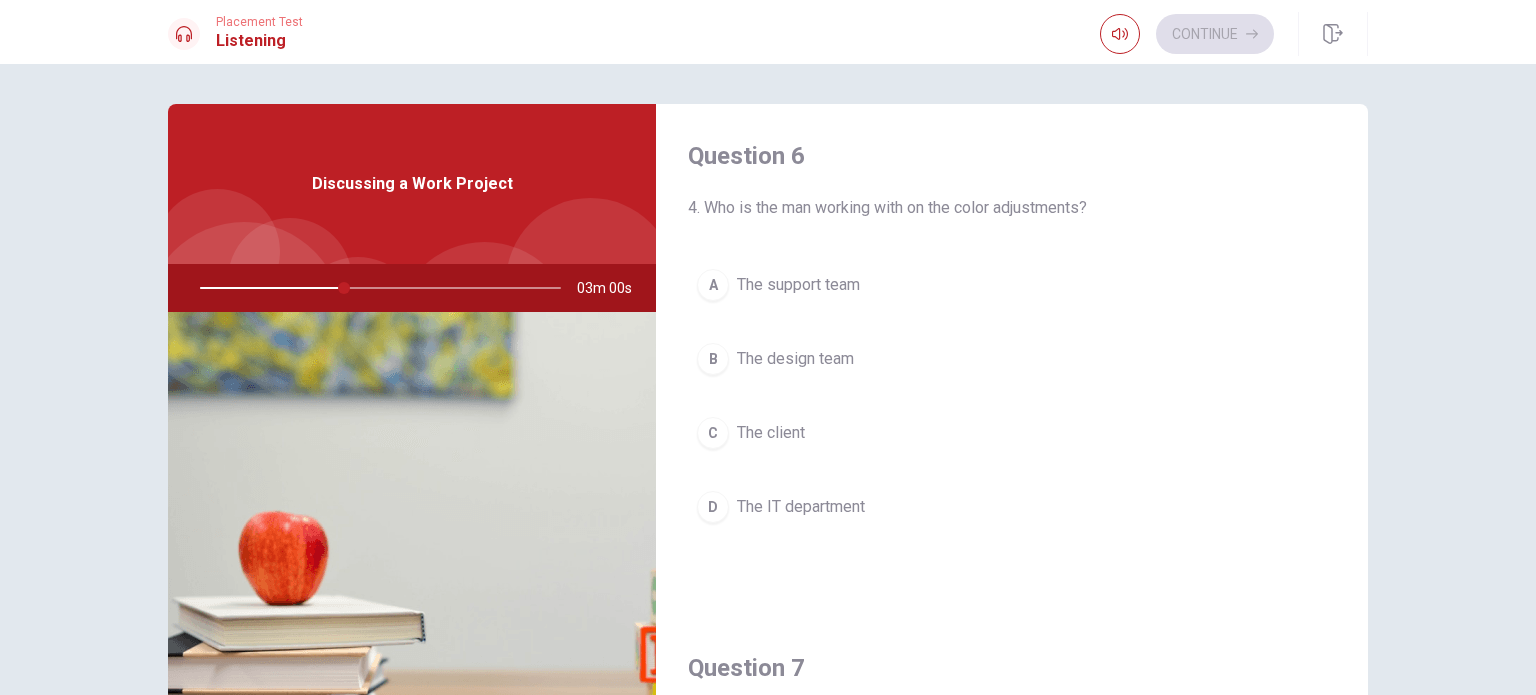 scroll, scrollTop: 0, scrollLeft: 0, axis: both 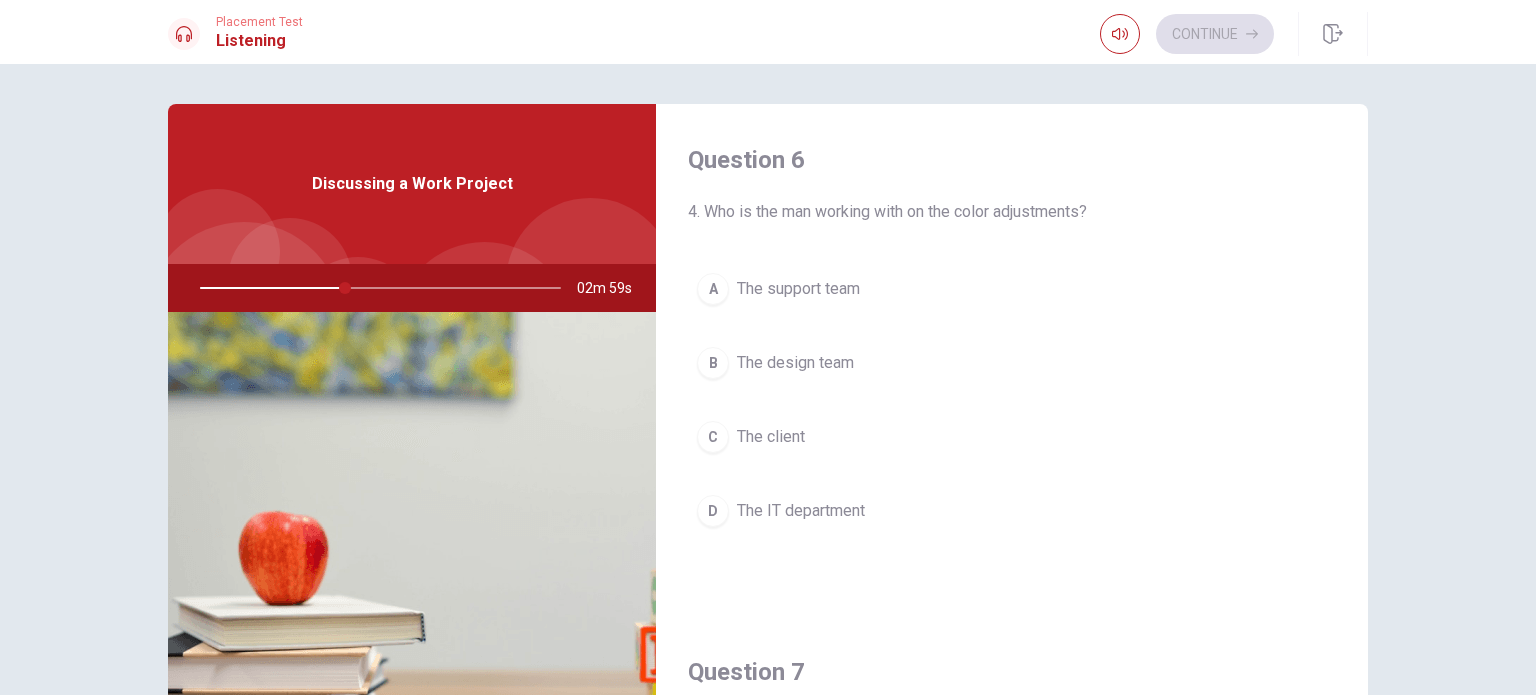 click on "B The design team" at bounding box center (1012, 363) 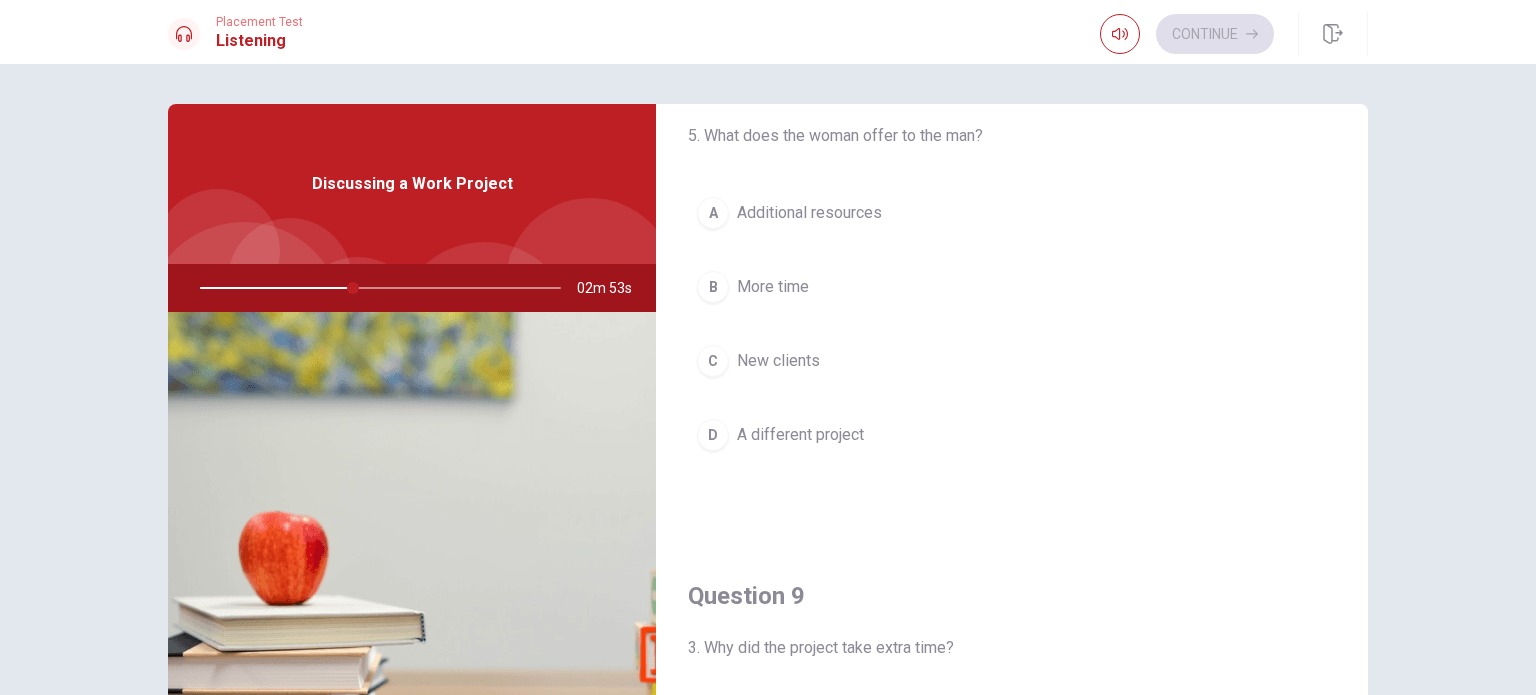 scroll, scrollTop: 1000, scrollLeft: 0, axis: vertical 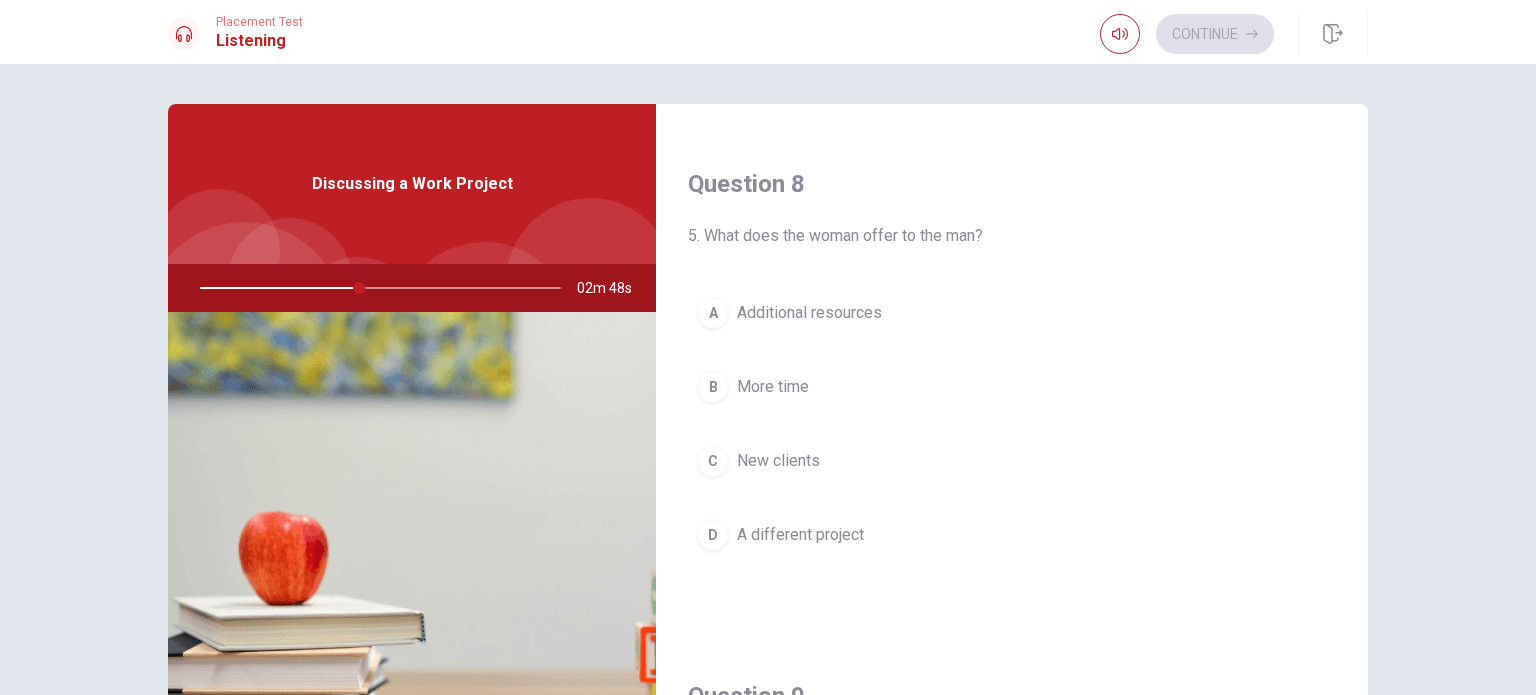 click on "A Additional resources" at bounding box center [1012, 313] 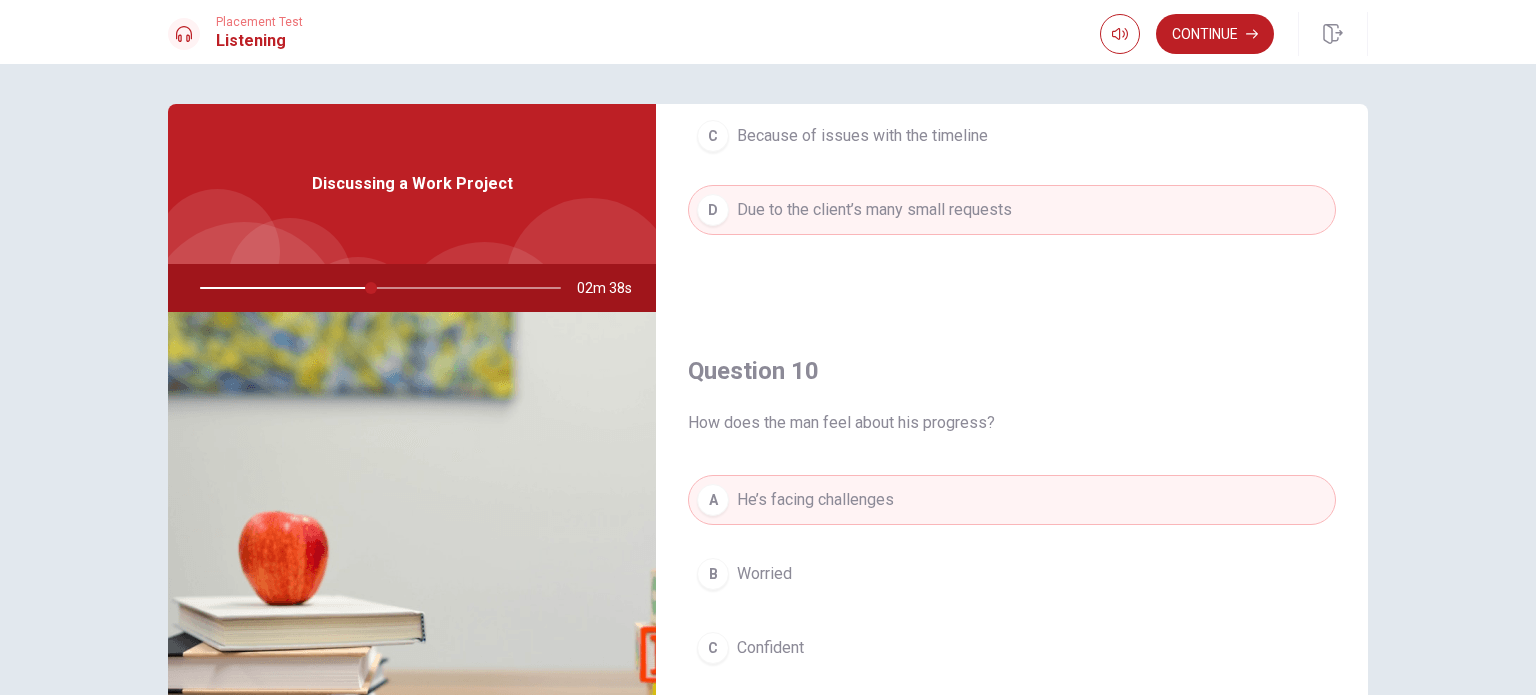 scroll, scrollTop: 1856, scrollLeft: 0, axis: vertical 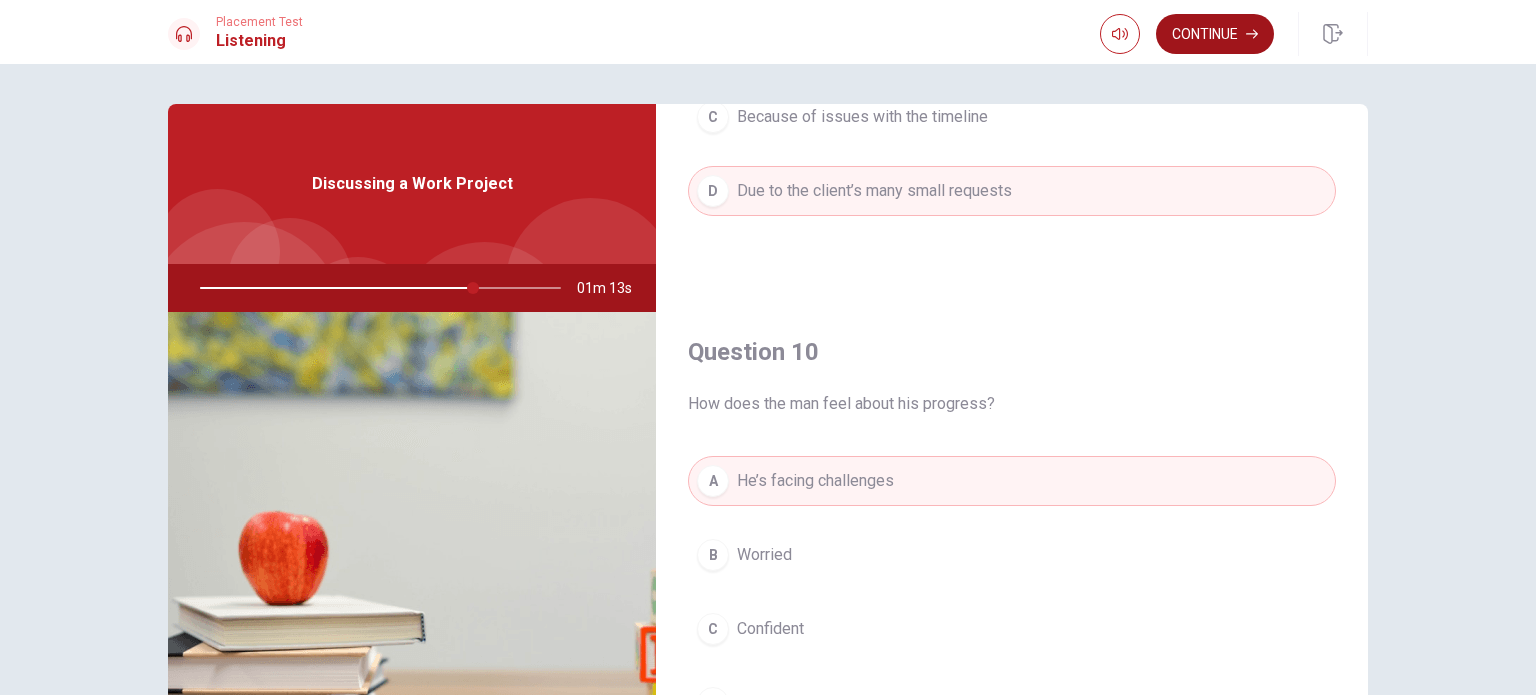 click on "Continue" at bounding box center (1215, 34) 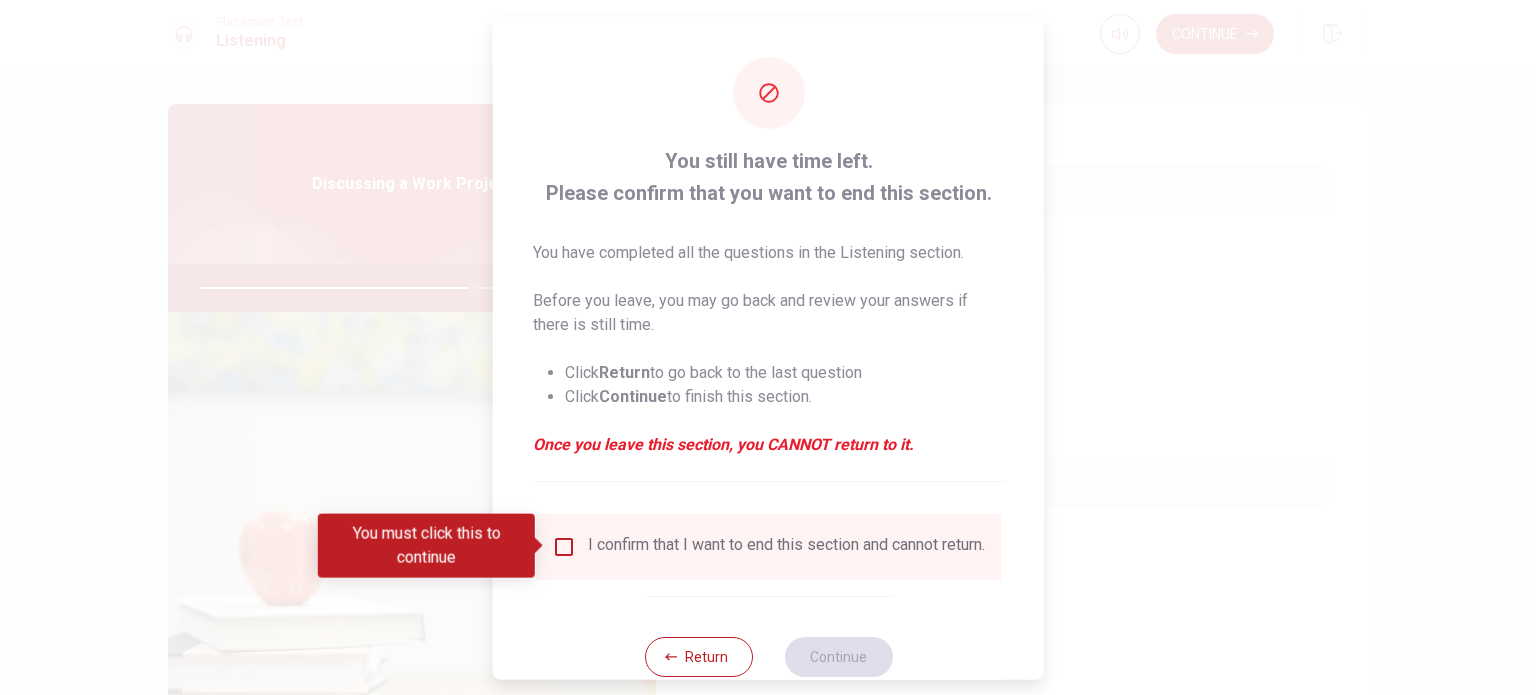 click on "I confirm that I want to end this section and cannot return." at bounding box center [786, 546] 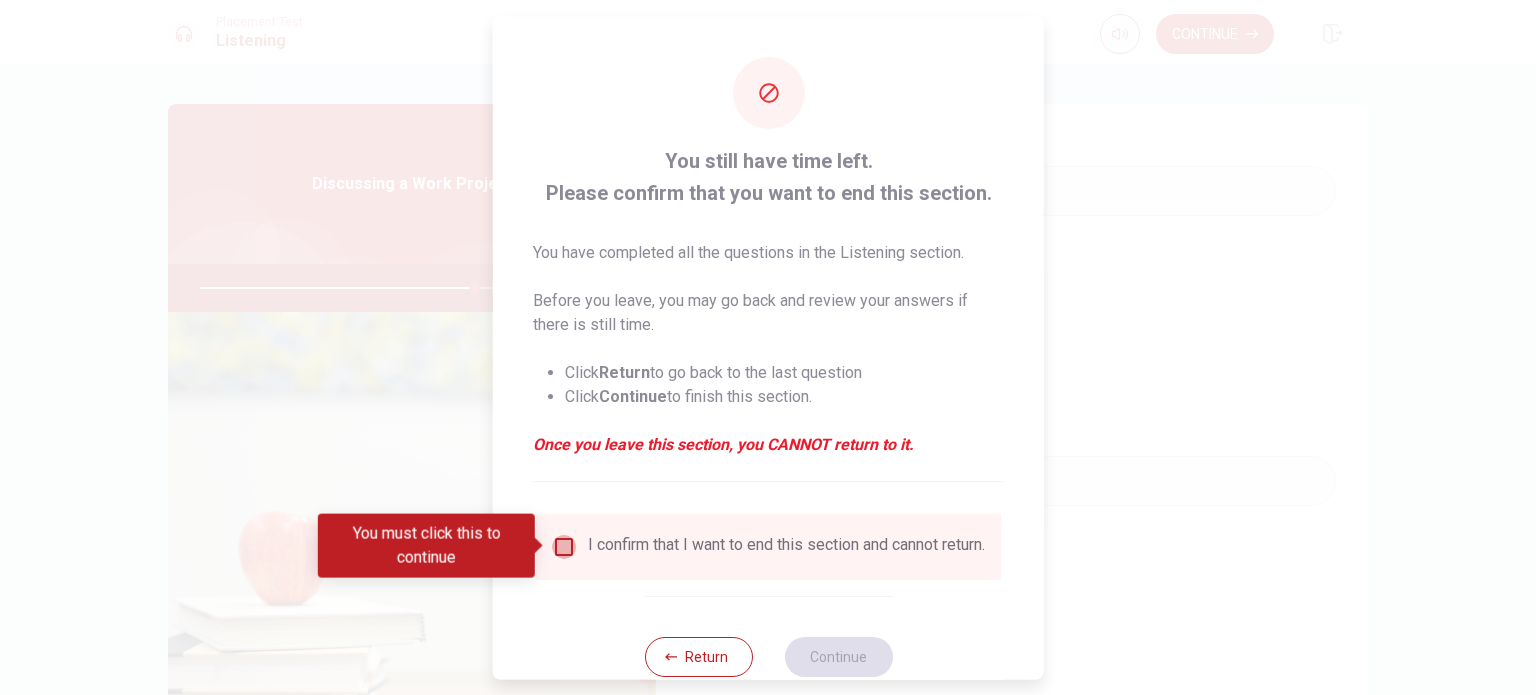 click at bounding box center (564, 546) 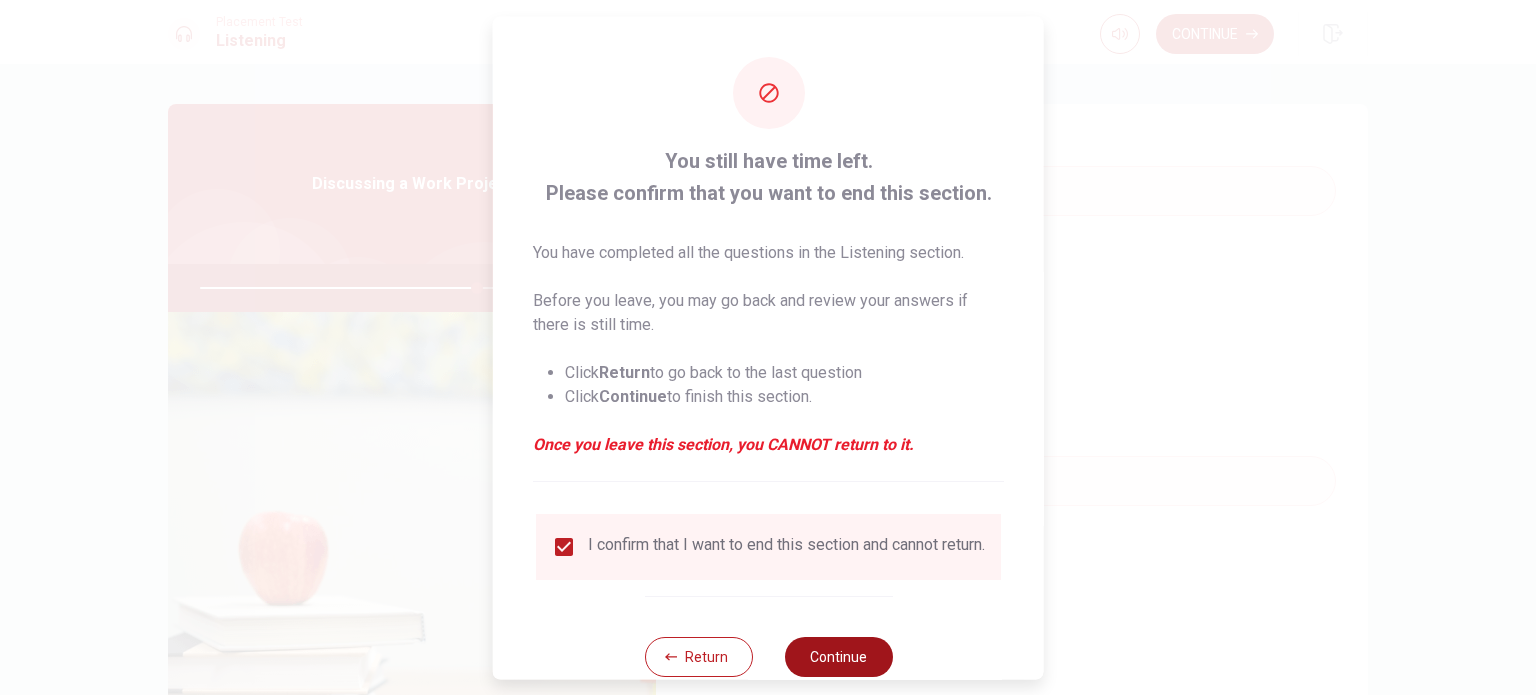 click on "Continue" at bounding box center (838, 656) 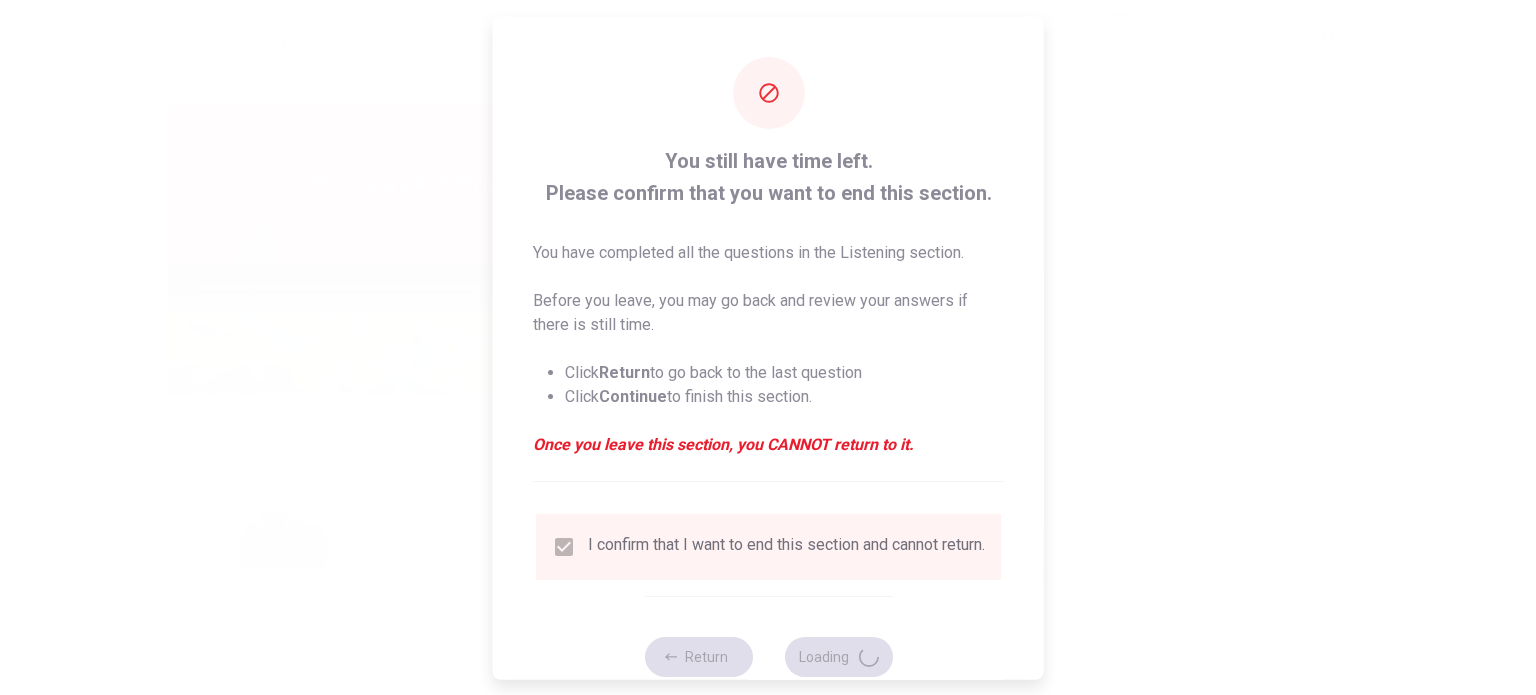 type on "77" 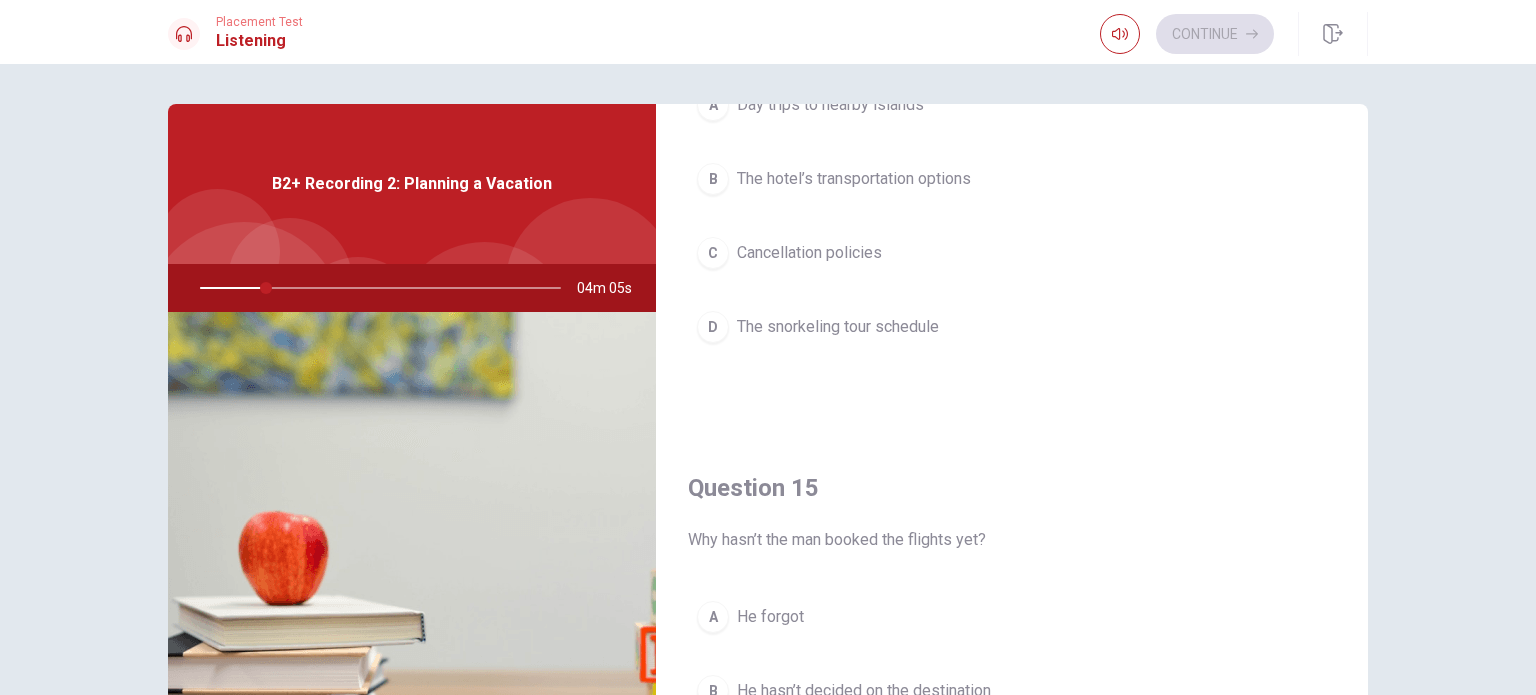 scroll, scrollTop: 1856, scrollLeft: 0, axis: vertical 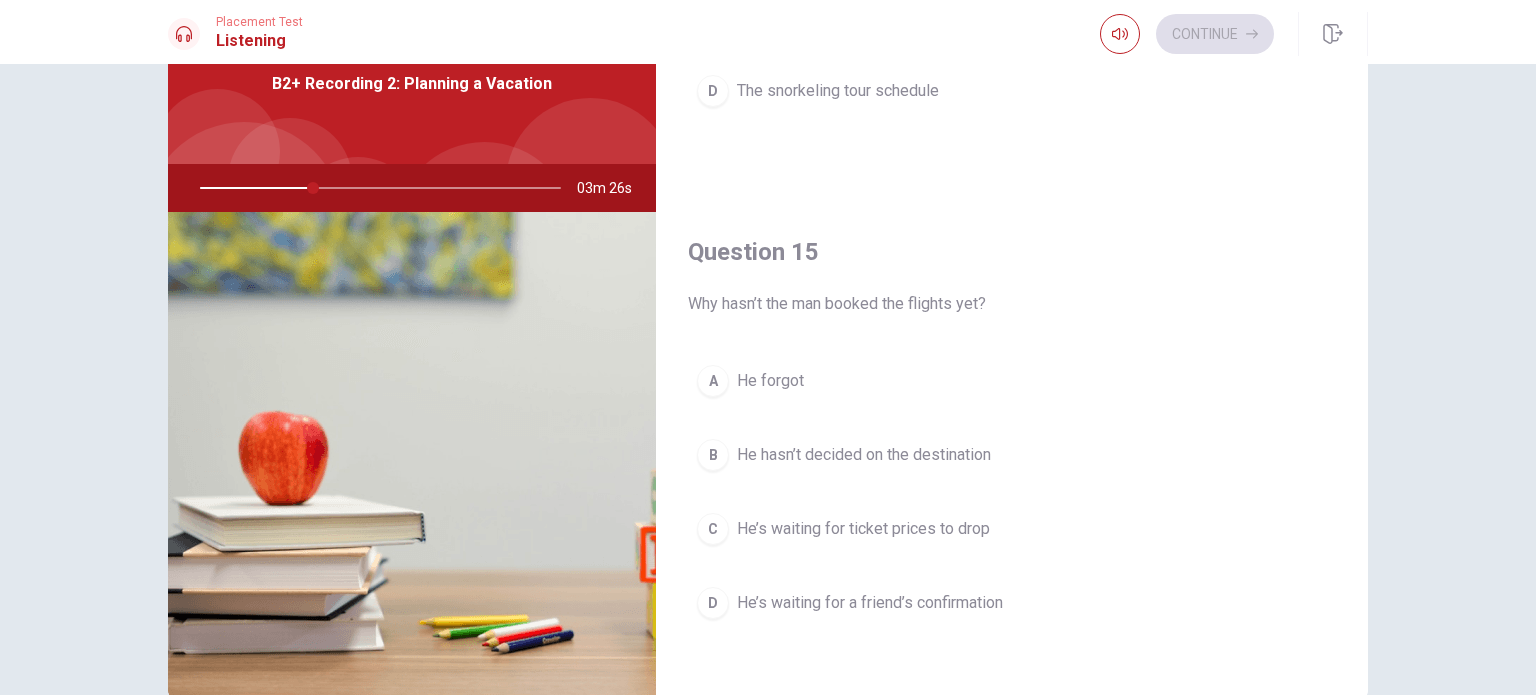 click on "He’s waiting for ticket prices to drop" at bounding box center (863, 529) 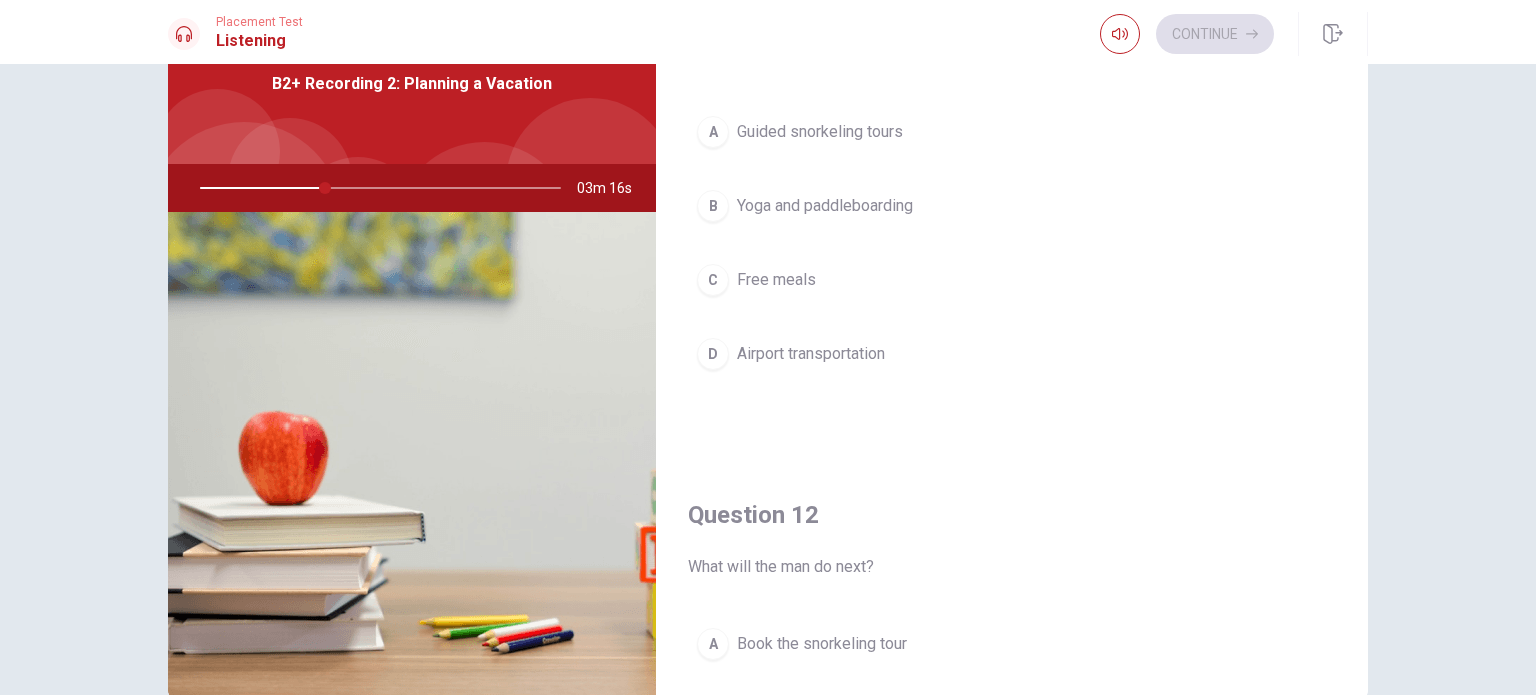 scroll, scrollTop: 0, scrollLeft: 0, axis: both 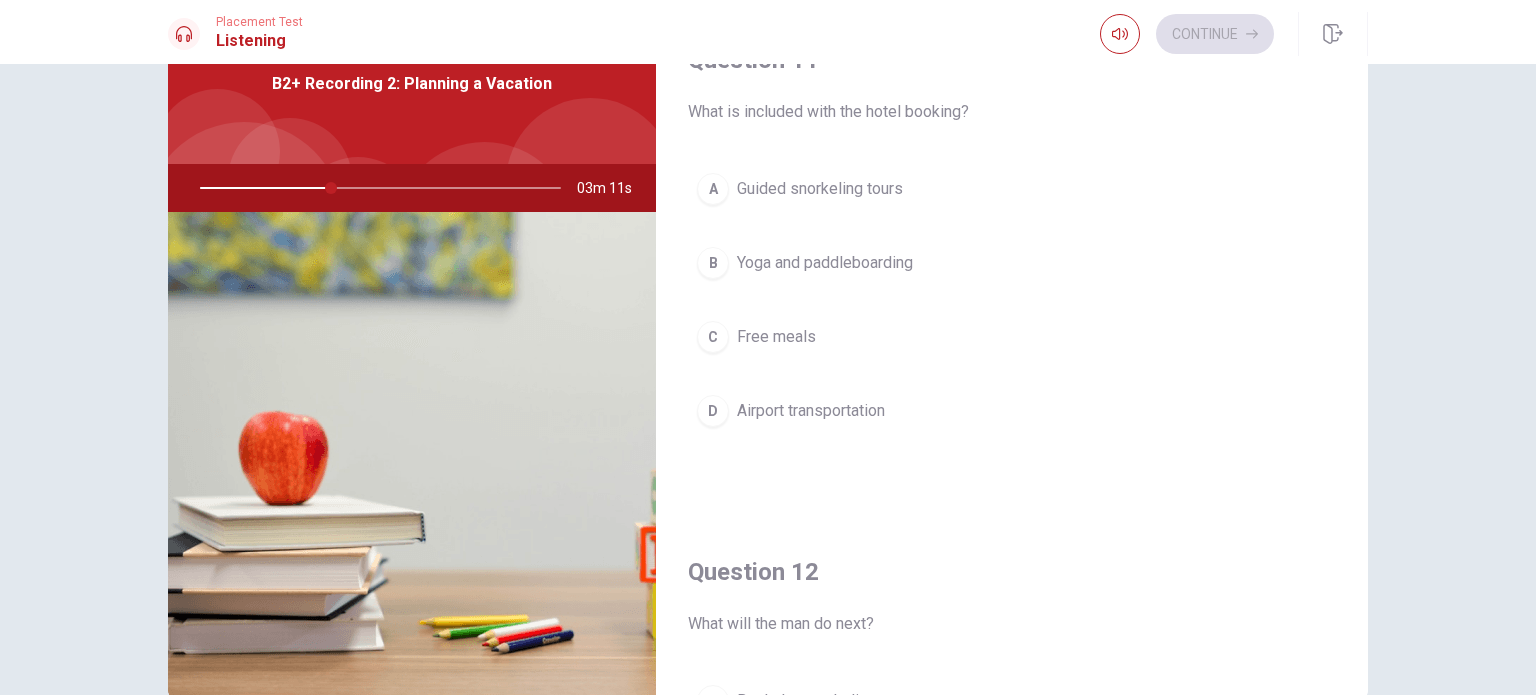 click on "Yoga and paddleboarding" at bounding box center (825, 263) 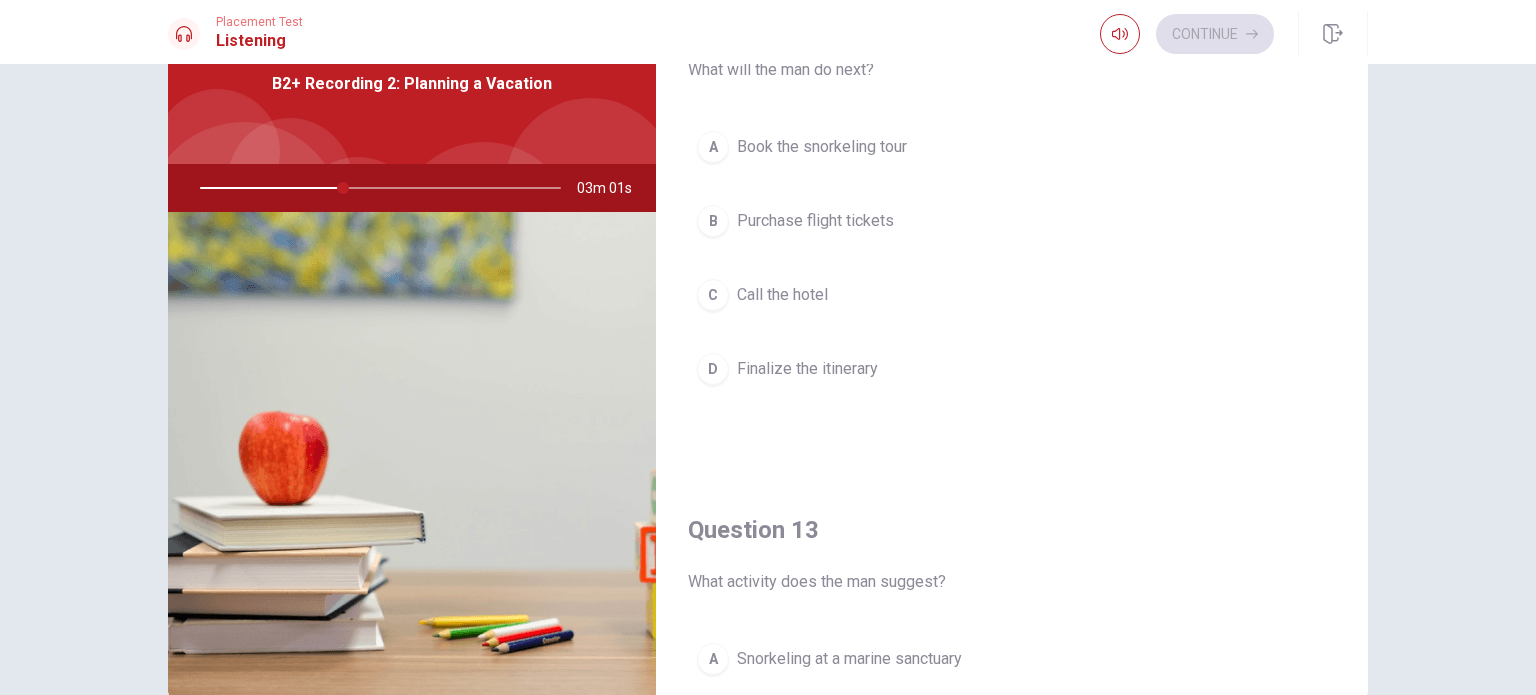 scroll, scrollTop: 600, scrollLeft: 0, axis: vertical 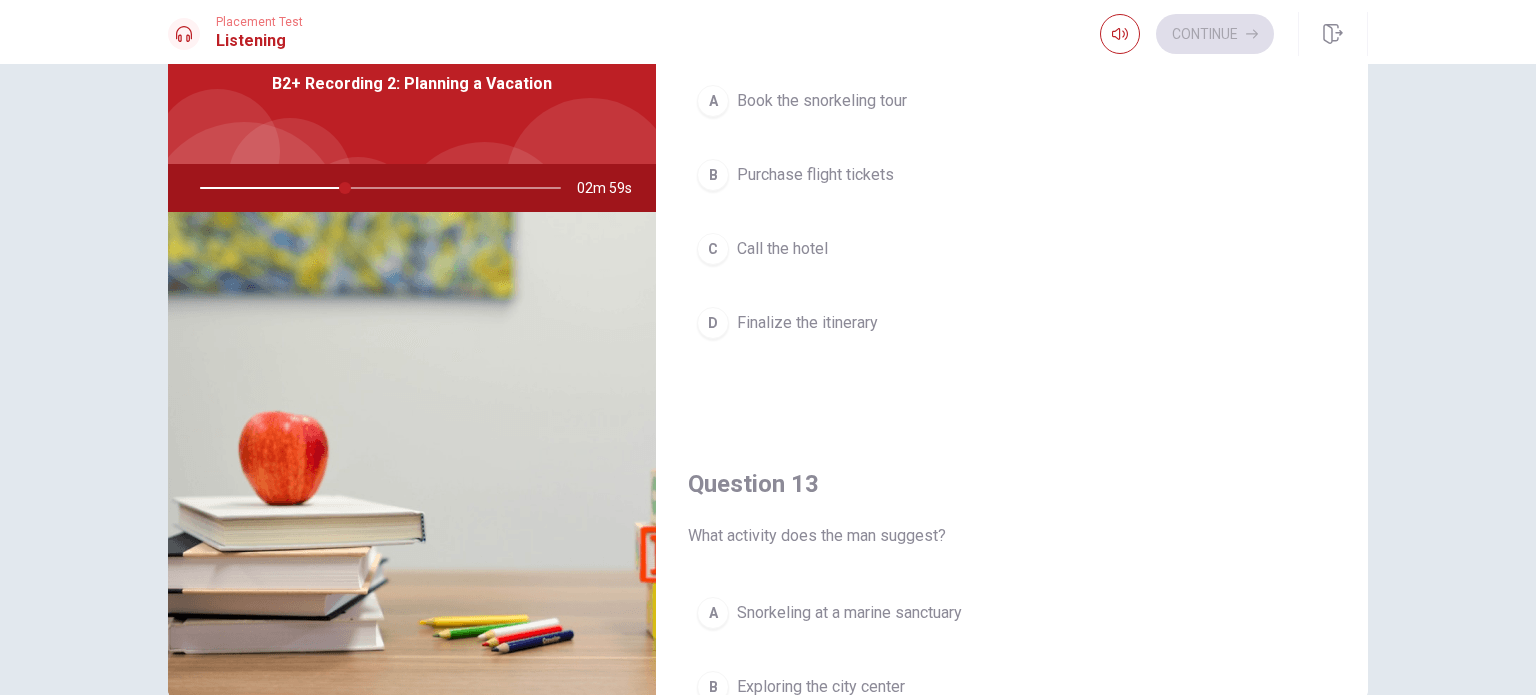 click on "Snorkeling at a marine sanctuary" at bounding box center (849, 613) 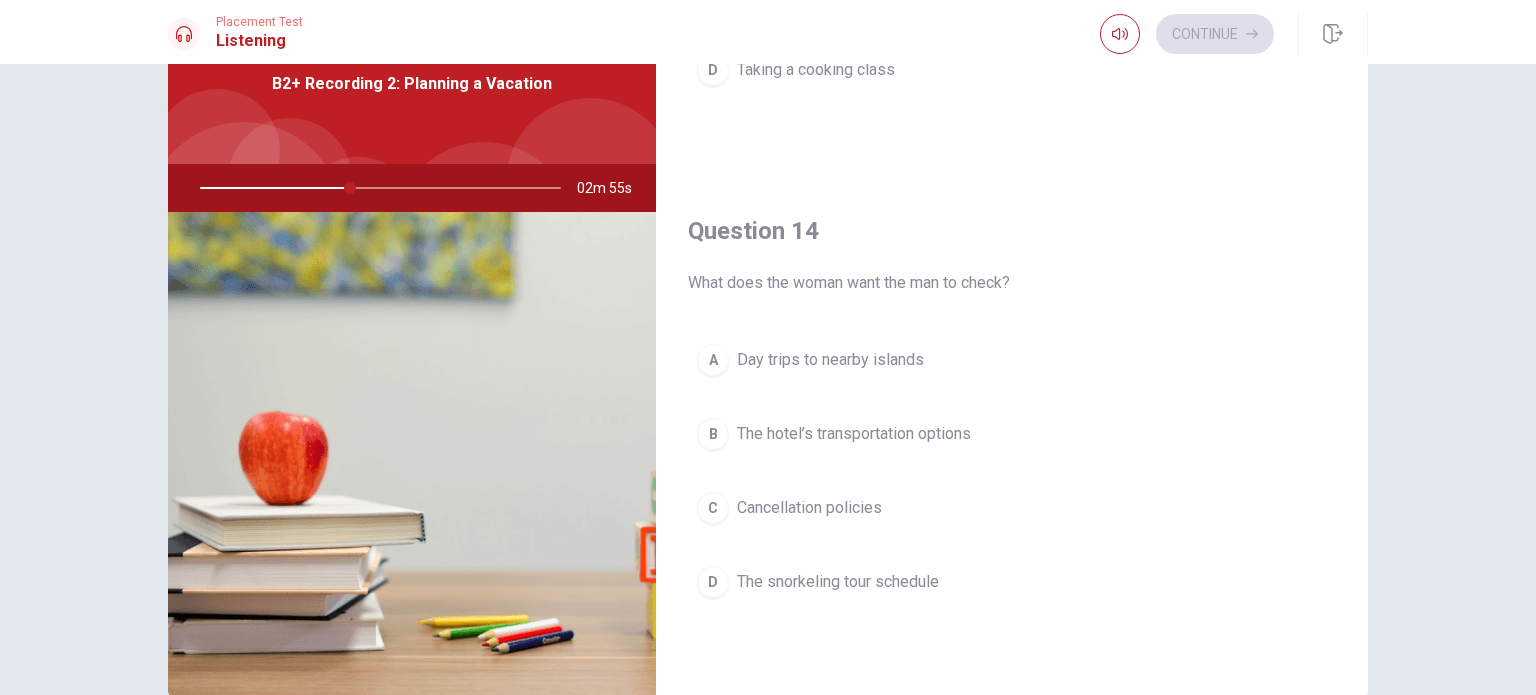 scroll, scrollTop: 1400, scrollLeft: 0, axis: vertical 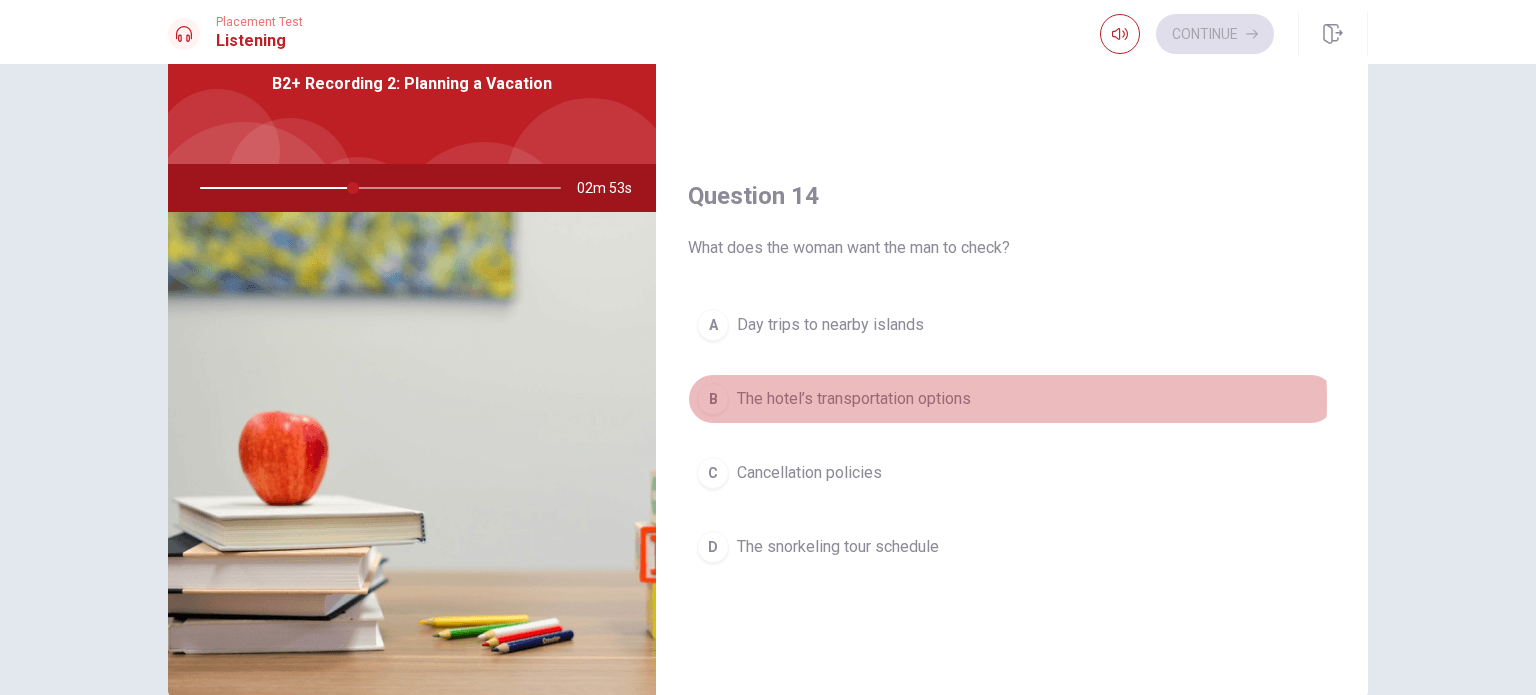 click on "The hotel’s transportation options" at bounding box center (854, 399) 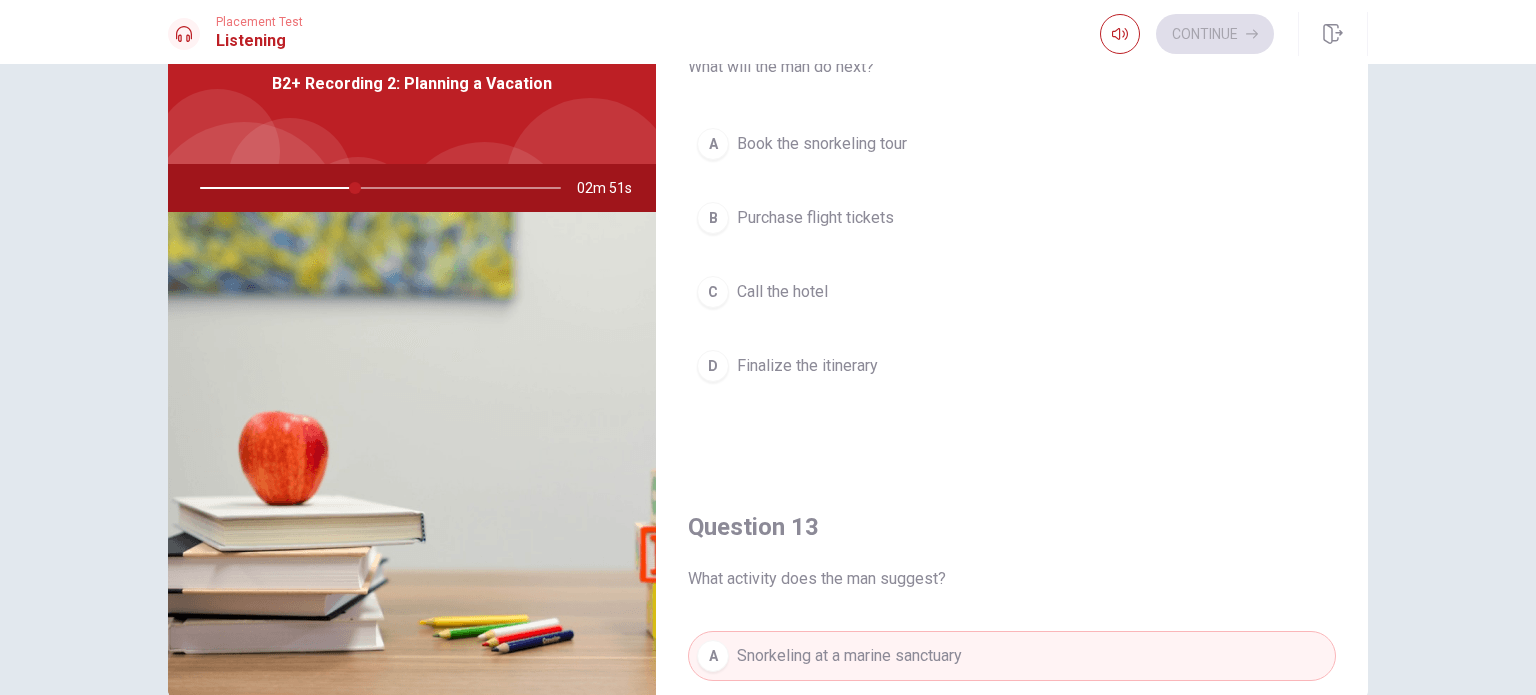 scroll, scrollTop: 500, scrollLeft: 0, axis: vertical 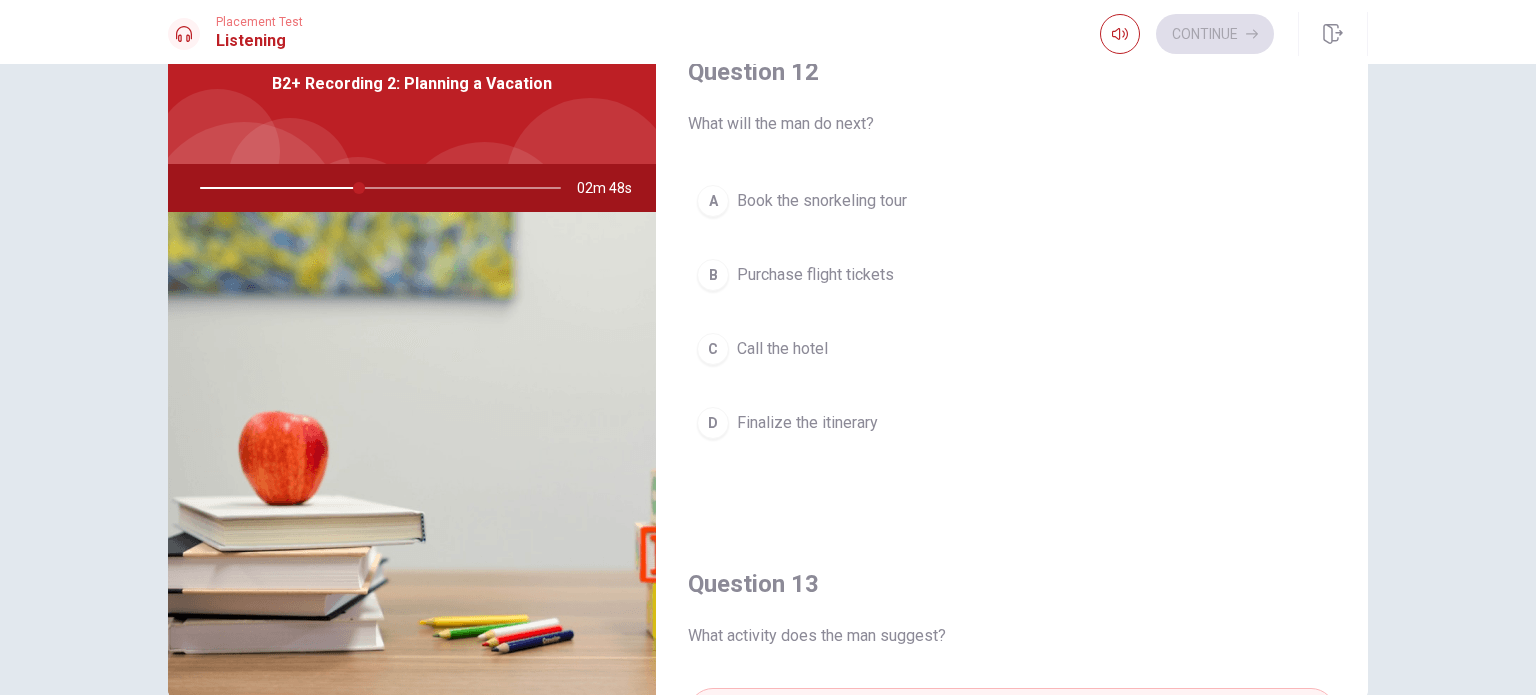 click on "Call the hotel" at bounding box center [782, 349] 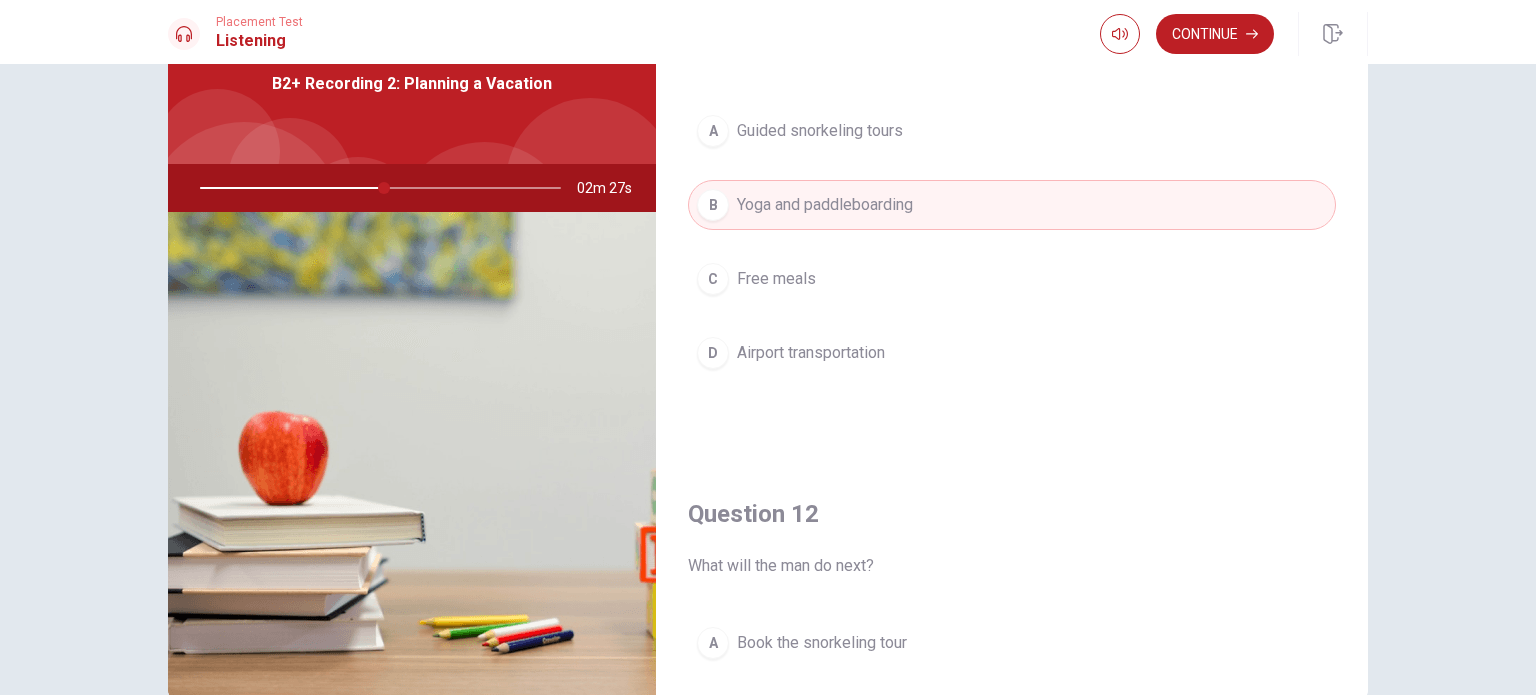 scroll, scrollTop: 56, scrollLeft: 0, axis: vertical 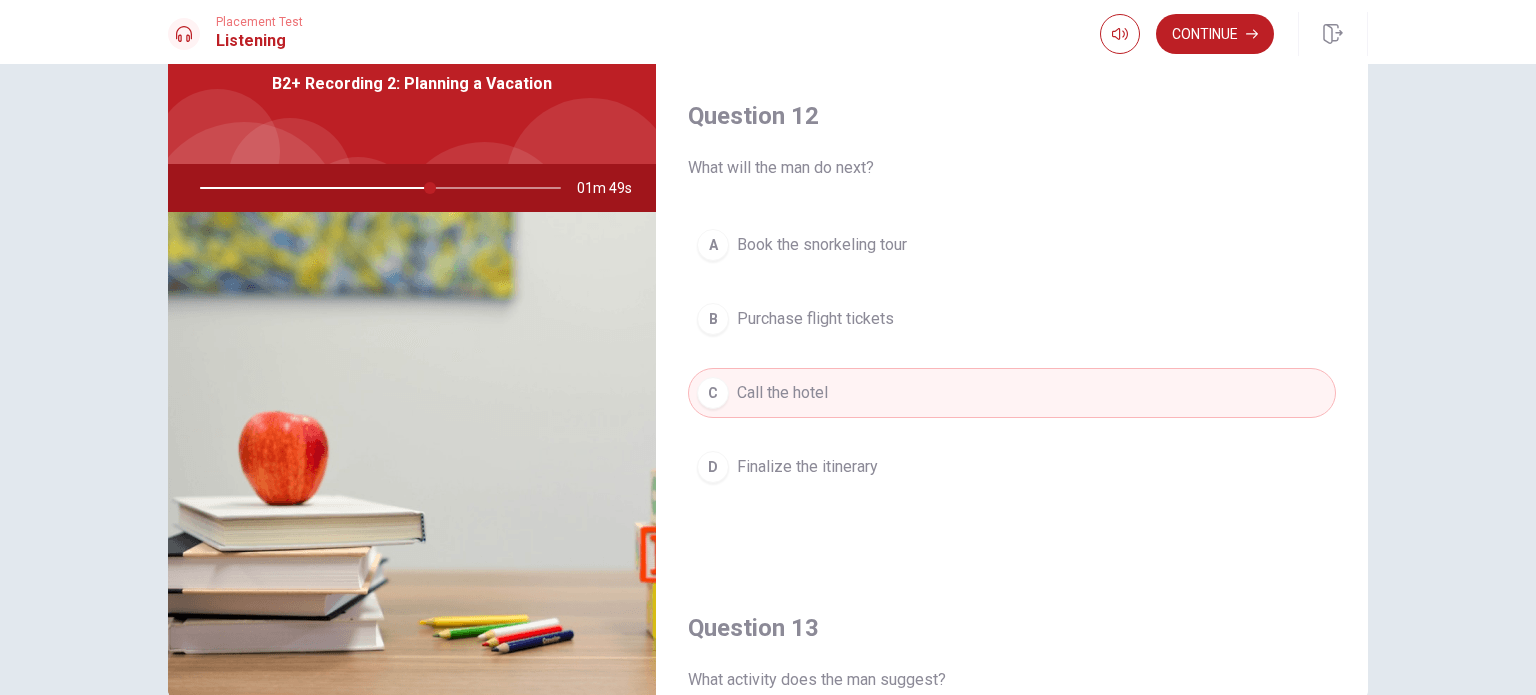 type on "64" 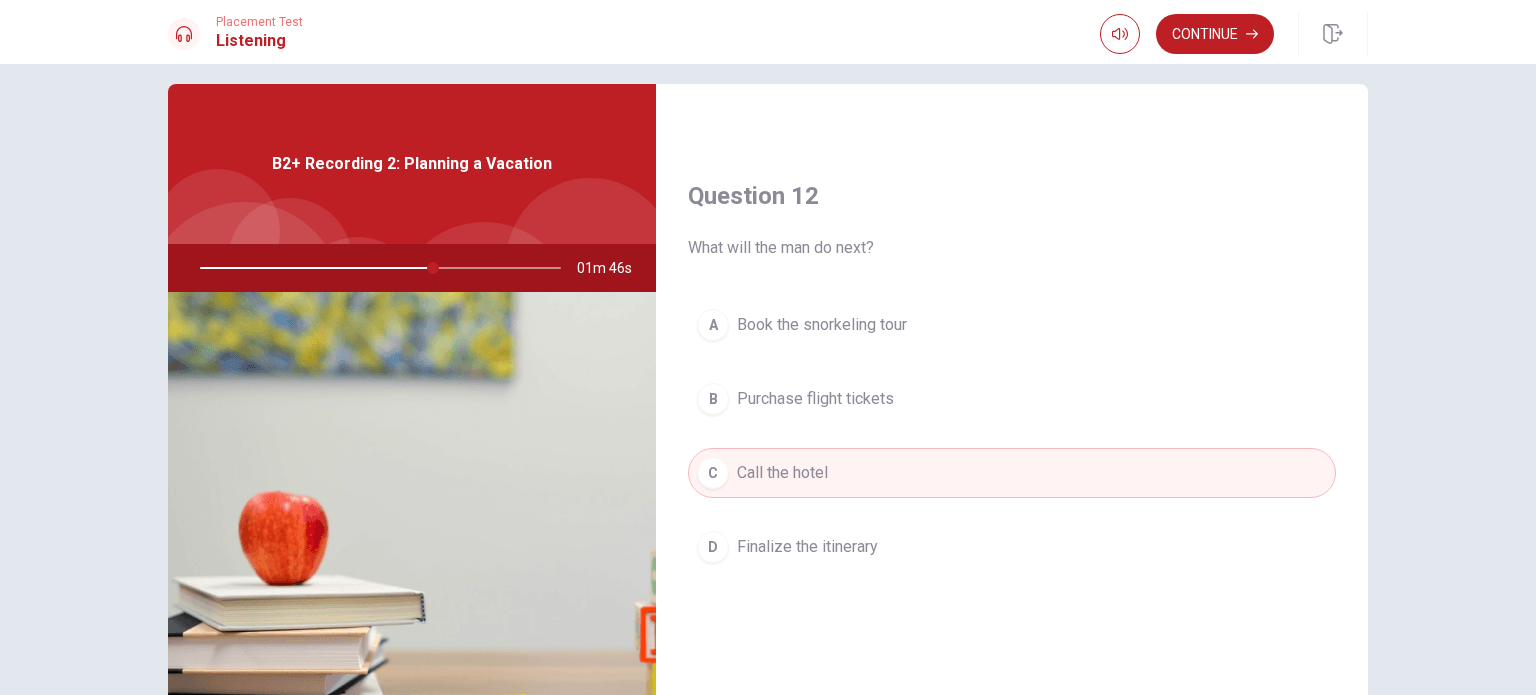 scroll, scrollTop: 0, scrollLeft: 0, axis: both 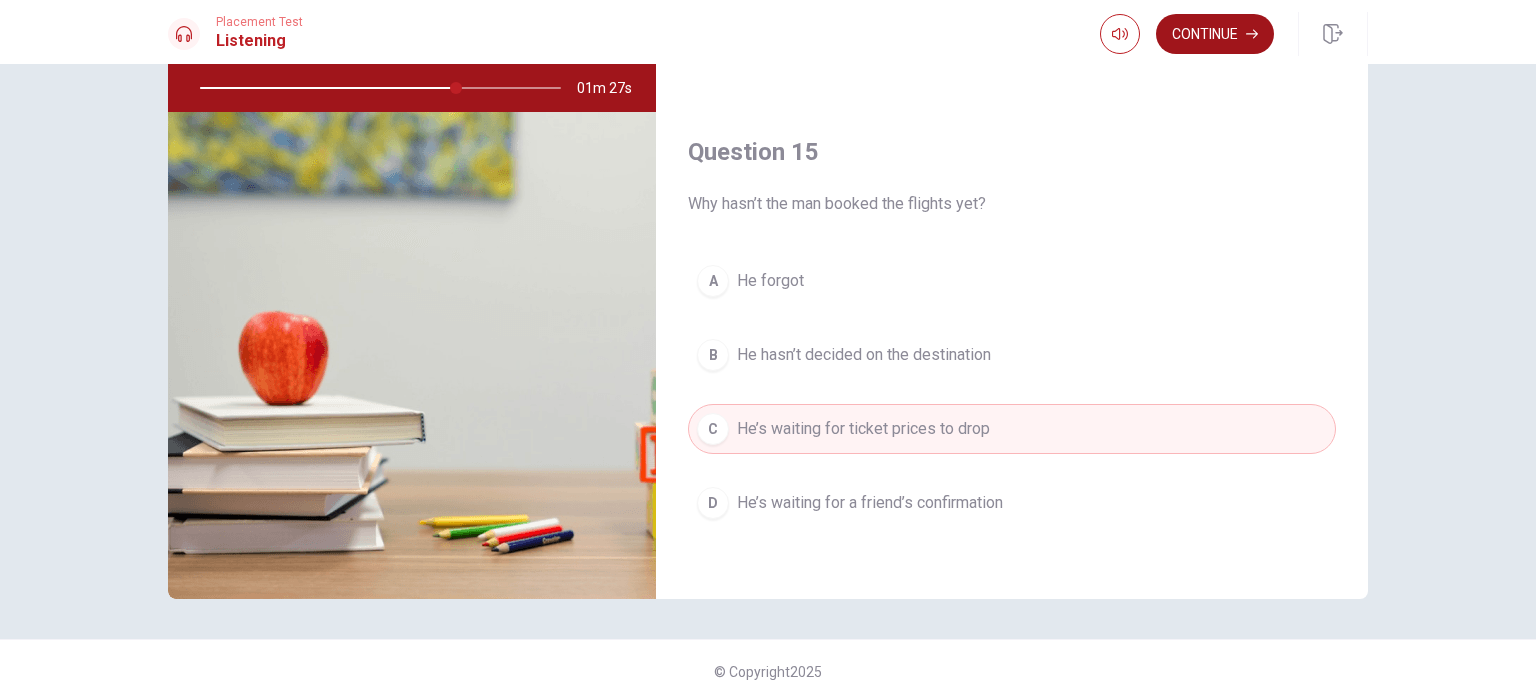 click on "Continue" at bounding box center (1215, 34) 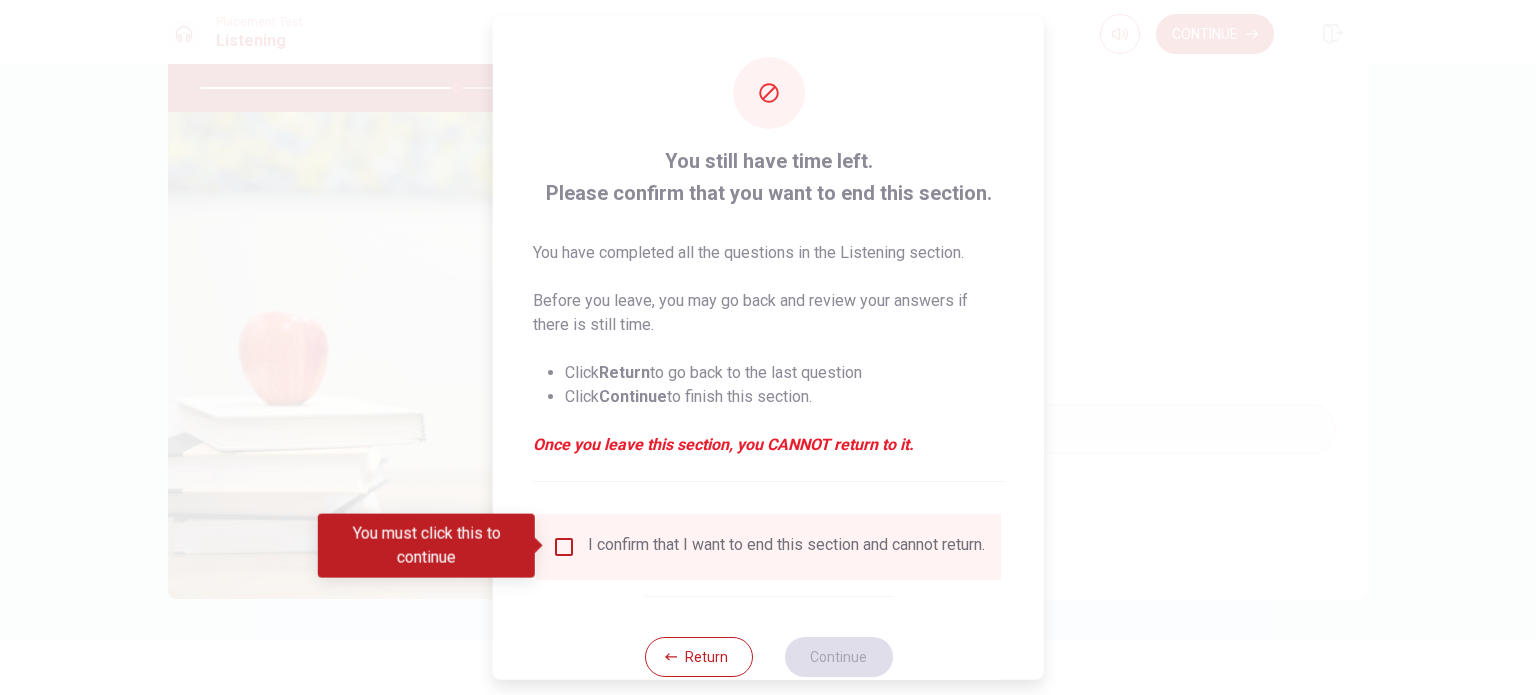 click at bounding box center (564, 546) 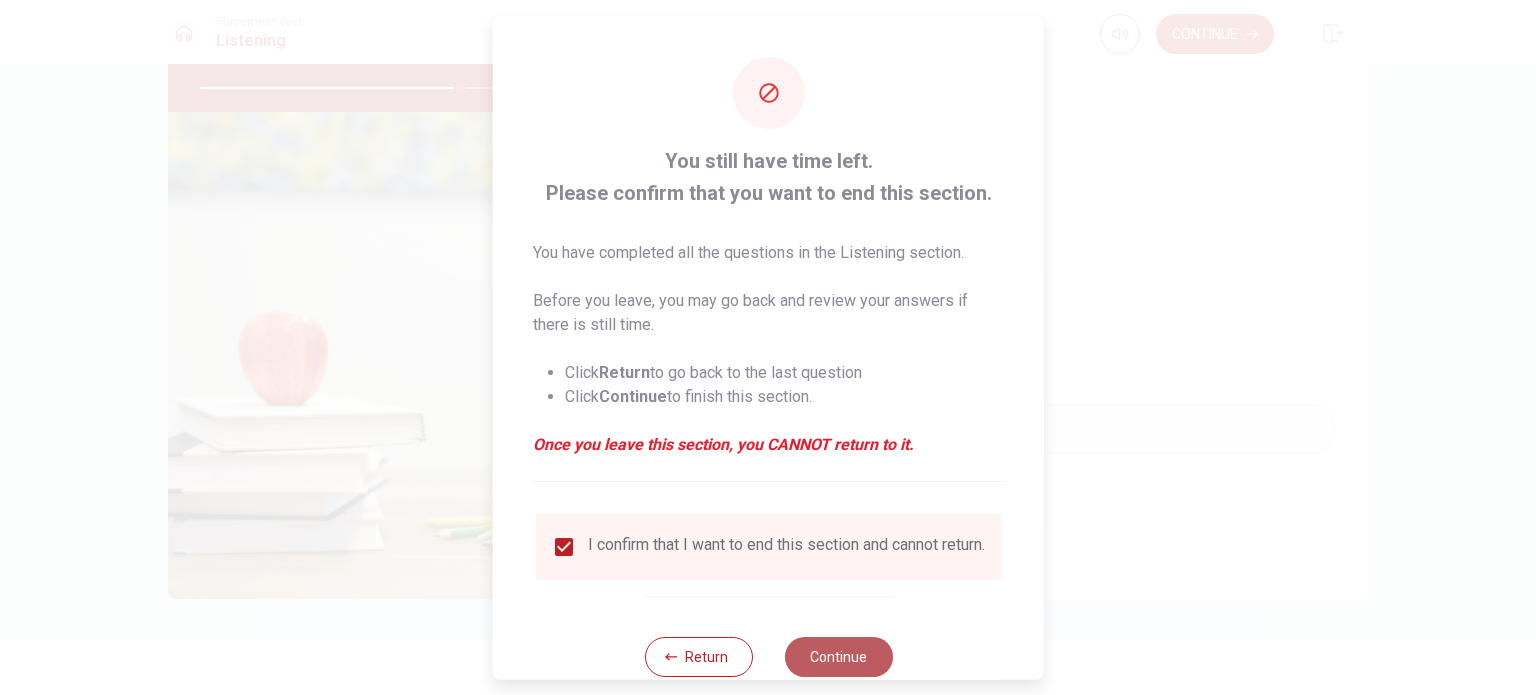click on "Continue" at bounding box center [838, 656] 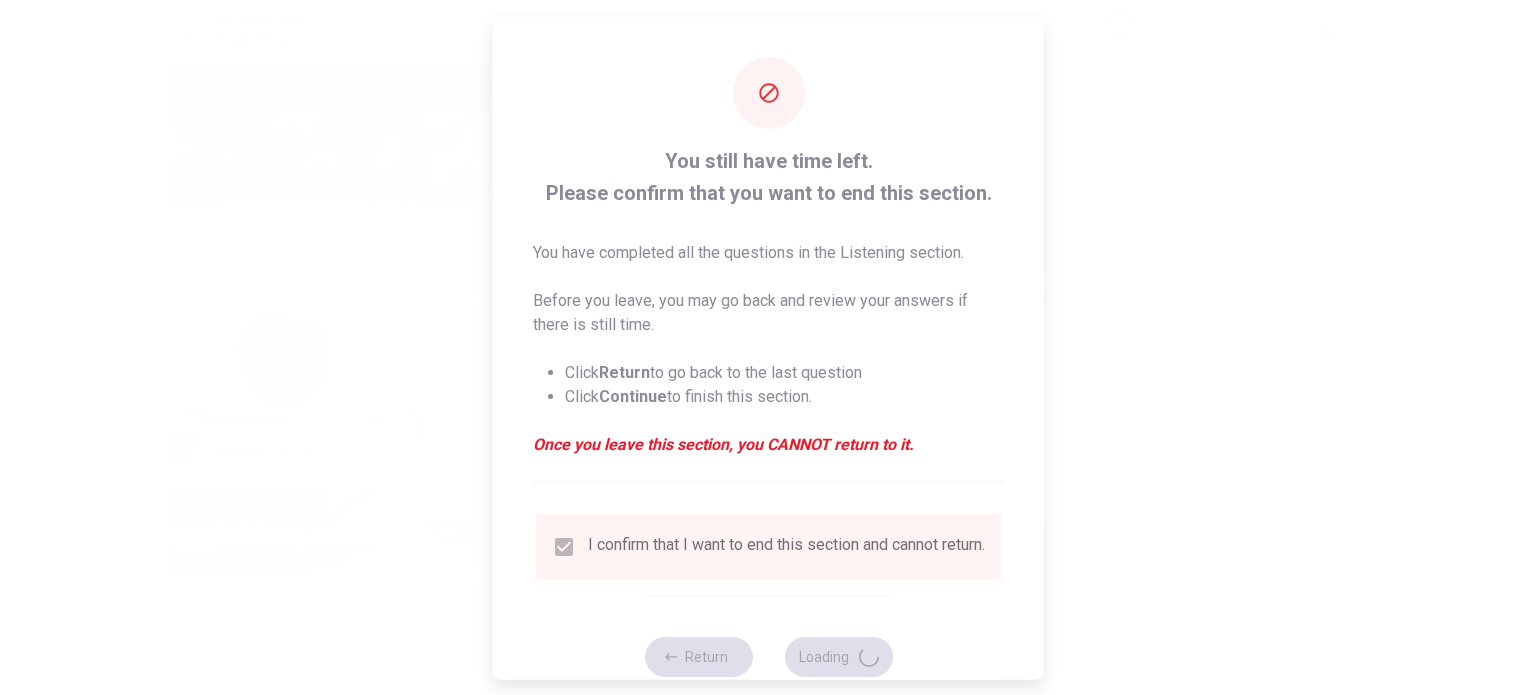 type on "73" 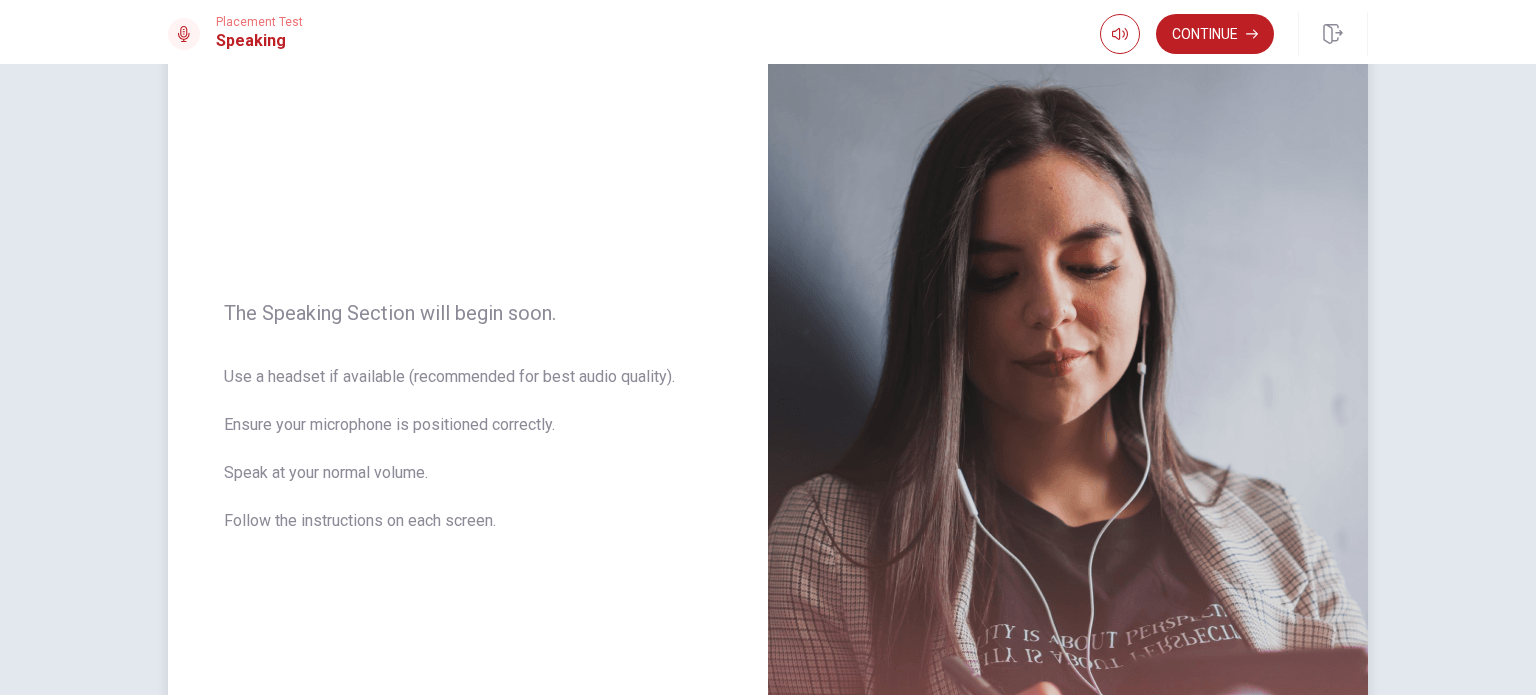 scroll, scrollTop: 84, scrollLeft: 0, axis: vertical 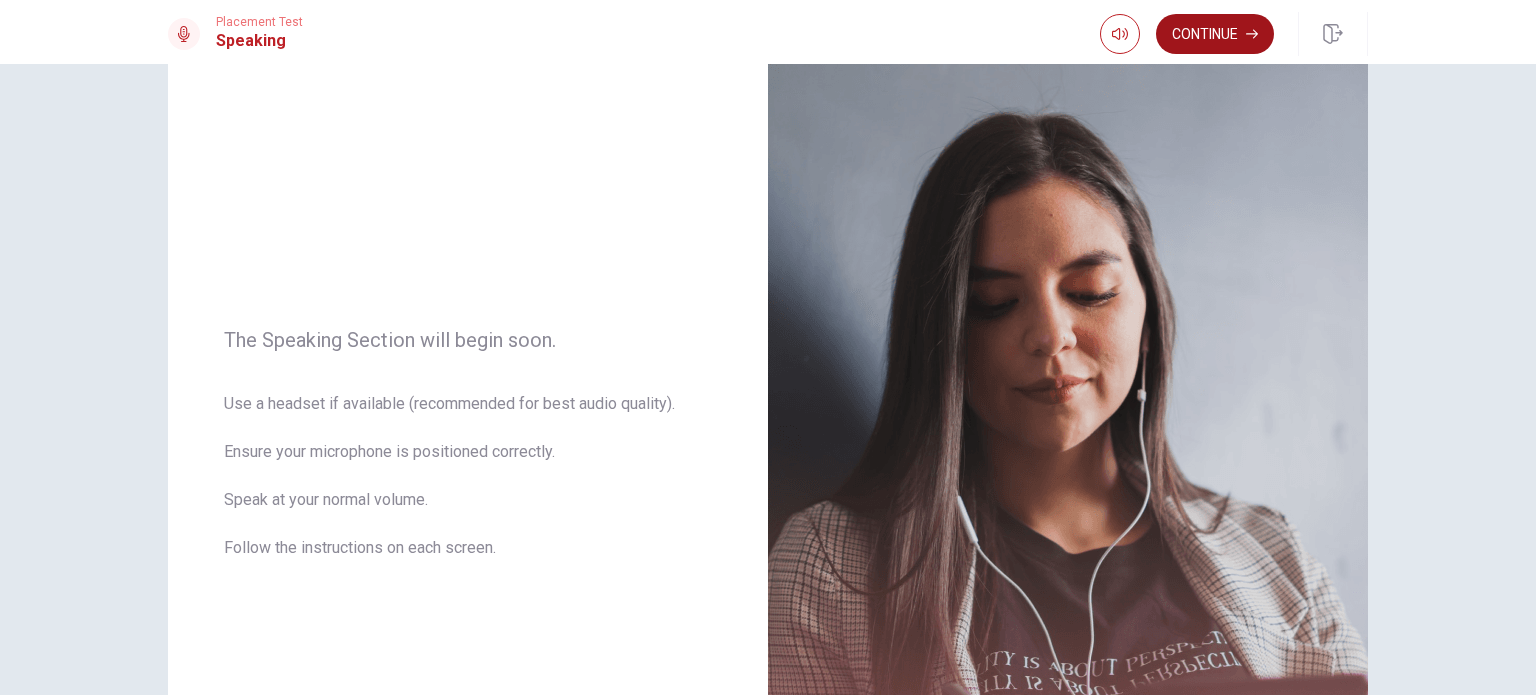 click on "Continue" at bounding box center (1215, 34) 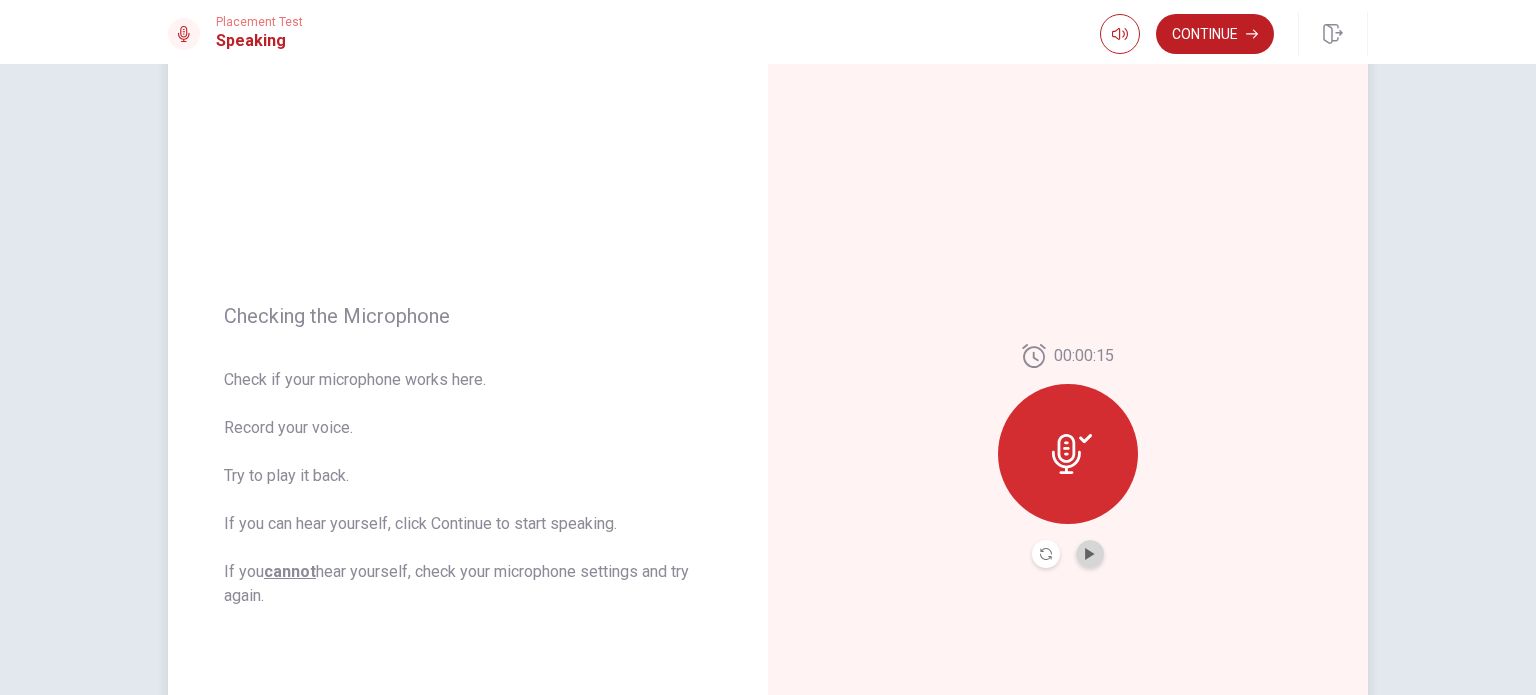 click at bounding box center [1090, 554] 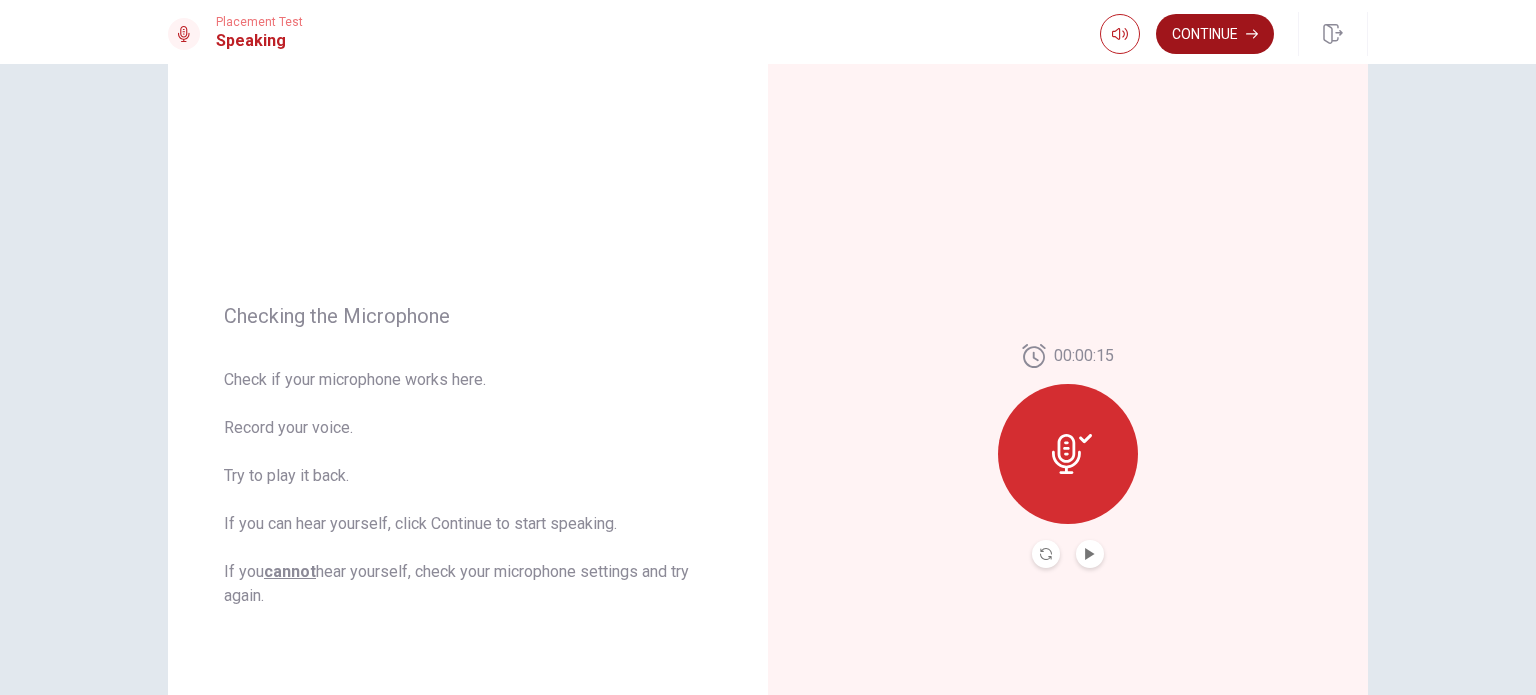 click on "Continue" at bounding box center [1215, 34] 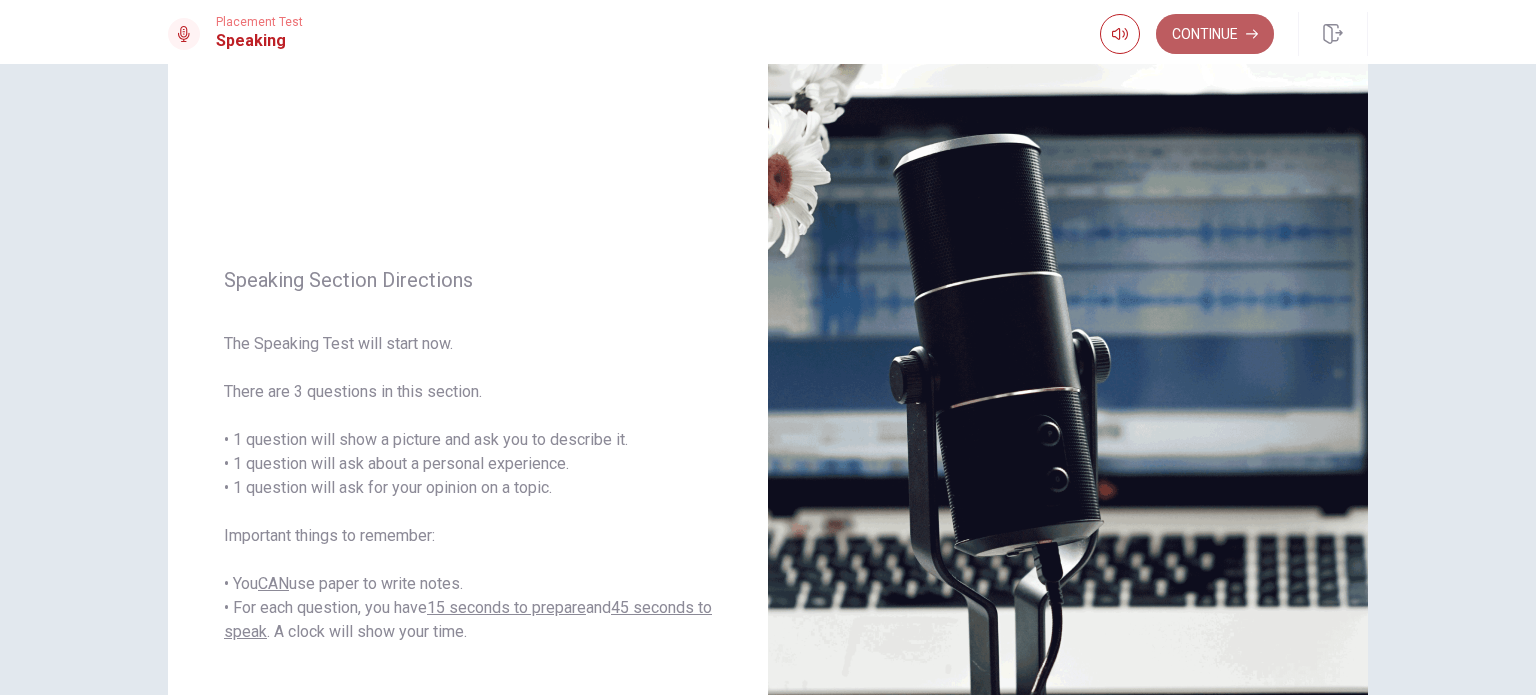 click on "Continue" at bounding box center [1215, 34] 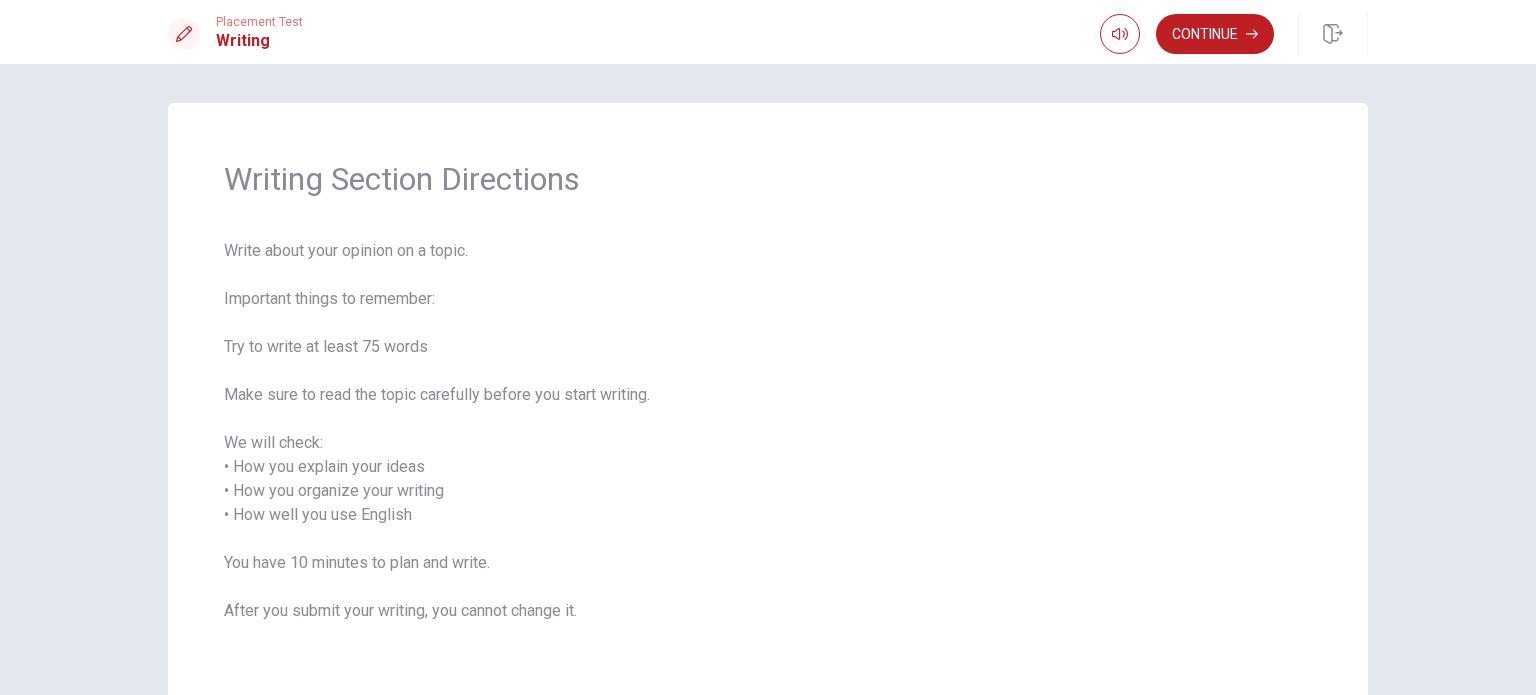 scroll, scrollTop: 0, scrollLeft: 0, axis: both 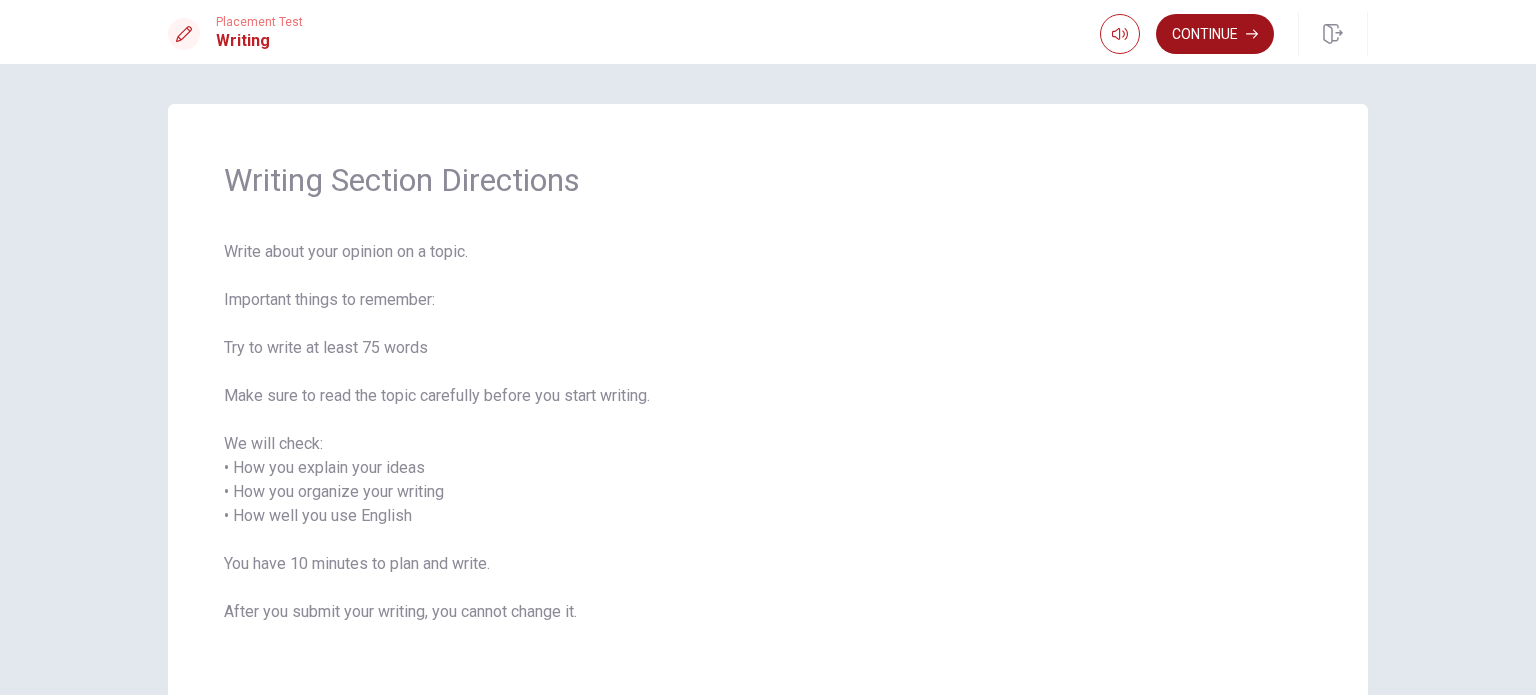 click on "Continue" at bounding box center (1215, 34) 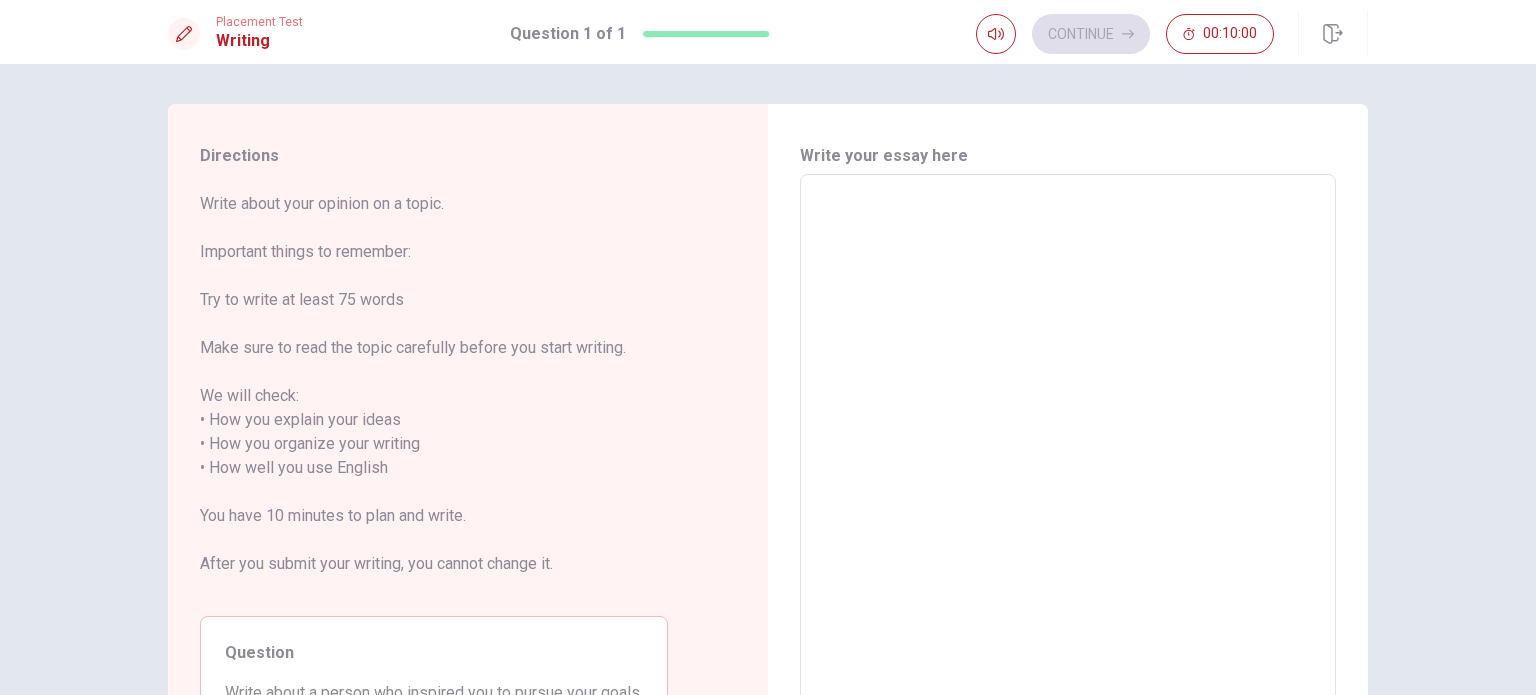 click at bounding box center (1068, 456) 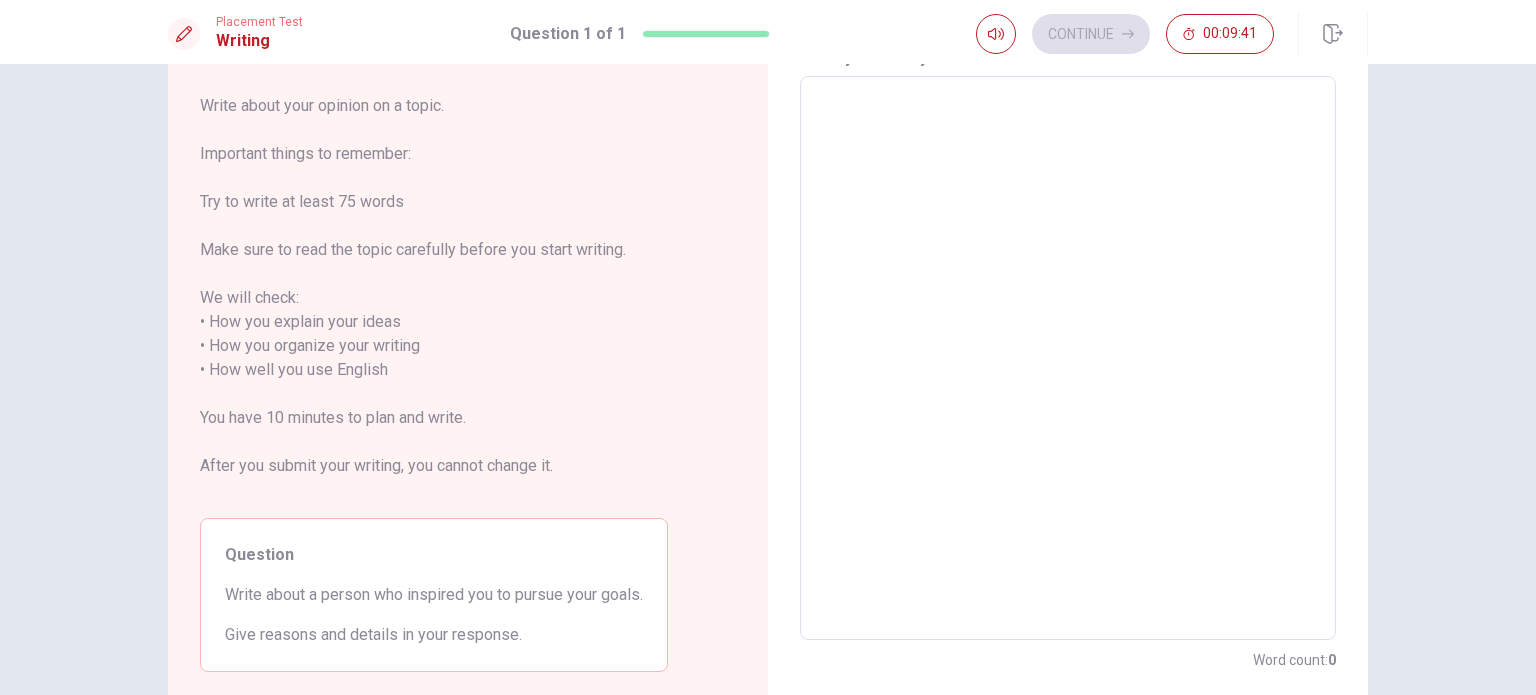 scroll, scrollTop: 95, scrollLeft: 0, axis: vertical 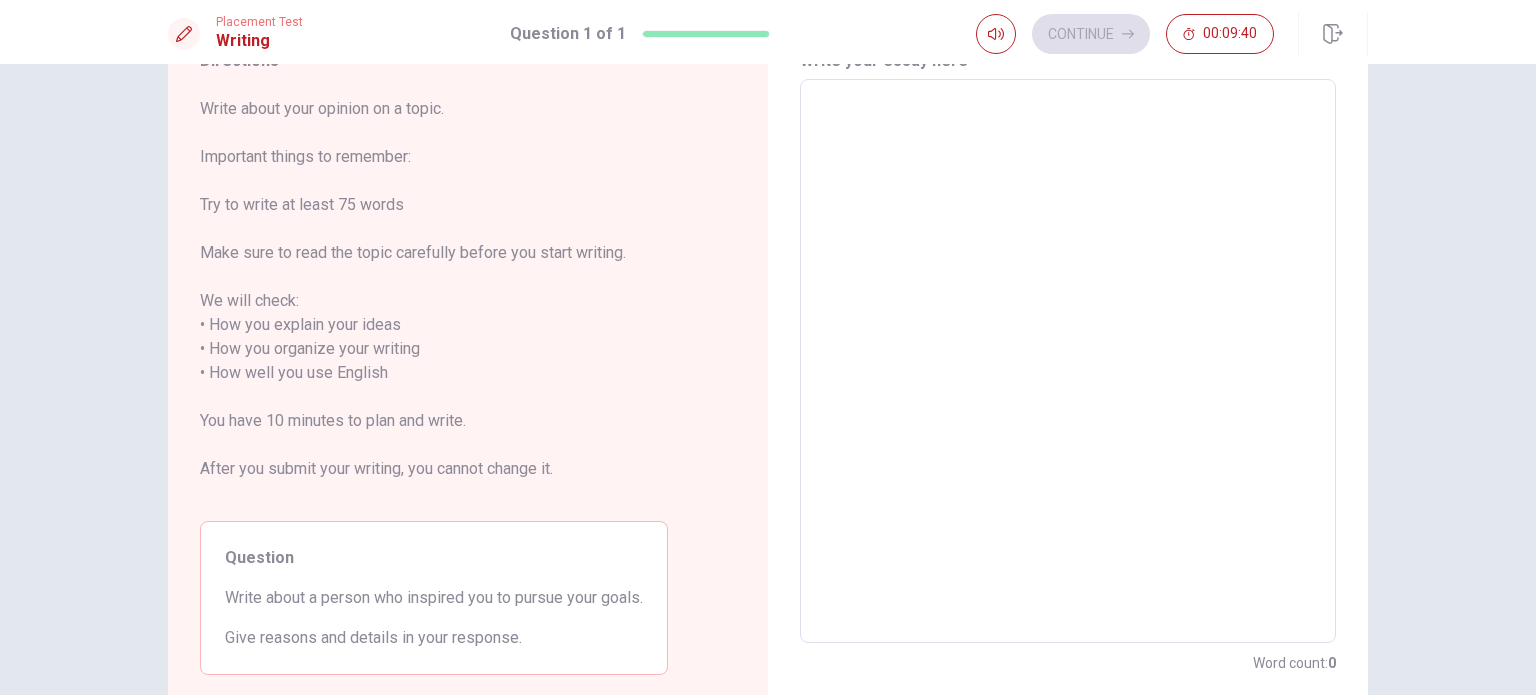 click at bounding box center [1068, 361] 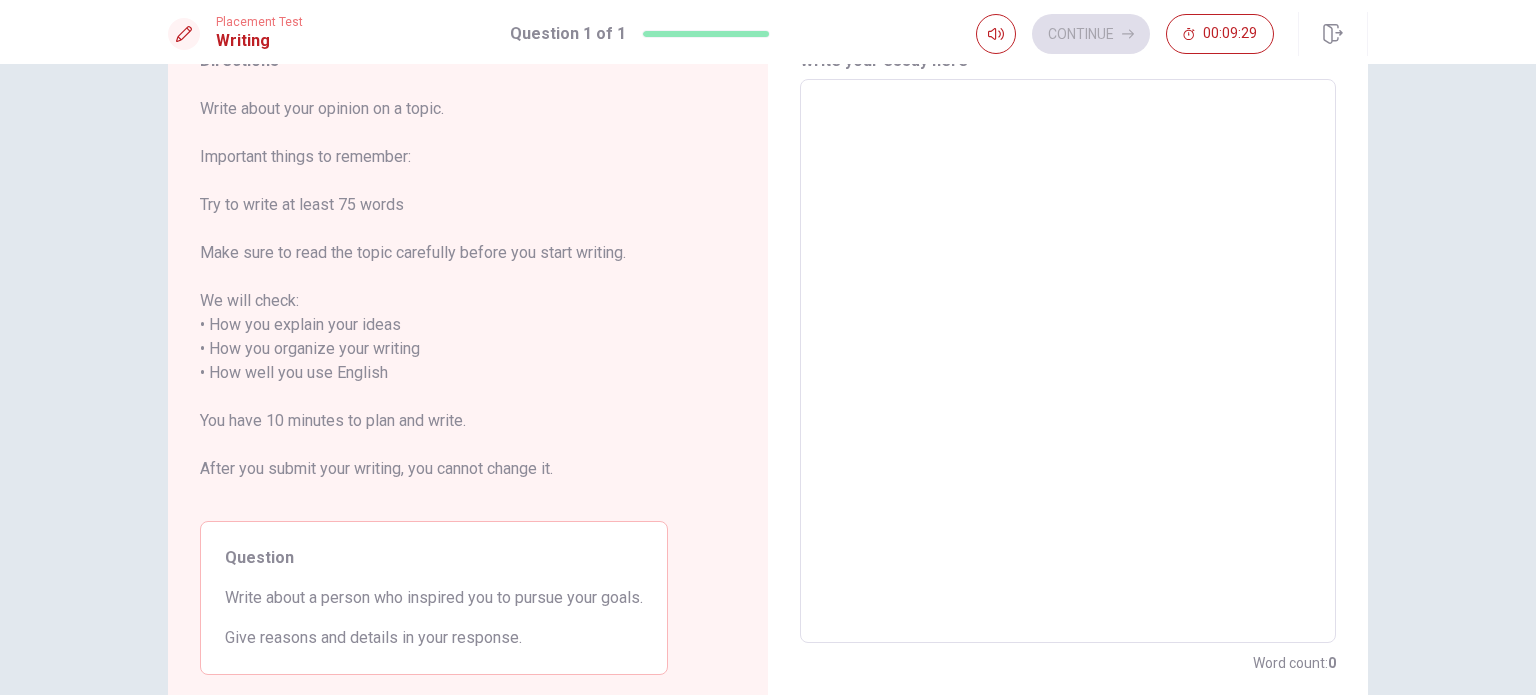 type on "E" 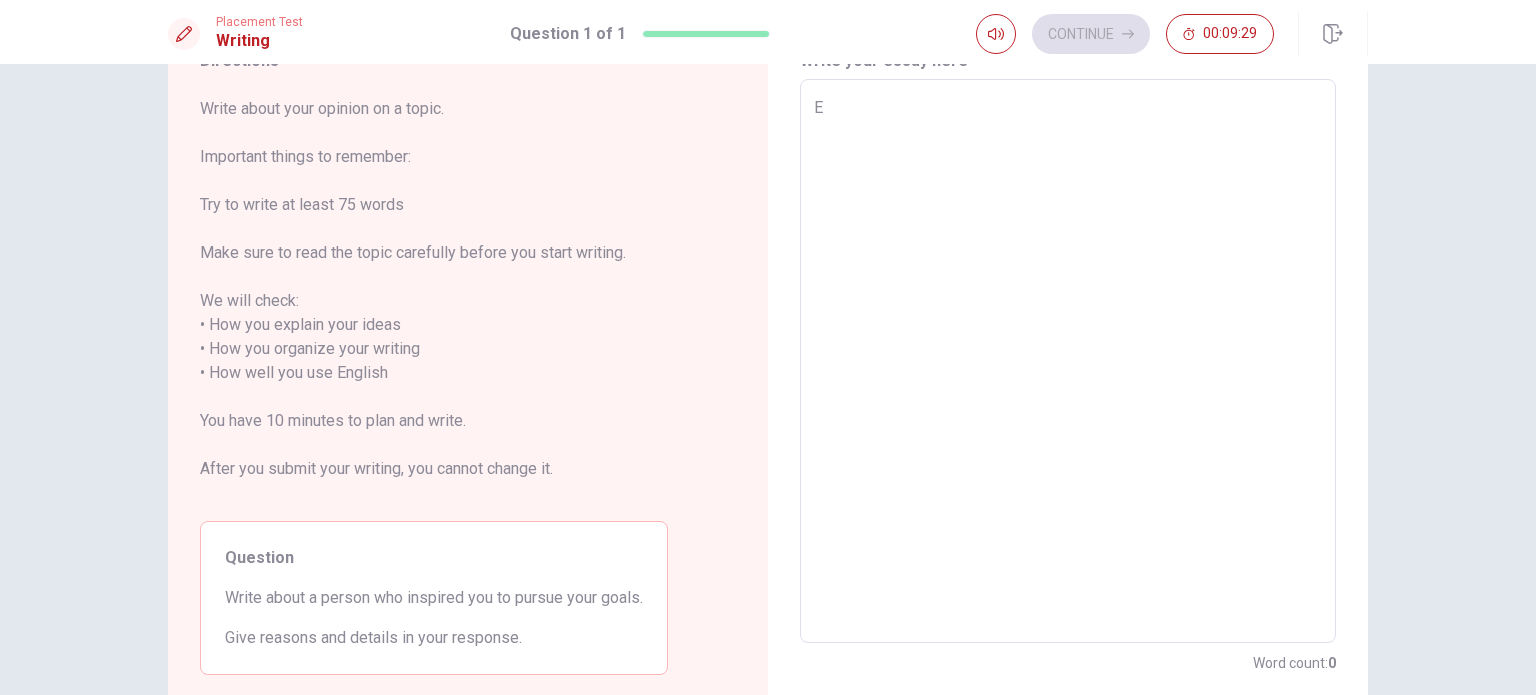 type on "x" 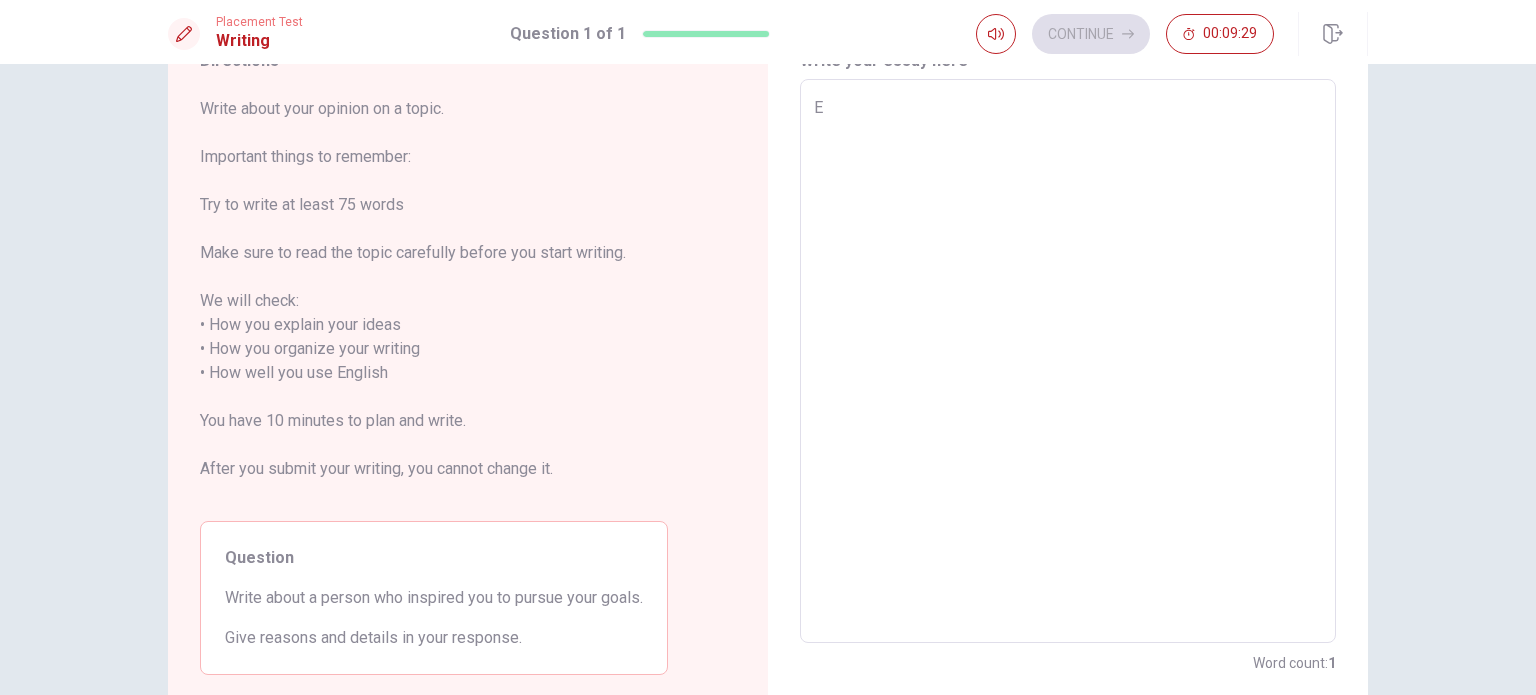 type on "Ev" 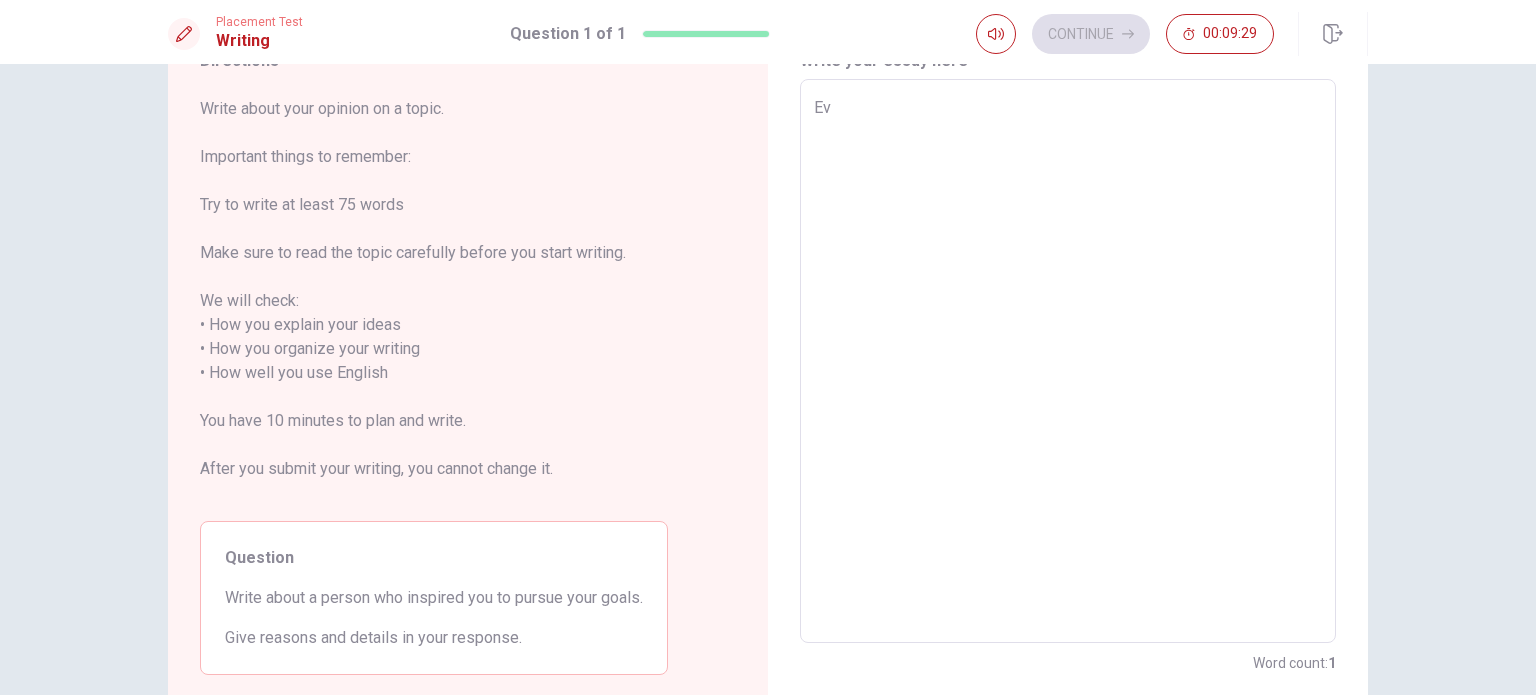 type on "x" 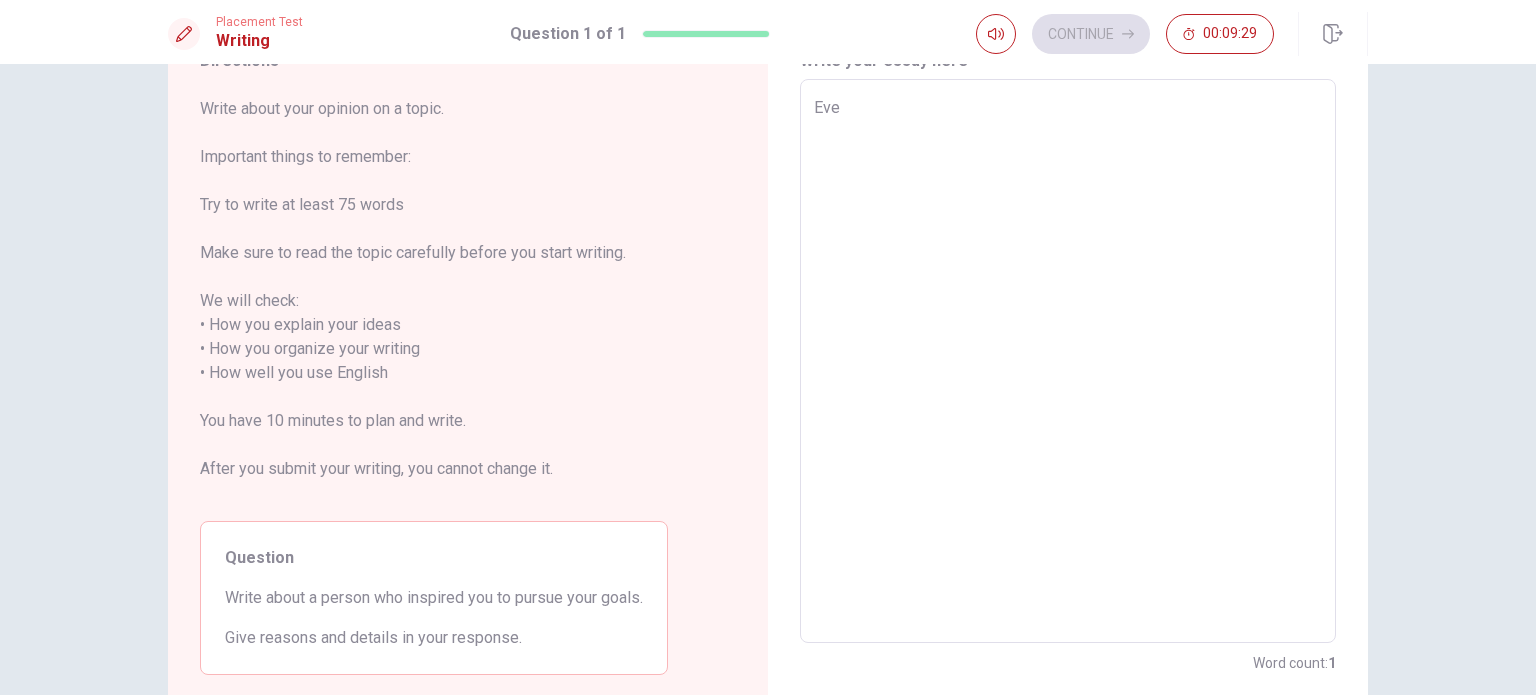 type on "x" 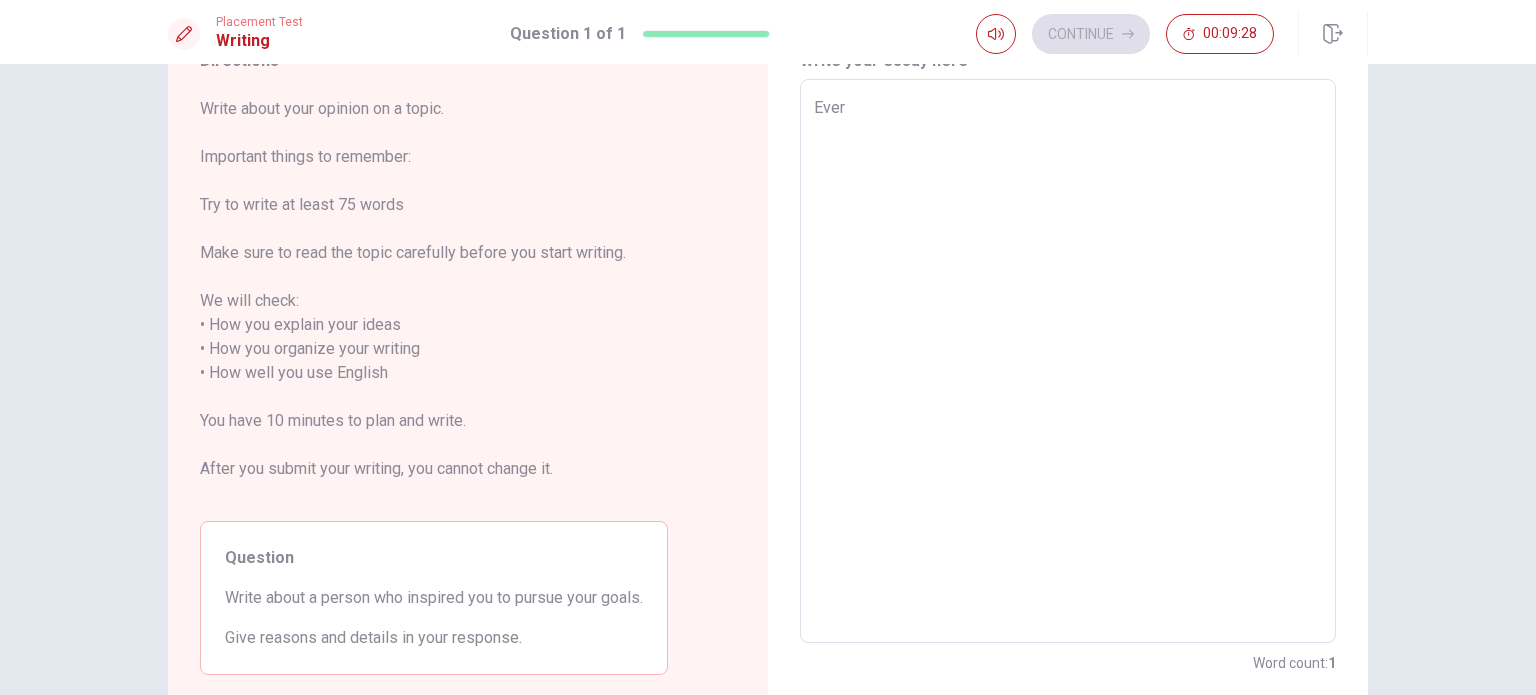 type on "x" 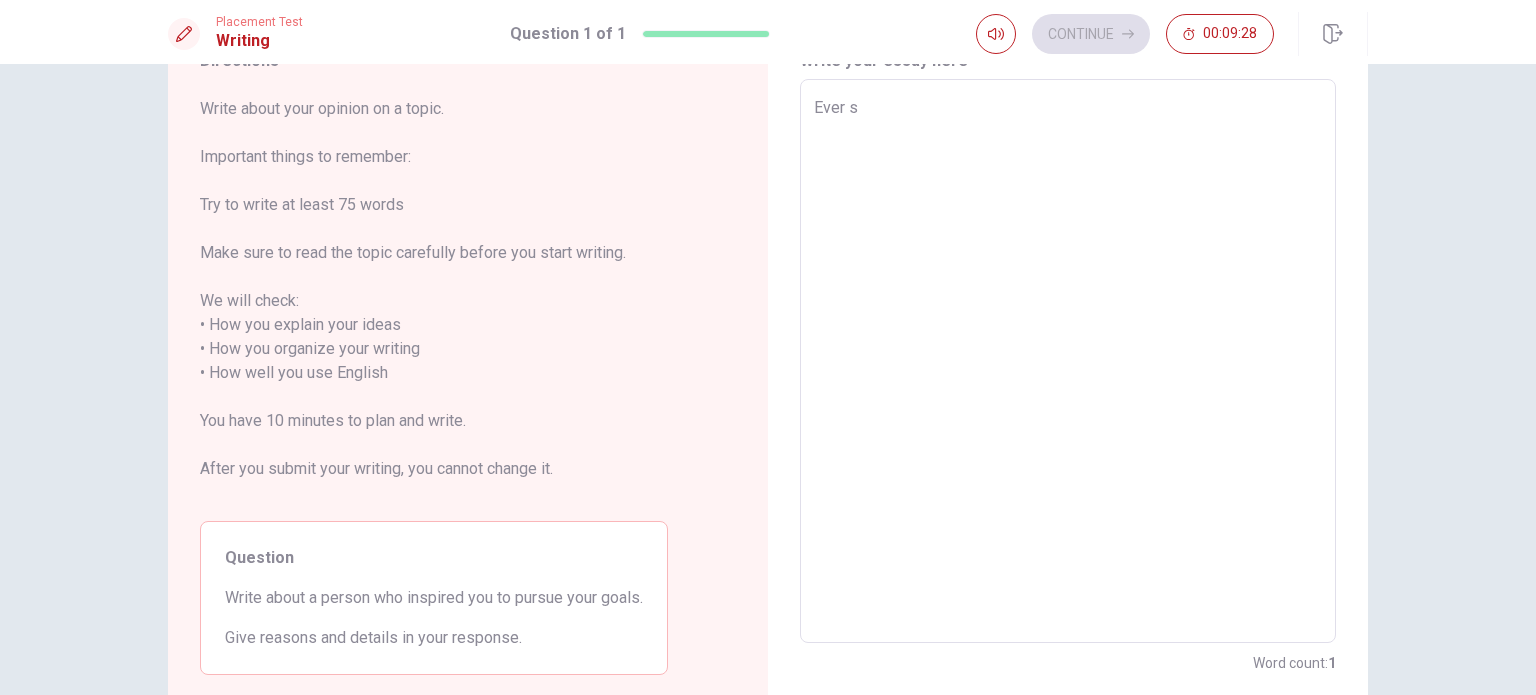 type on "x" 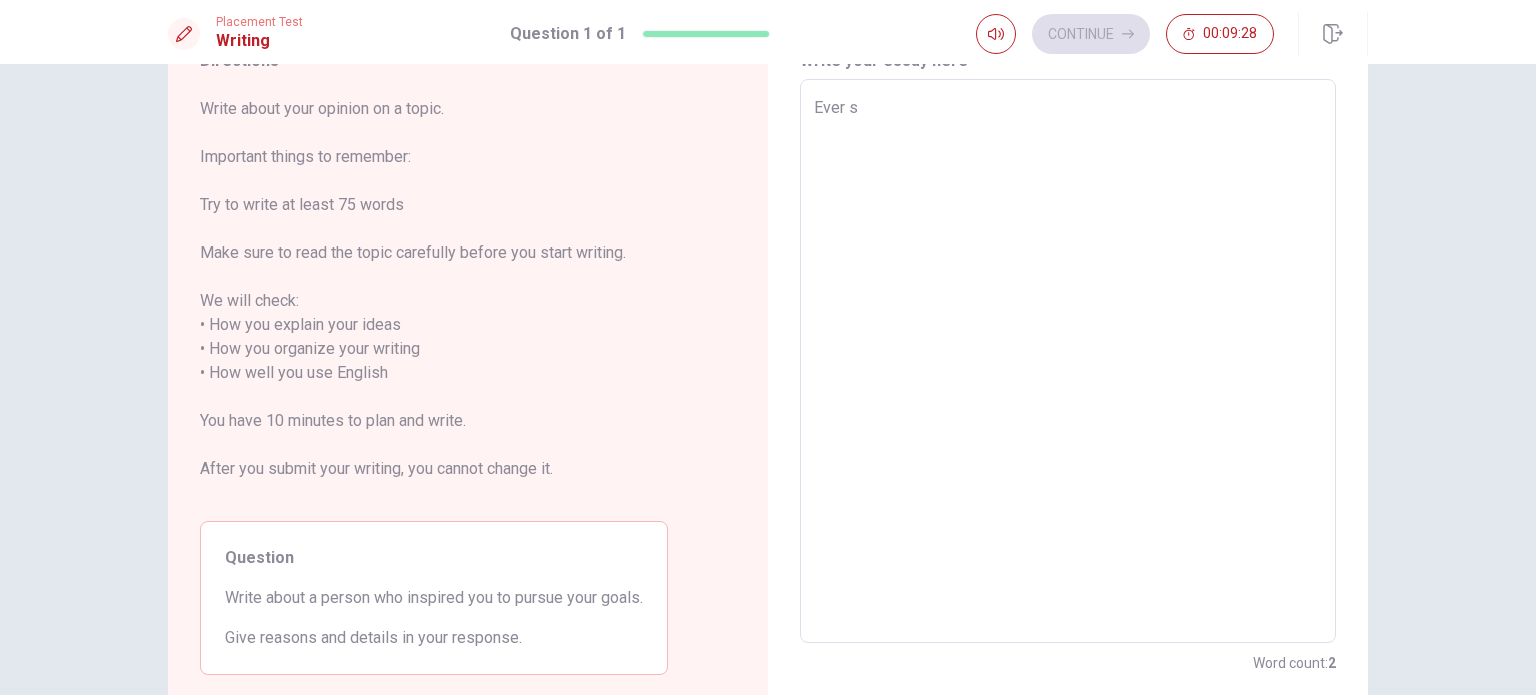 type on "Ever si" 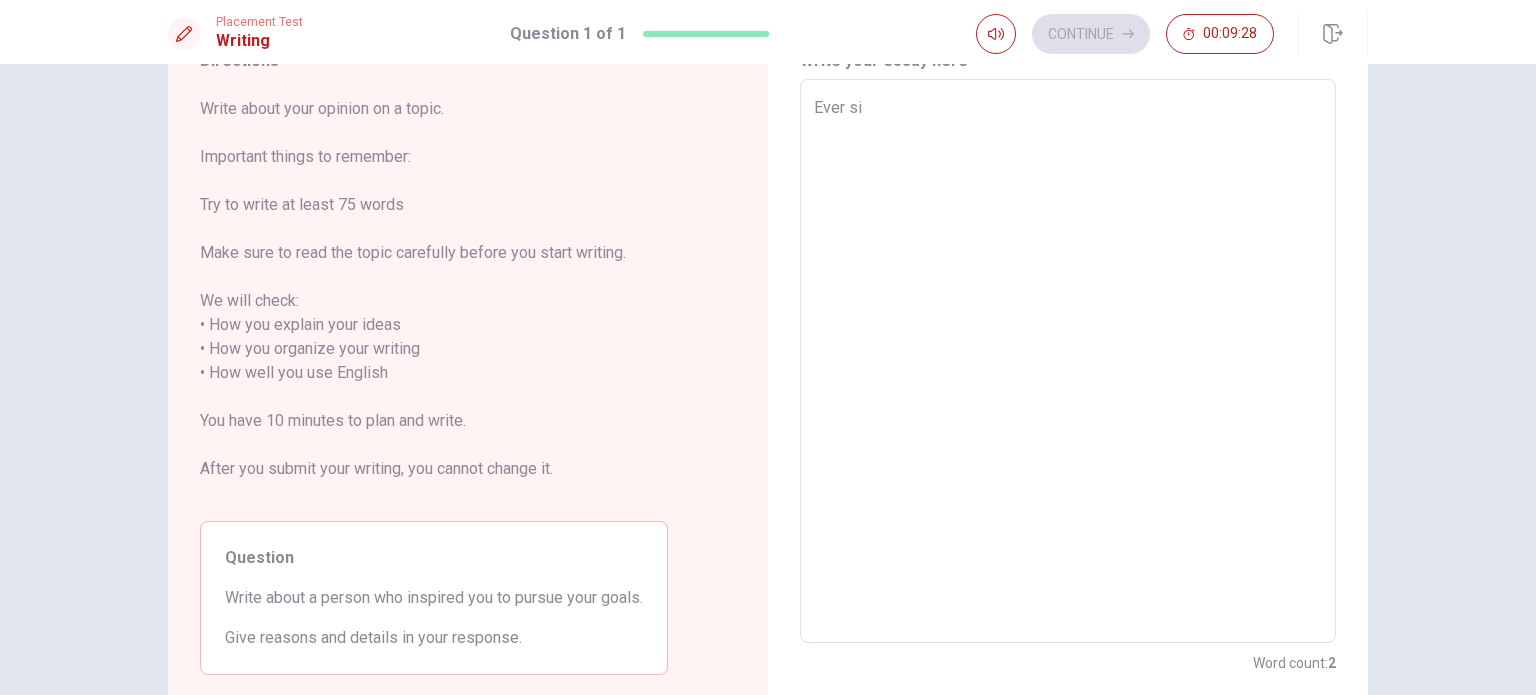 type on "Ever sin" 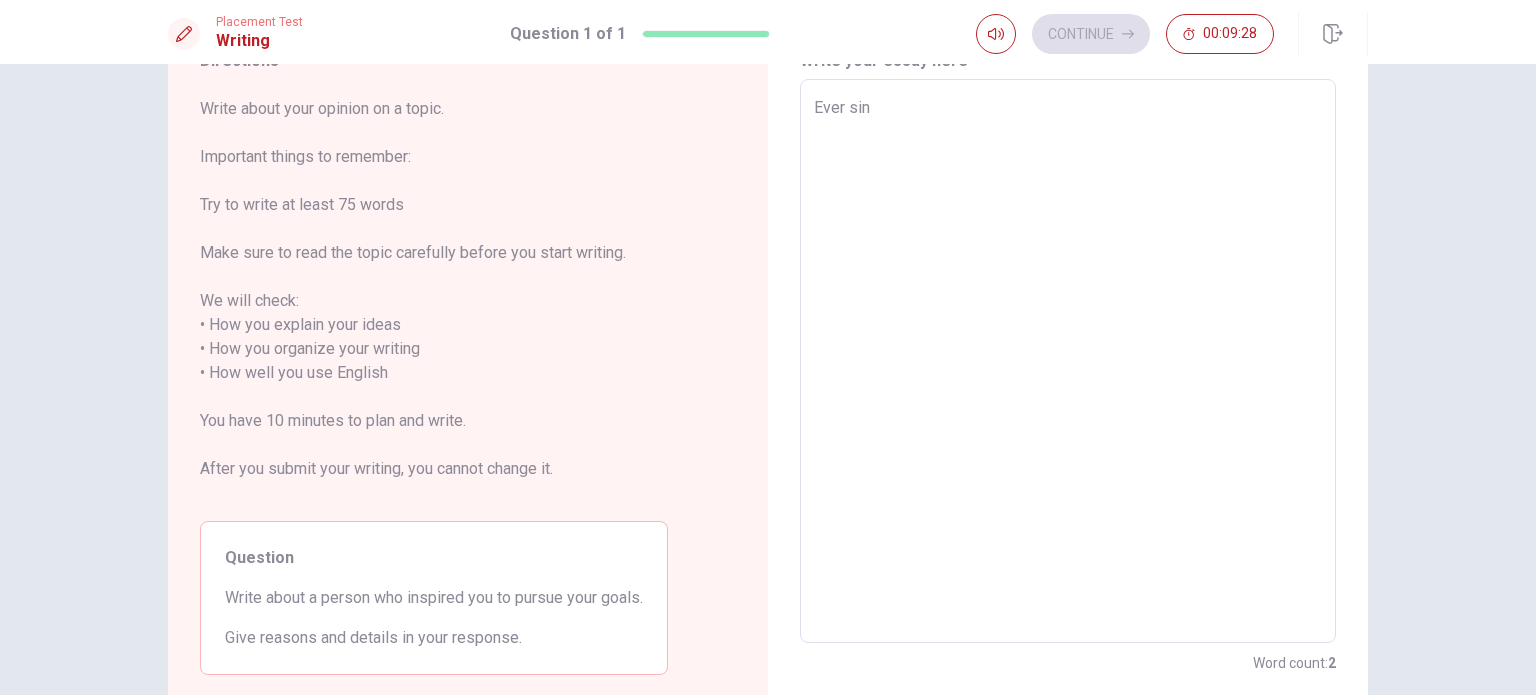 type on "x" 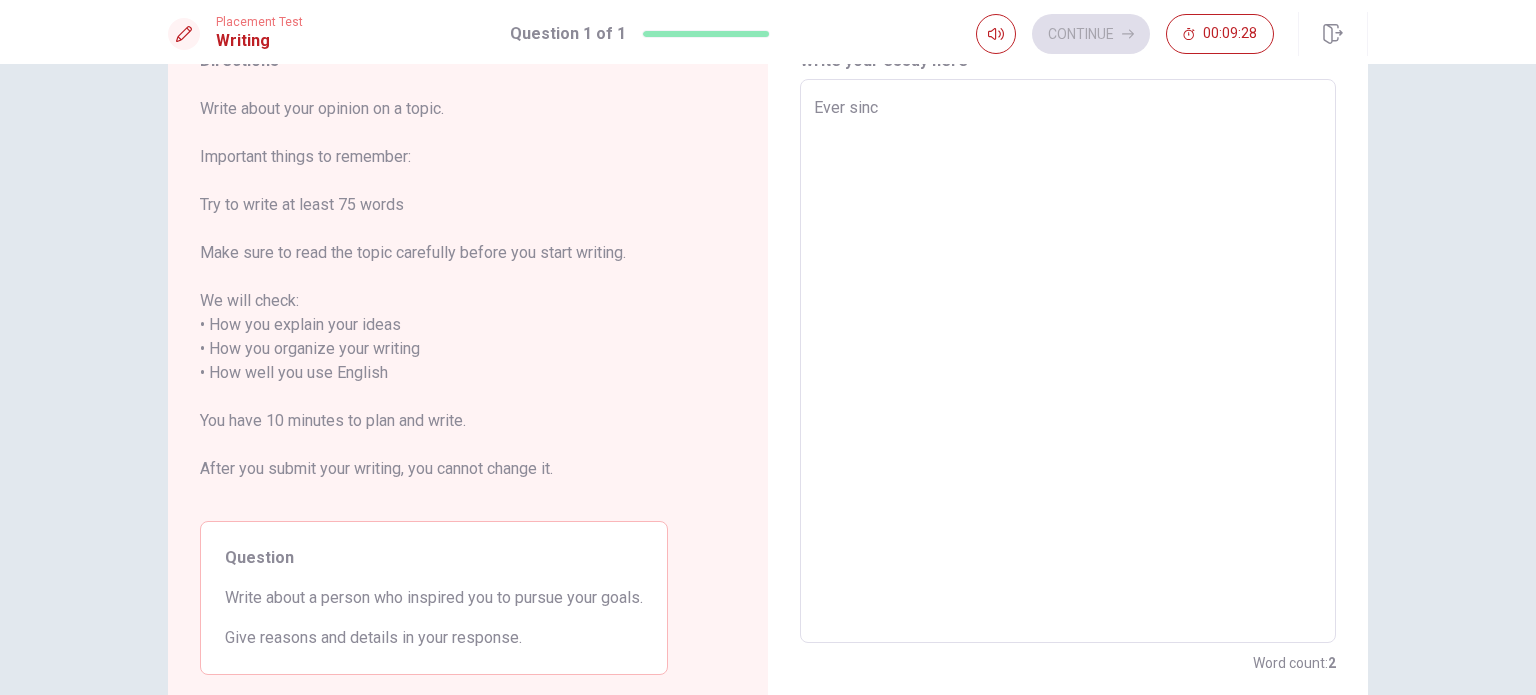 type on "x" 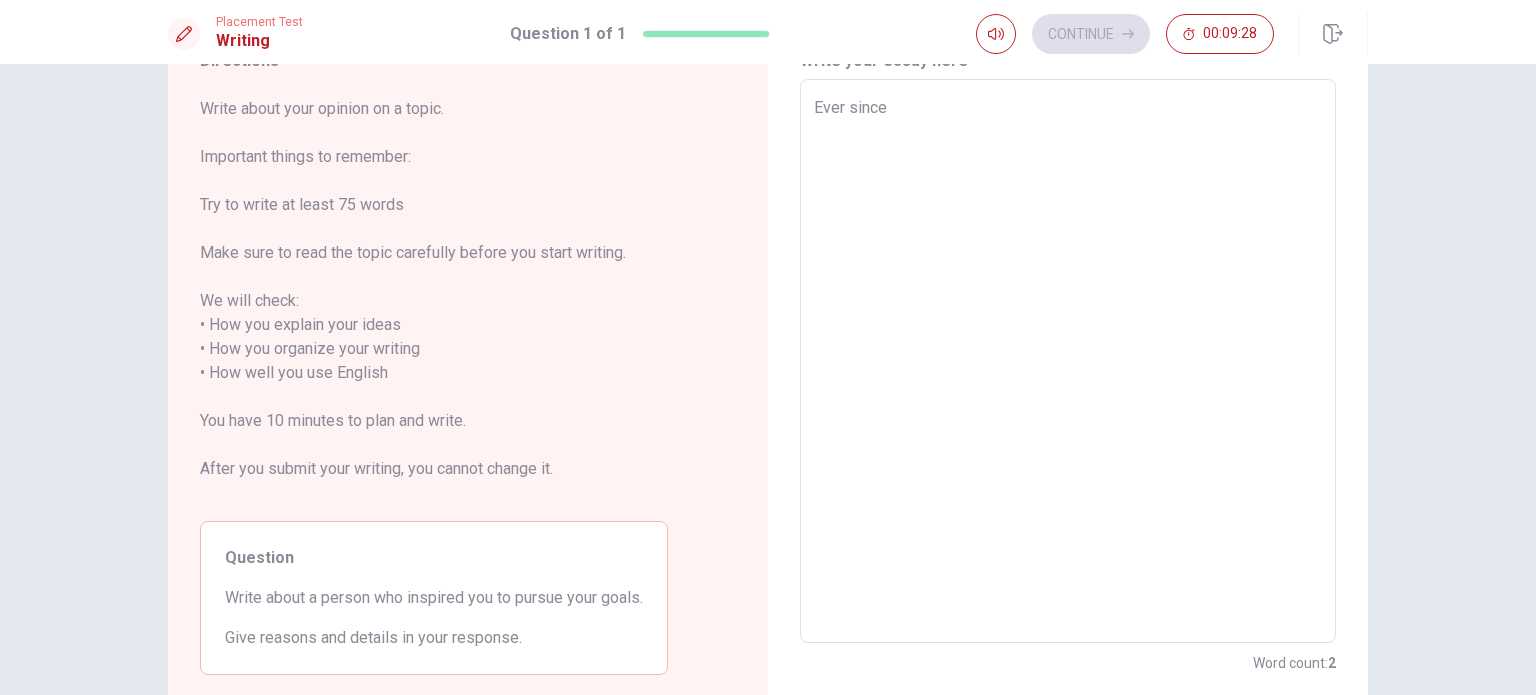type on "x" 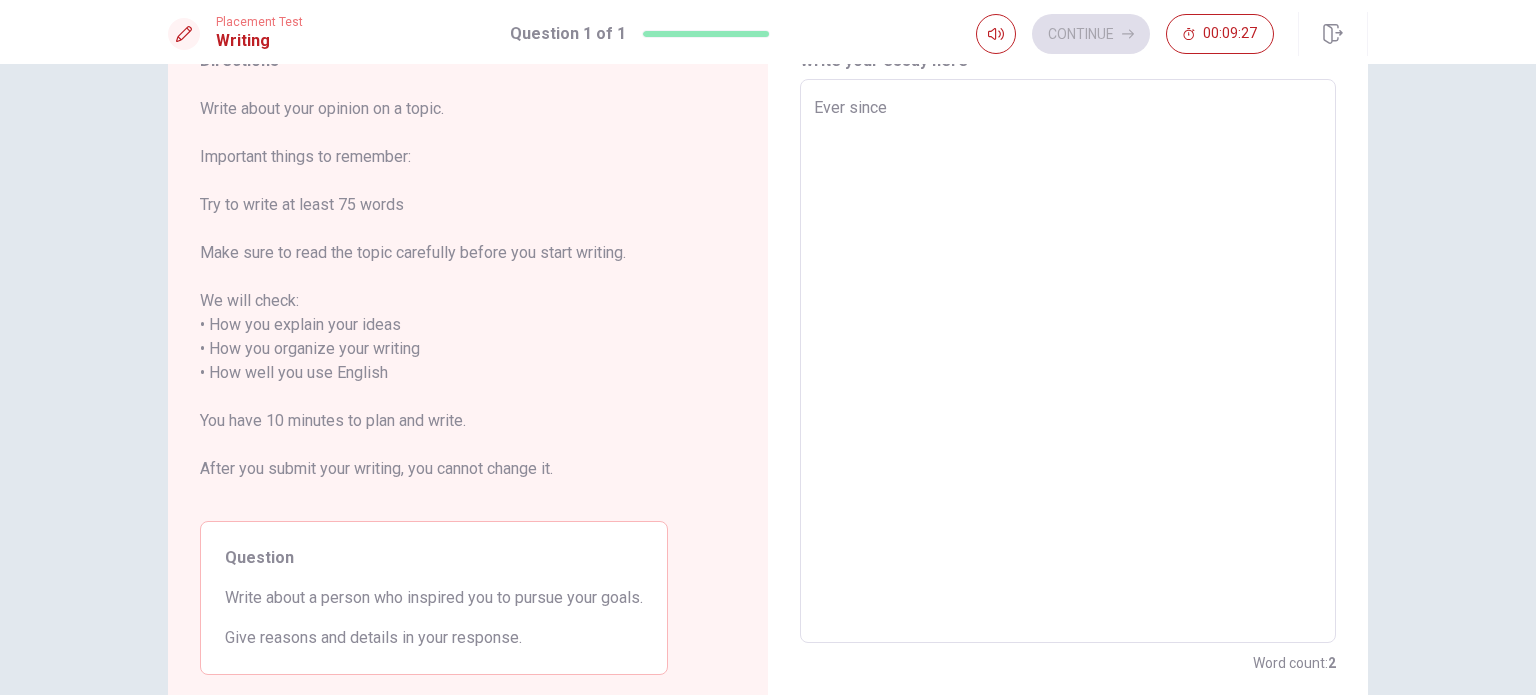 type on "Ever since i" 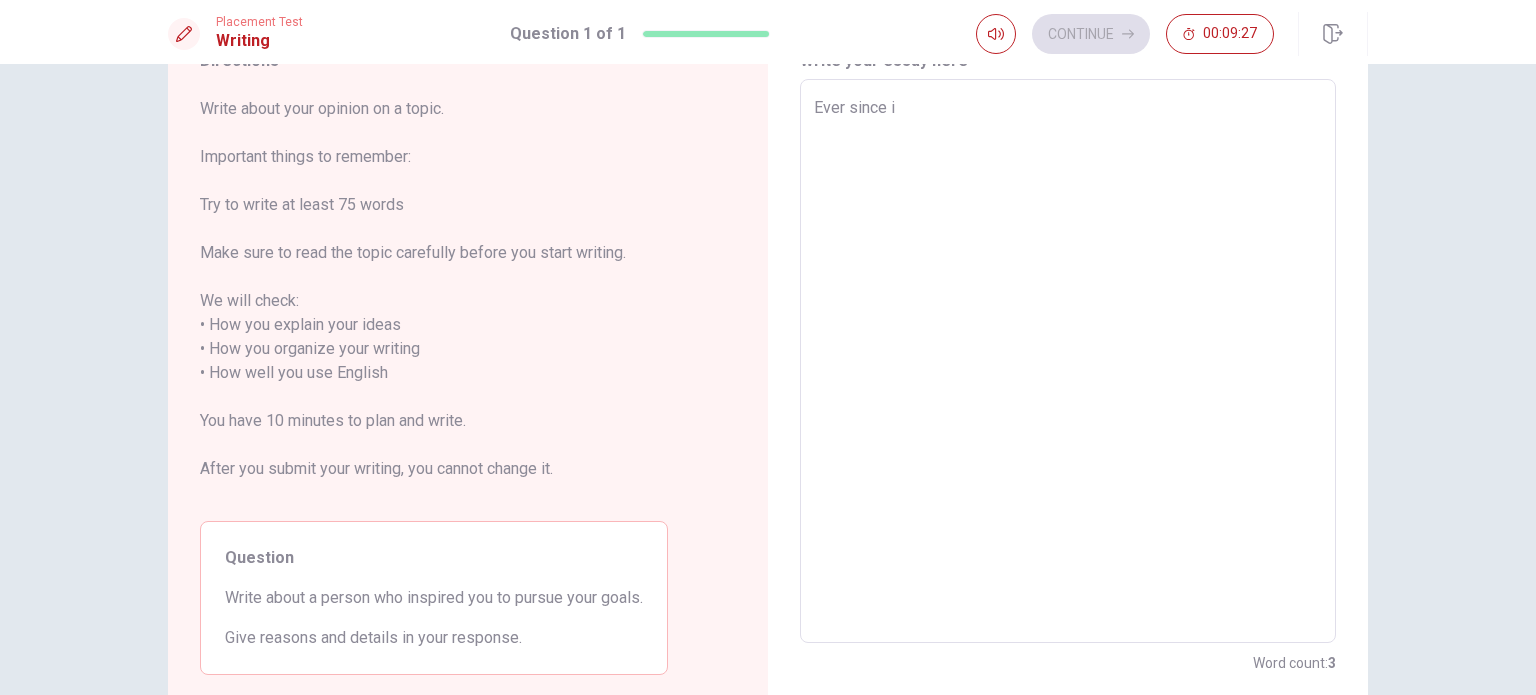 type on "x" 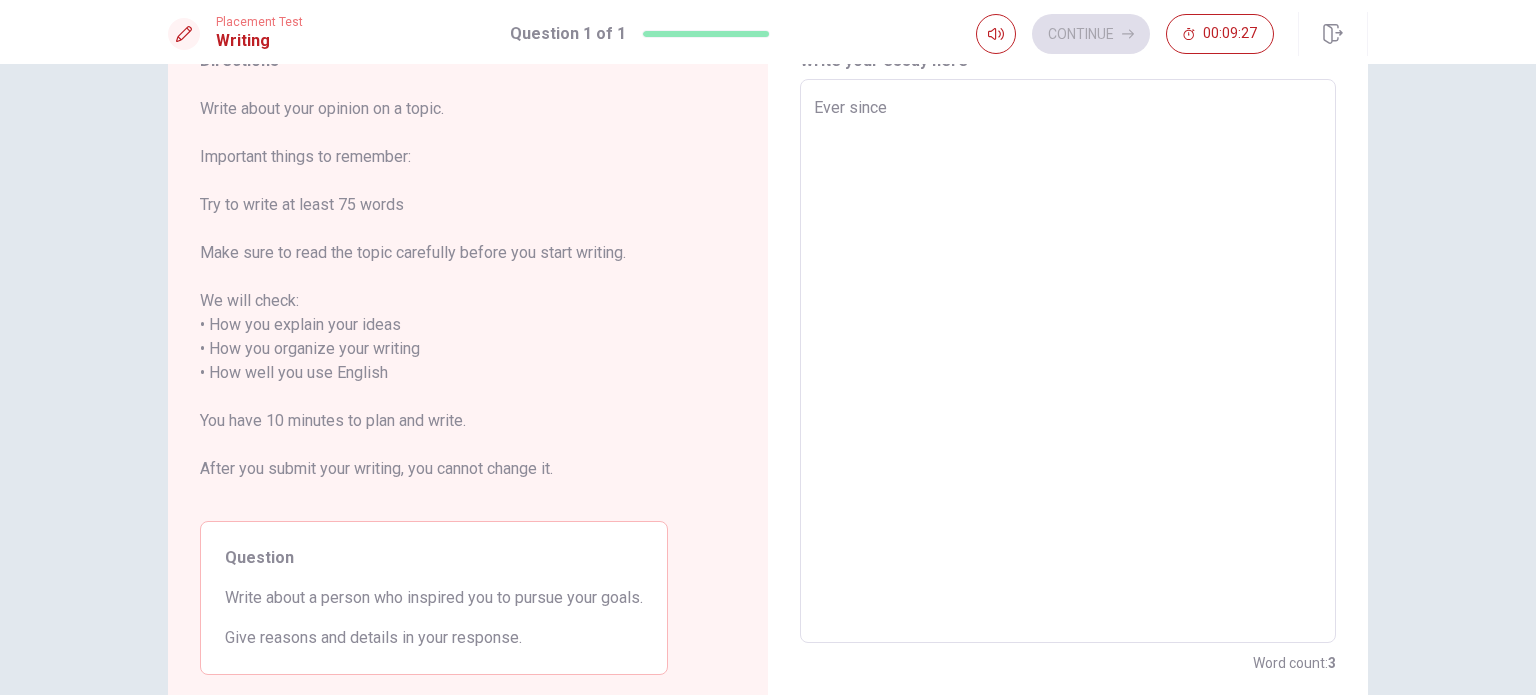 type on "x" 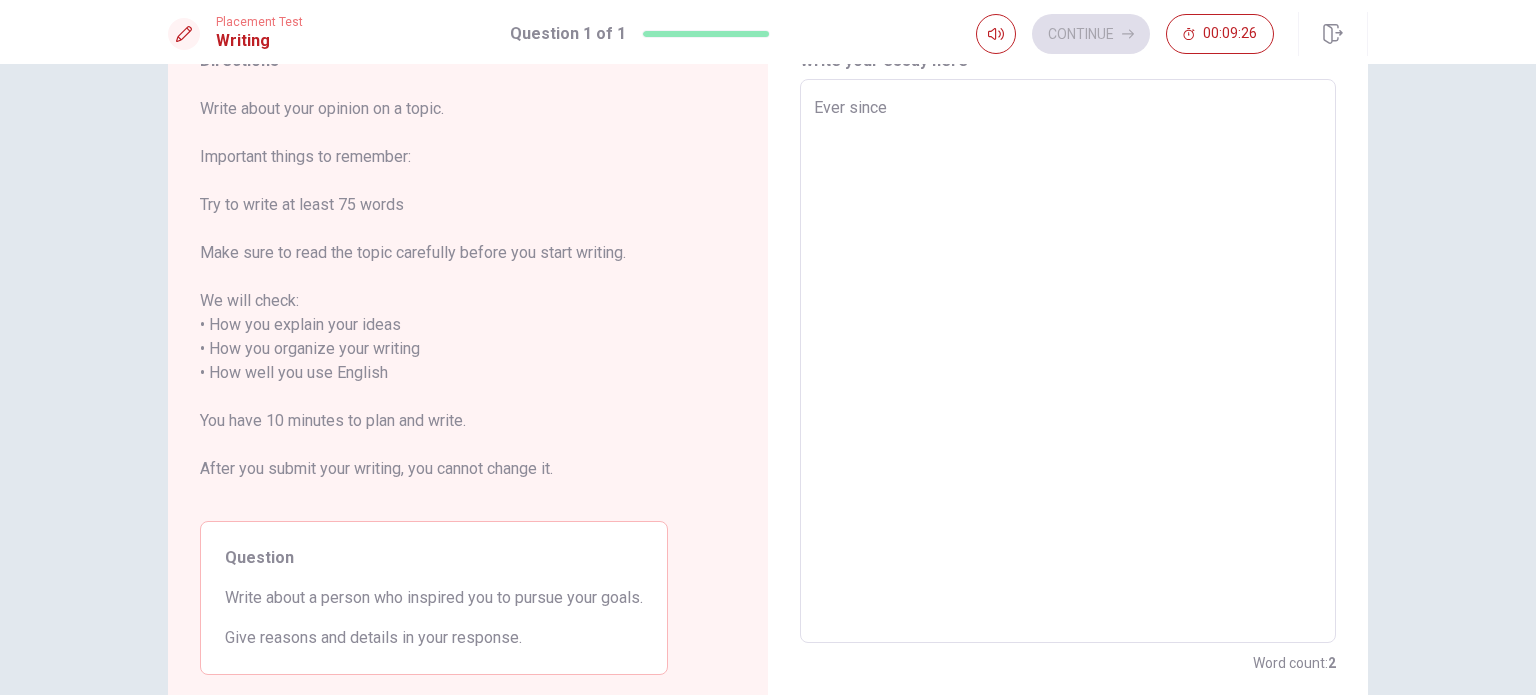type on "Ever since I" 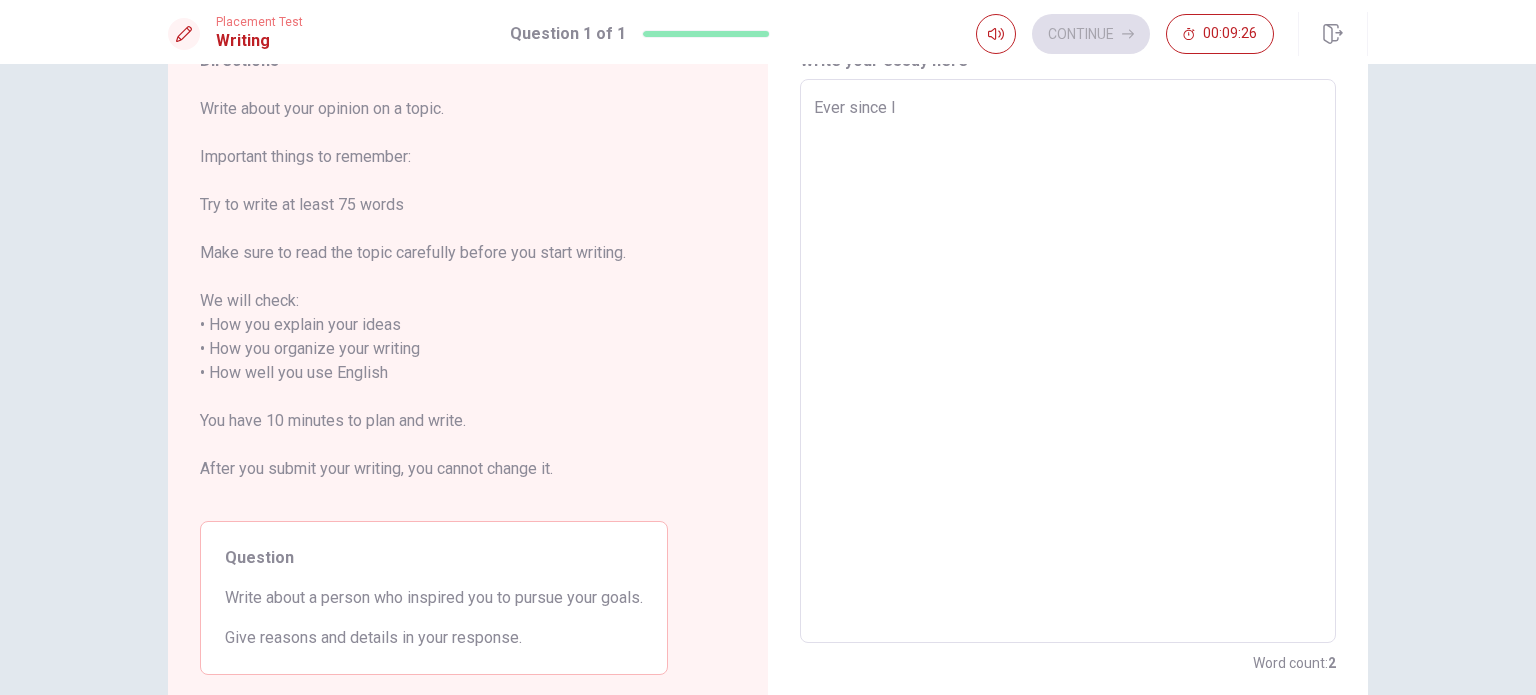 type on "x" 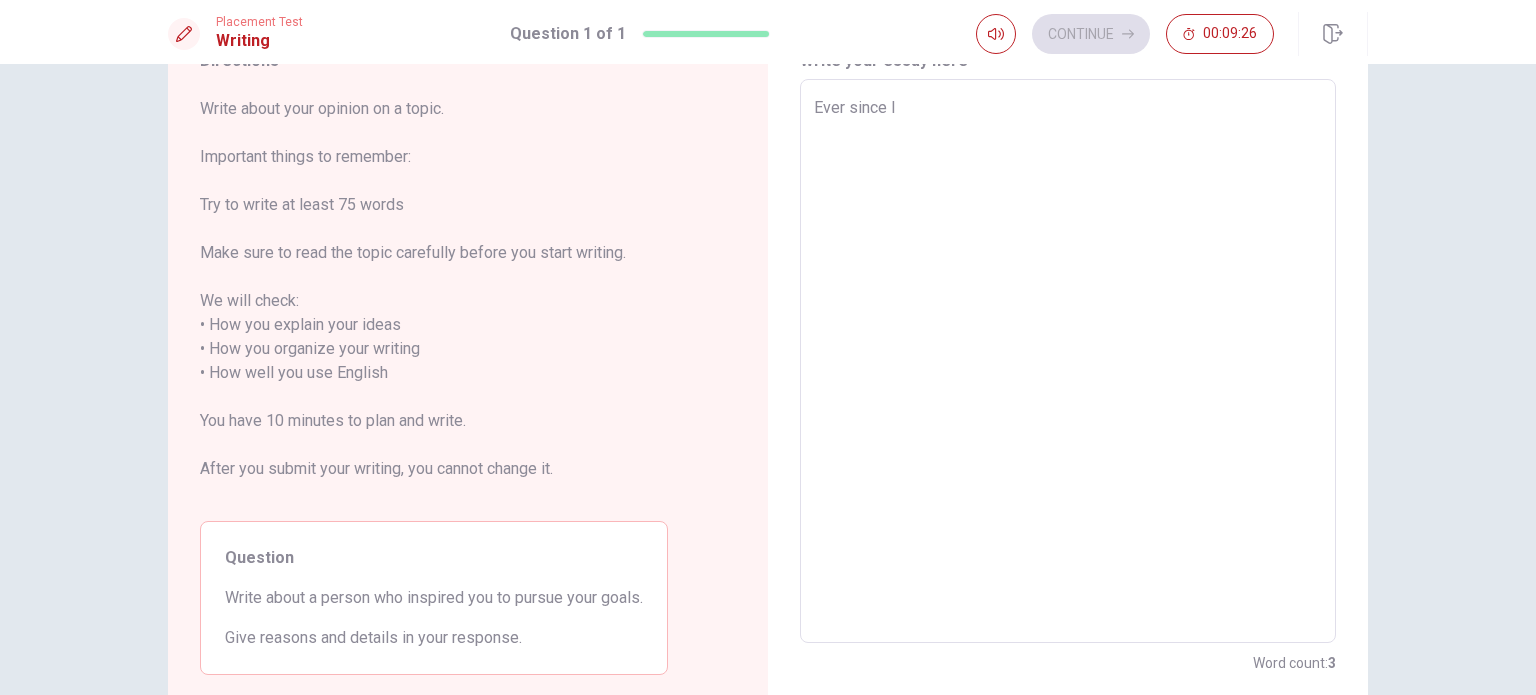 type on "Ever since I w" 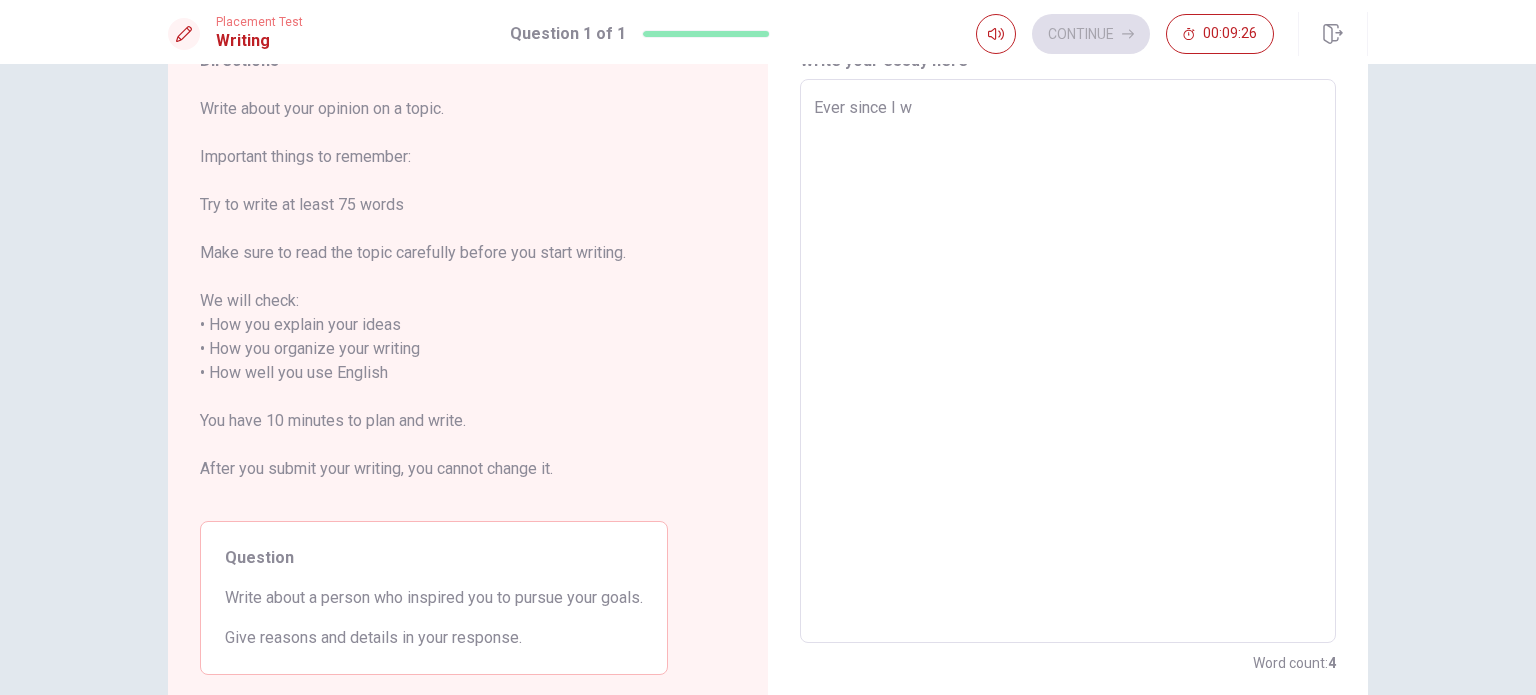 type on "x" 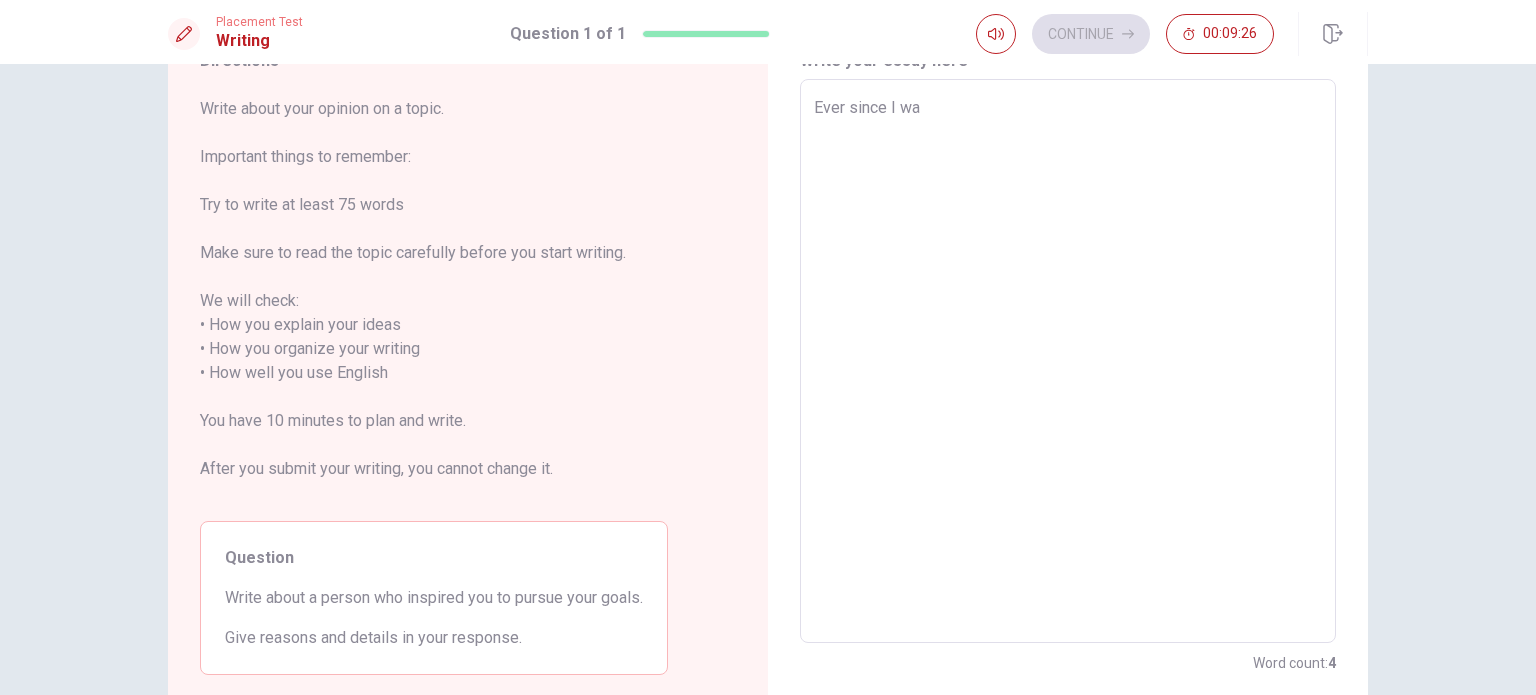 type on "x" 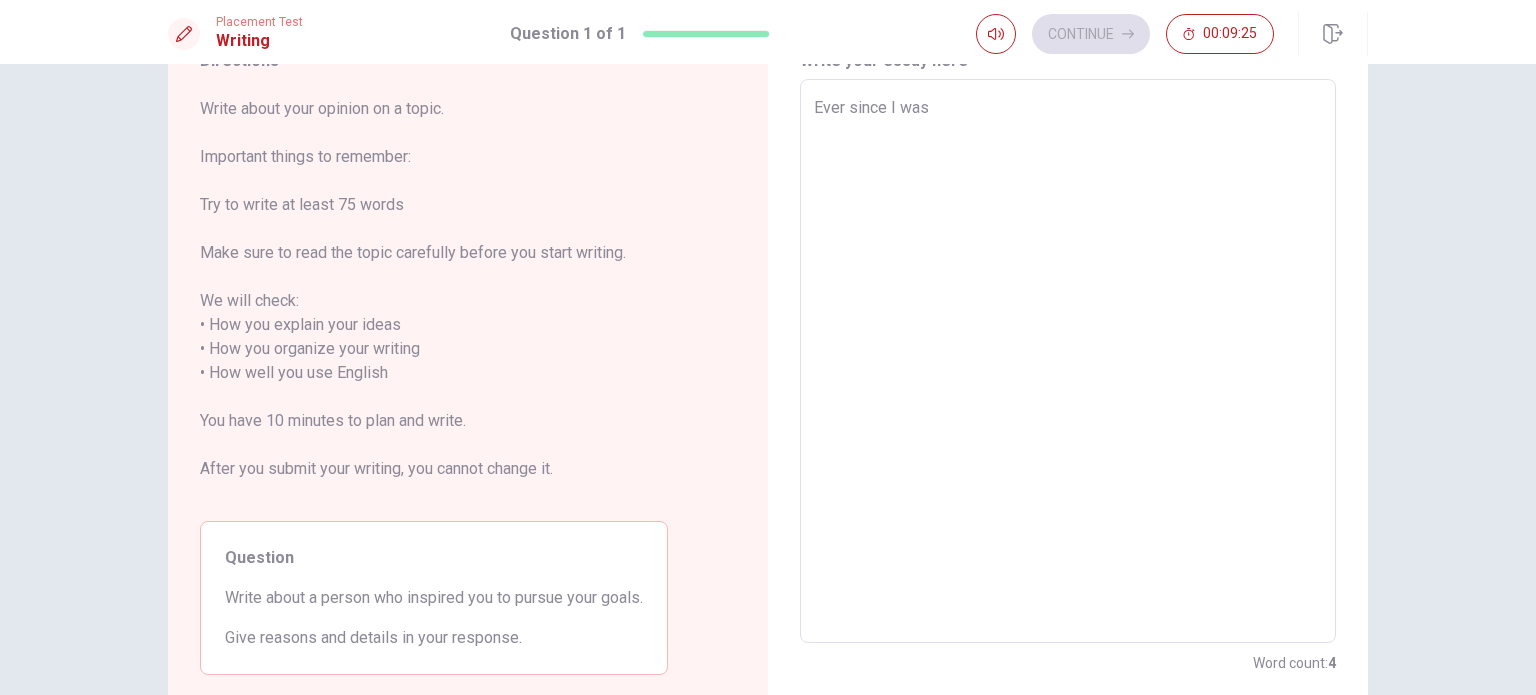 type on "Ever since I was" 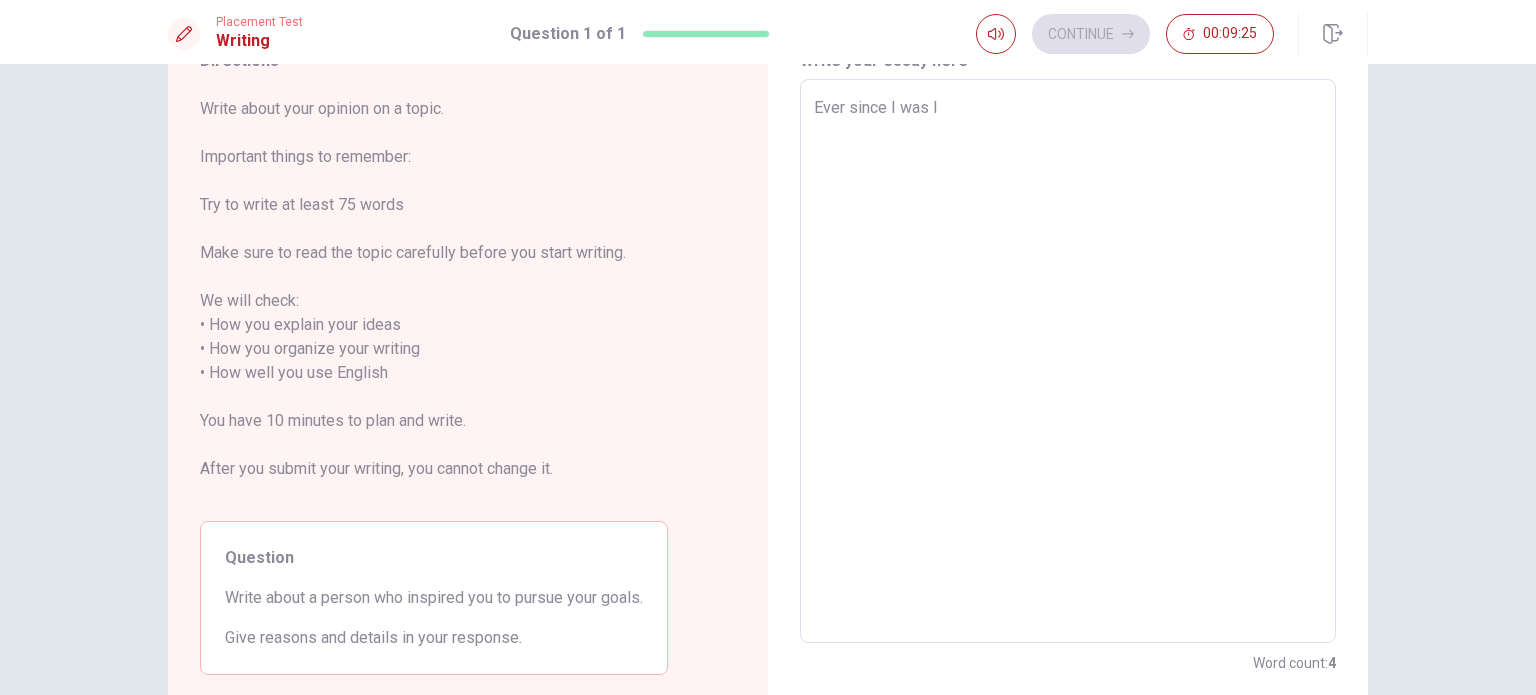 type on "x" 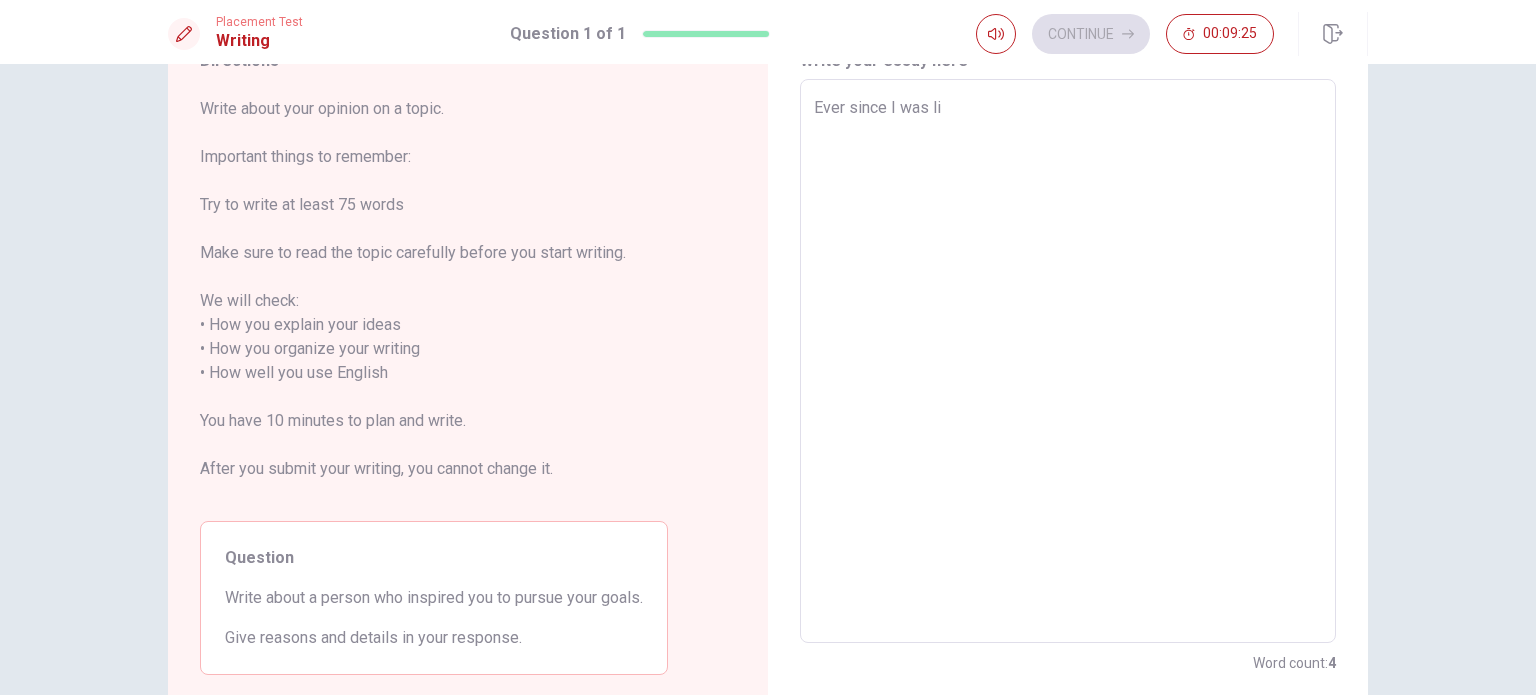 type on "x" 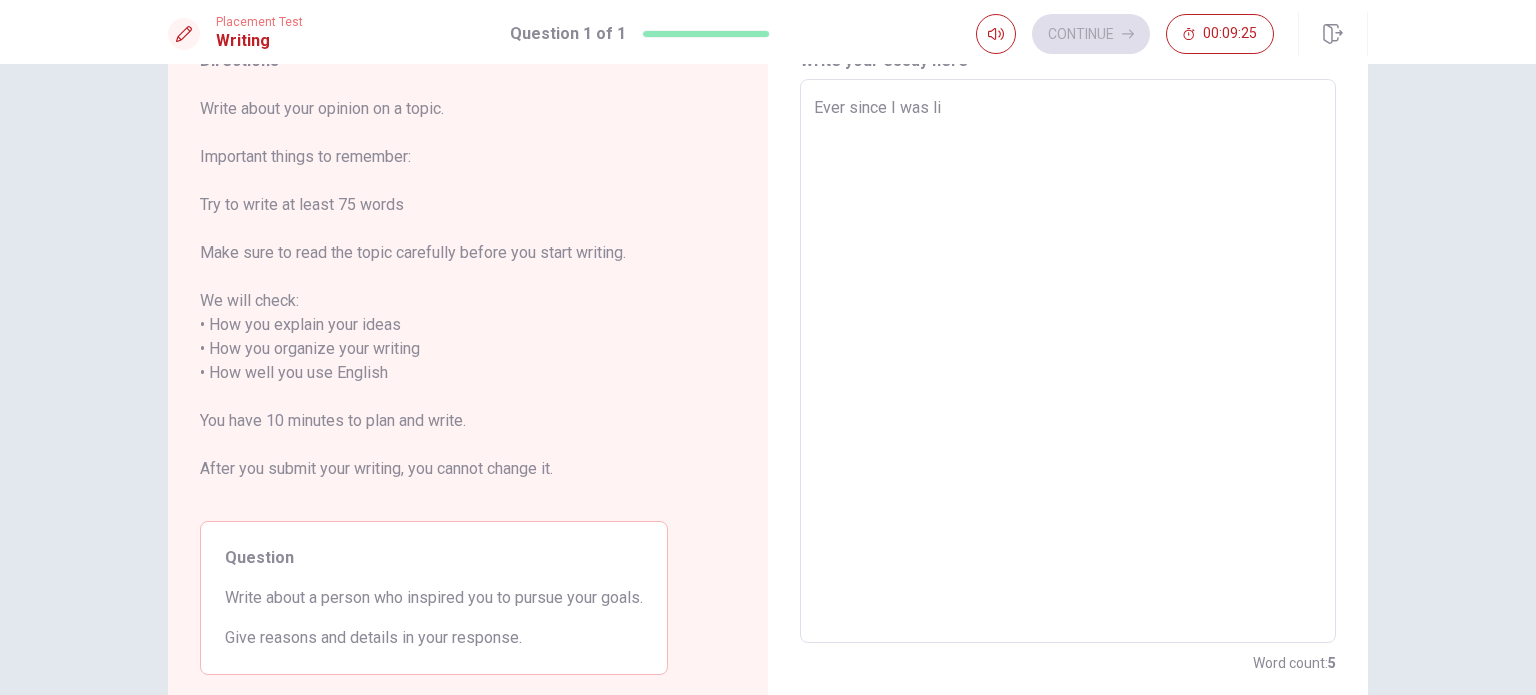type on "Ever since I was lit" 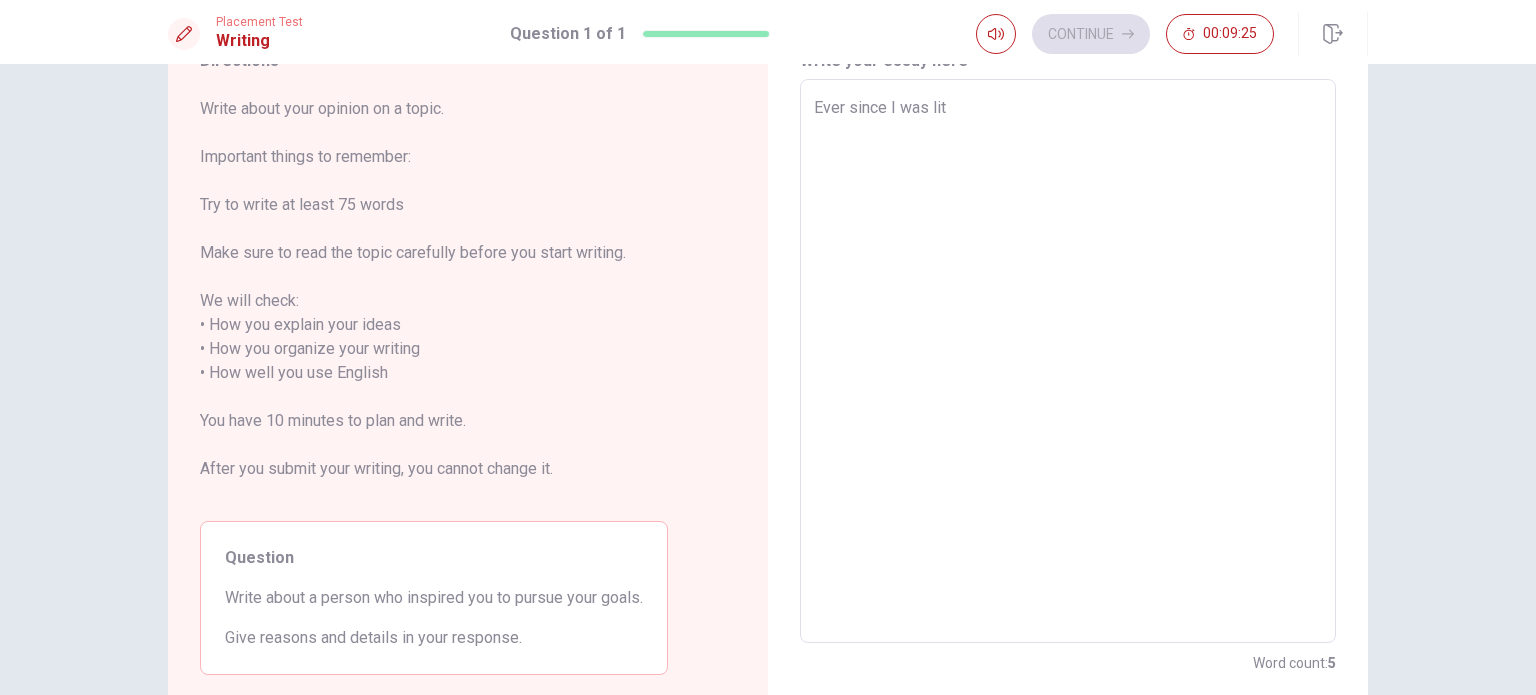 type on "x" 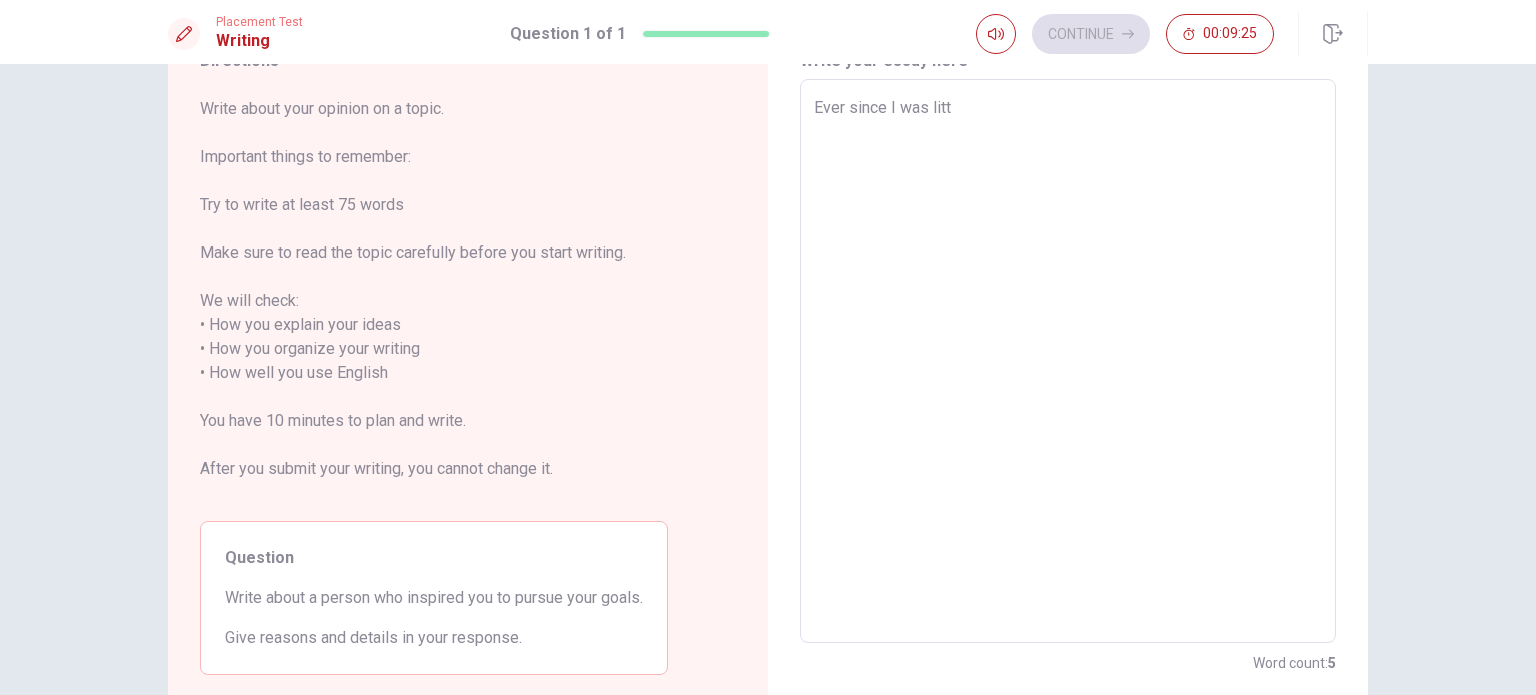 type on "x" 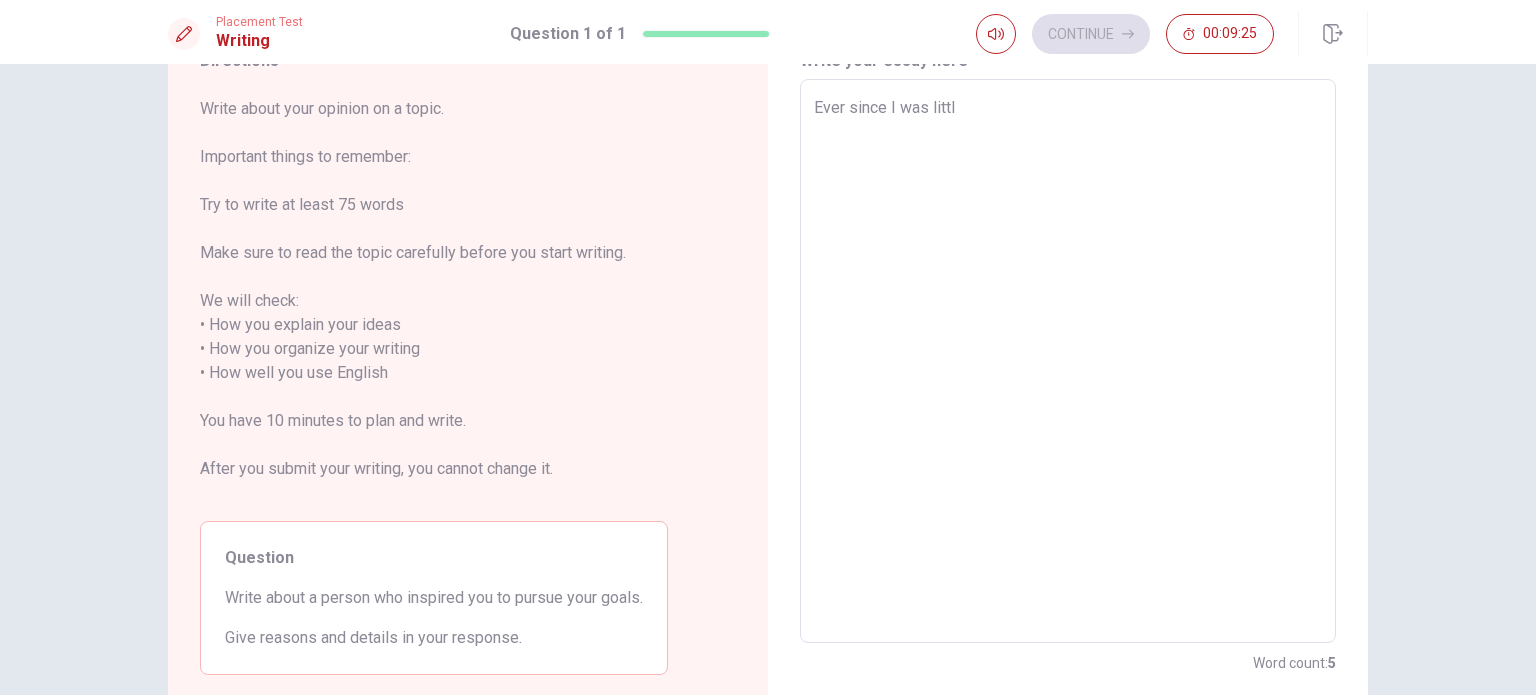 type on "x" 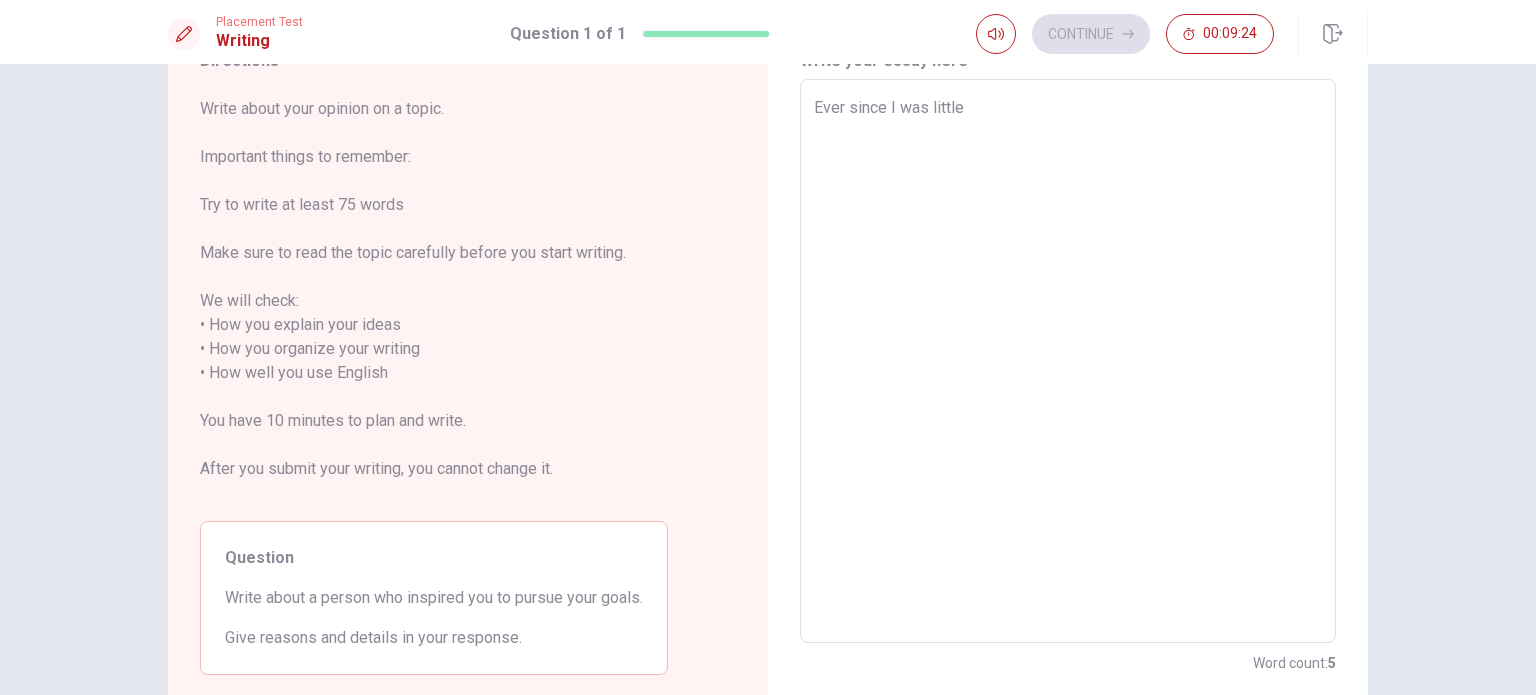 type on "x" 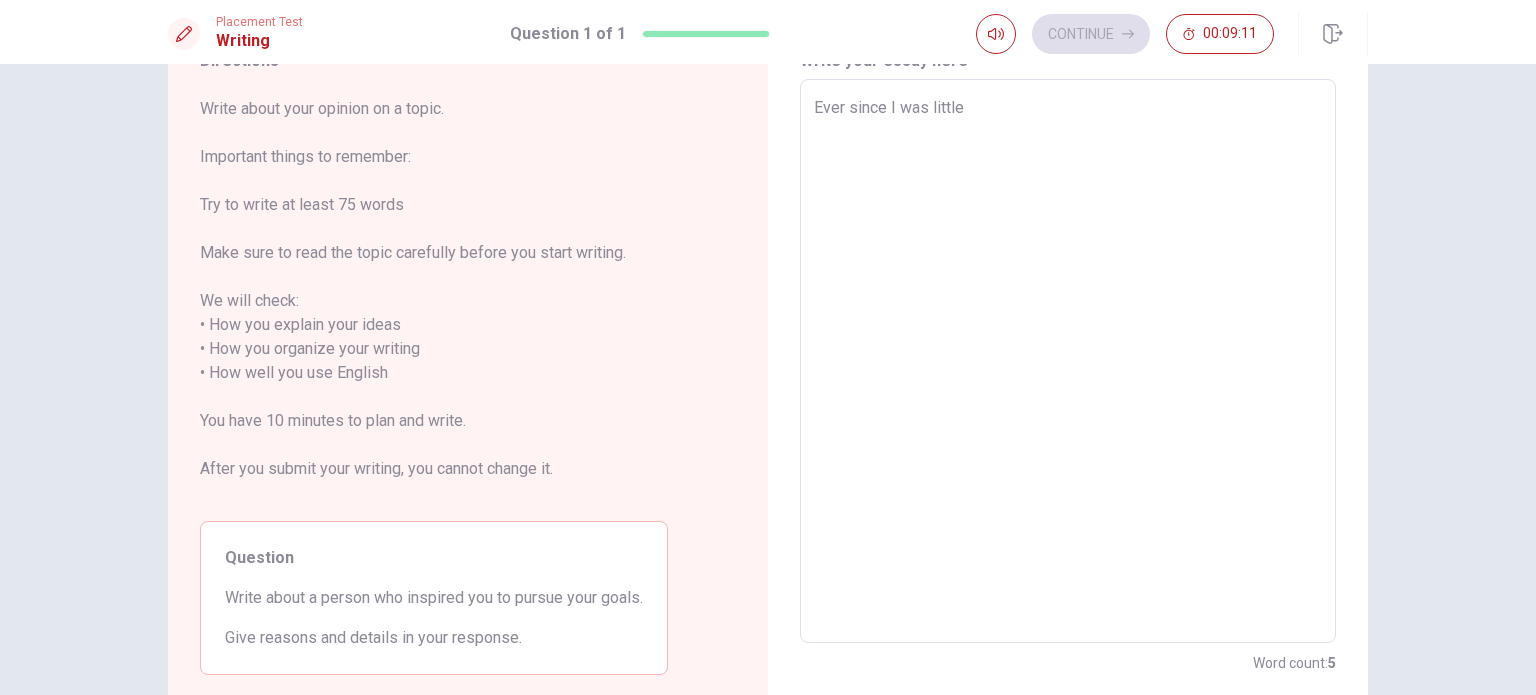 type on "x" 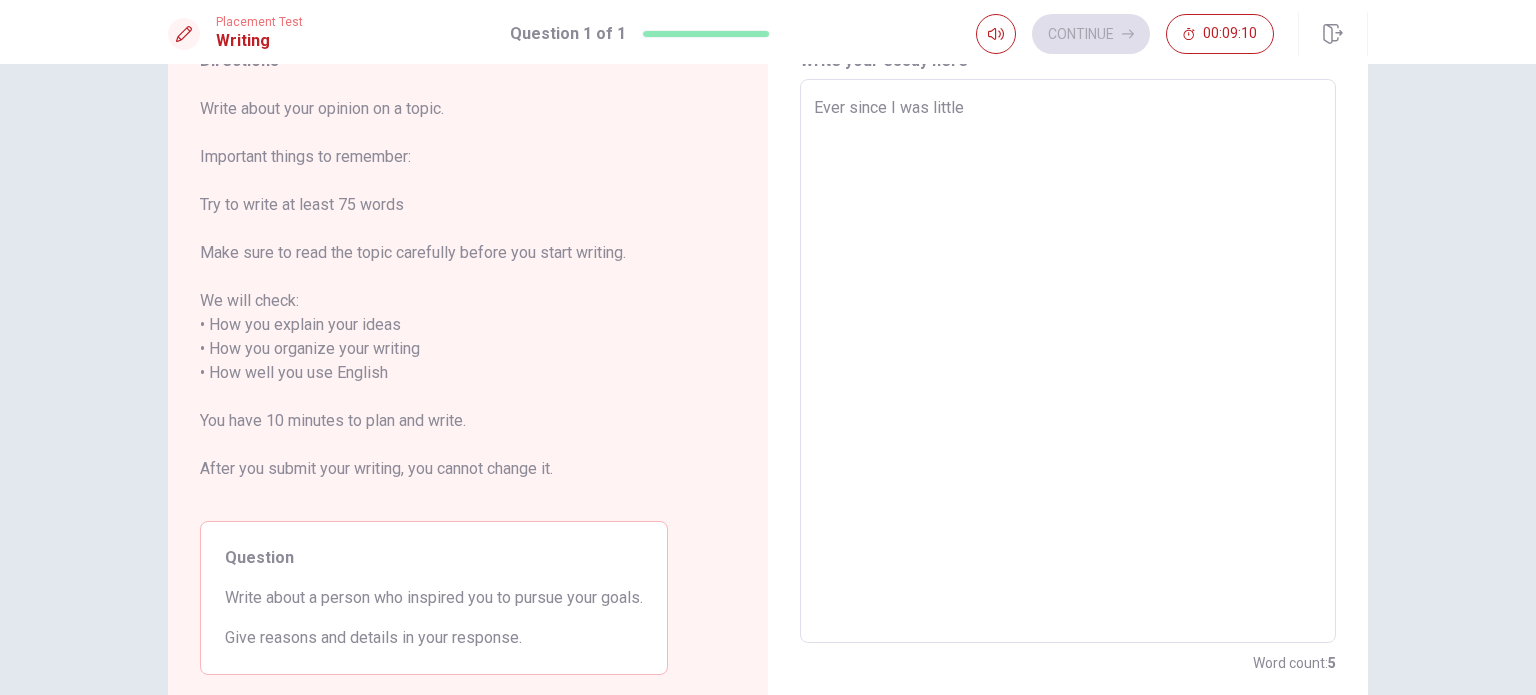 type on "Ever since I was little t" 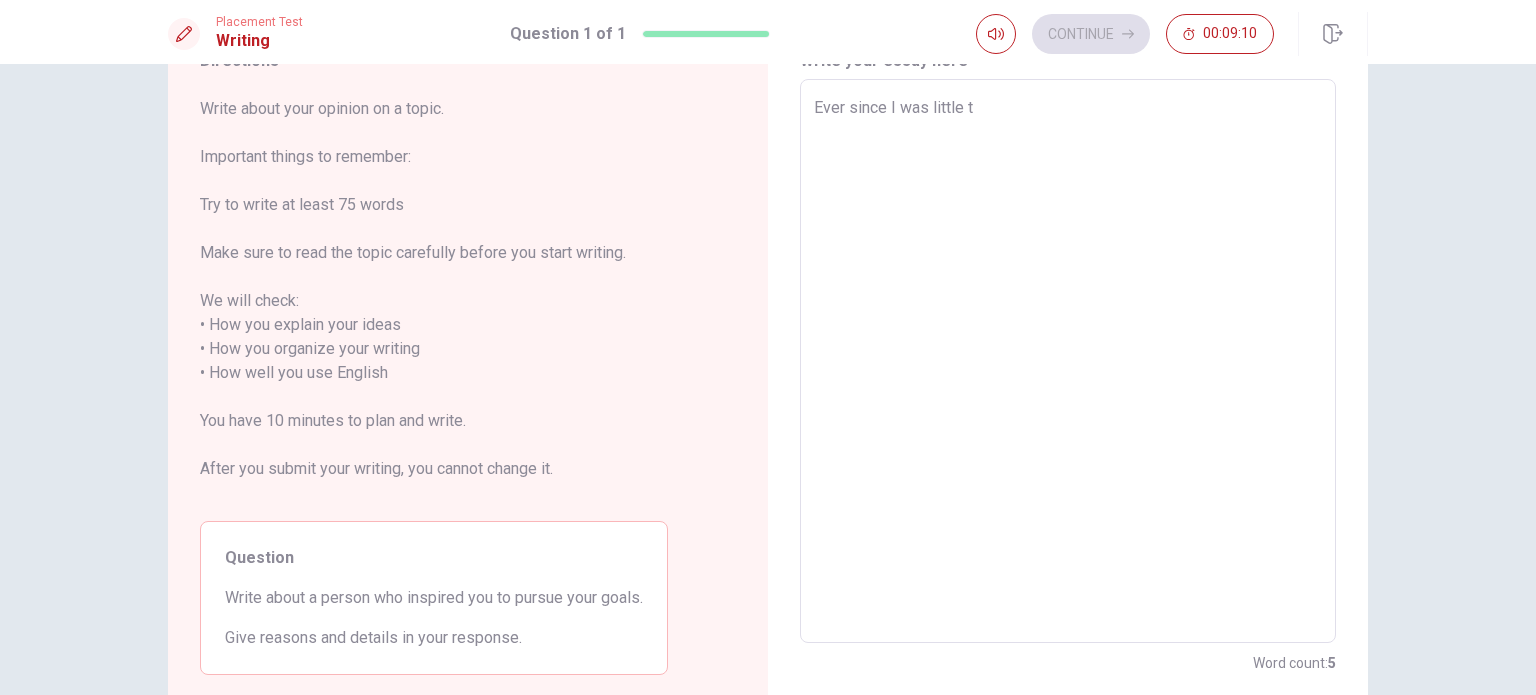 type on "x" 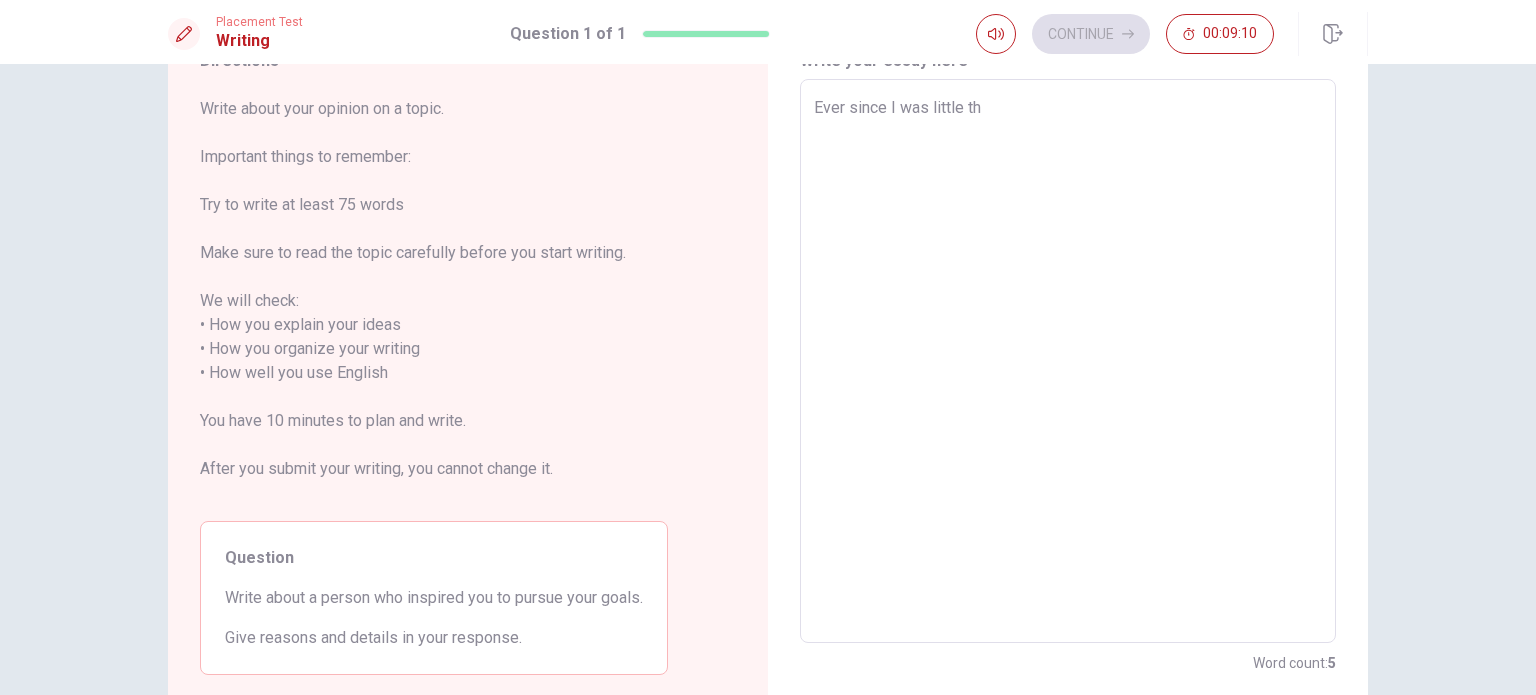 type on "x" 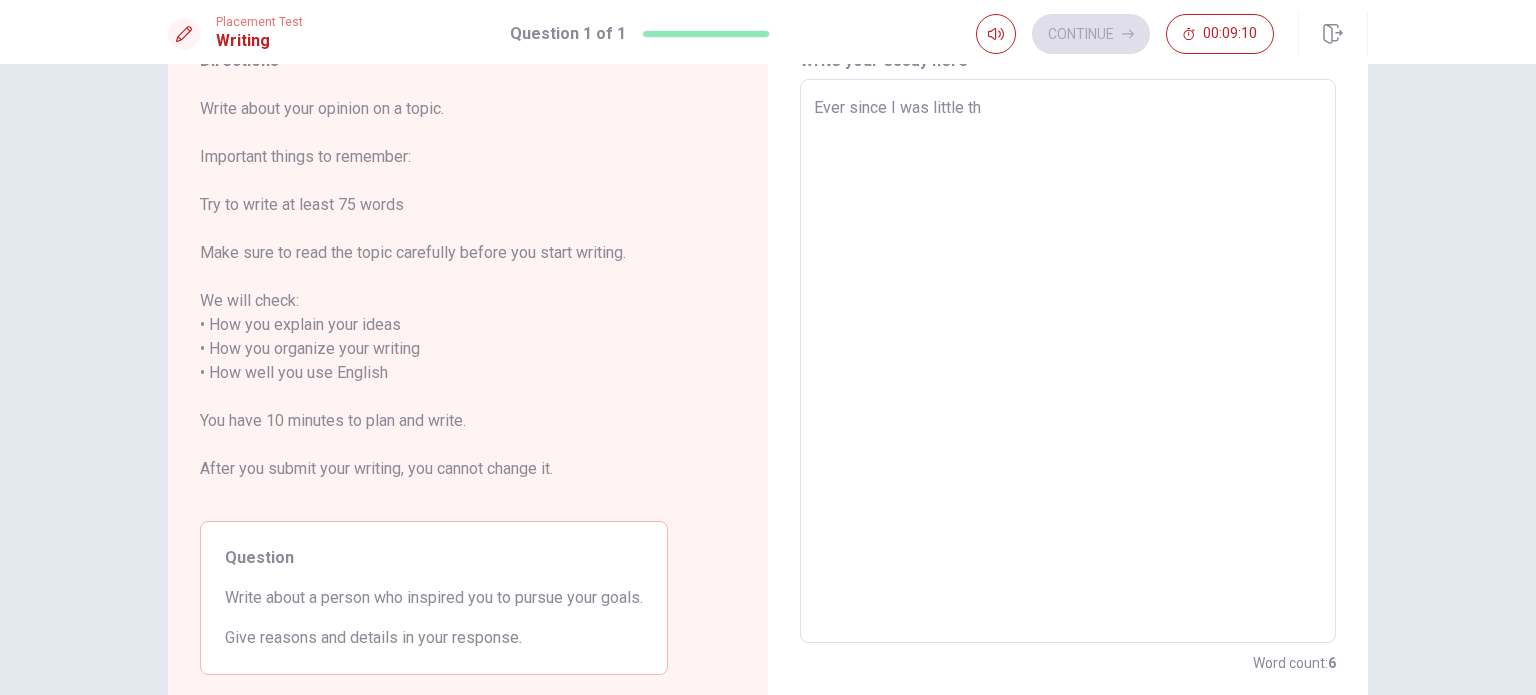 type on "Ever since I was little there was always the typic" 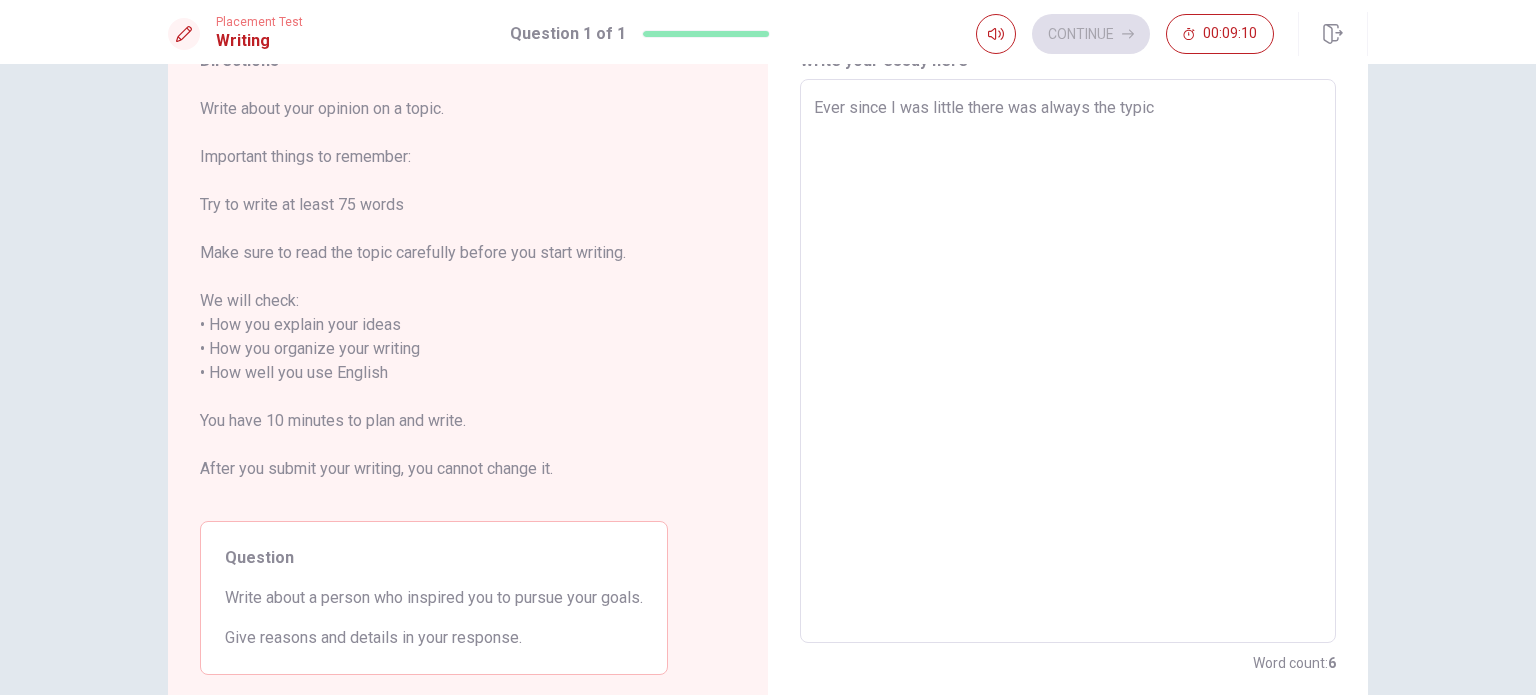type on "x" 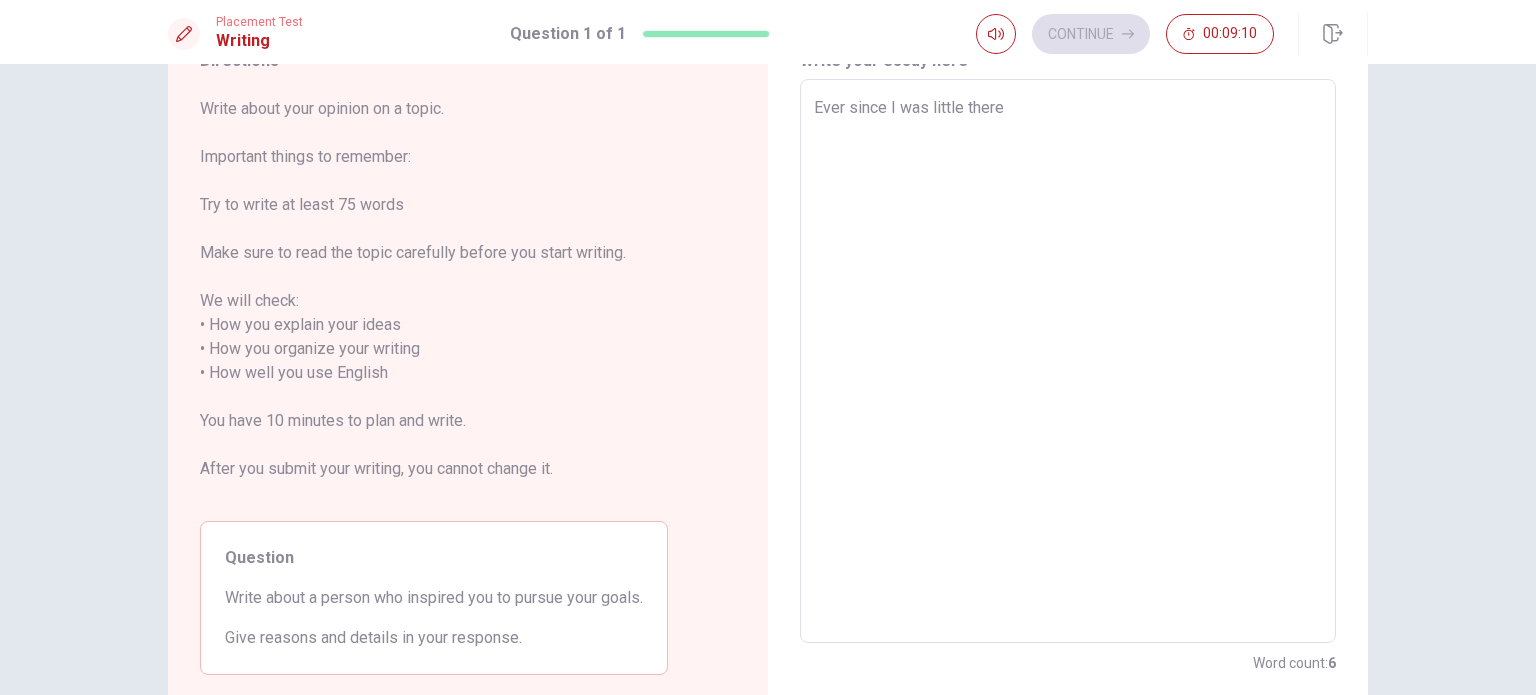 type on "x" 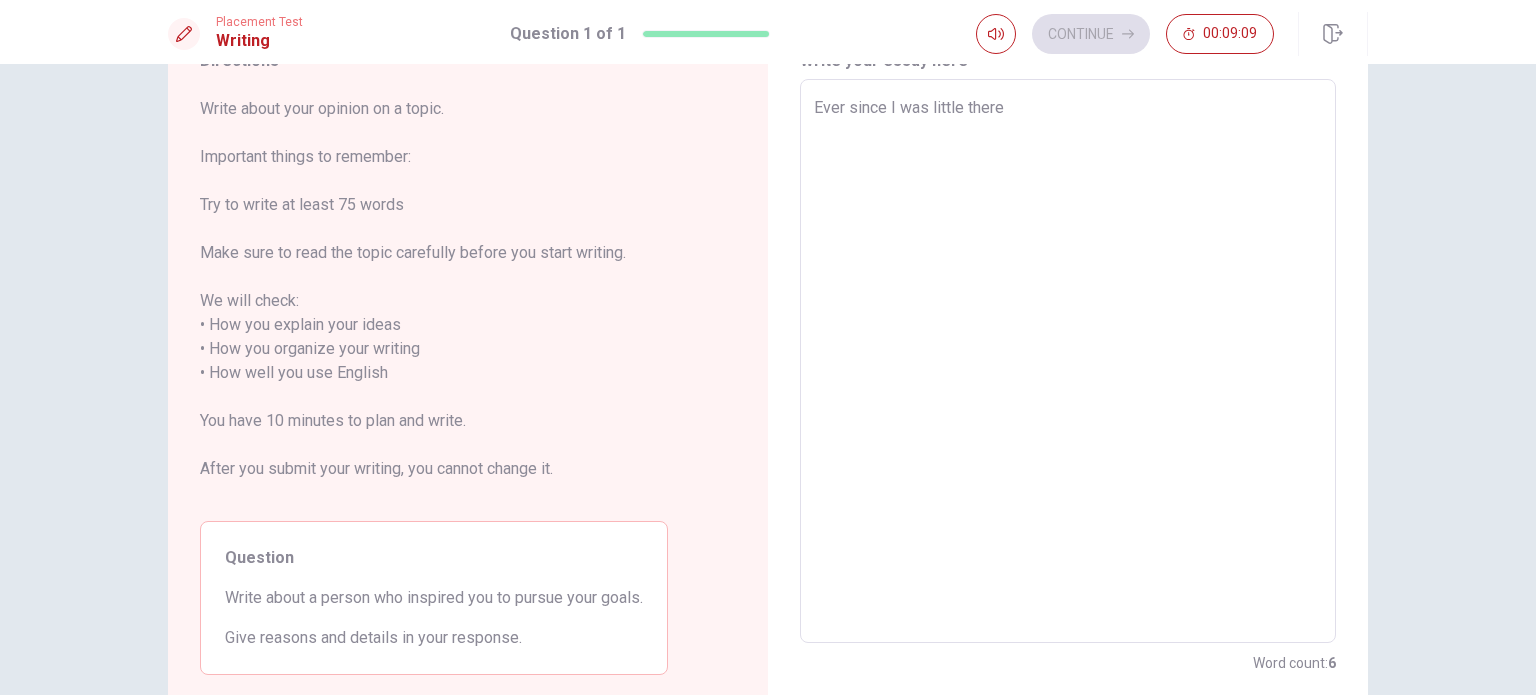 type on "Ever since I was little there" 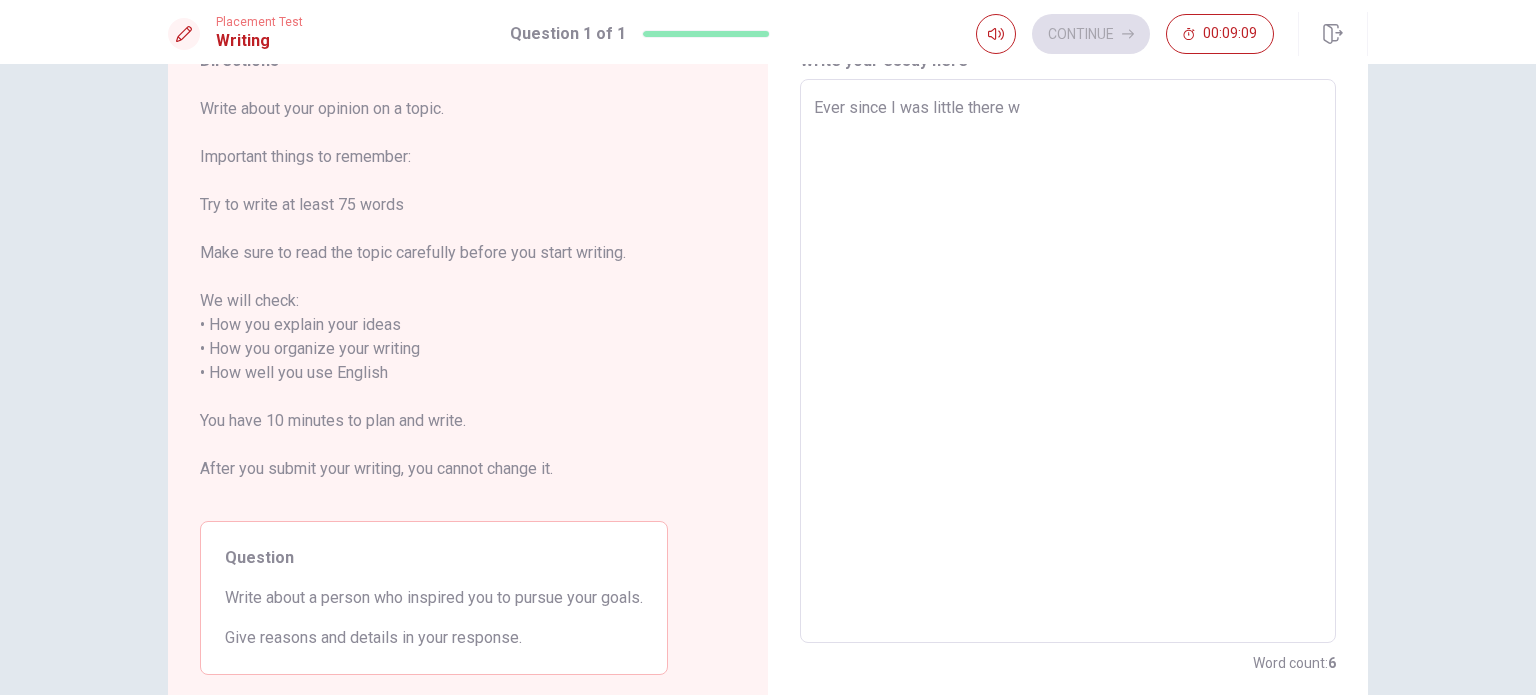 type on "Ever since I was little there wa" 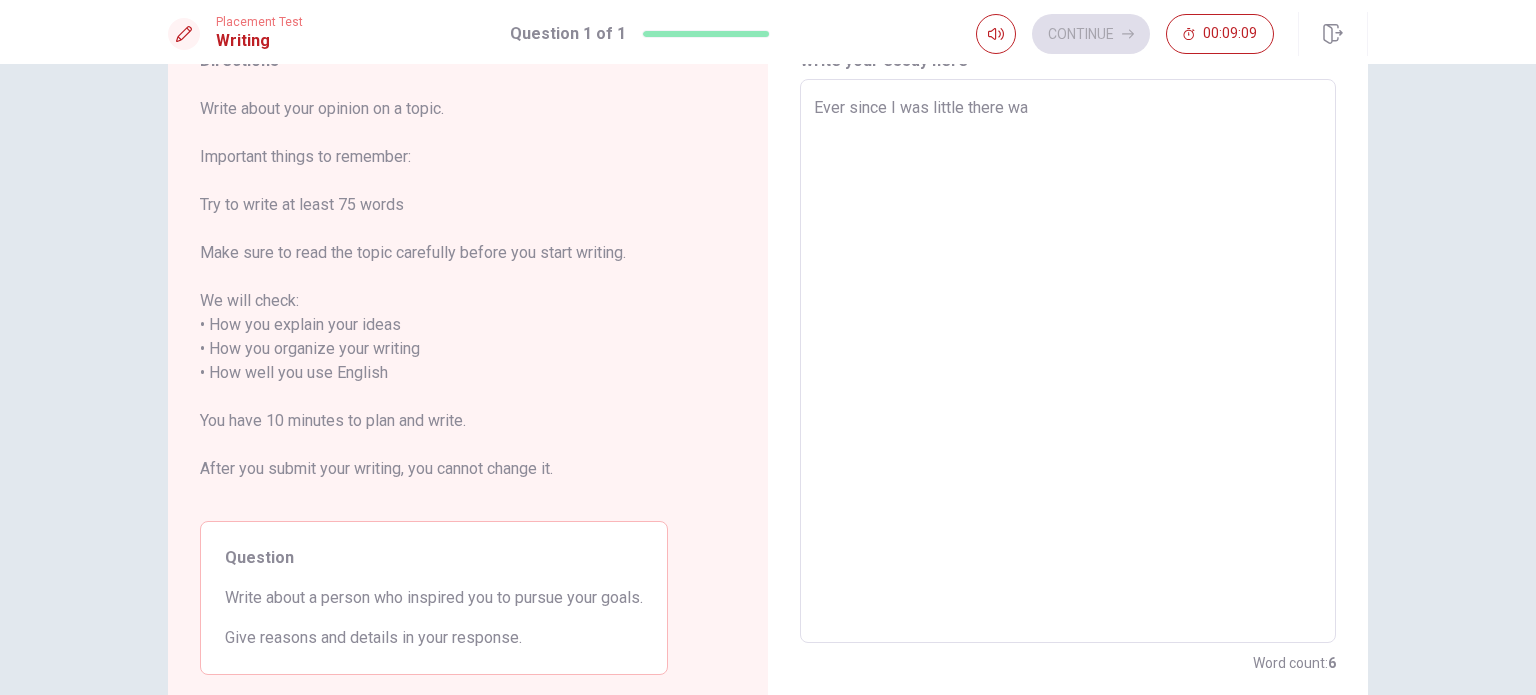 type on "x" 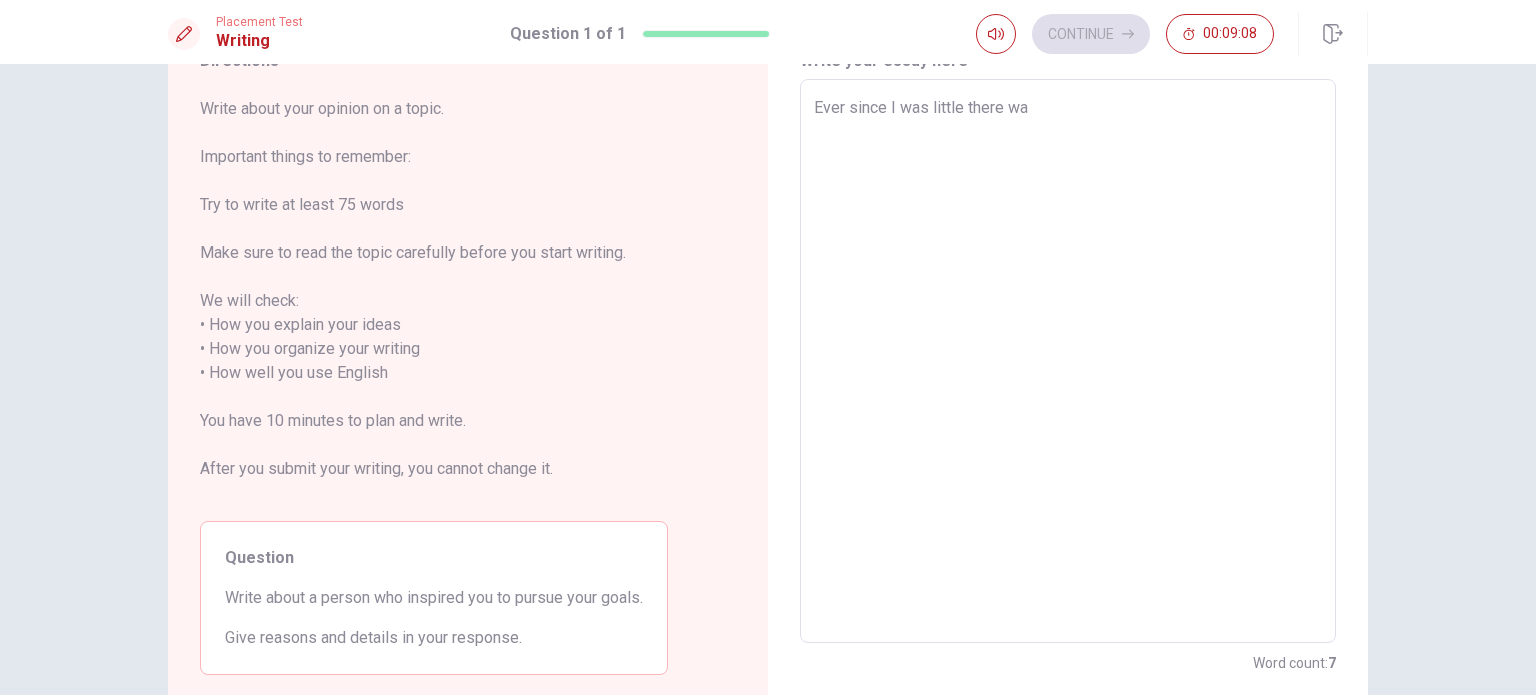 type on "Ever since I was little there was" 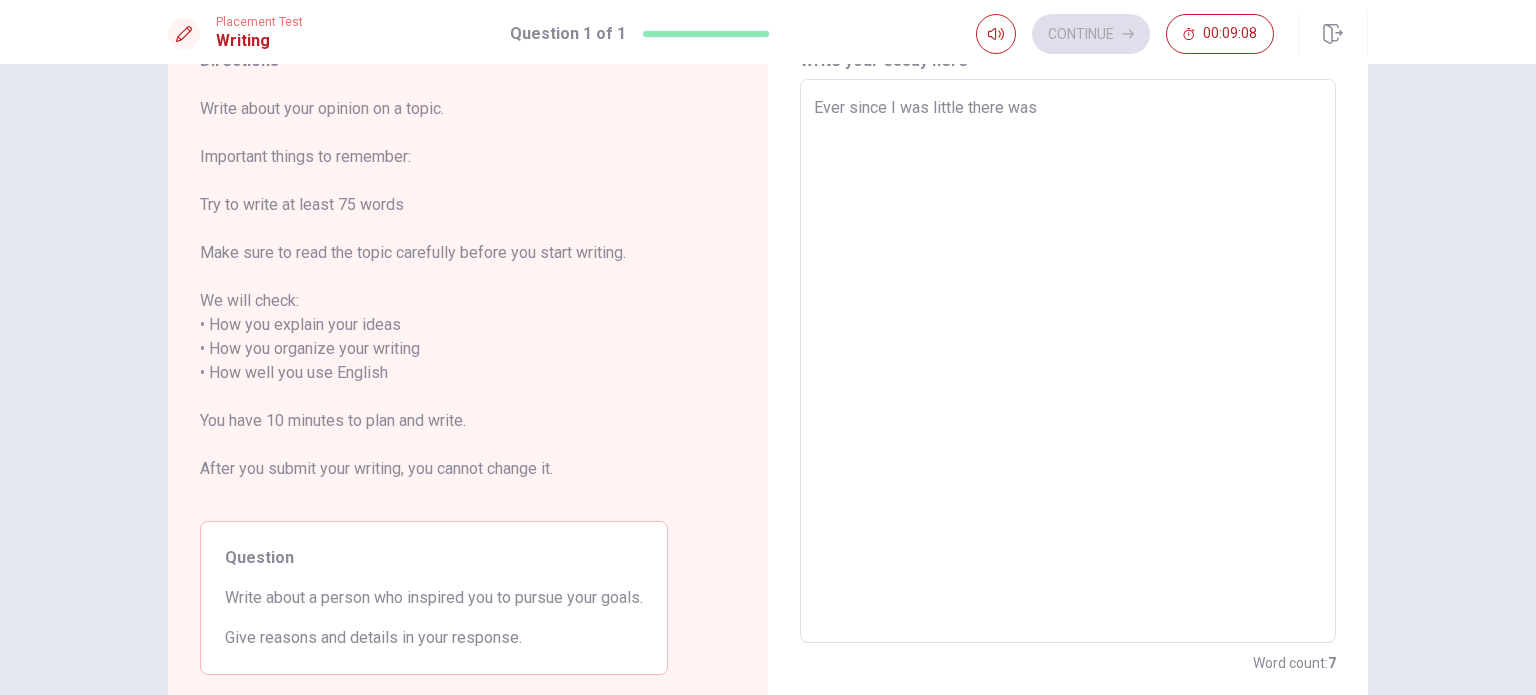type on "x" 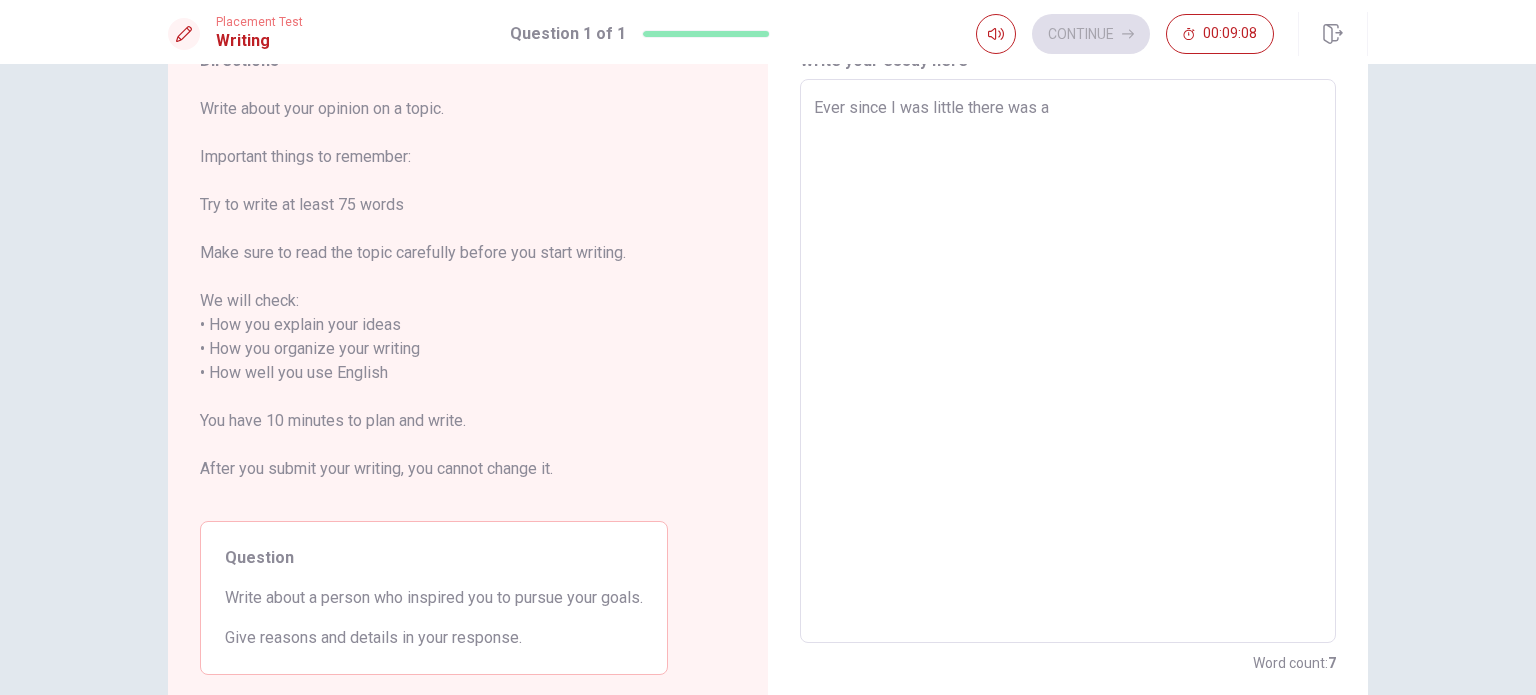 type on "x" 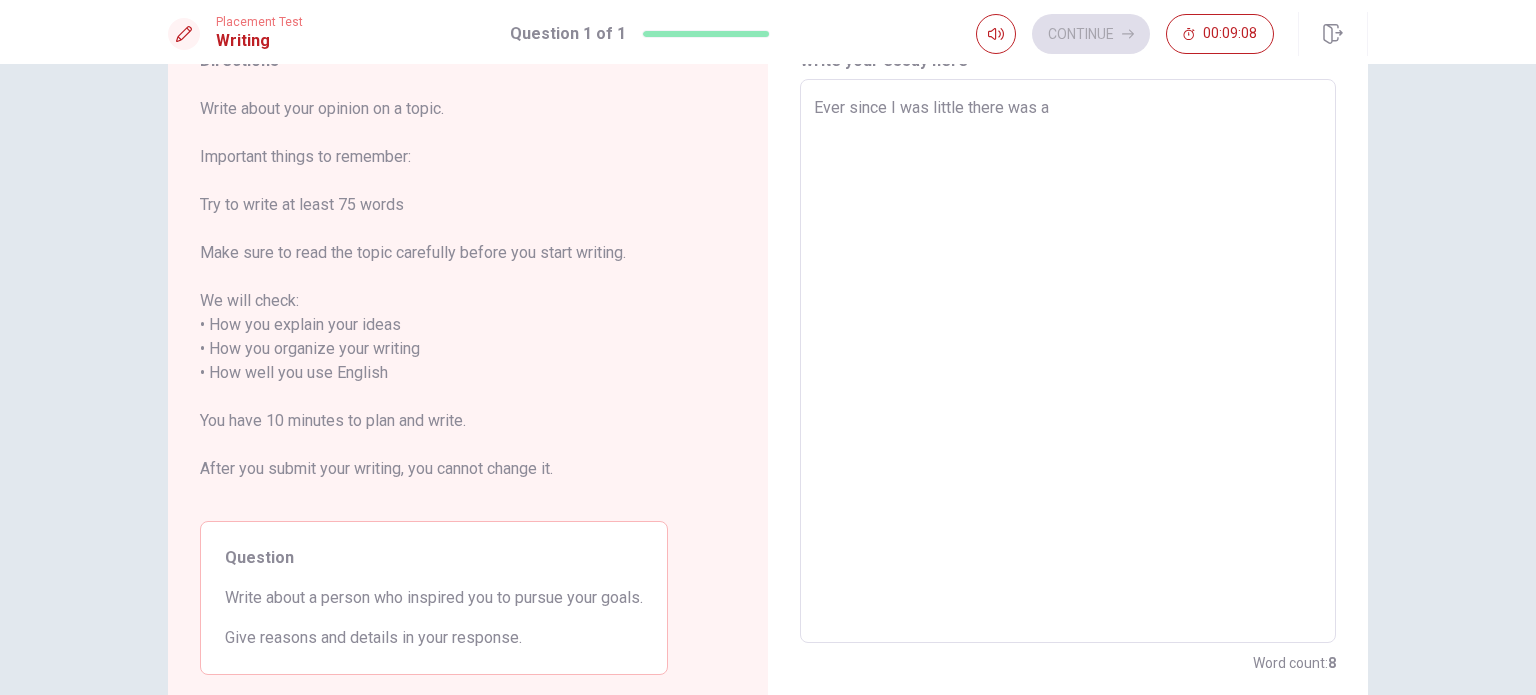 type on "Ever since I was little there was al" 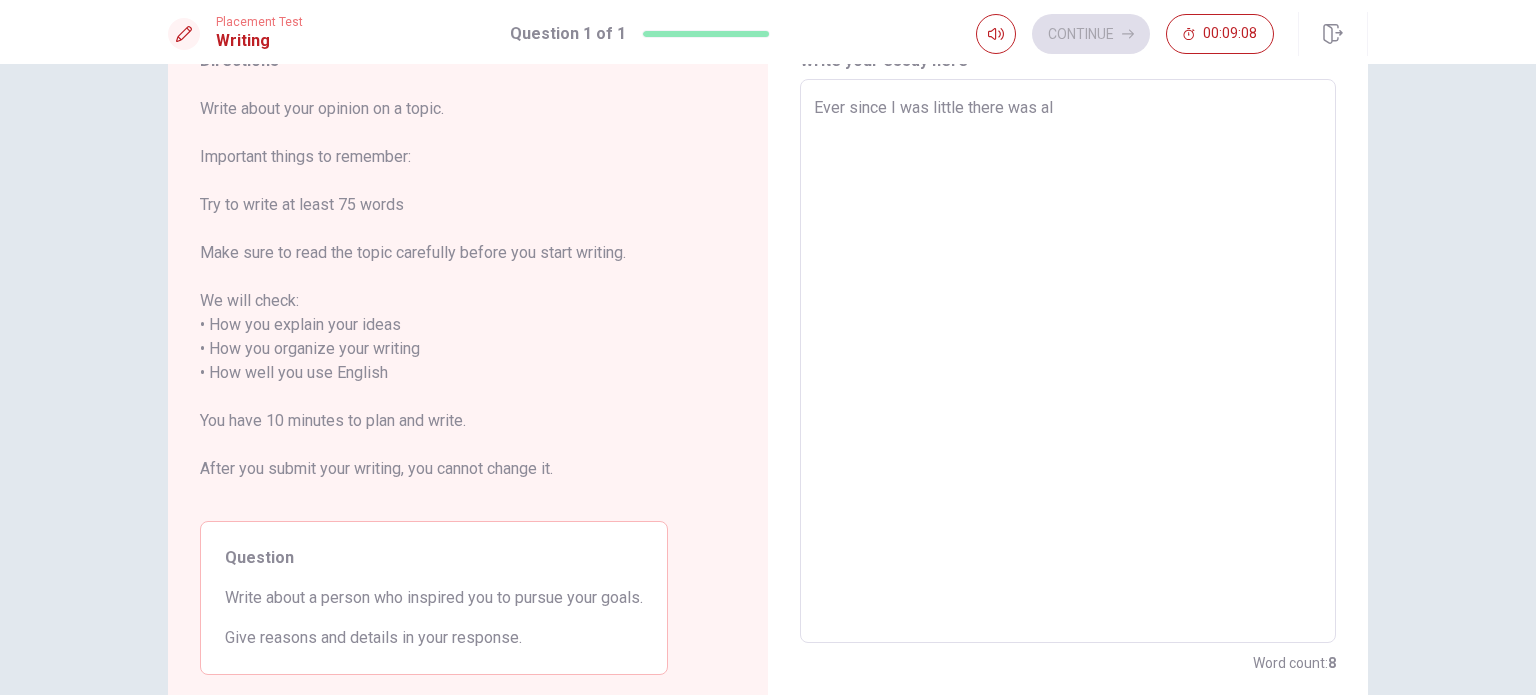 type on "x" 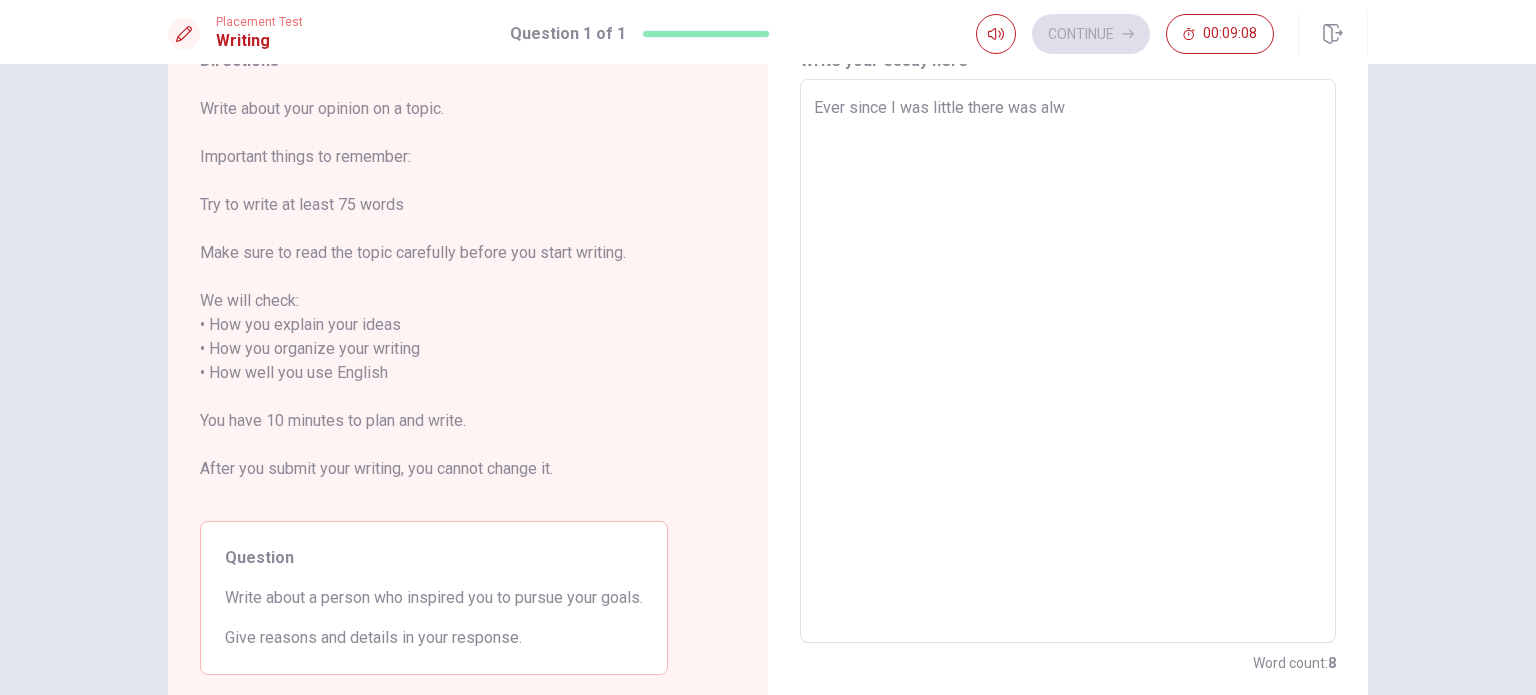 type on "x" 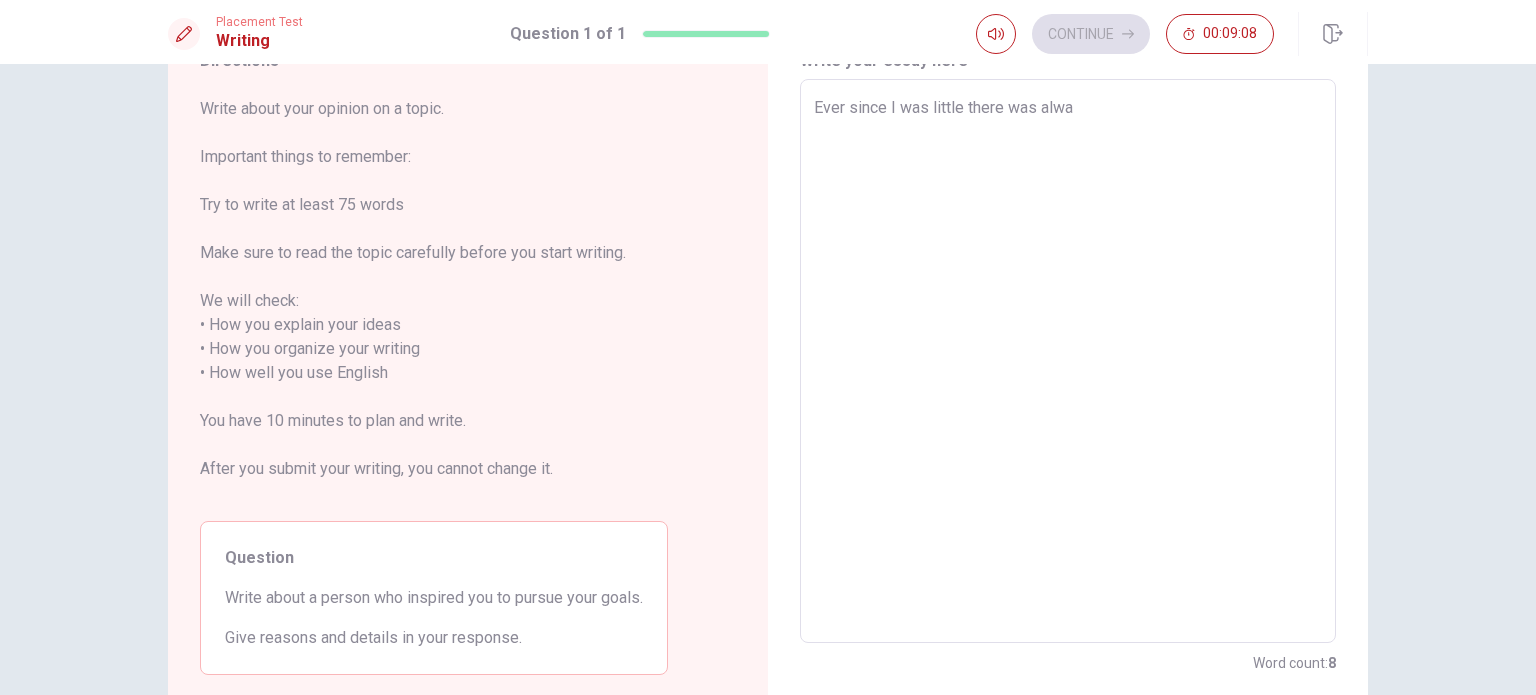 type on "x" 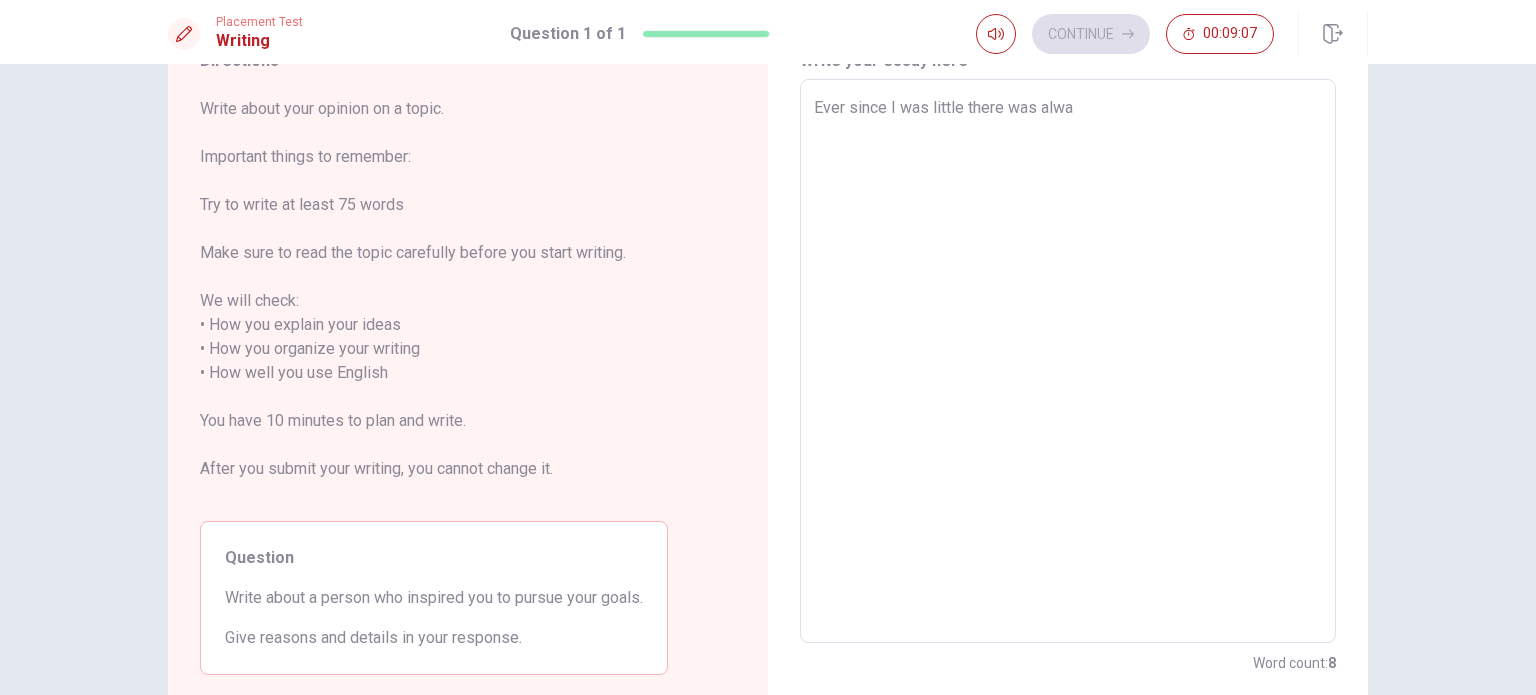 type on "Ever since I was little there was alway" 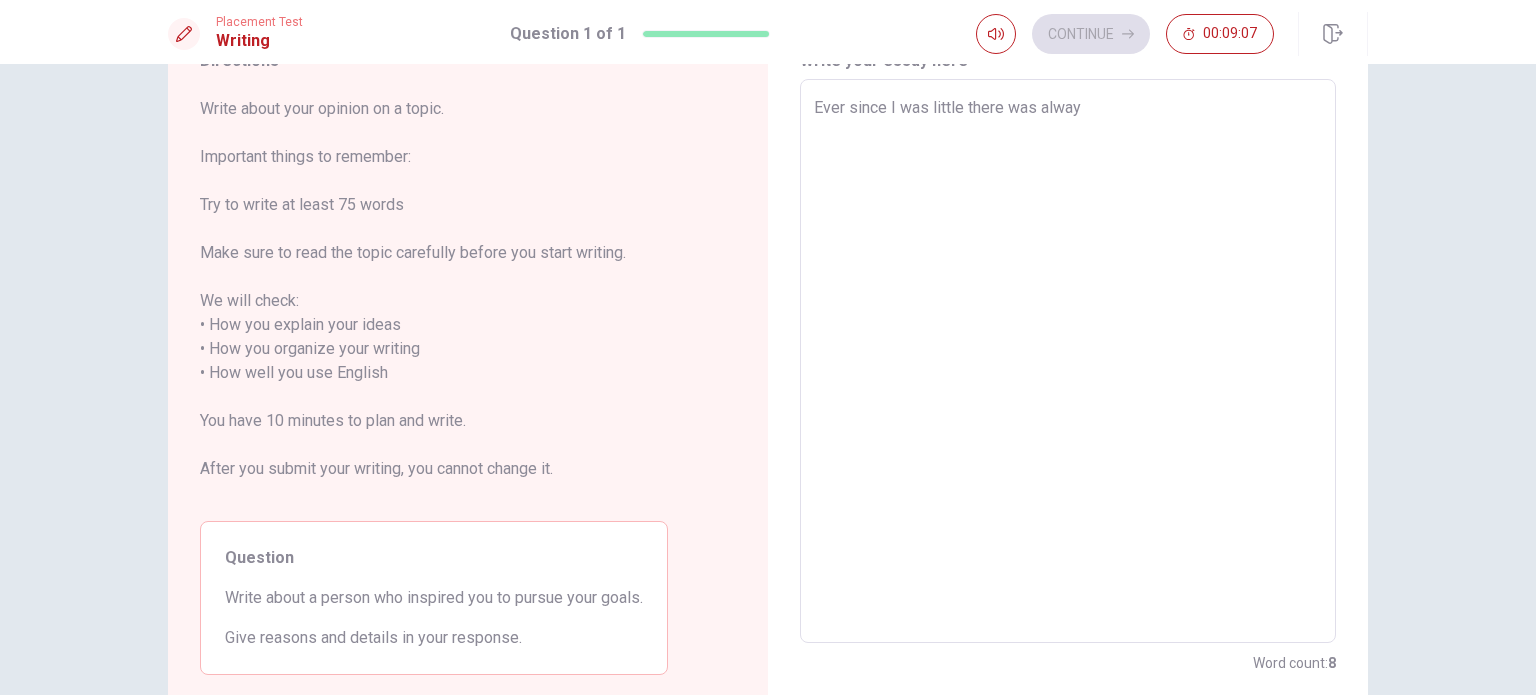 type on "Ever since I was little there was always" 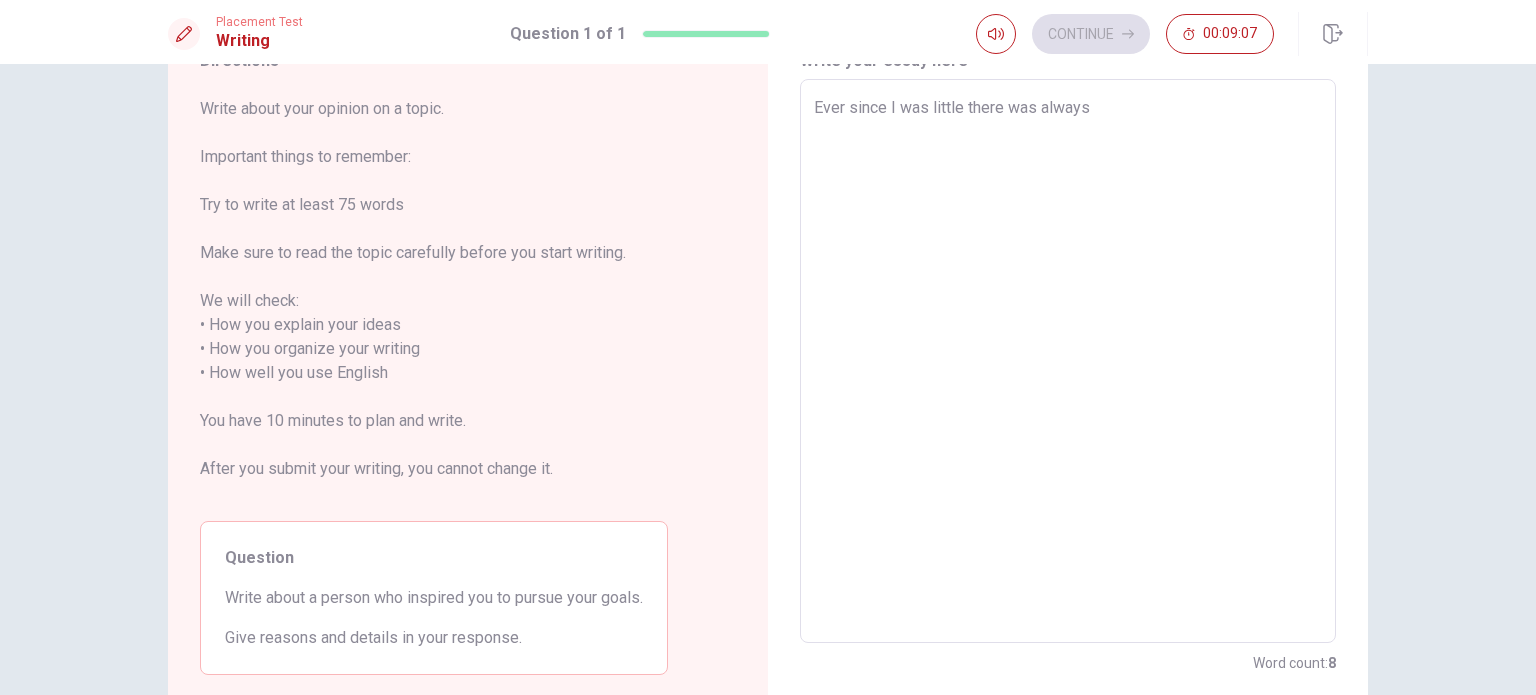 type on "Ever since I was little there was always" 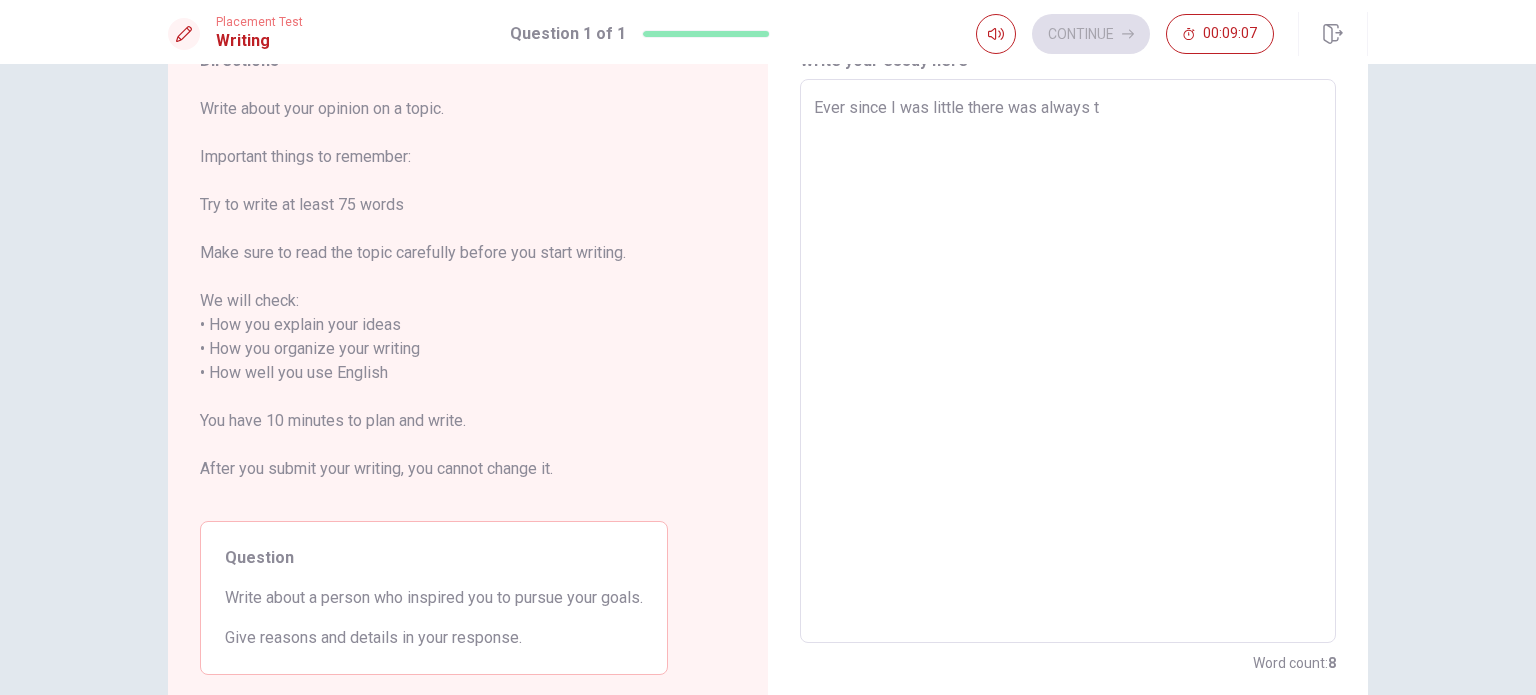 type on "x" 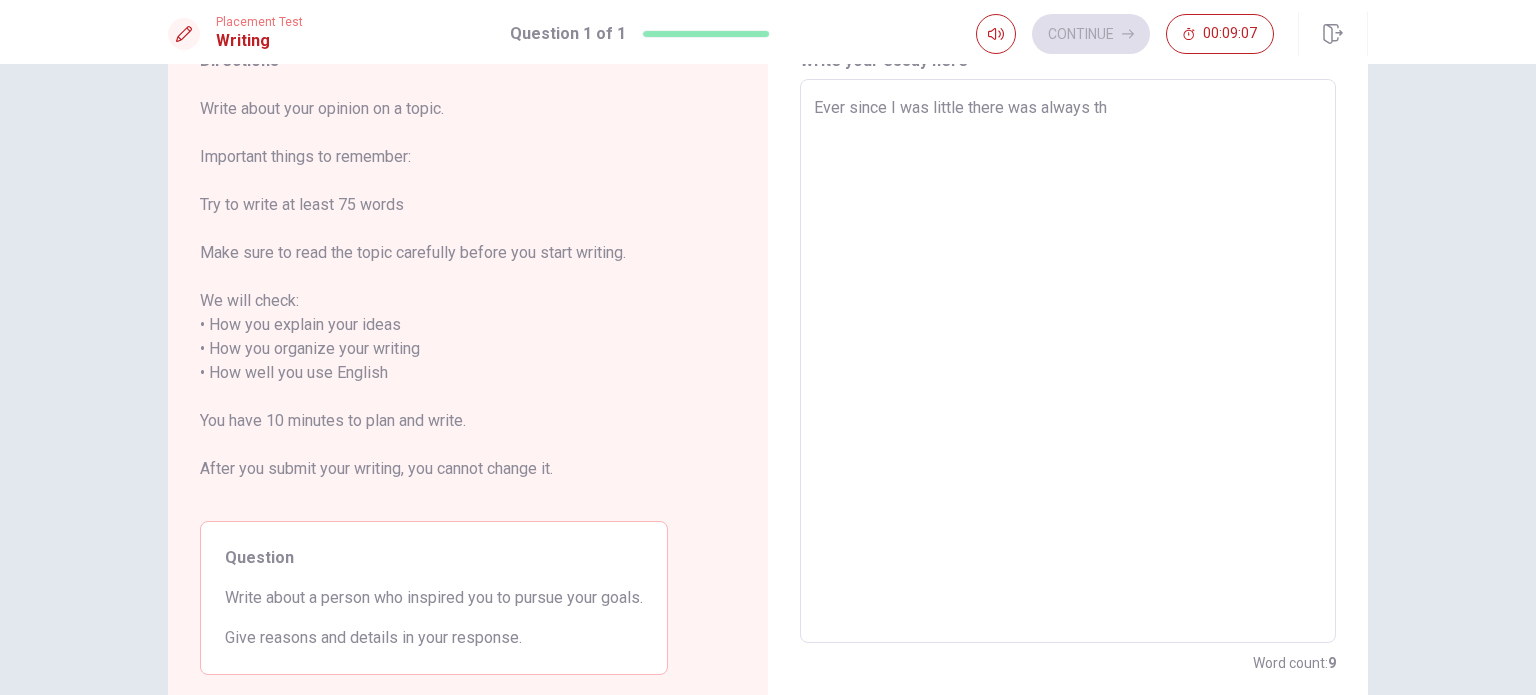 type on "x" 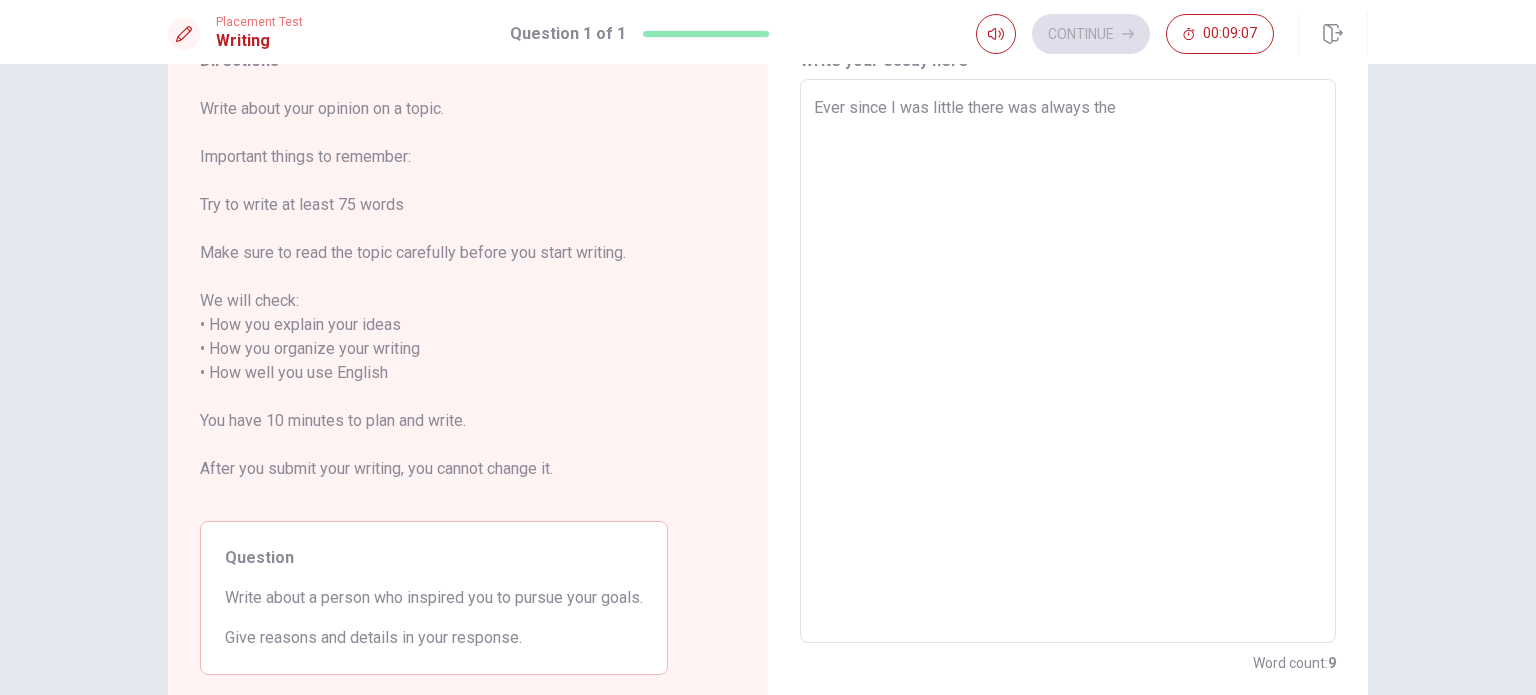 type on "x" 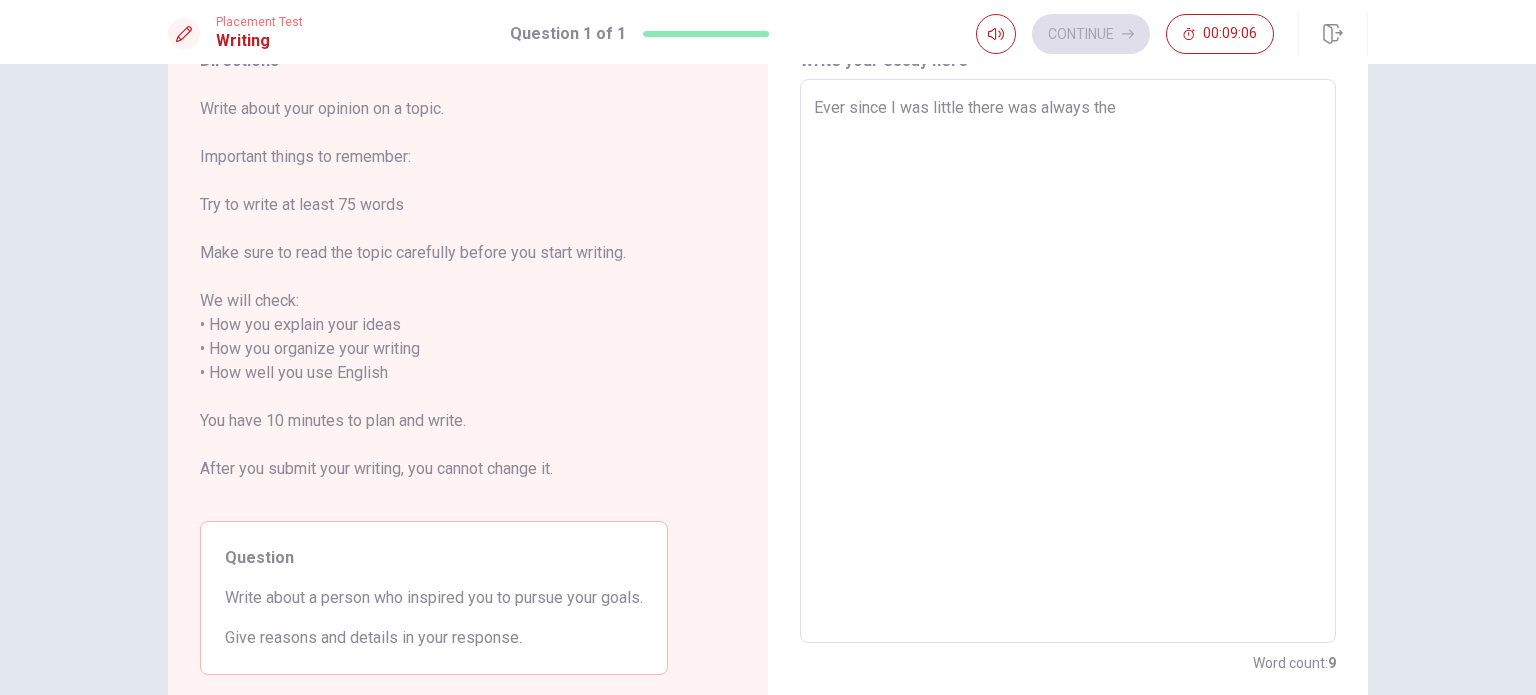 type on "x" 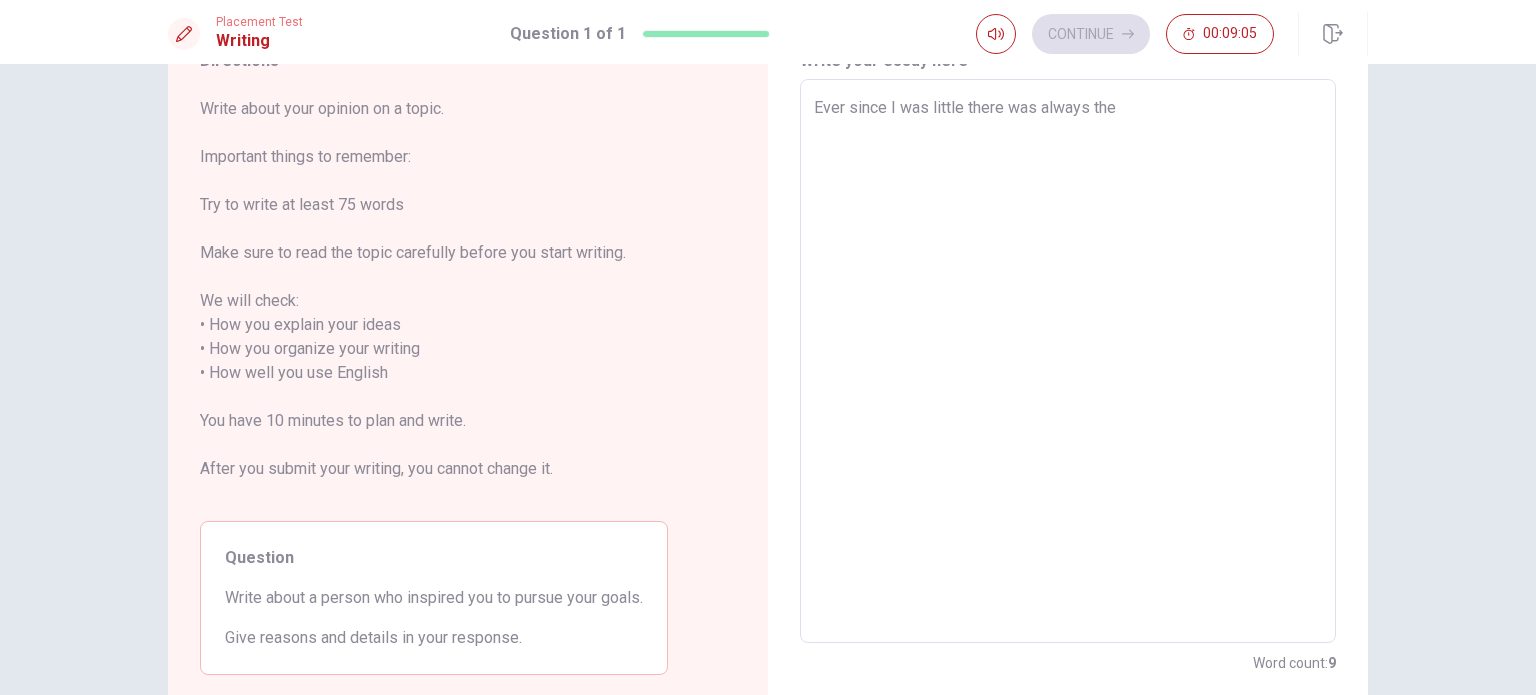 type on "Ever since I was little there was always the t" 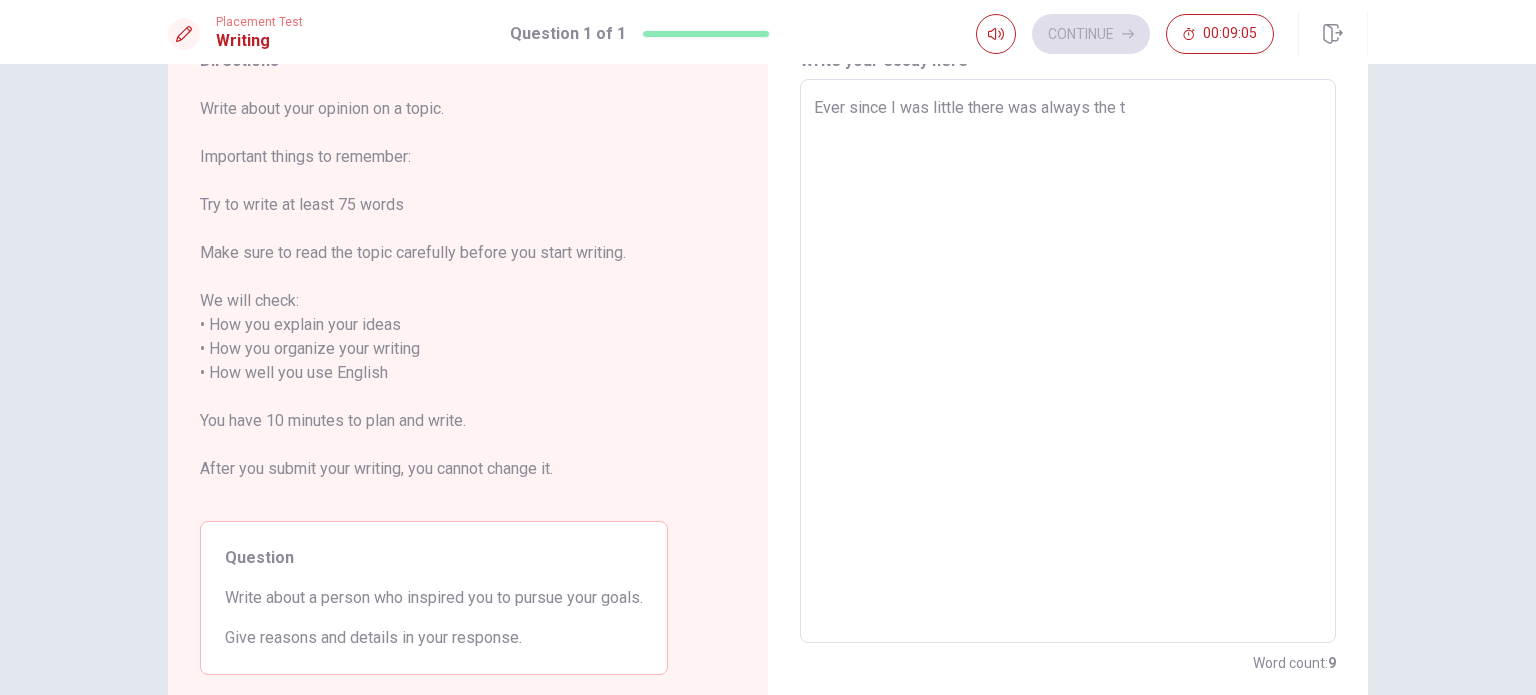 type on "x" 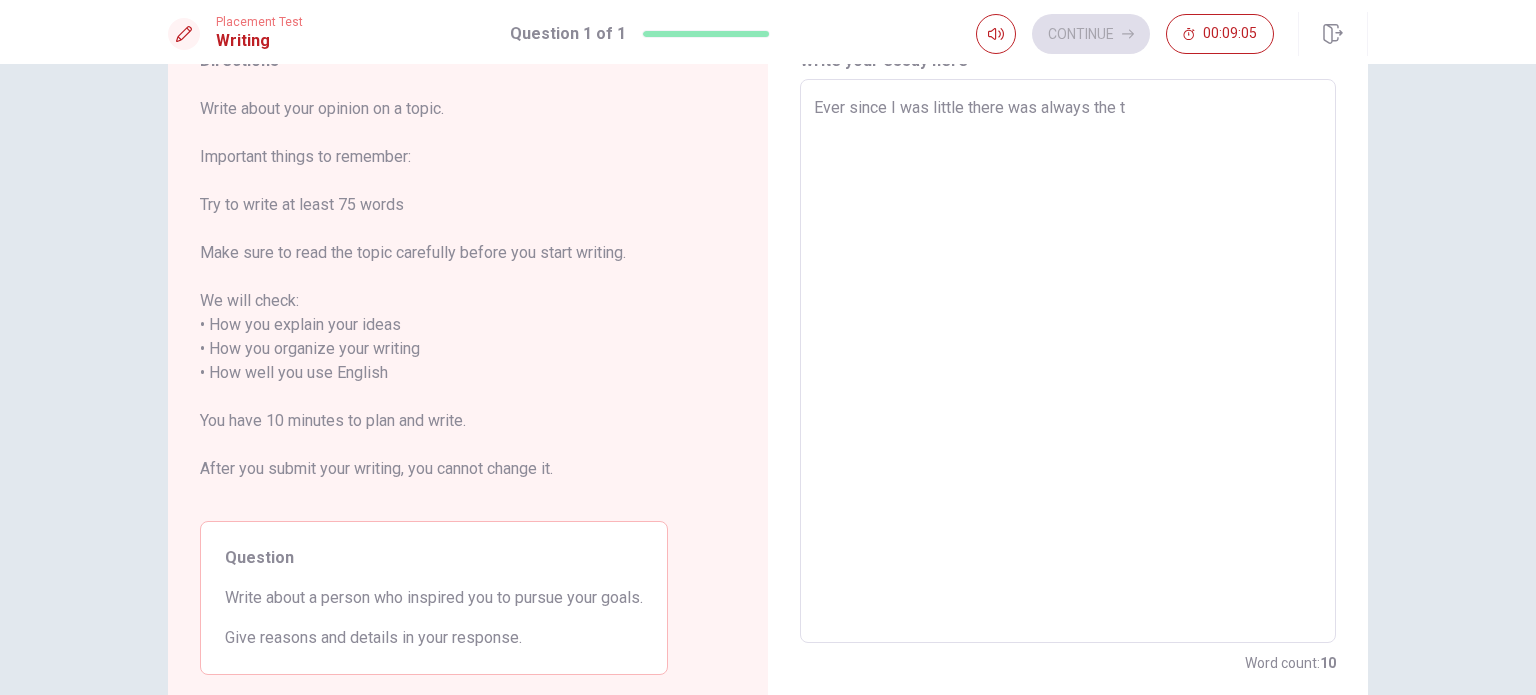 type on "Ever since I was little there was always the ty" 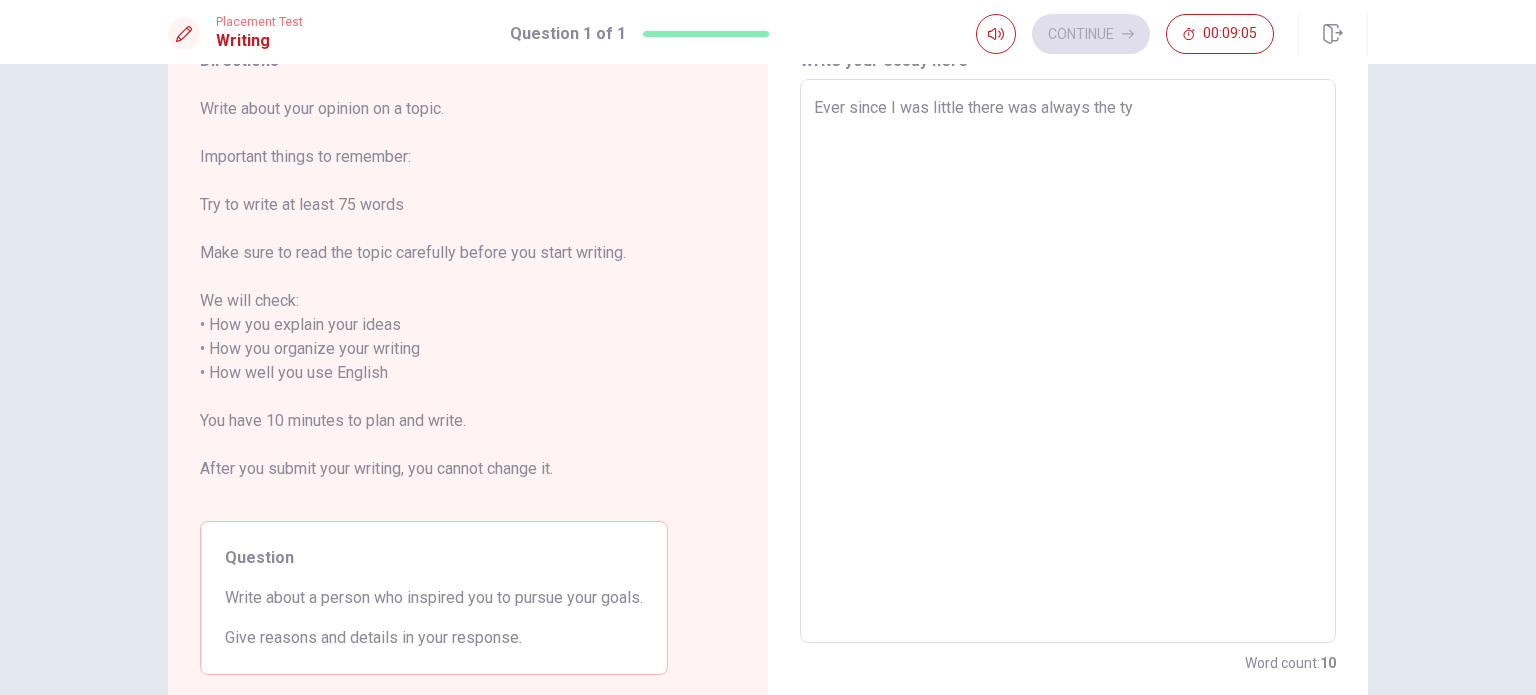 type on "x" 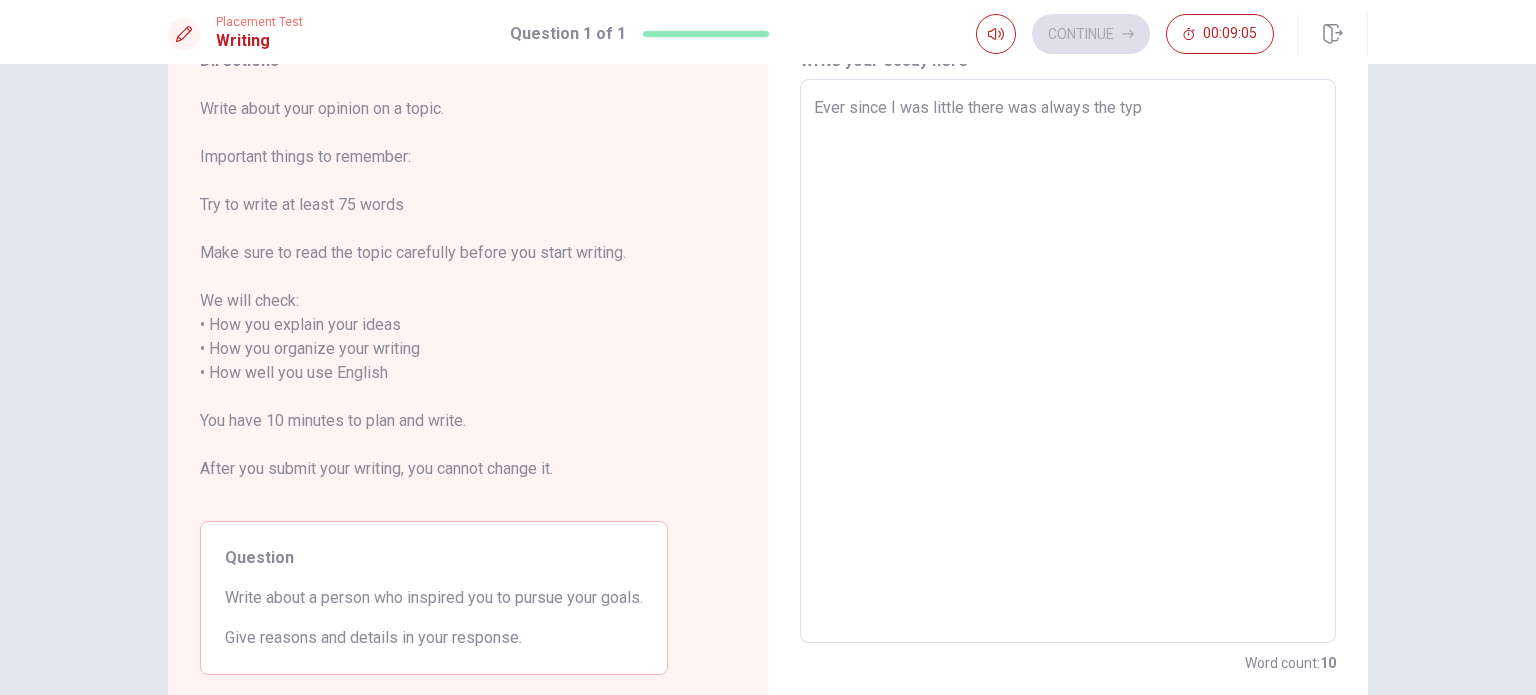 type on "x" 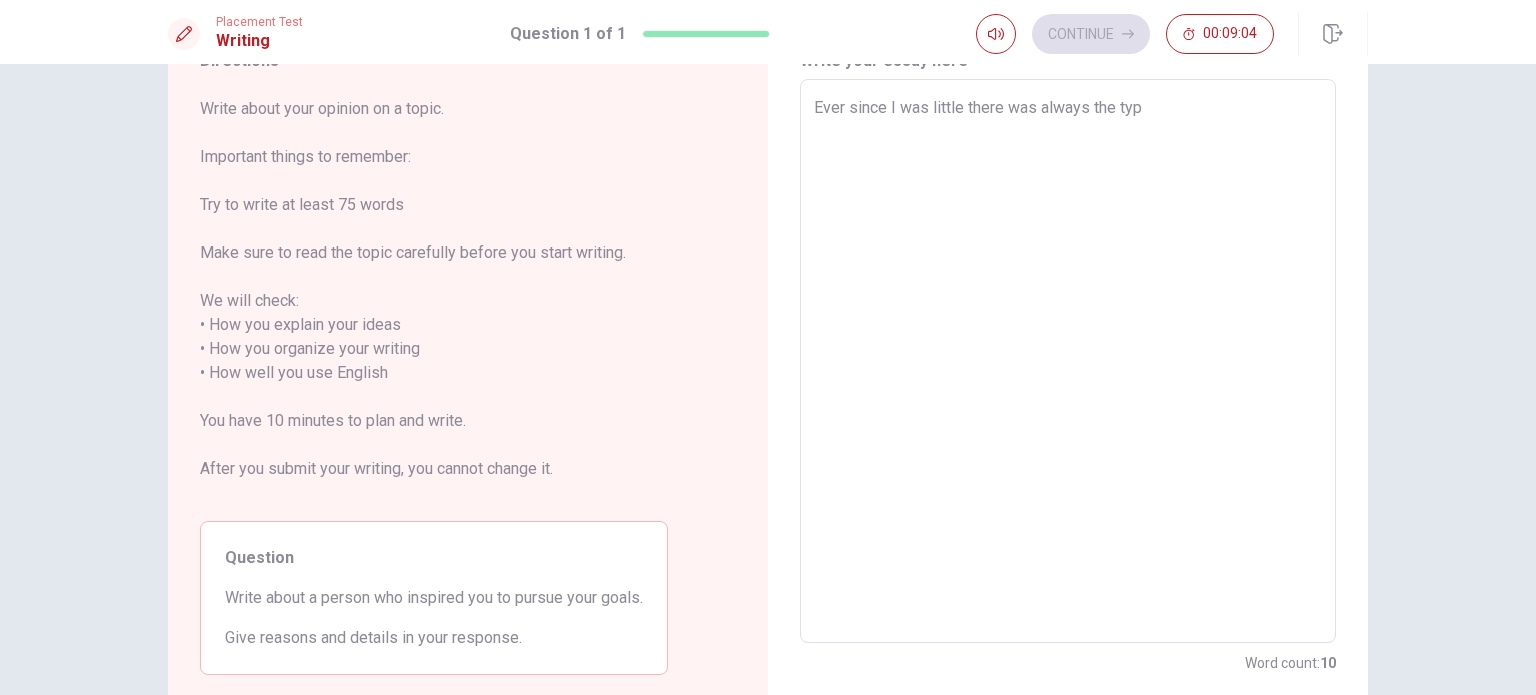 type on "Ever since I was little there was always the typi" 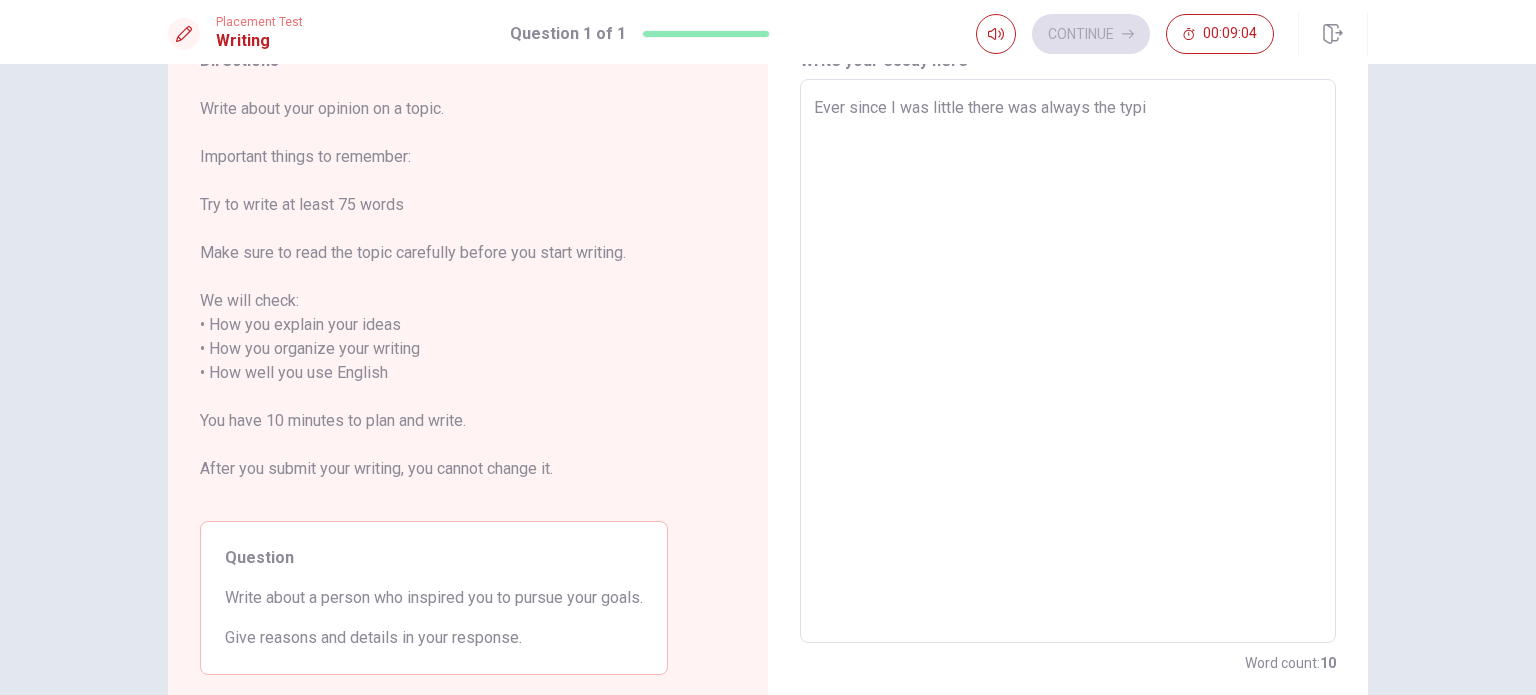 type on "x" 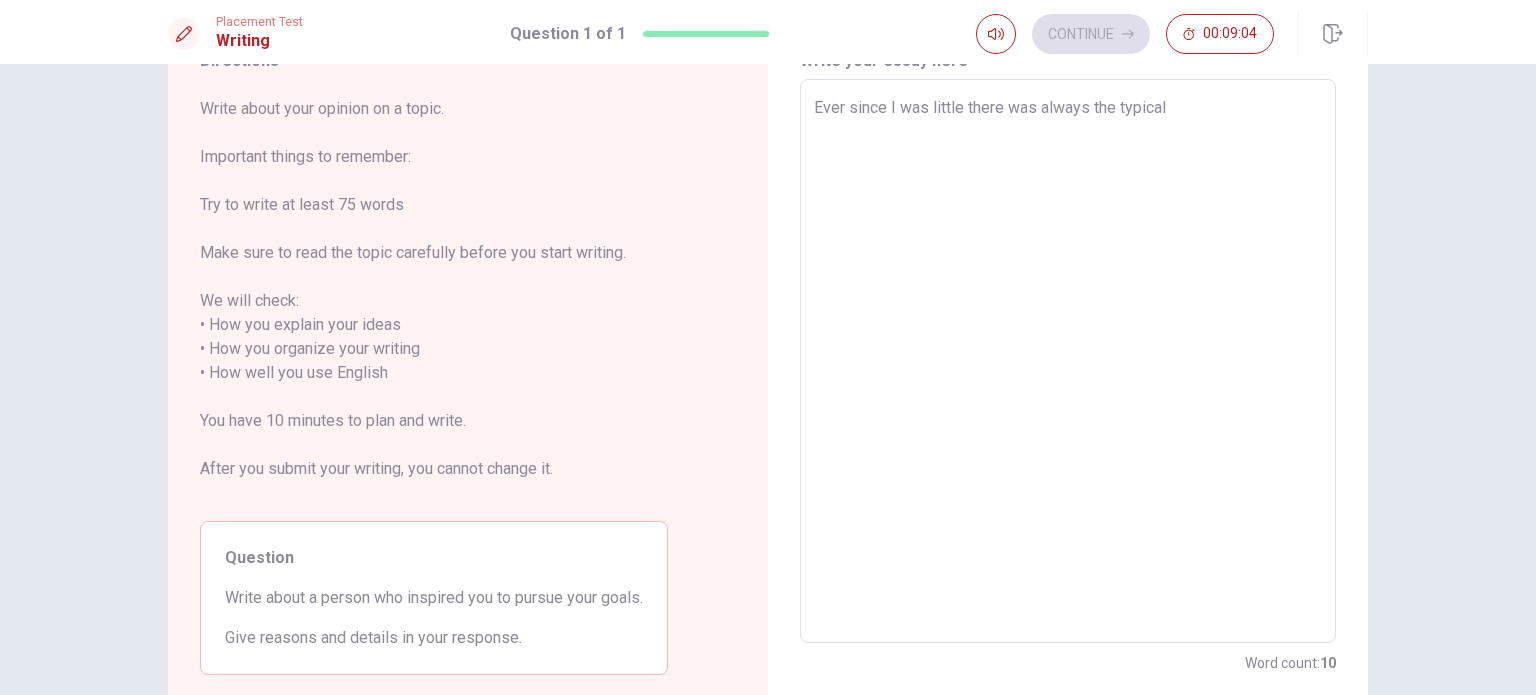 type on "Ever since I was little there was always the typicl" 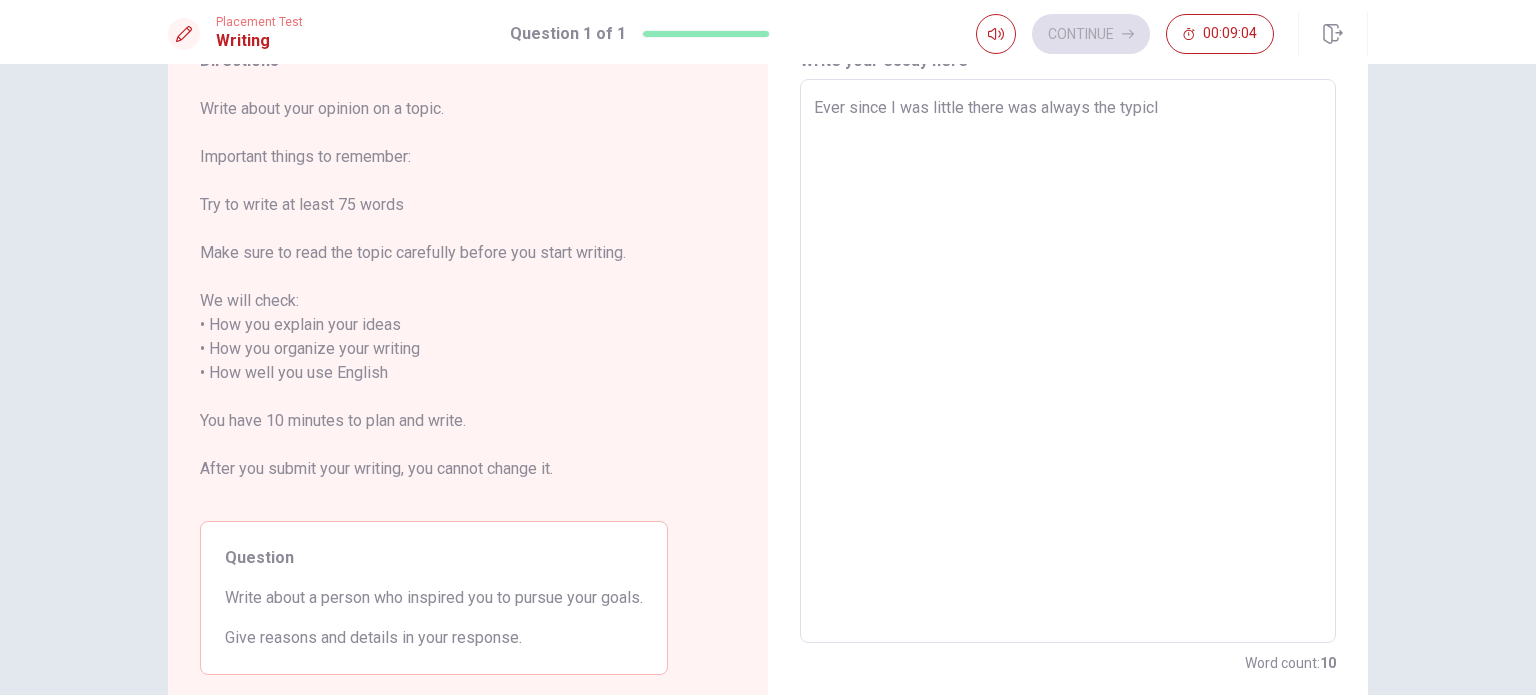type on "x" 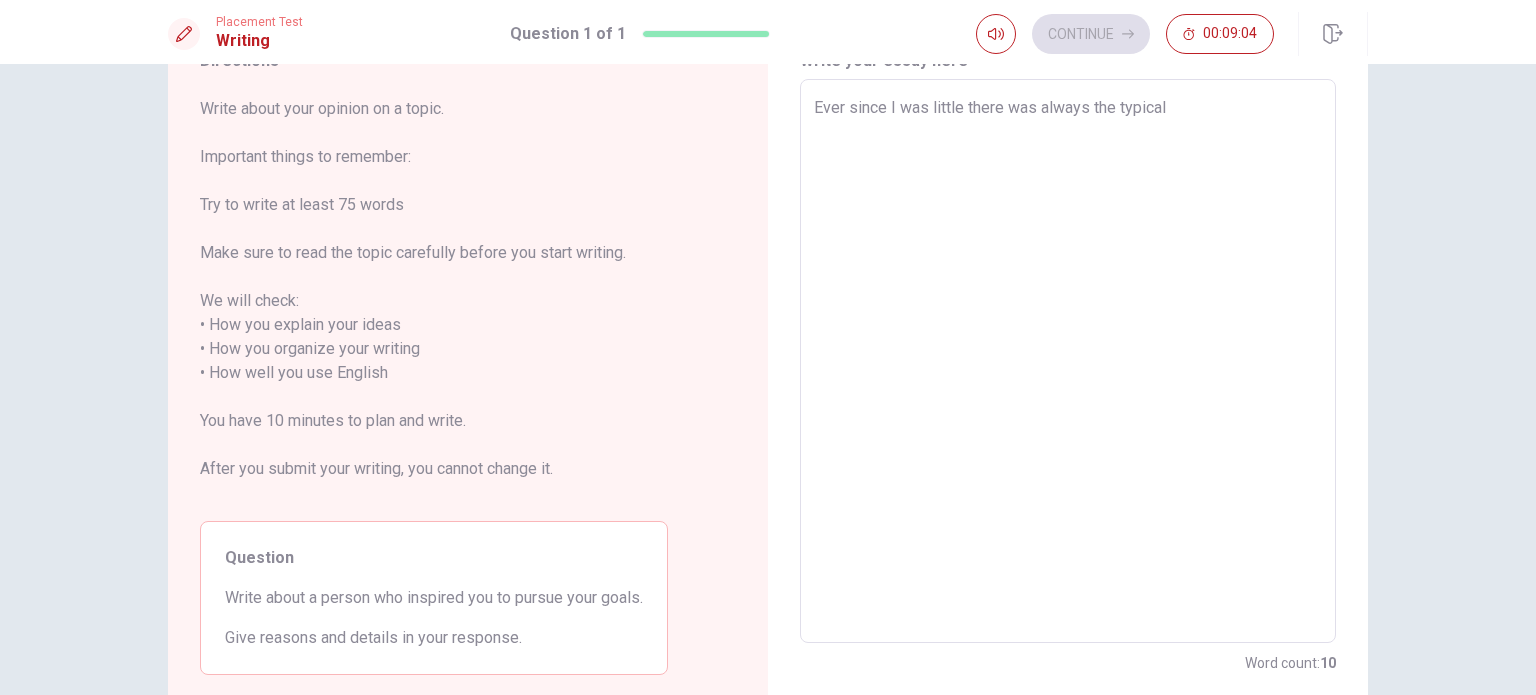 type on "x" 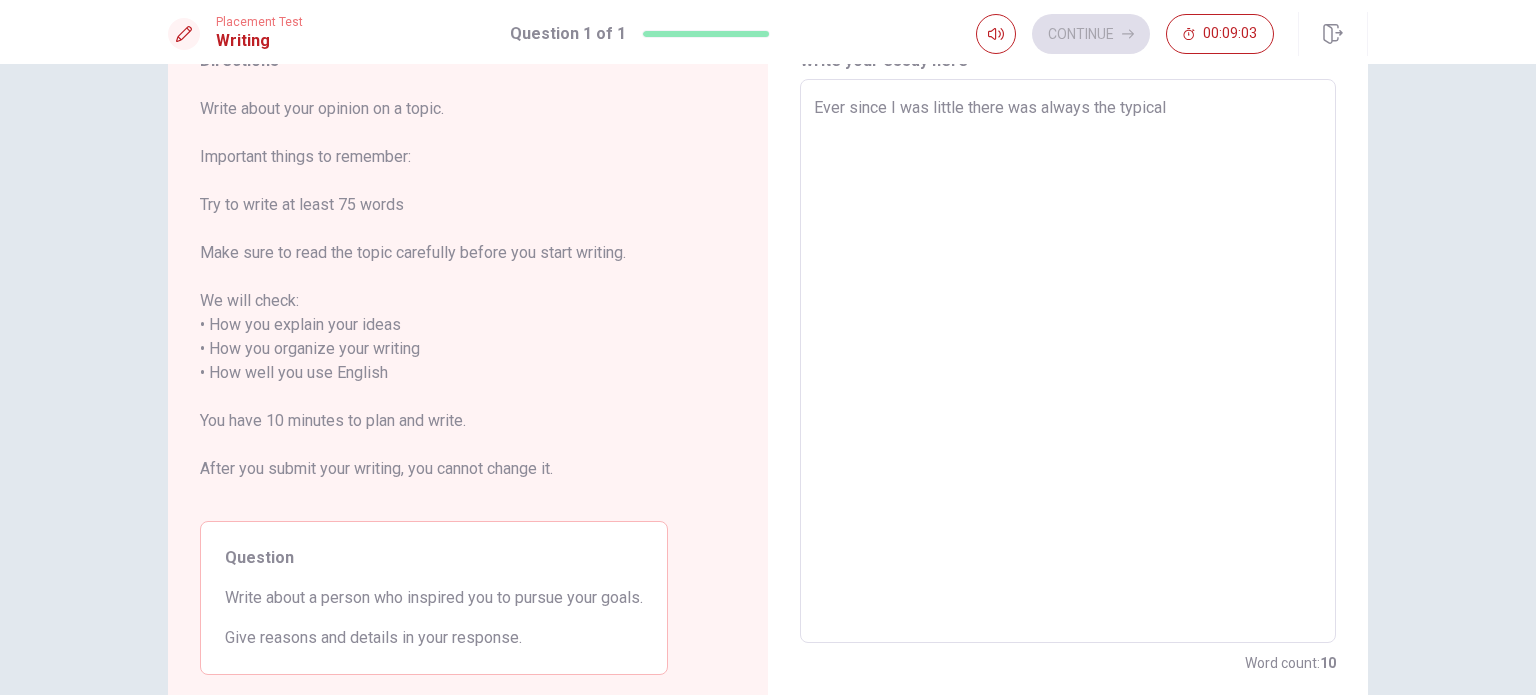type on "Ever since I was little there was always the typica" 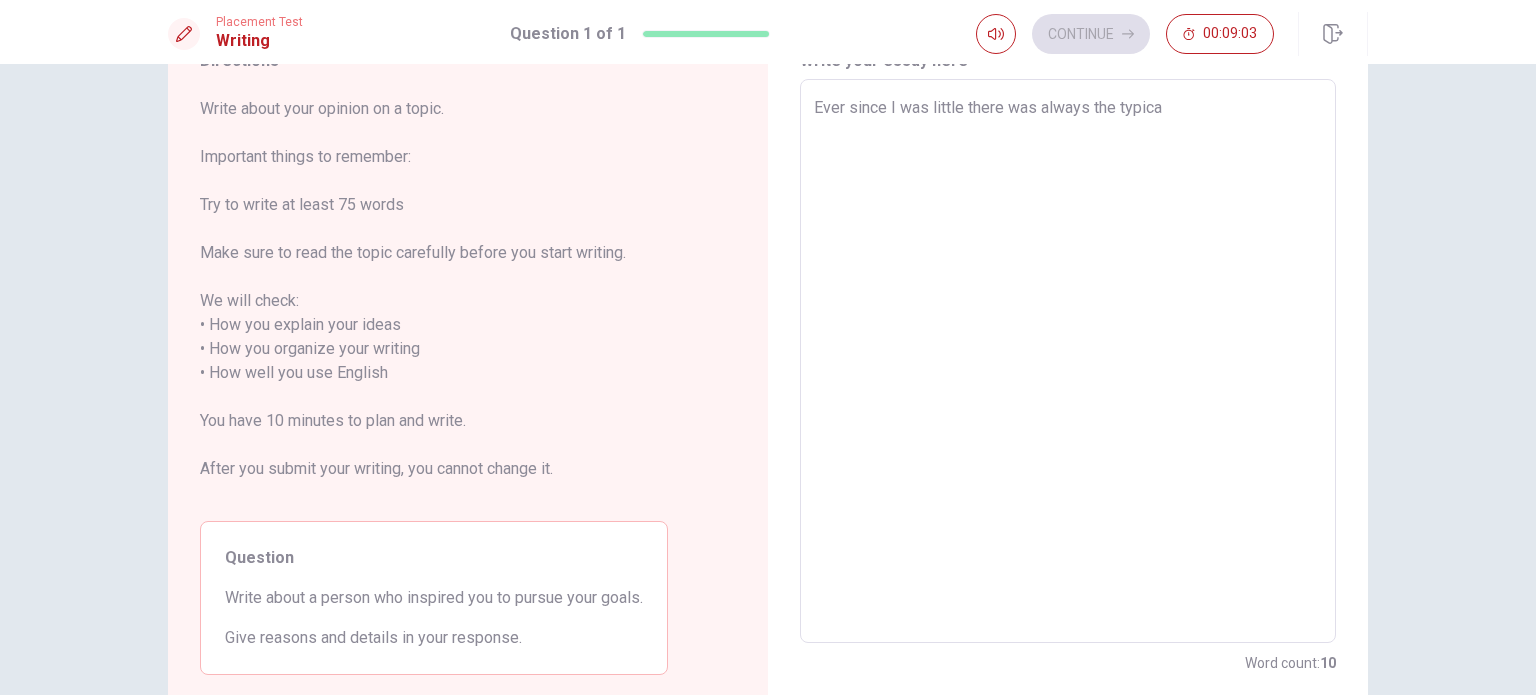 type on "x" 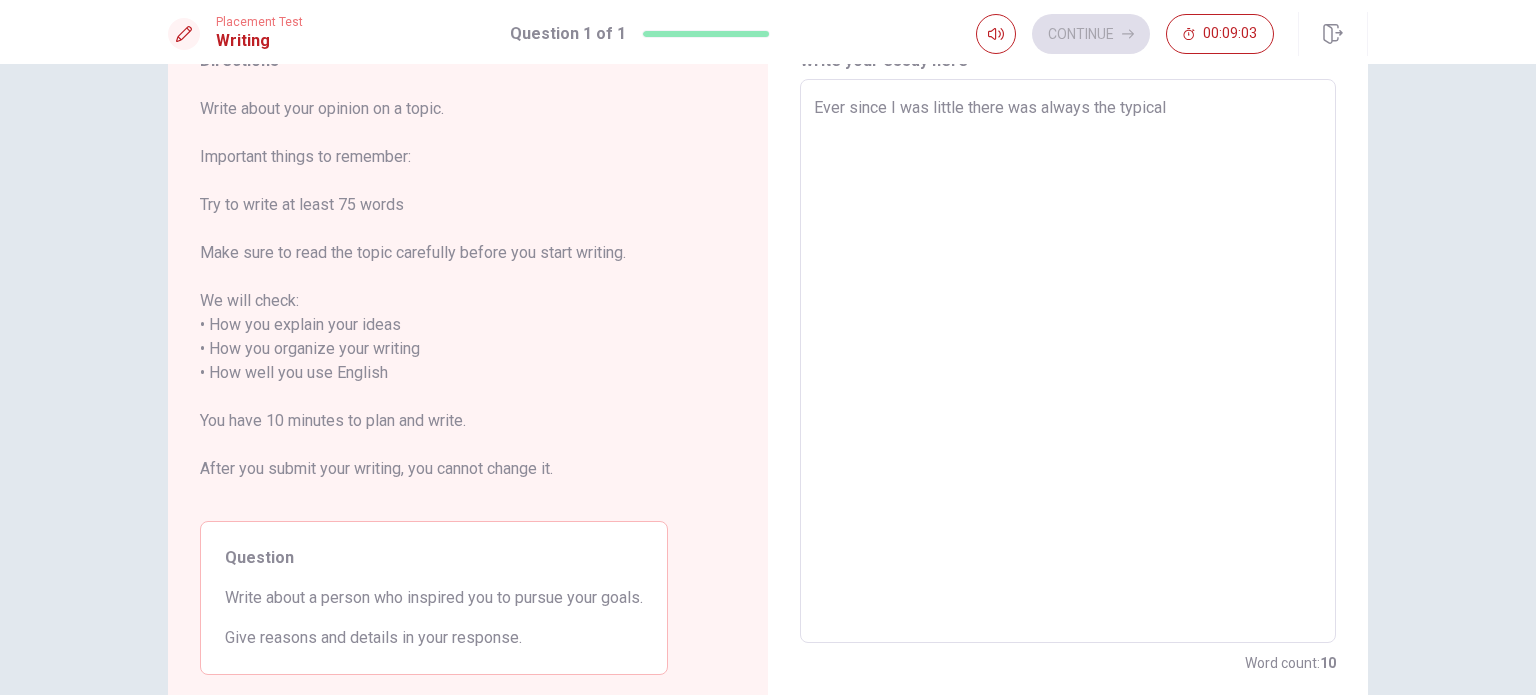 type on "x" 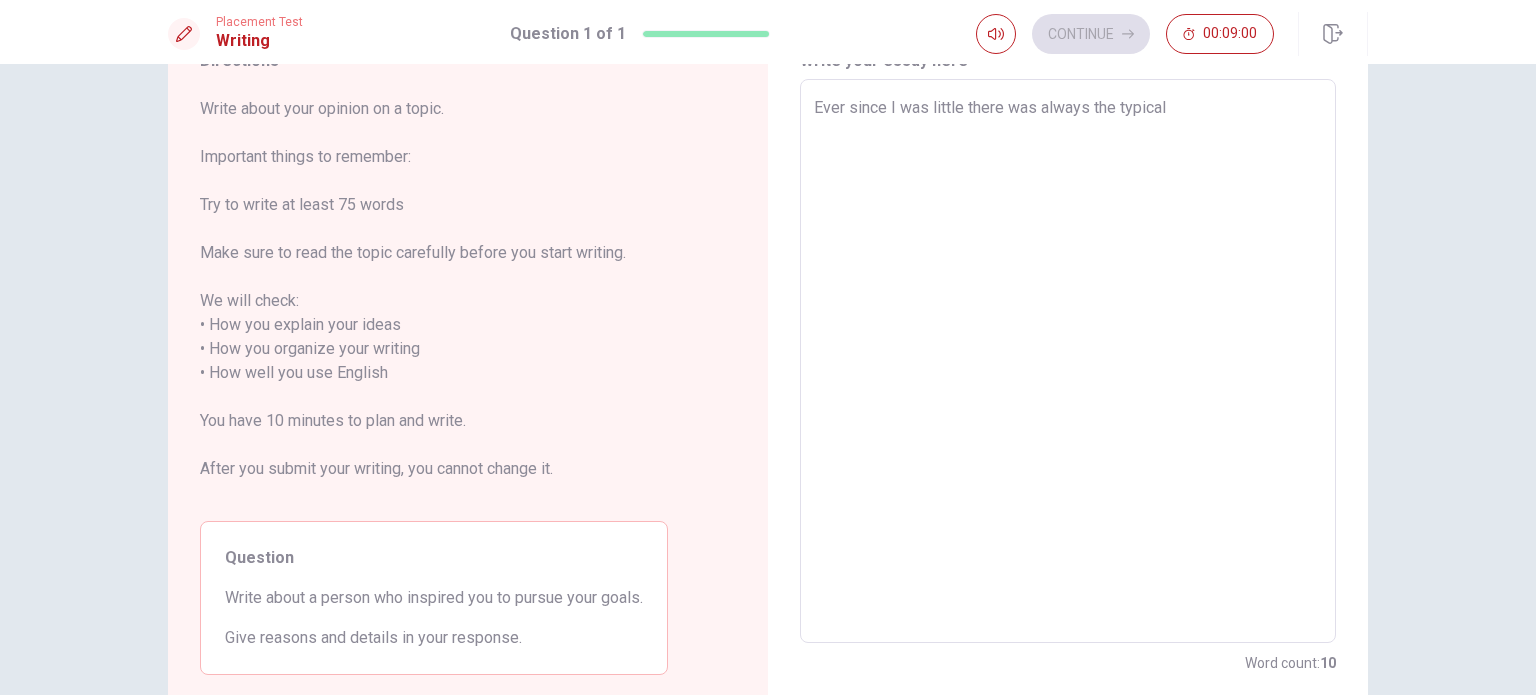 type on "x" 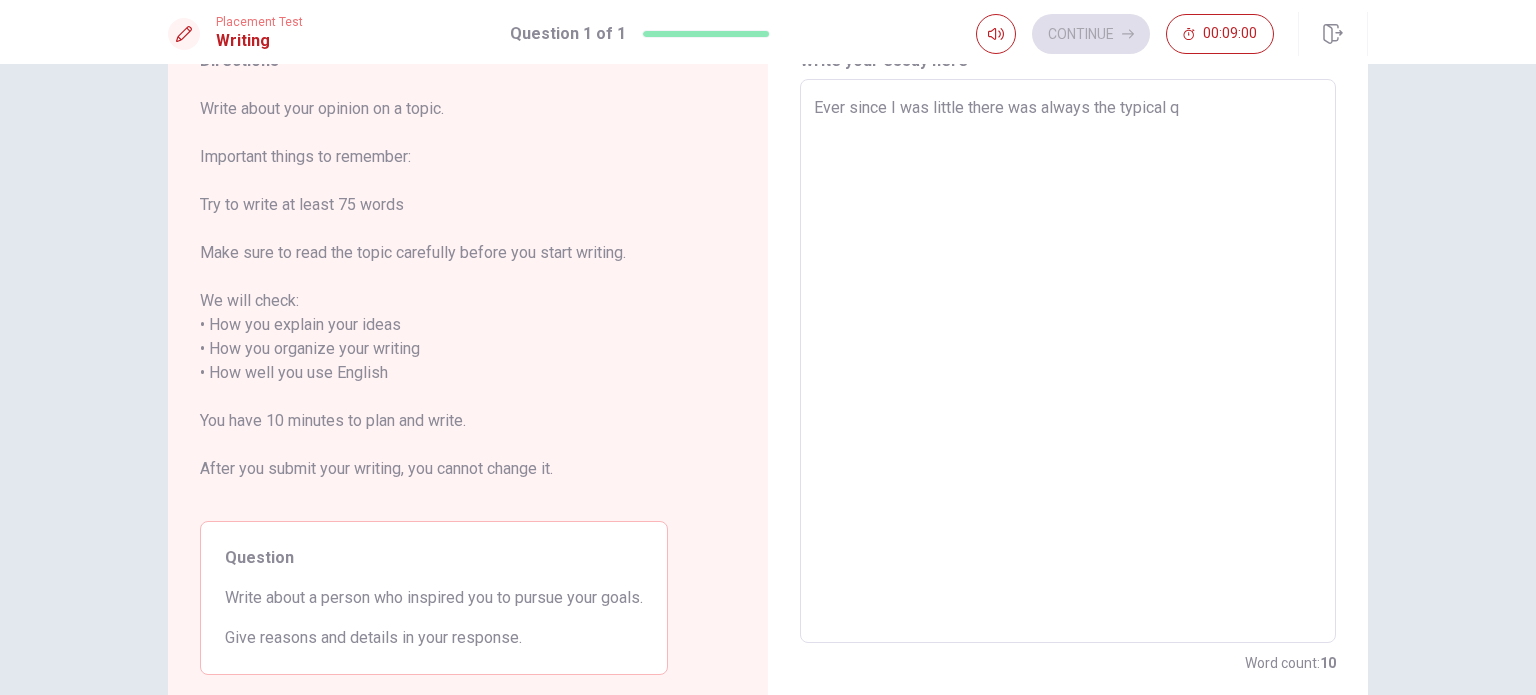 type on "x" 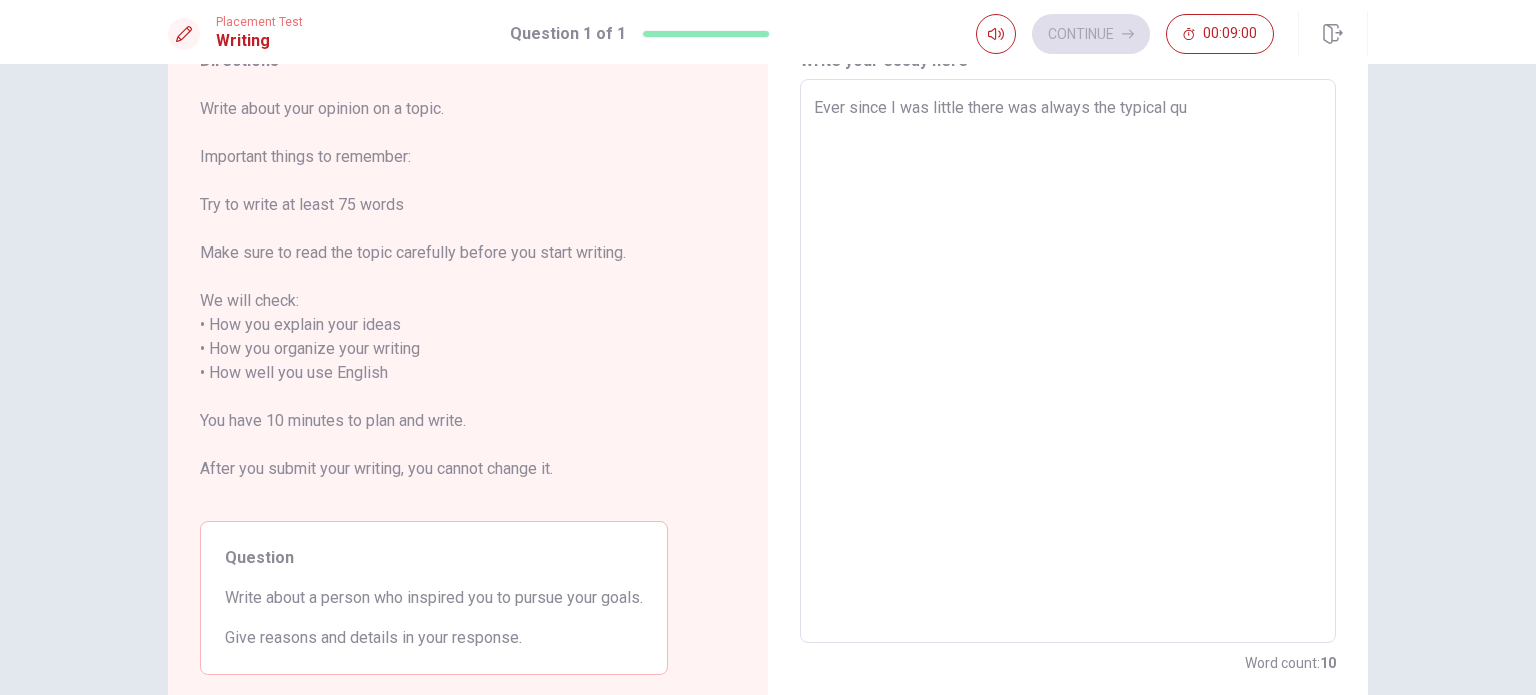 type on "x" 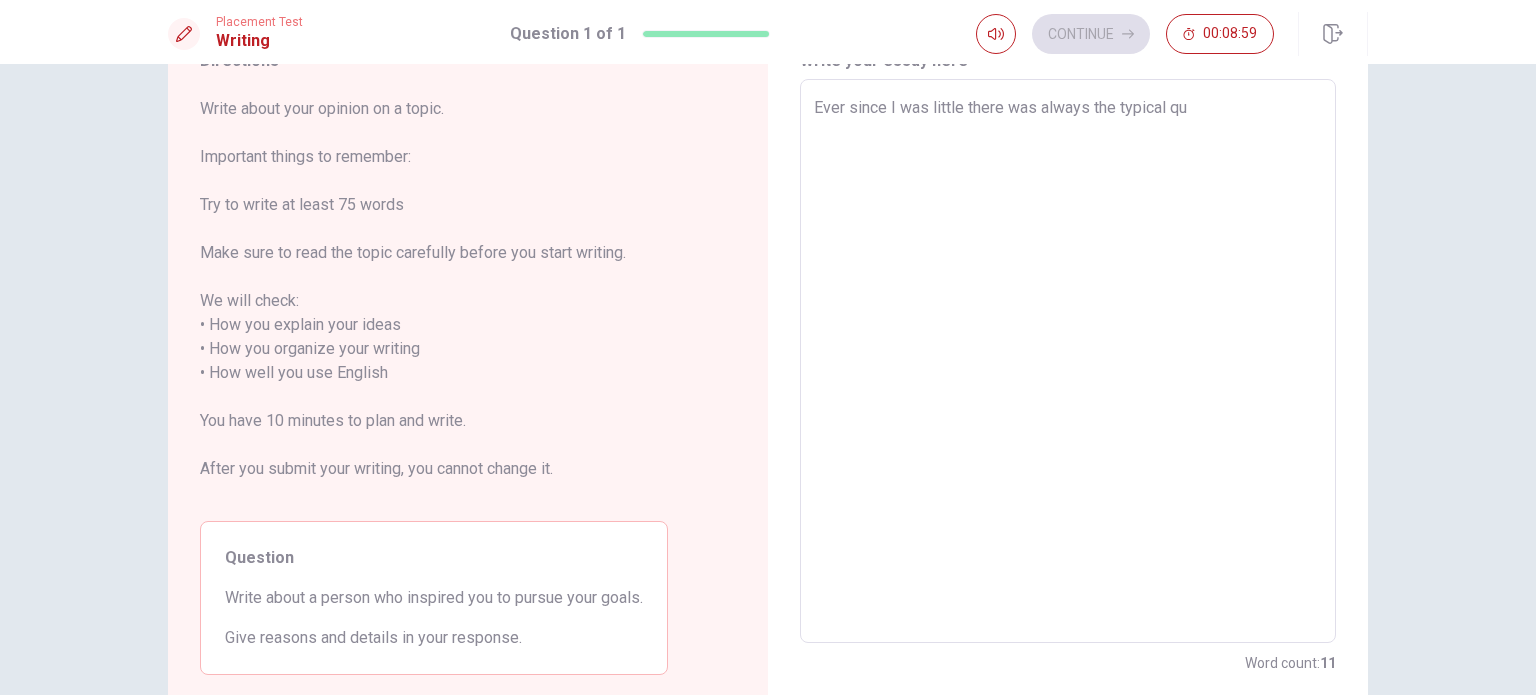 type on "Ever since I was little there was always the typical que" 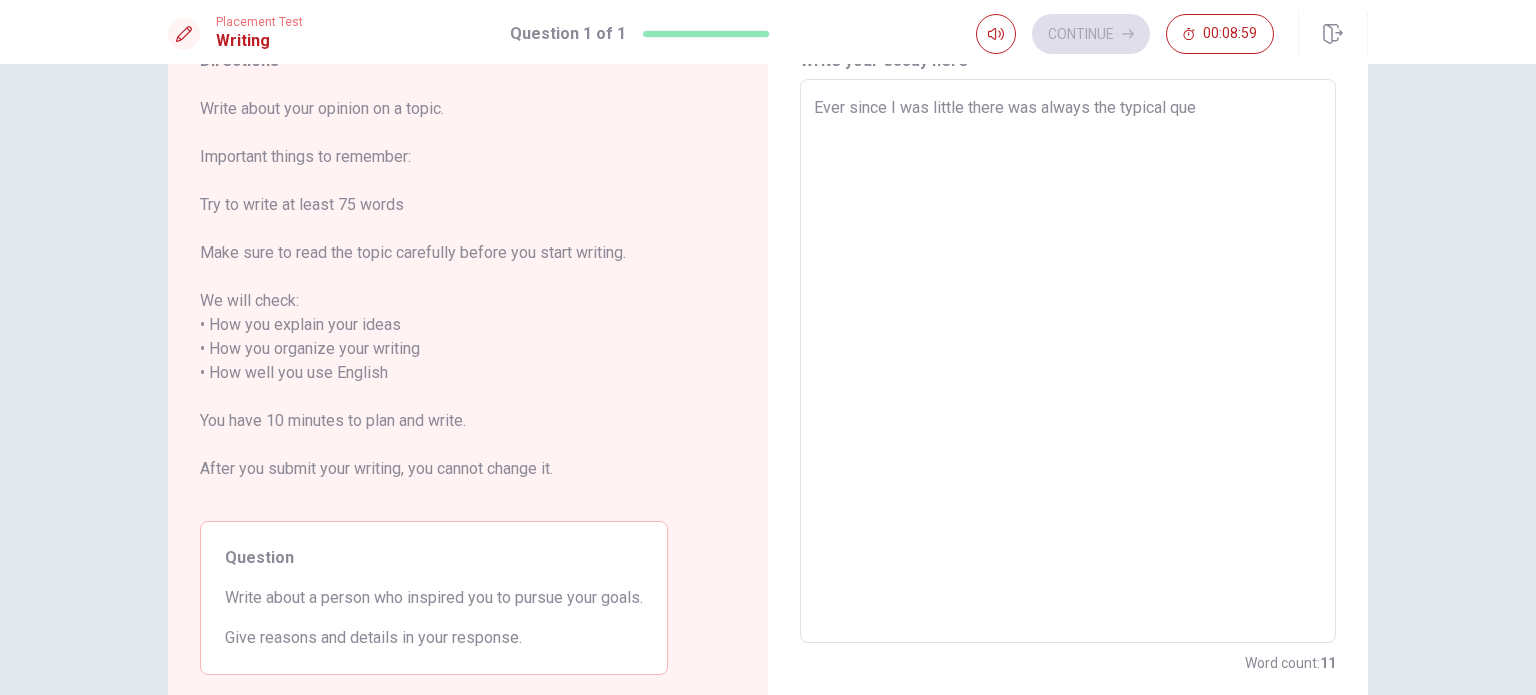 type on "x" 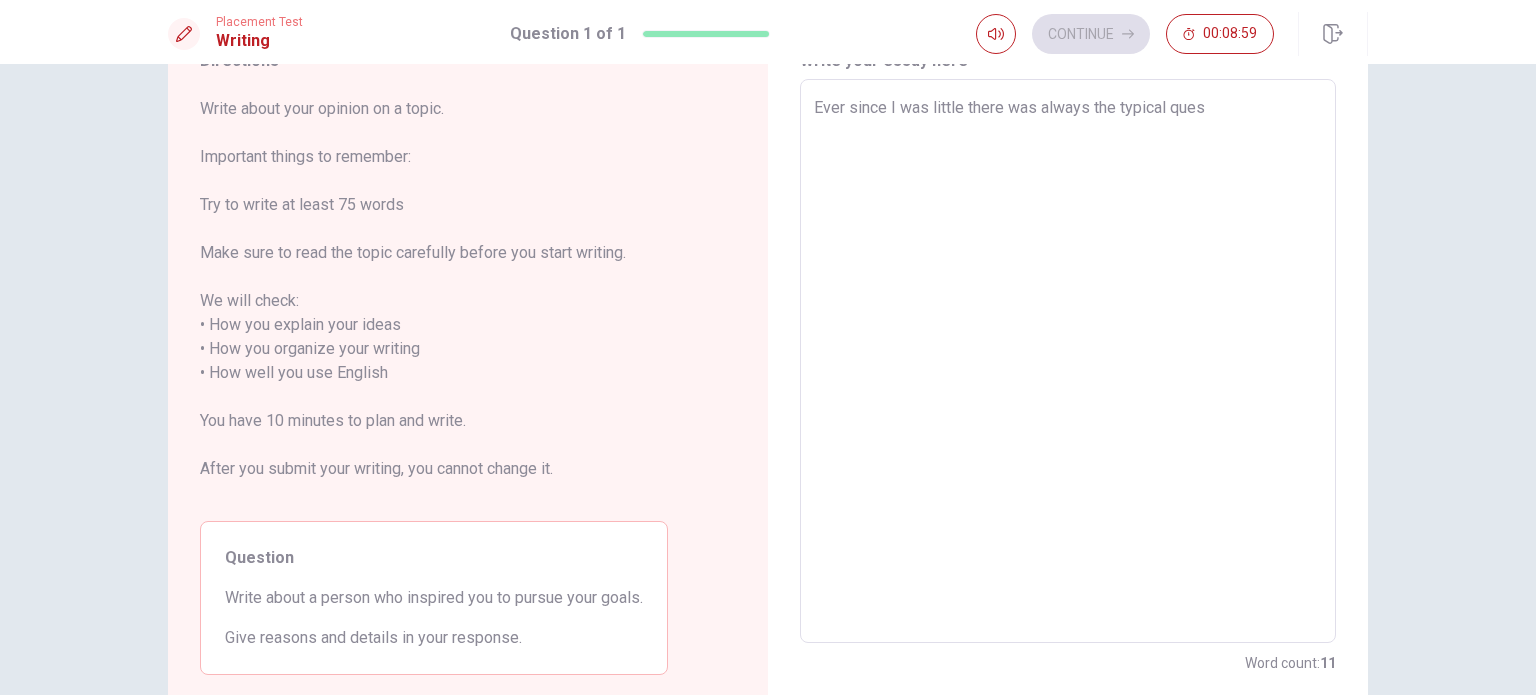 type on "x" 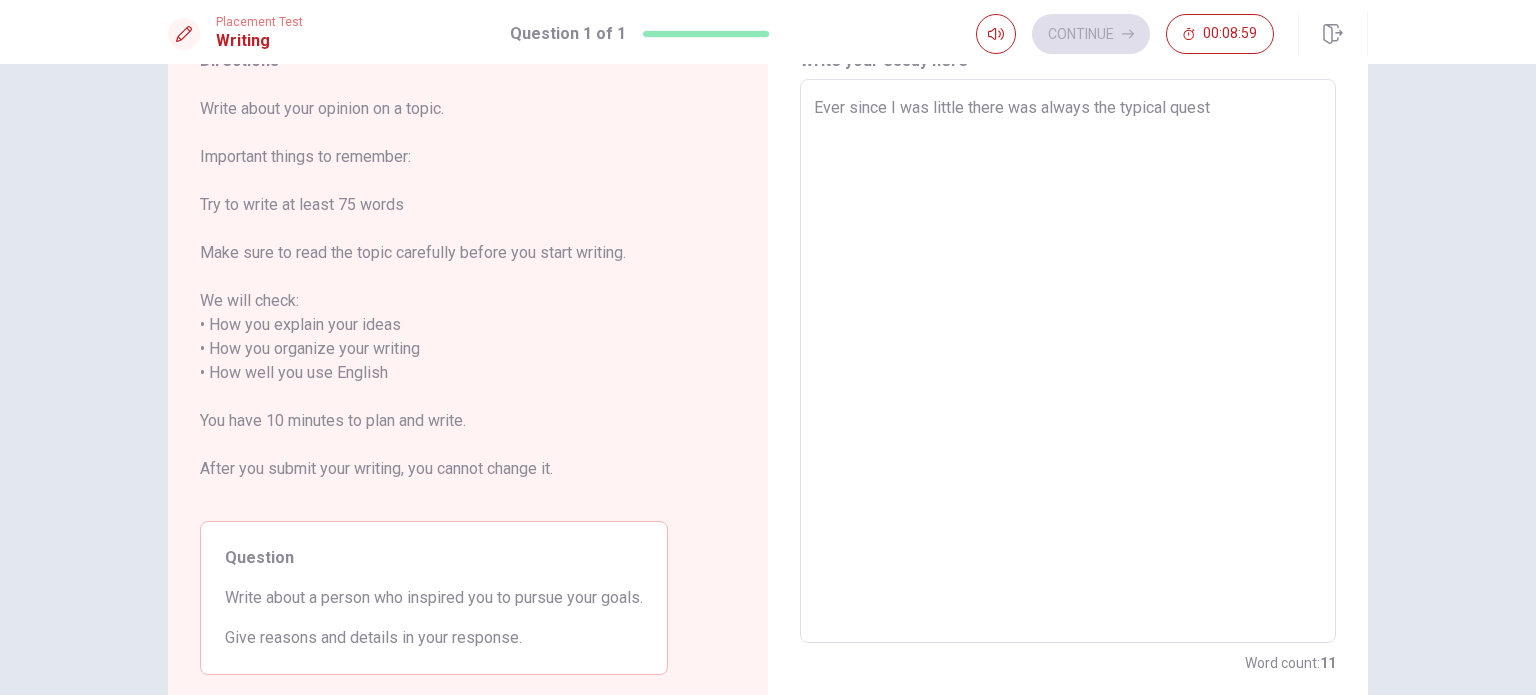 type on "x" 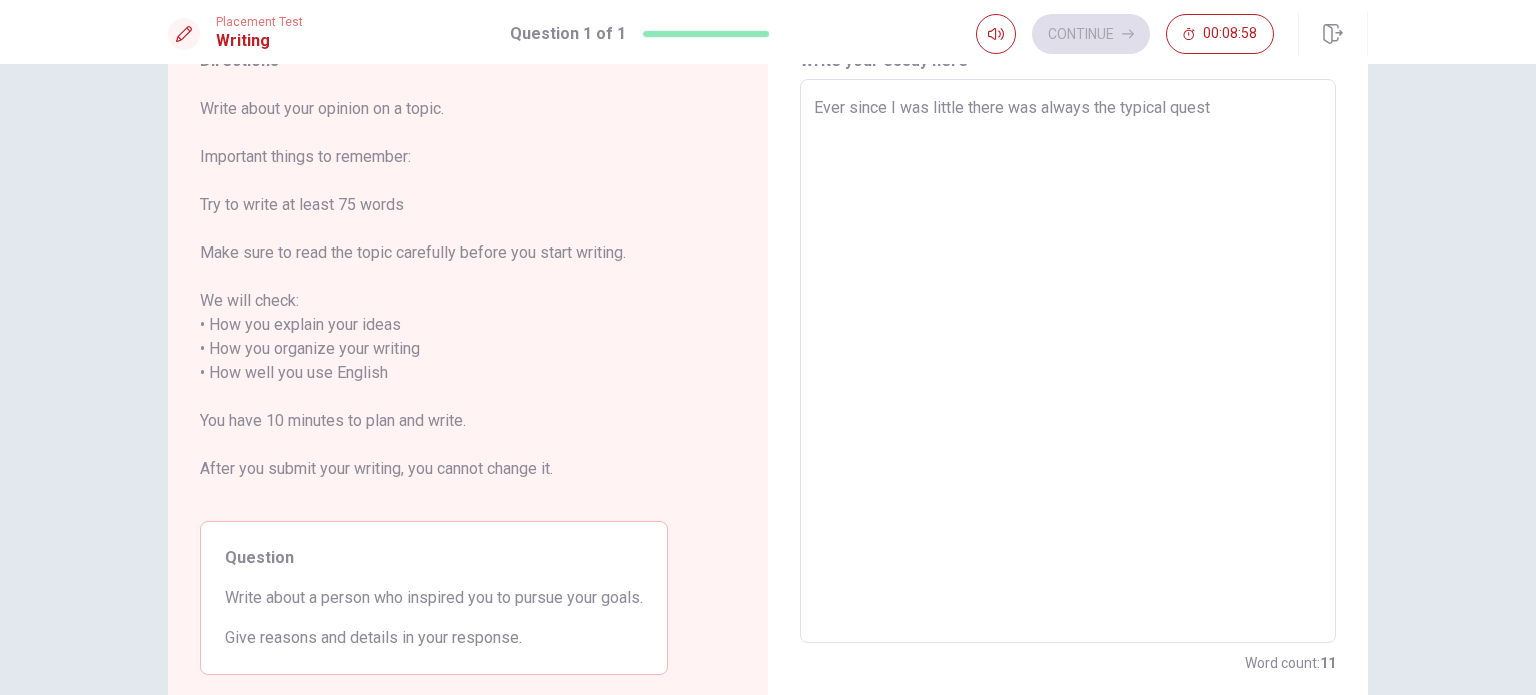type on "Ever since I was little there was always the typical questi" 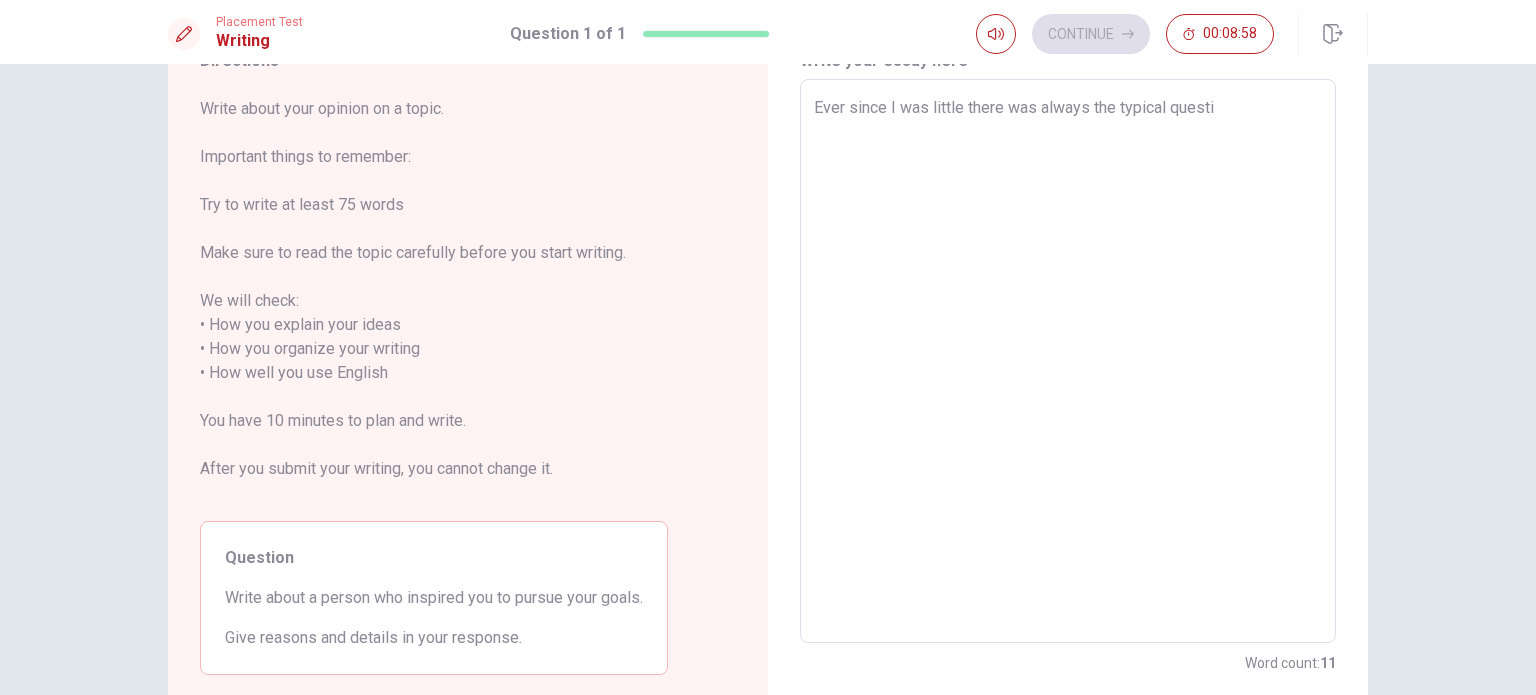 type on "x" 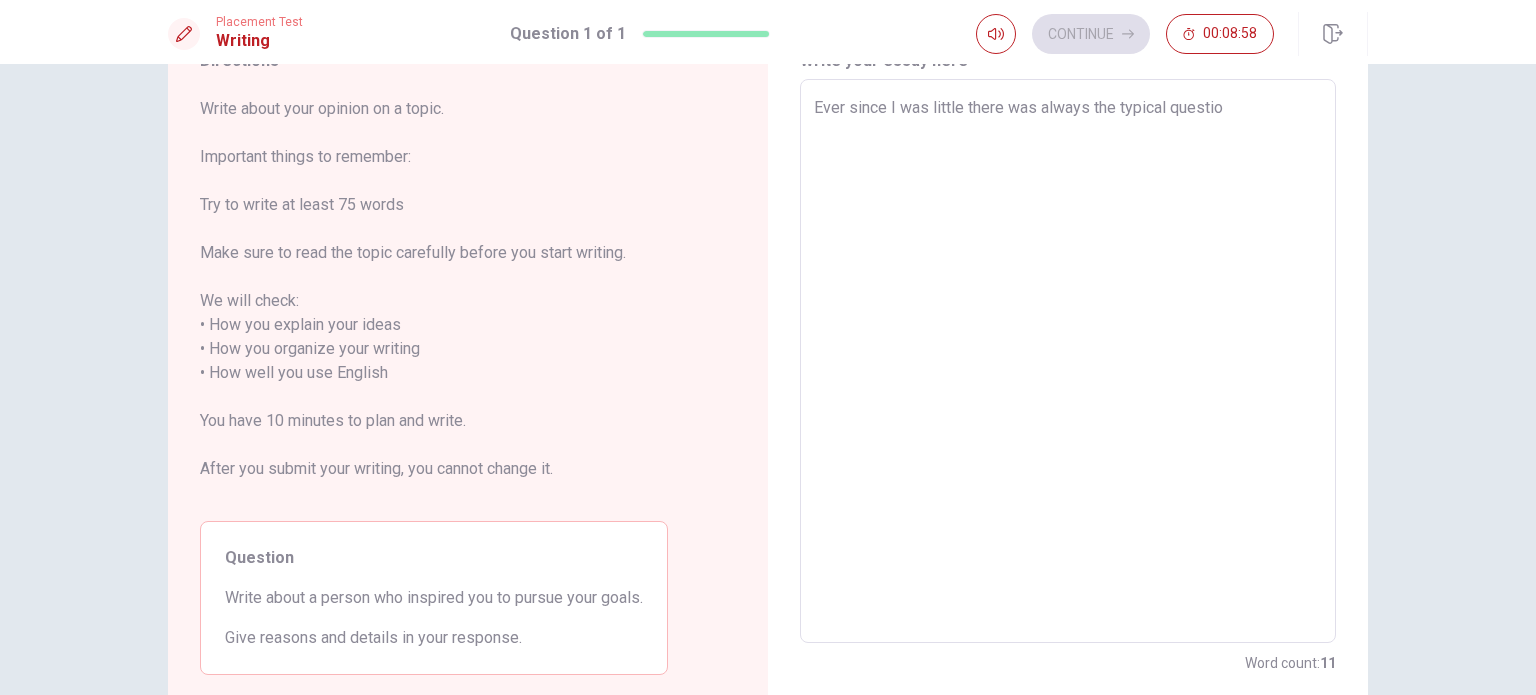 type on "x" 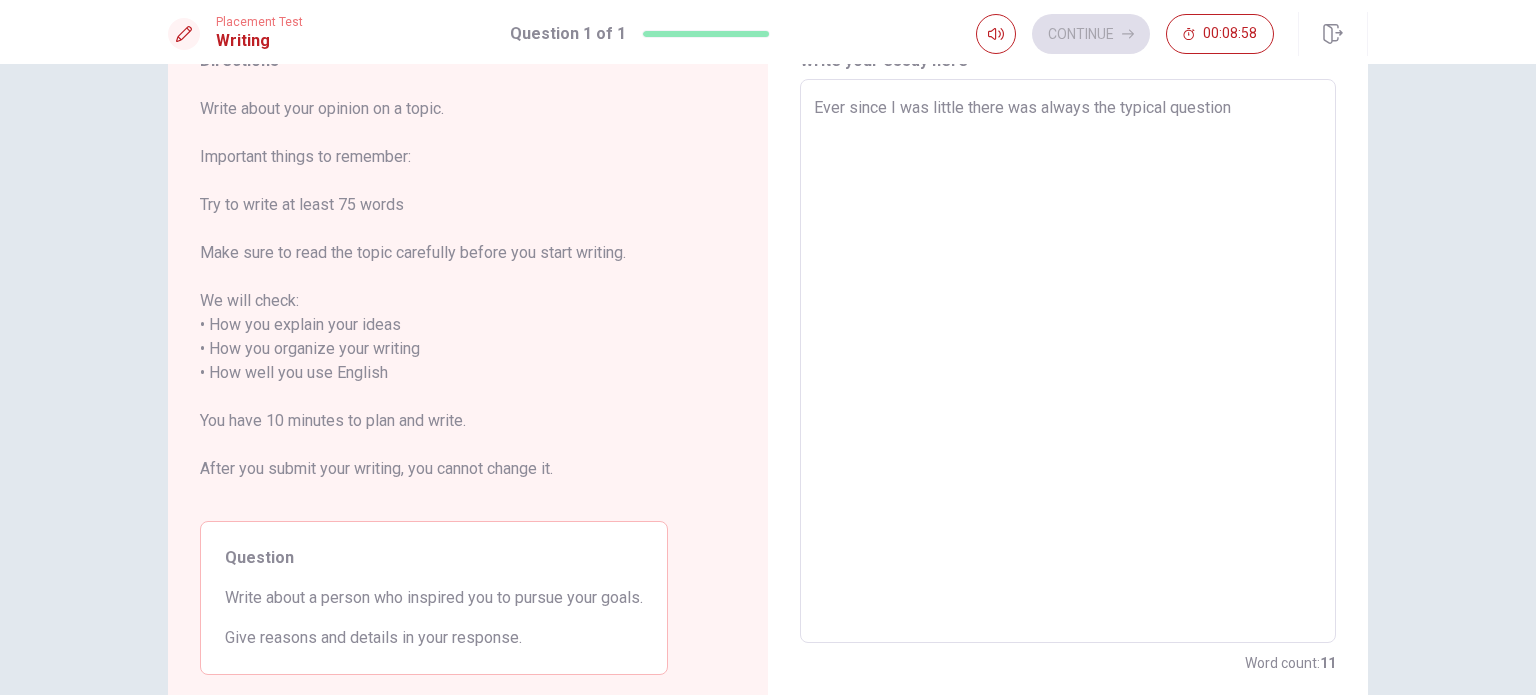 type on "x" 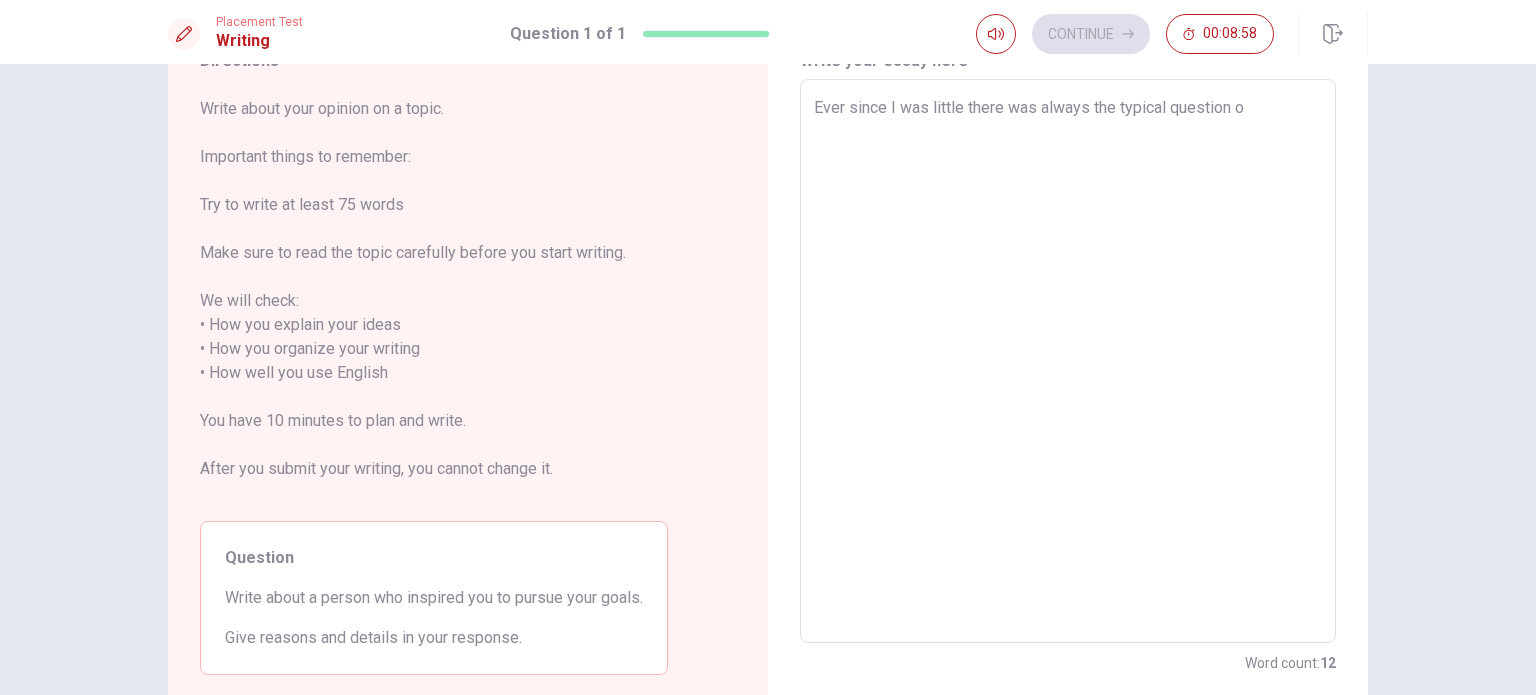 type on "x" 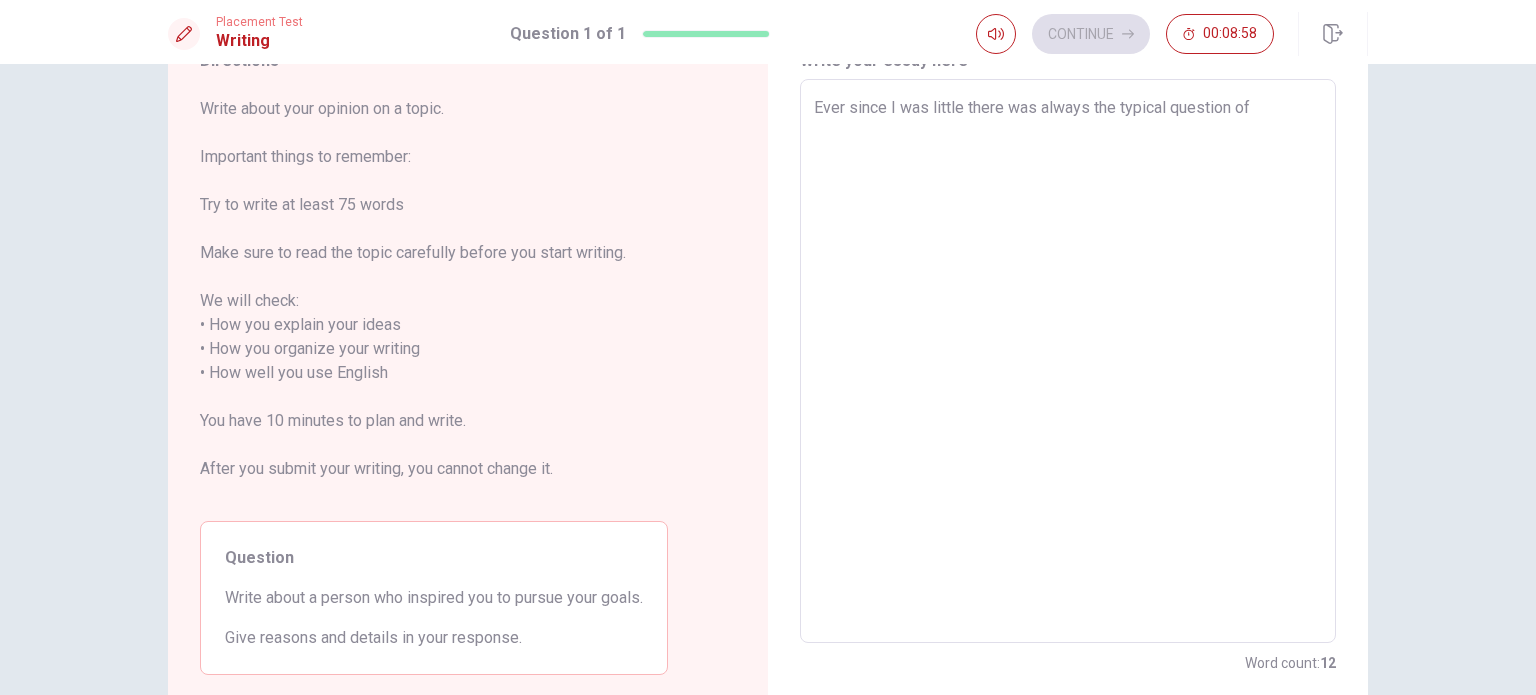 type on "x" 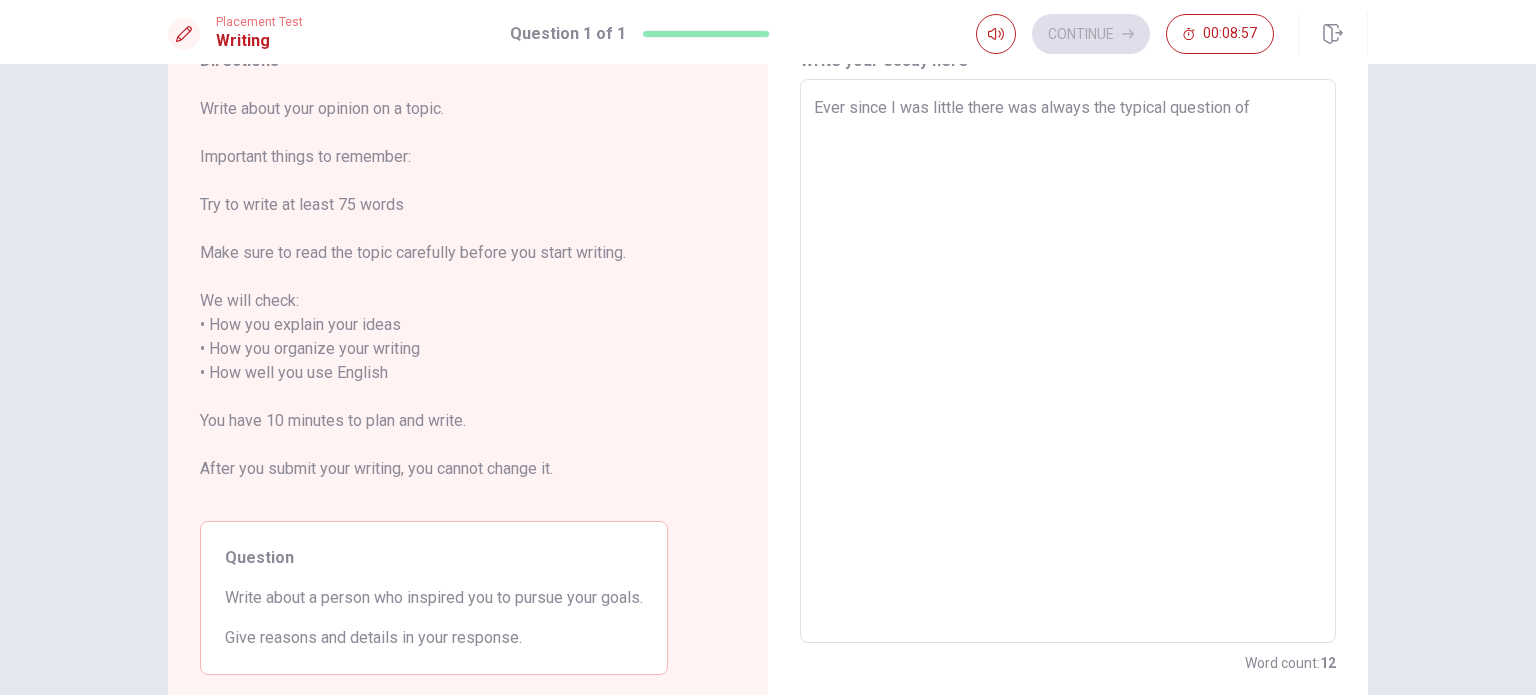 type on "Ever since I was little there was always the typical question of" 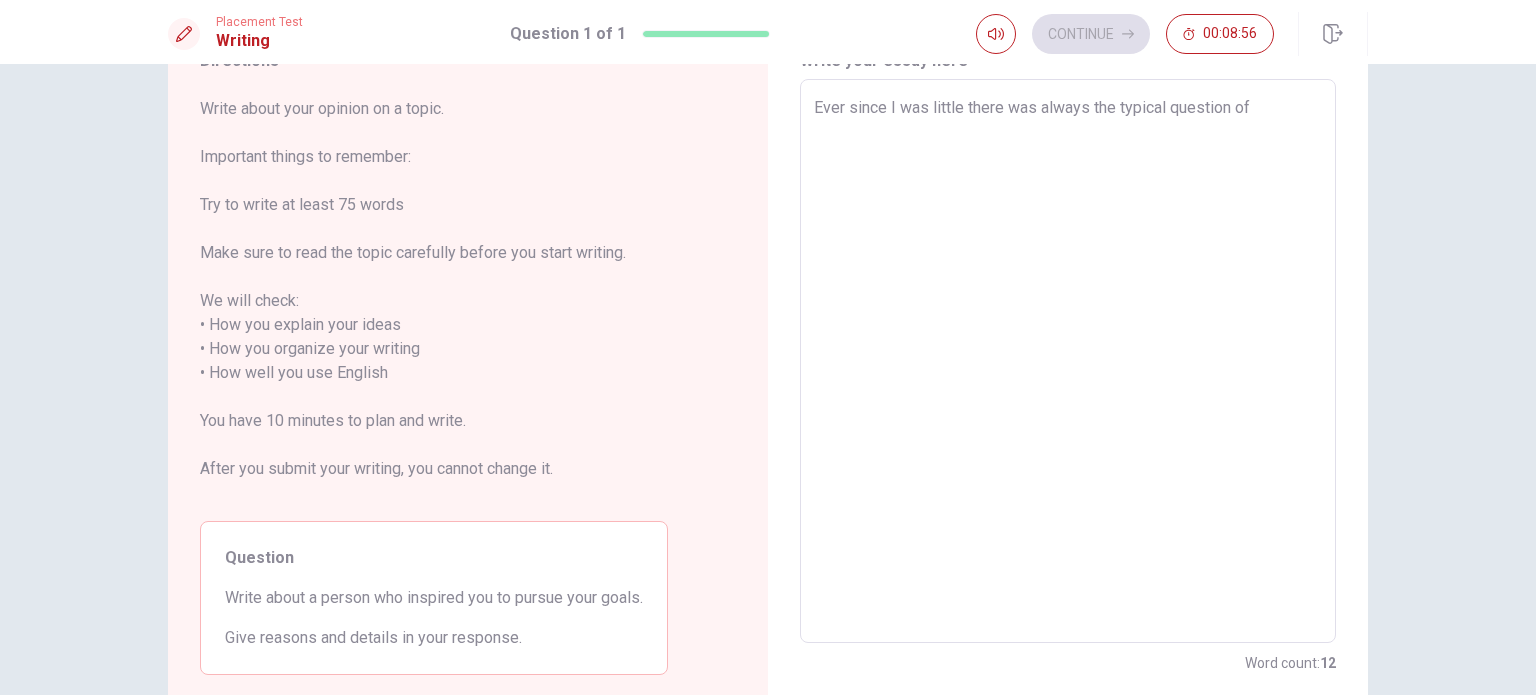 type on "Ever since I was little there was always the typical question of "" 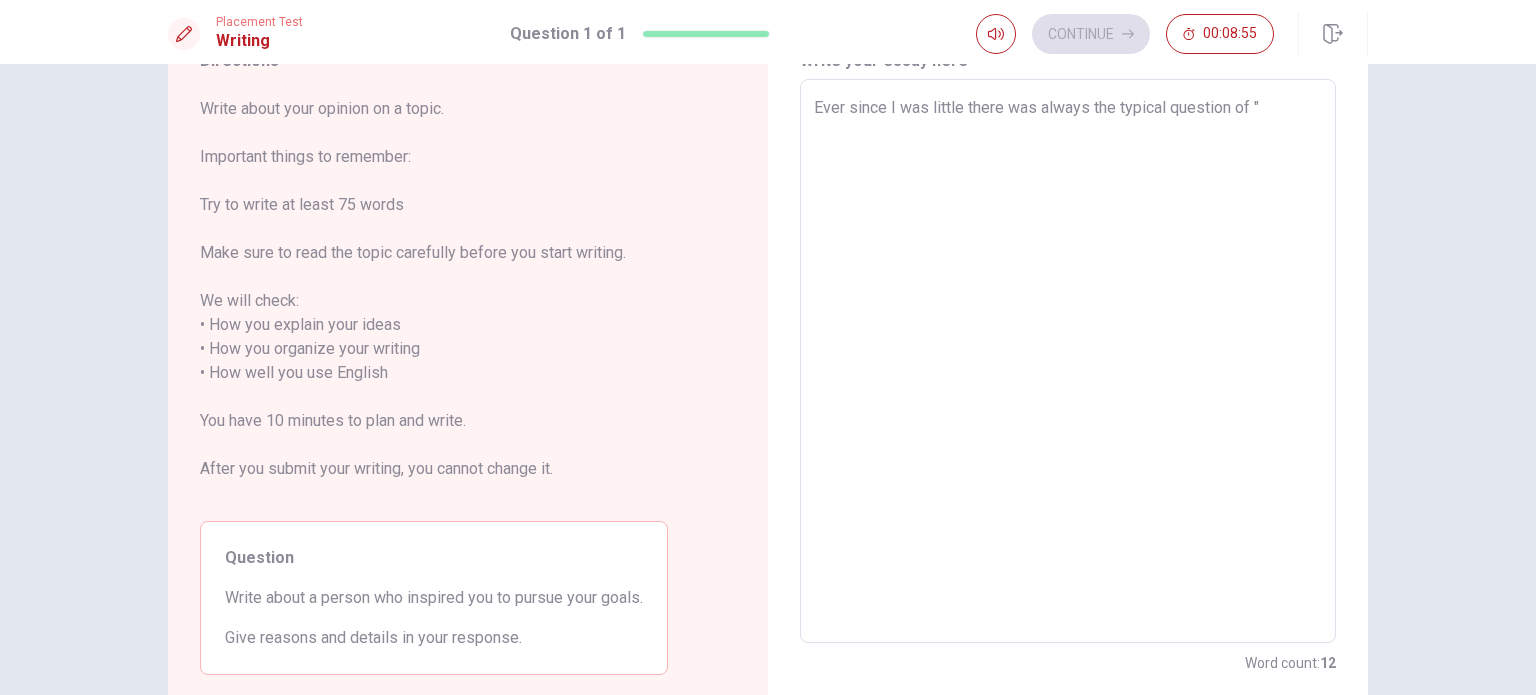type on "x" 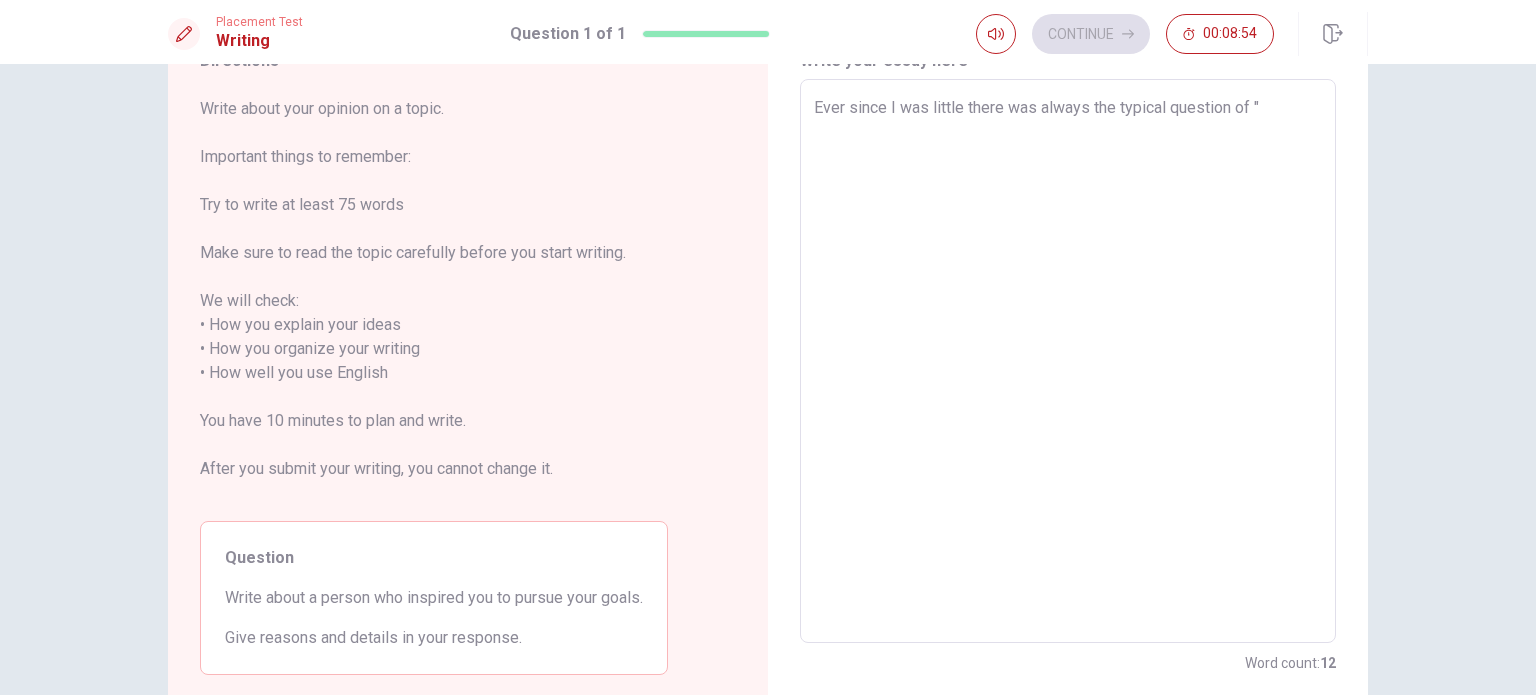type on "Ever since I was little there was always the typical question of "w" 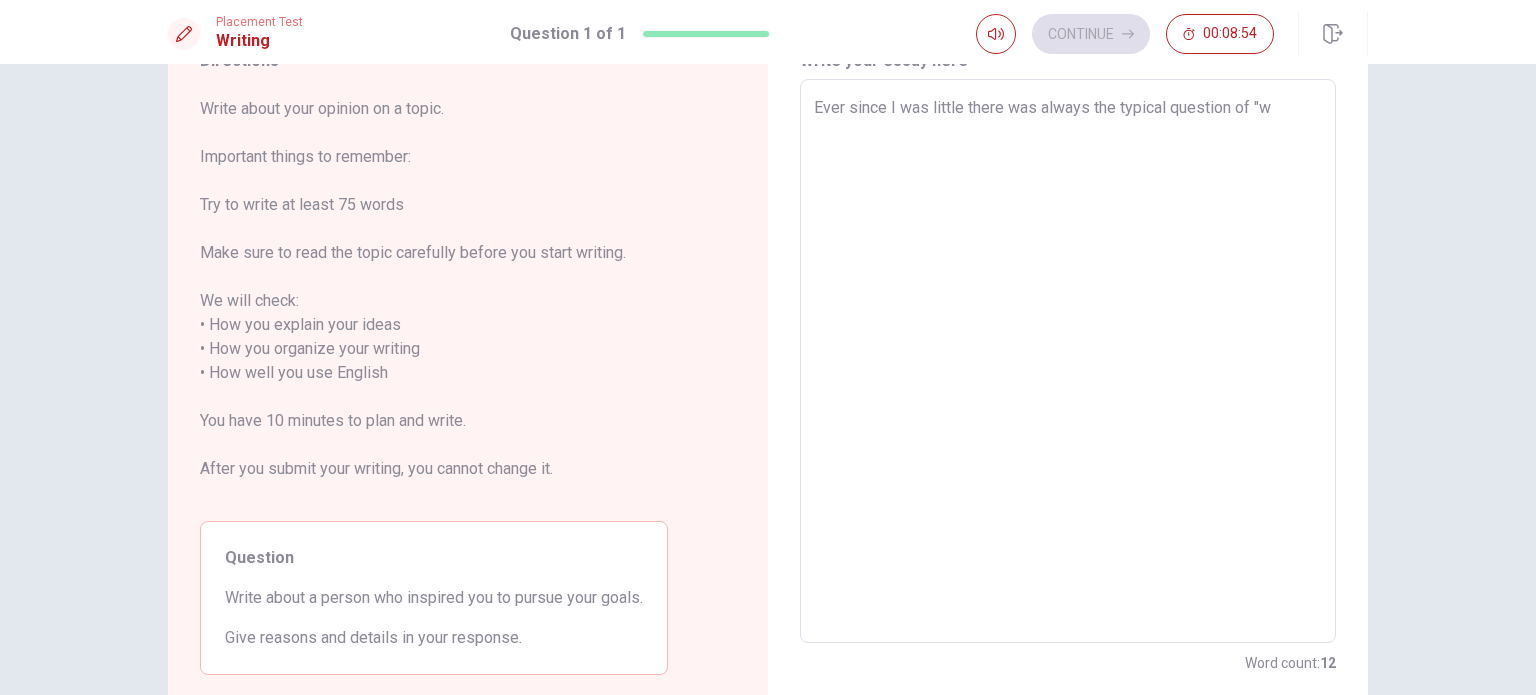 type on "x" 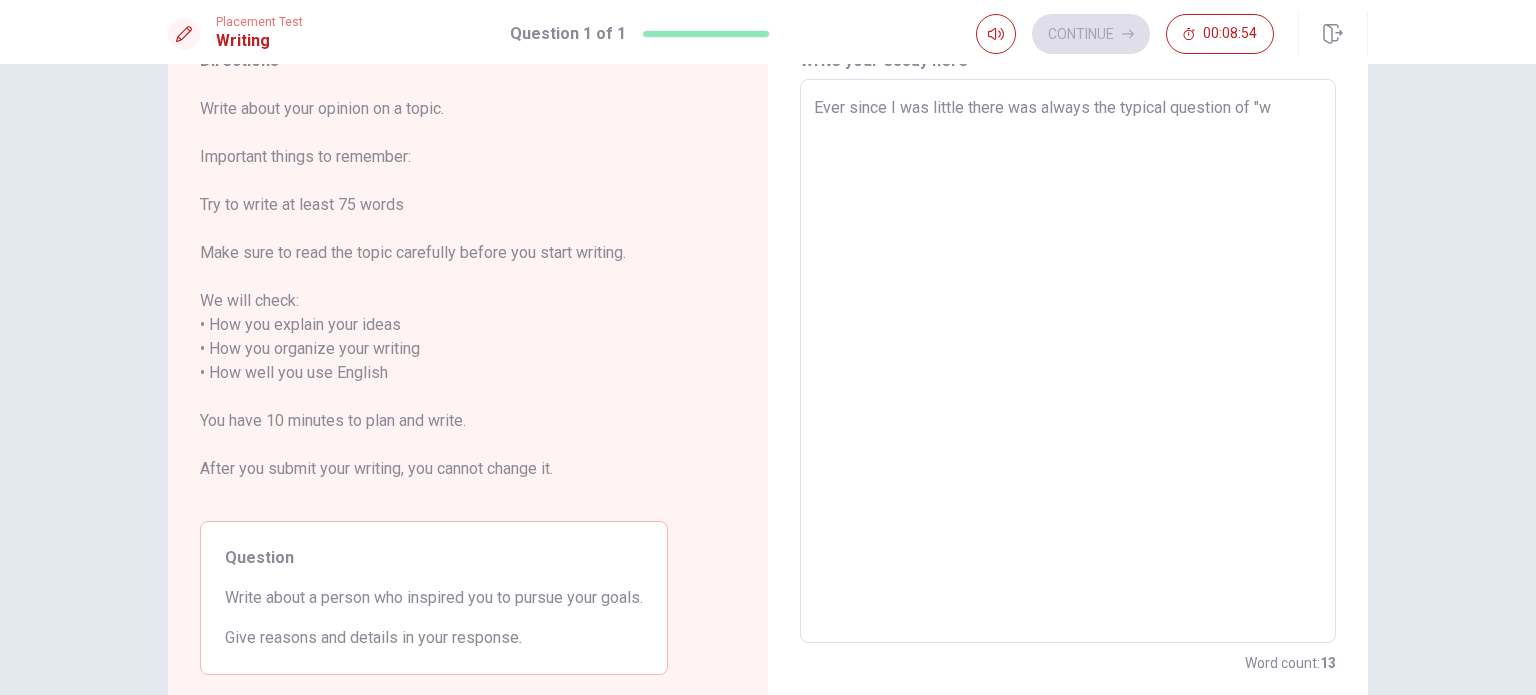 type on "Ever since I was little there was always the typical question of "wh" 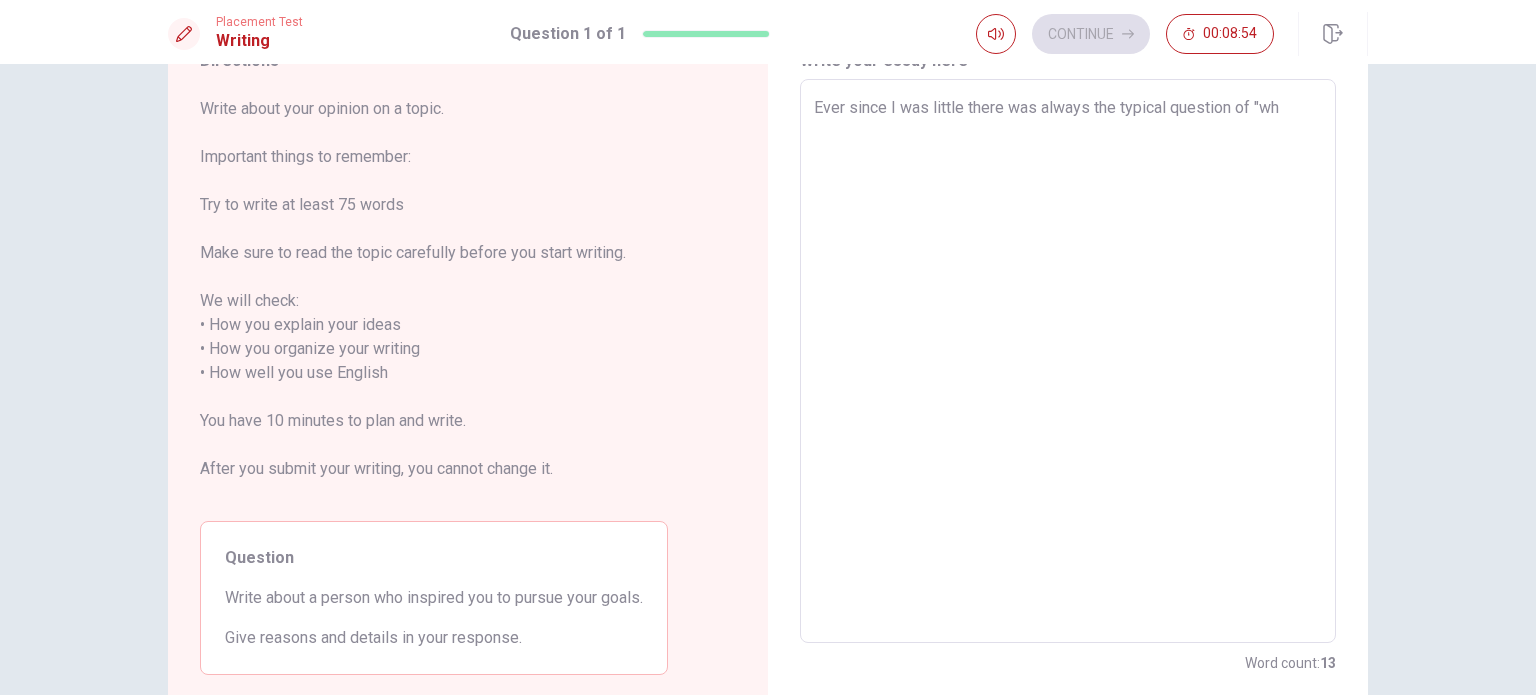 type on "x" 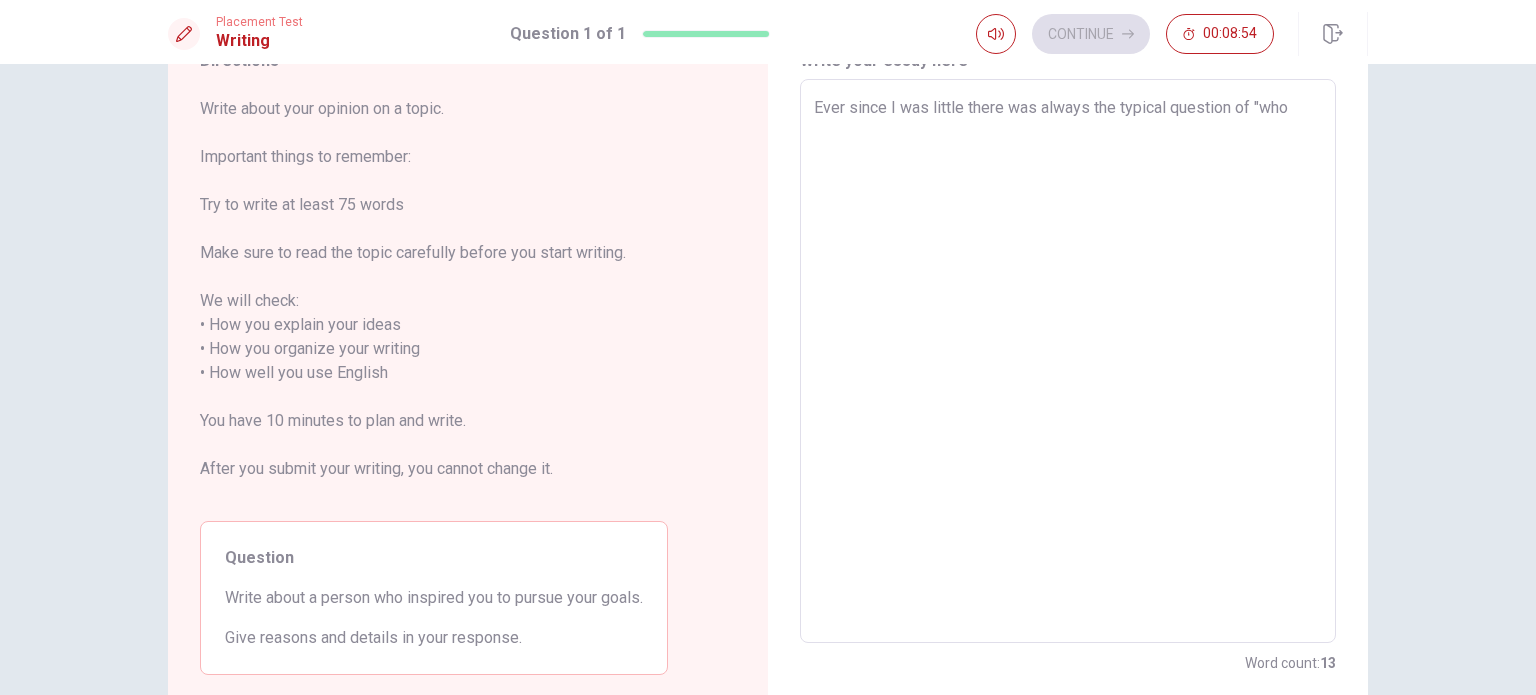 type on "x" 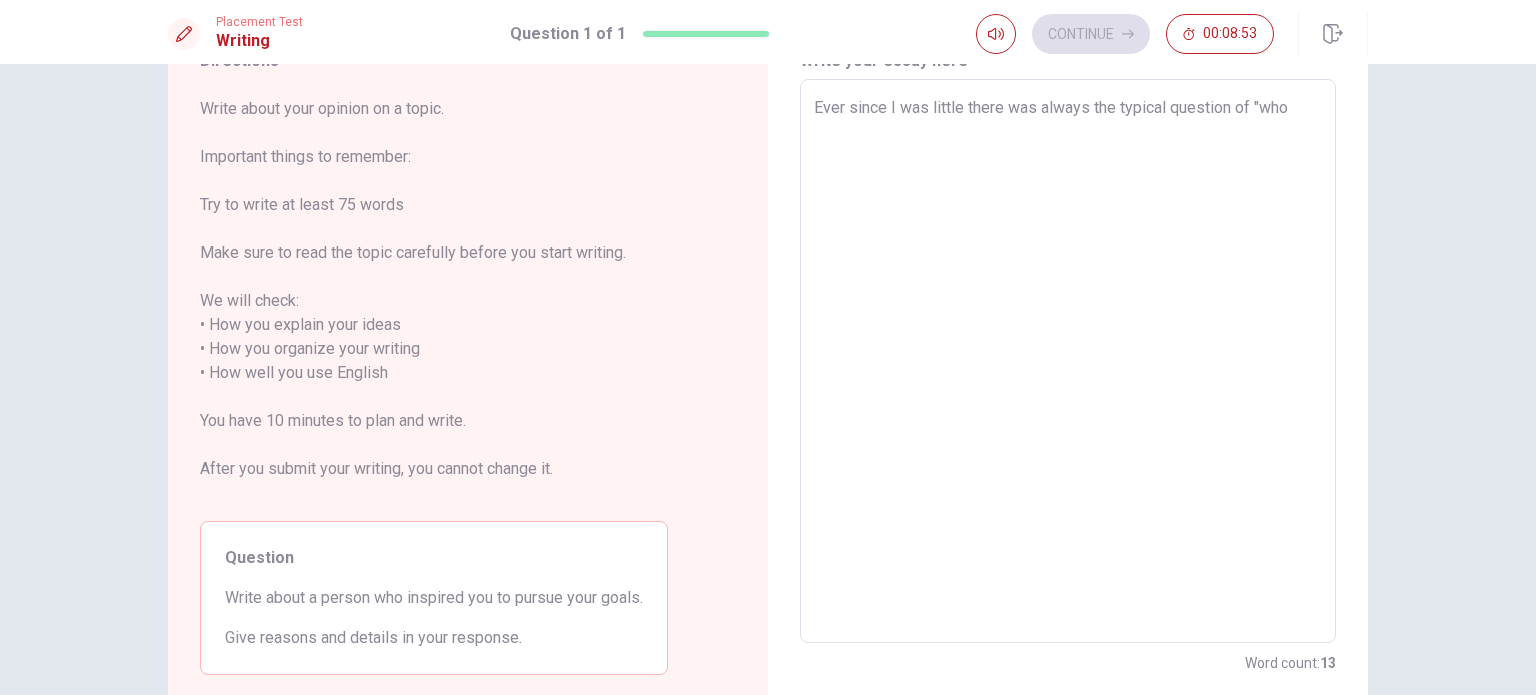 type on "Ever since I was little there was always the typical question of "who" 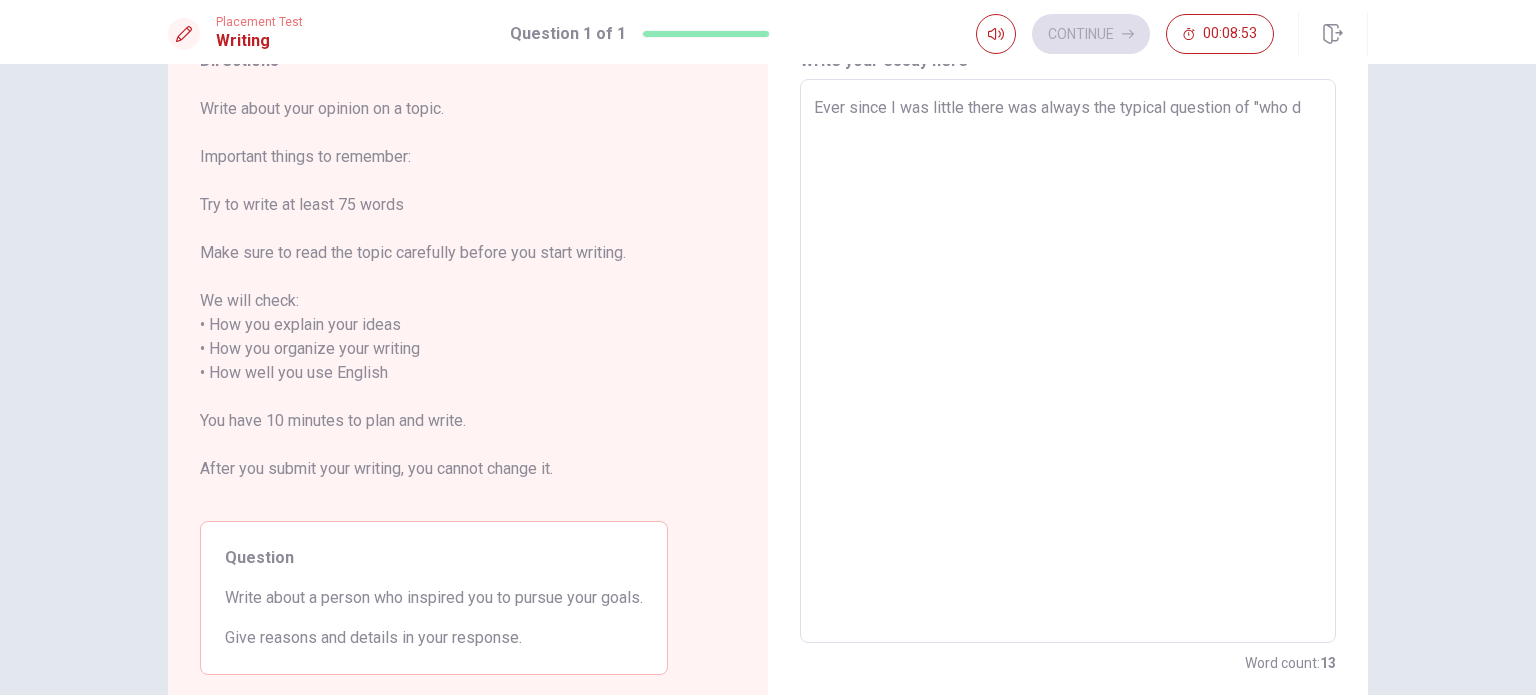 type on "Ever since I was little there was always the typical question of "who do" 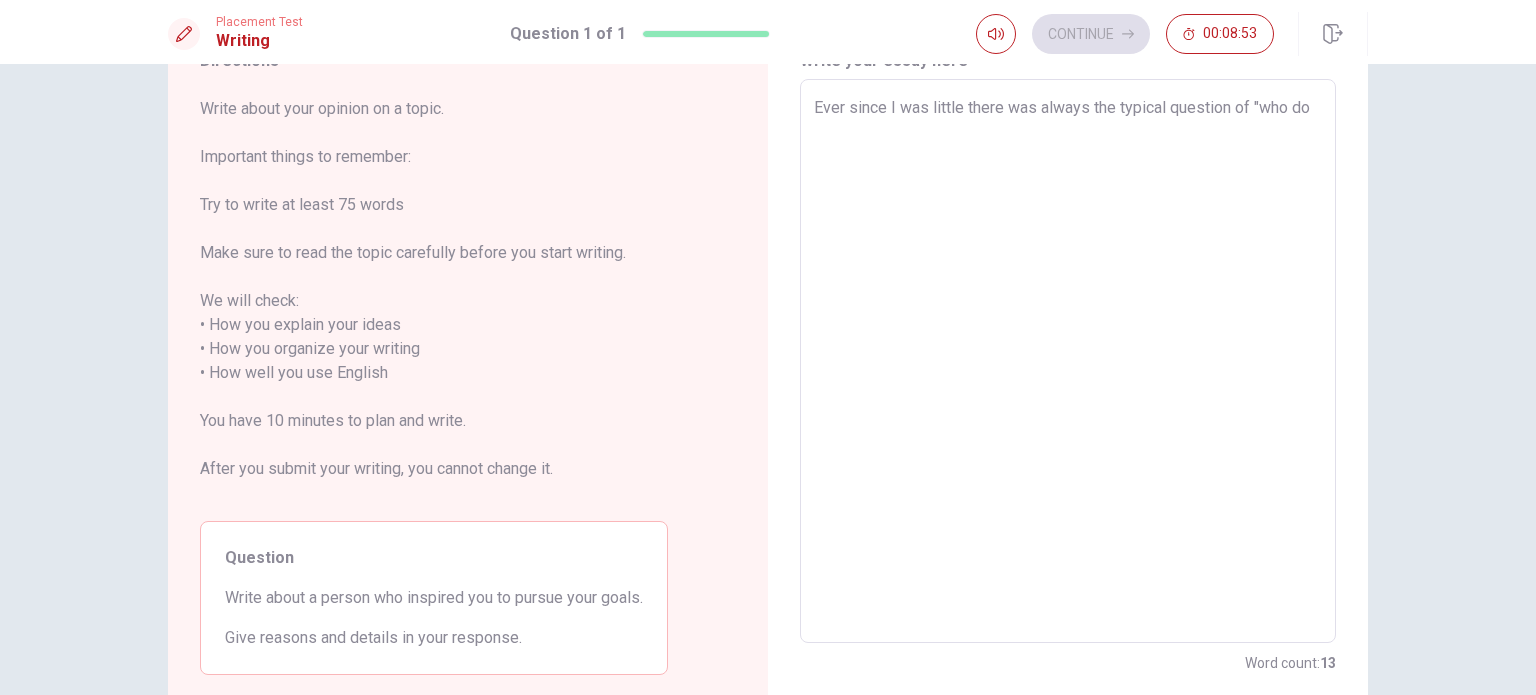 type on "x" 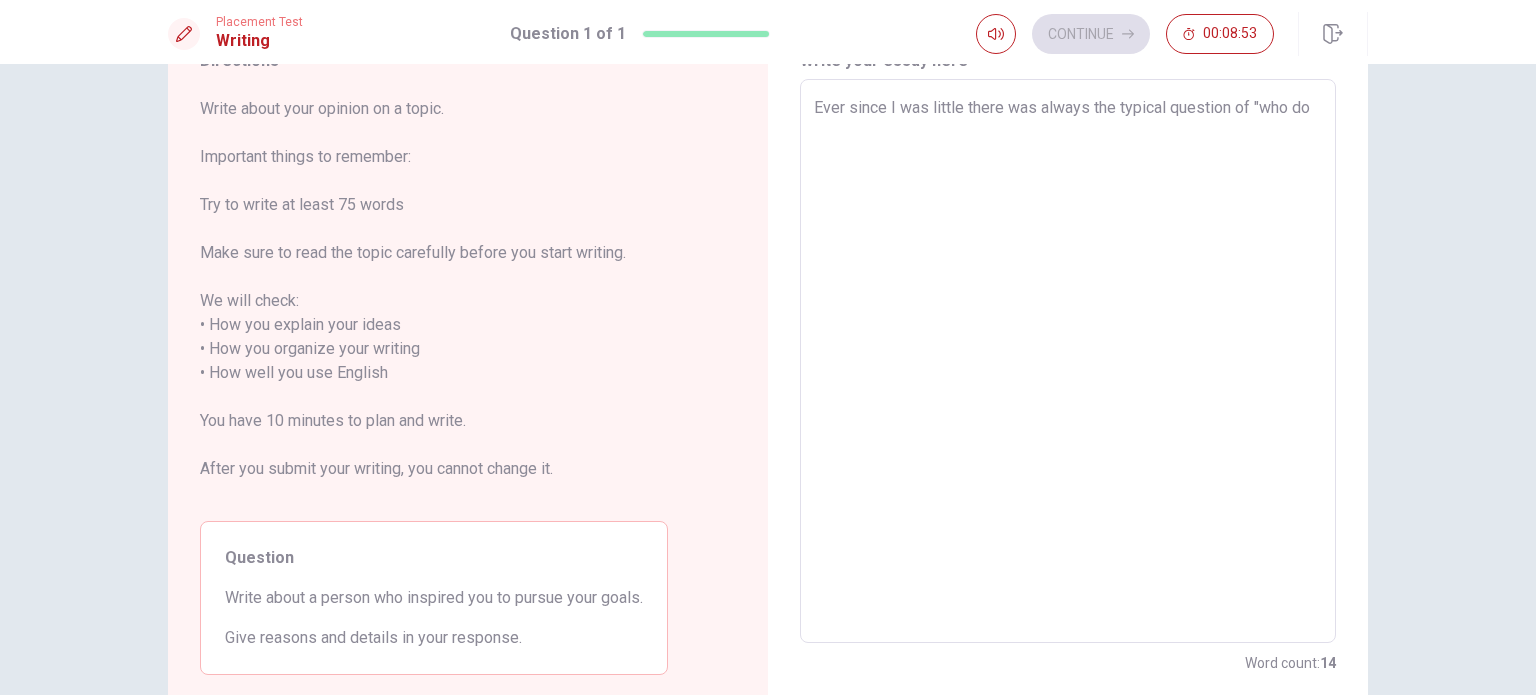 type on "Ever since I was little there was always the typical question of "who do" 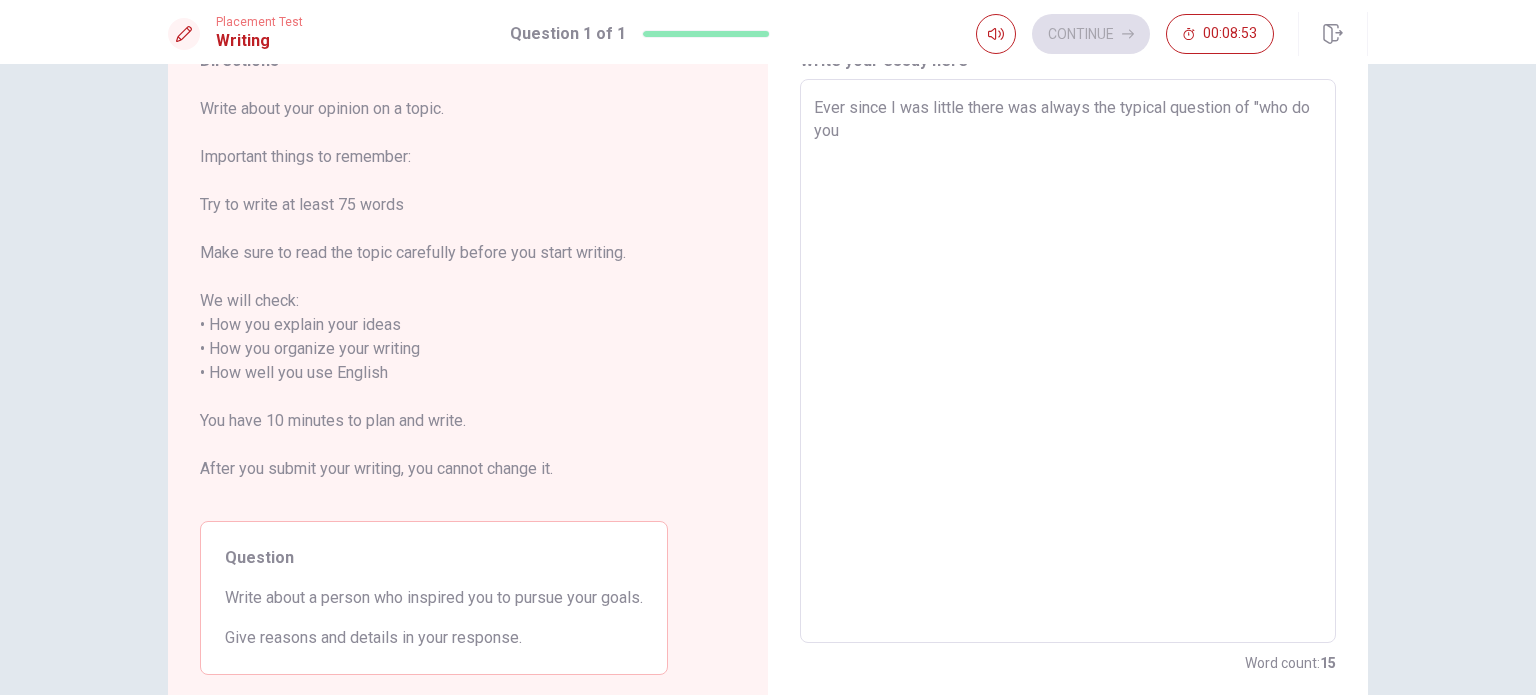 type on "x" 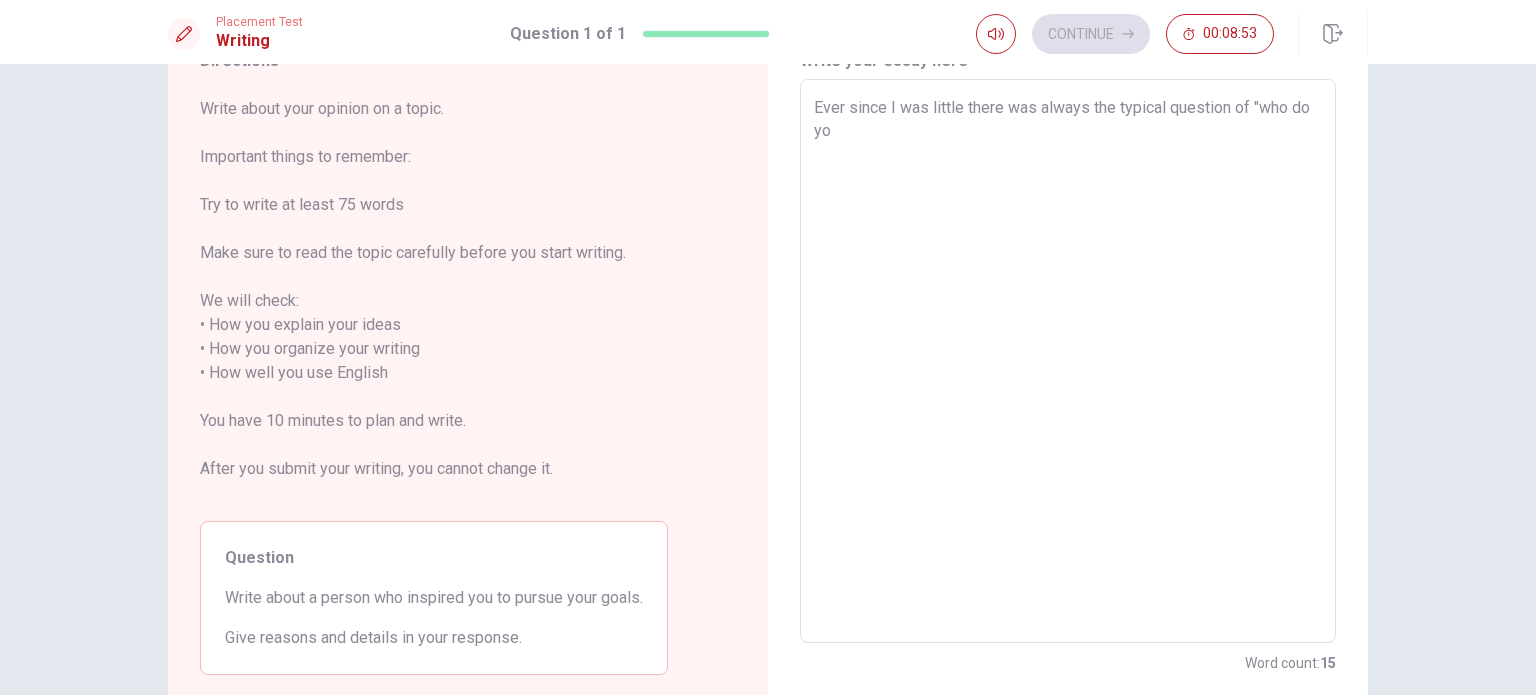 type on "x" 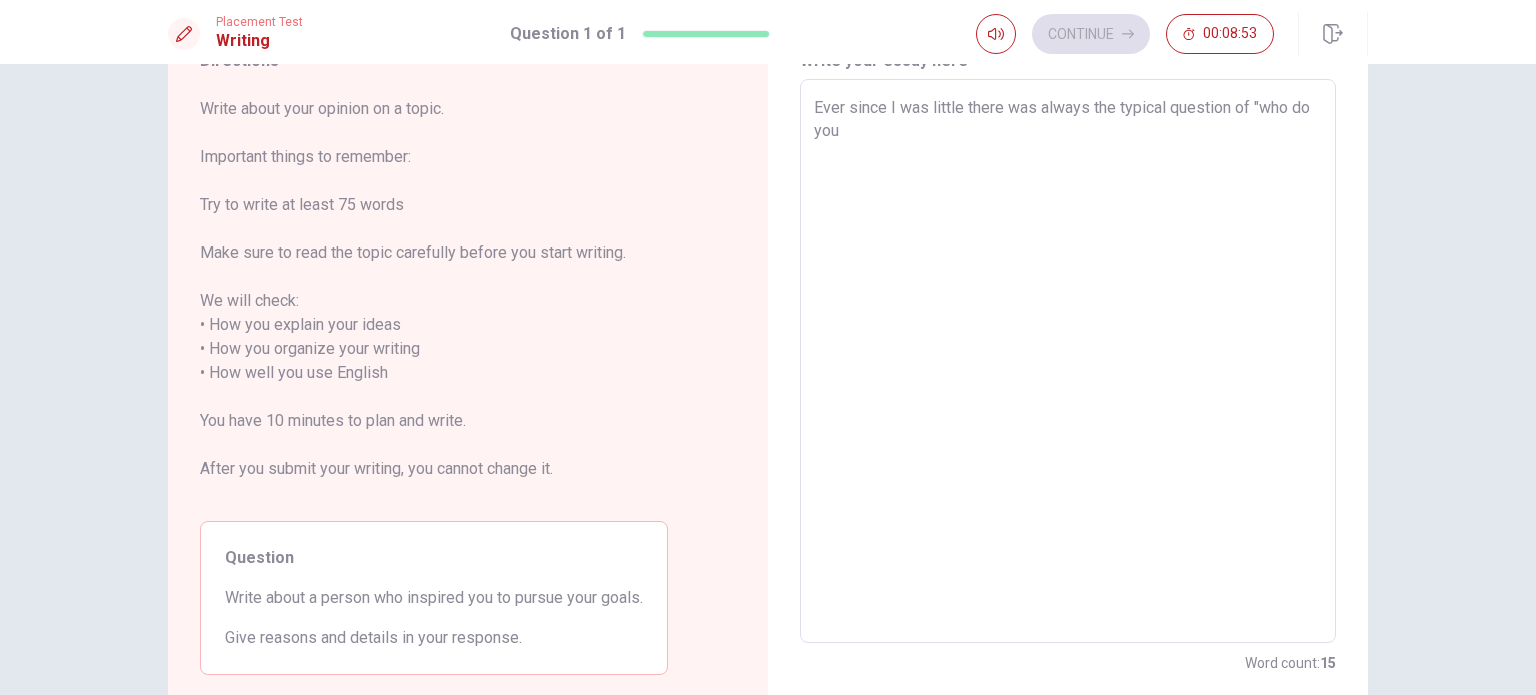 type on "x" 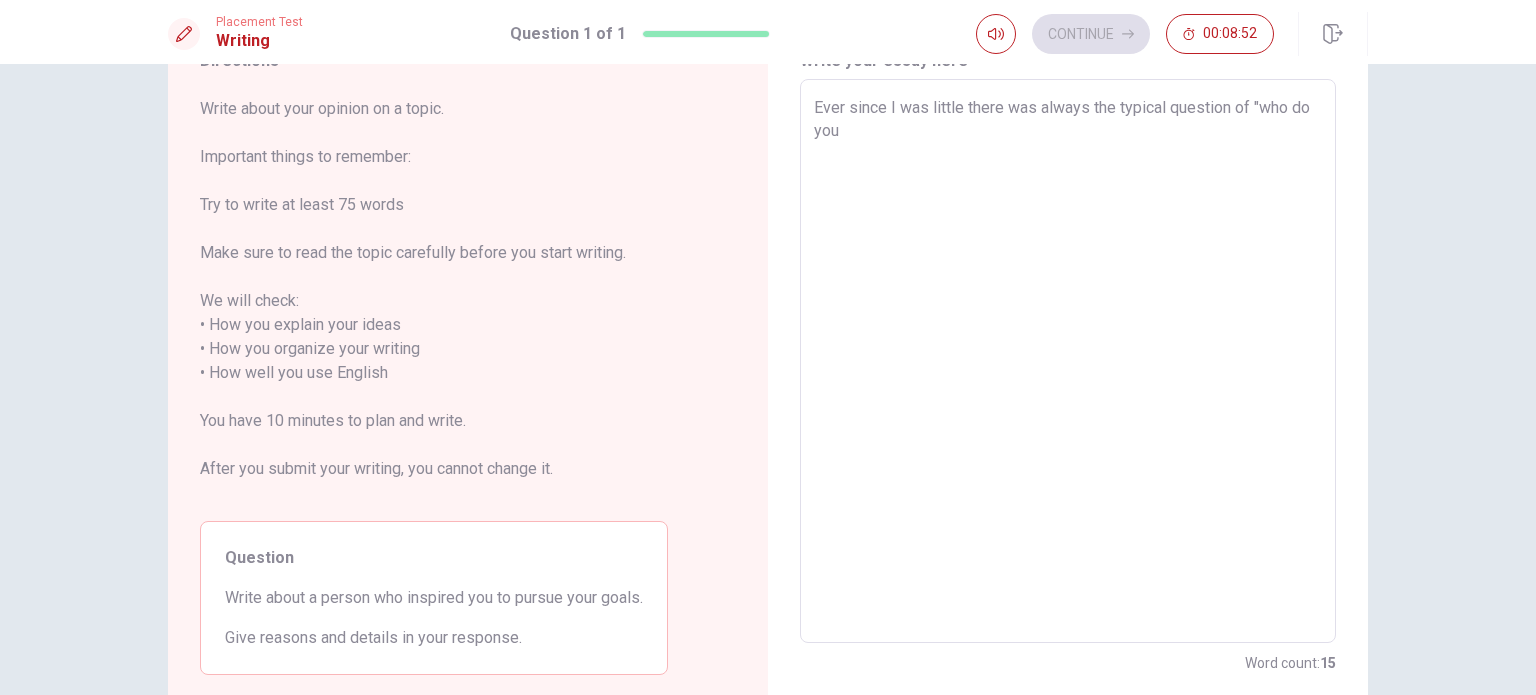 type on "Ever since I was little there was always the typical question of "who do you" 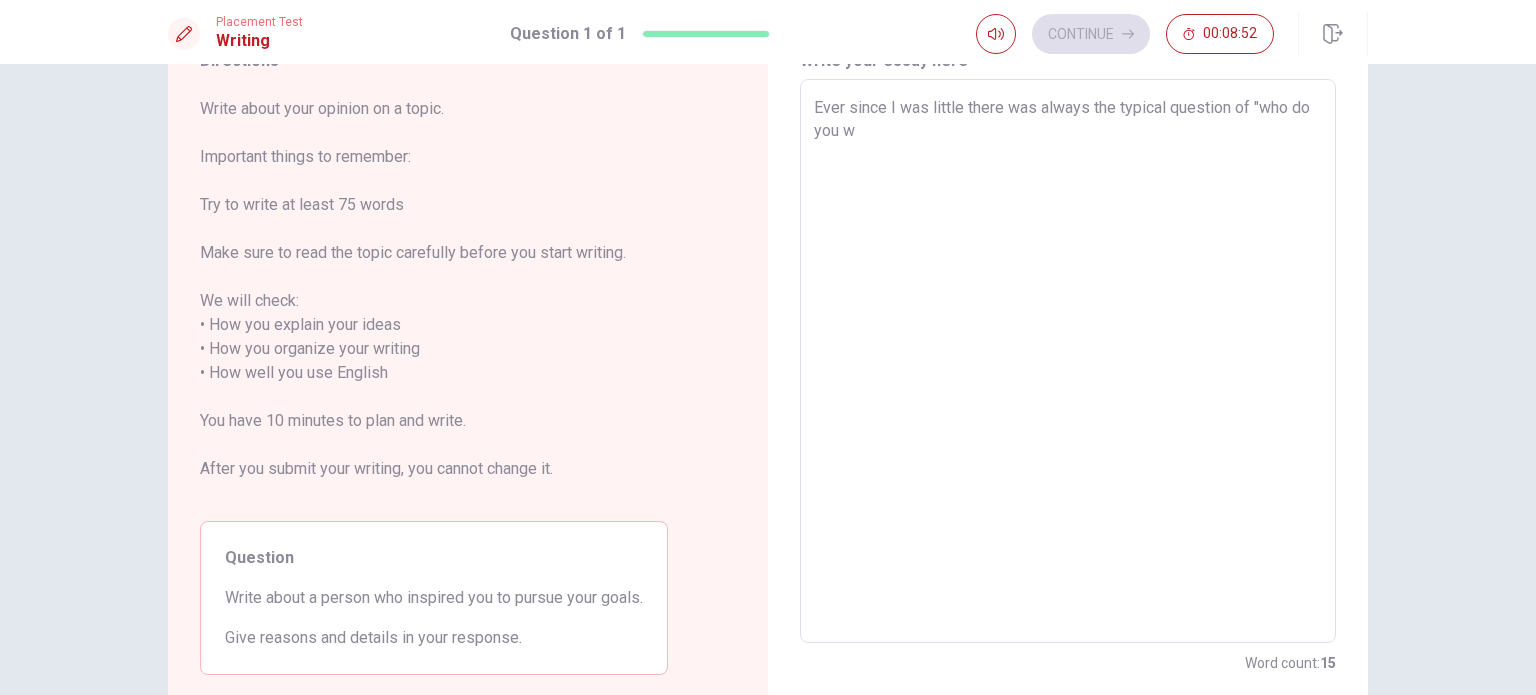 type on "x" 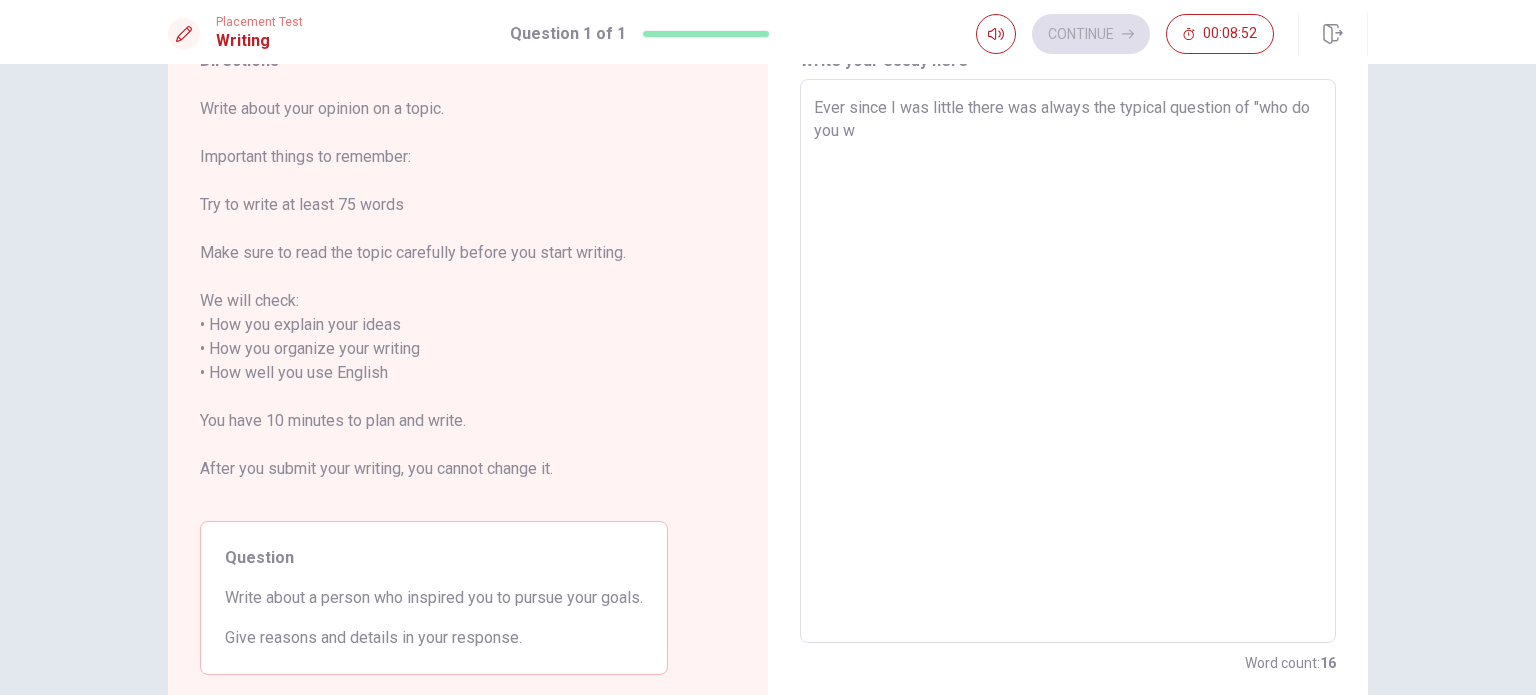 type on "Ever since I was little there was always the typical question of "who do you wa" 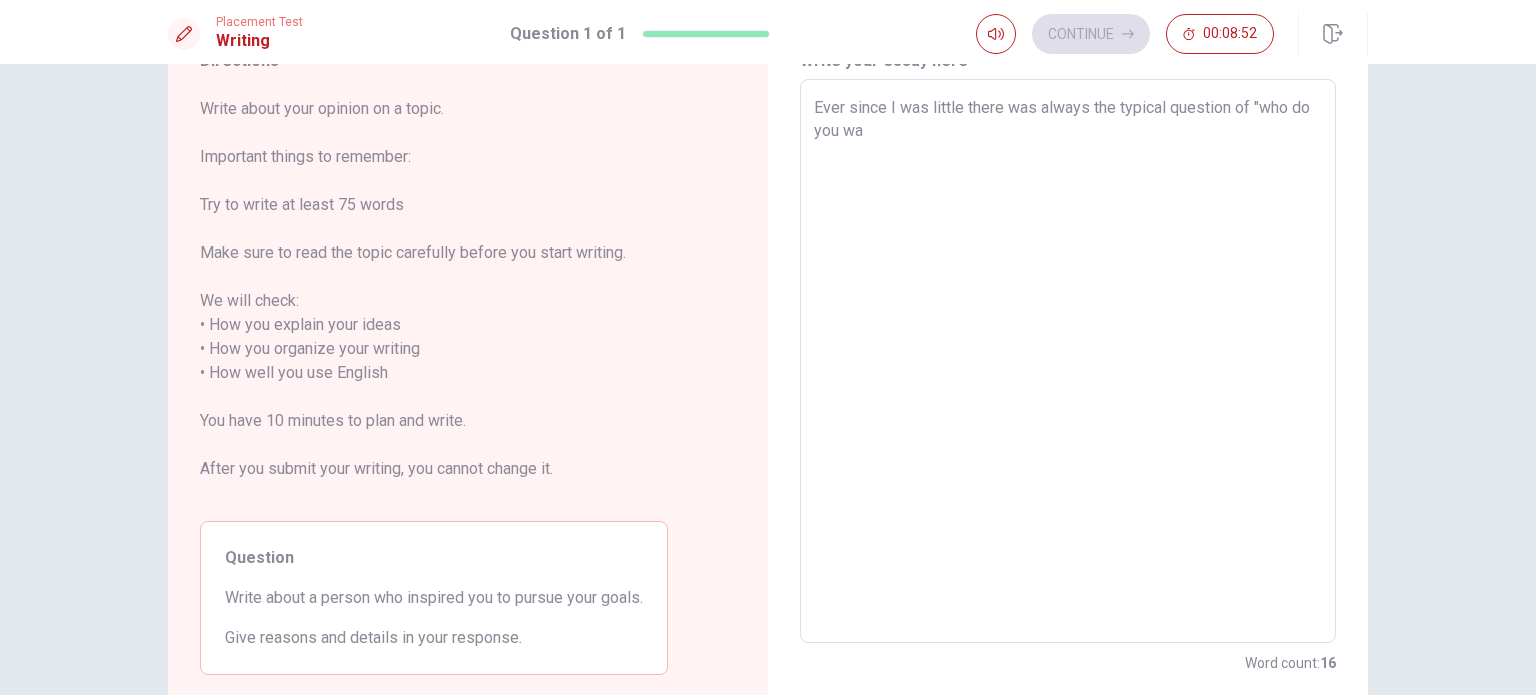 type on "x" 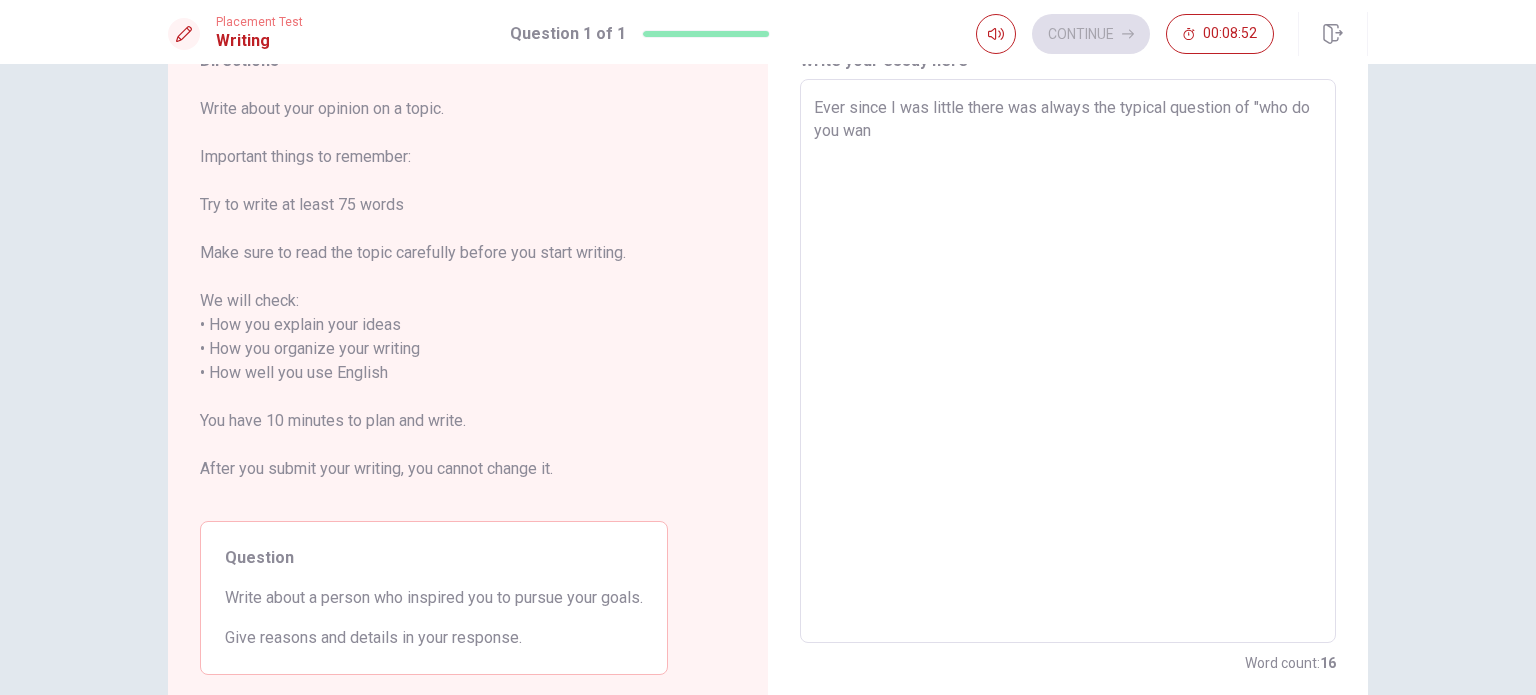 type on "x" 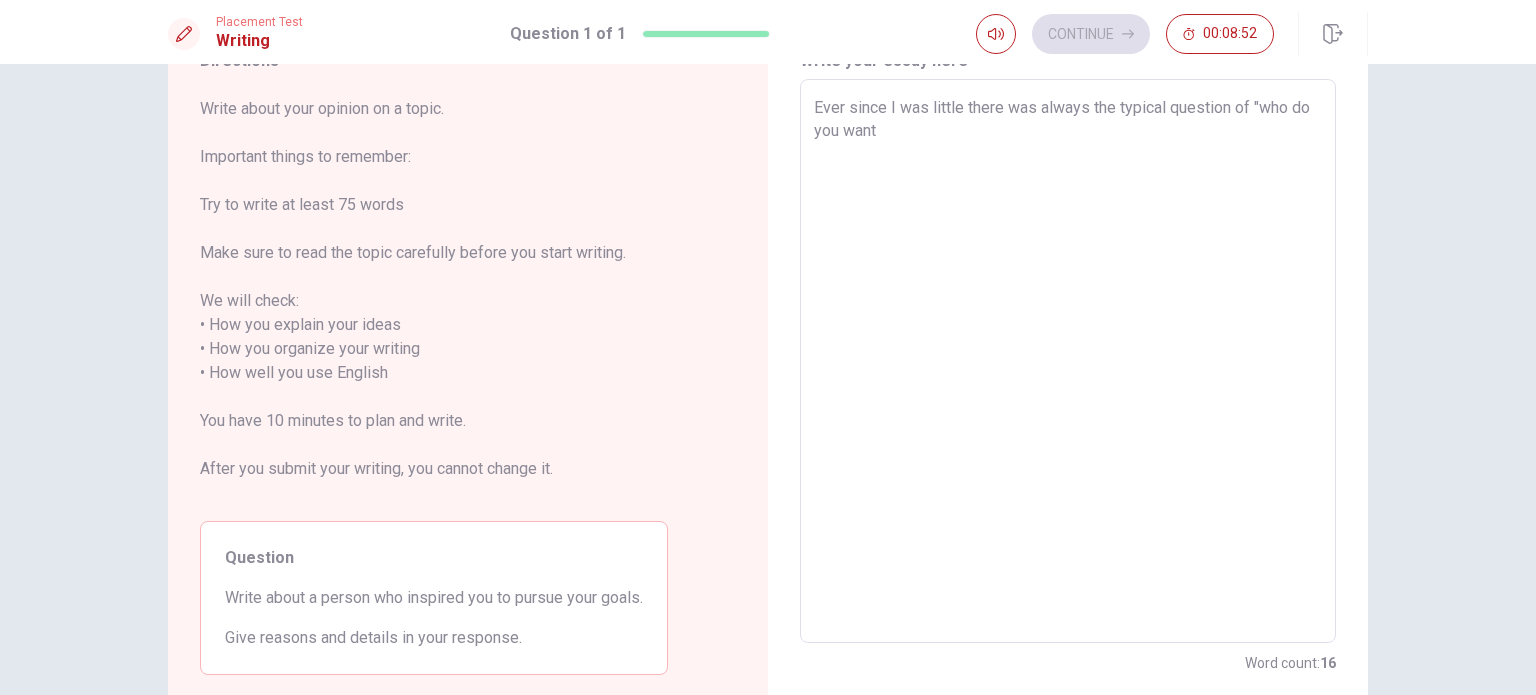 type on "x" 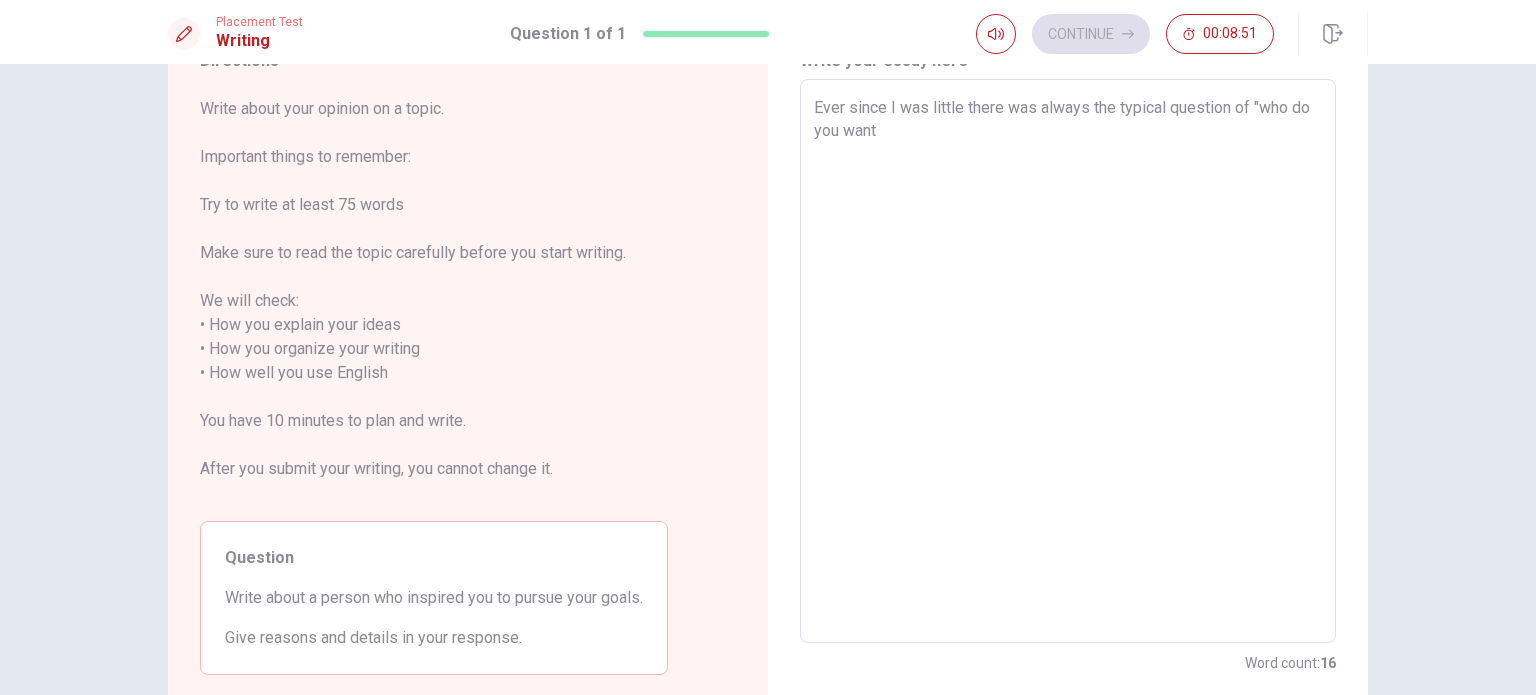 type on "Ever since I was little there was always the typical question of "who do you want" 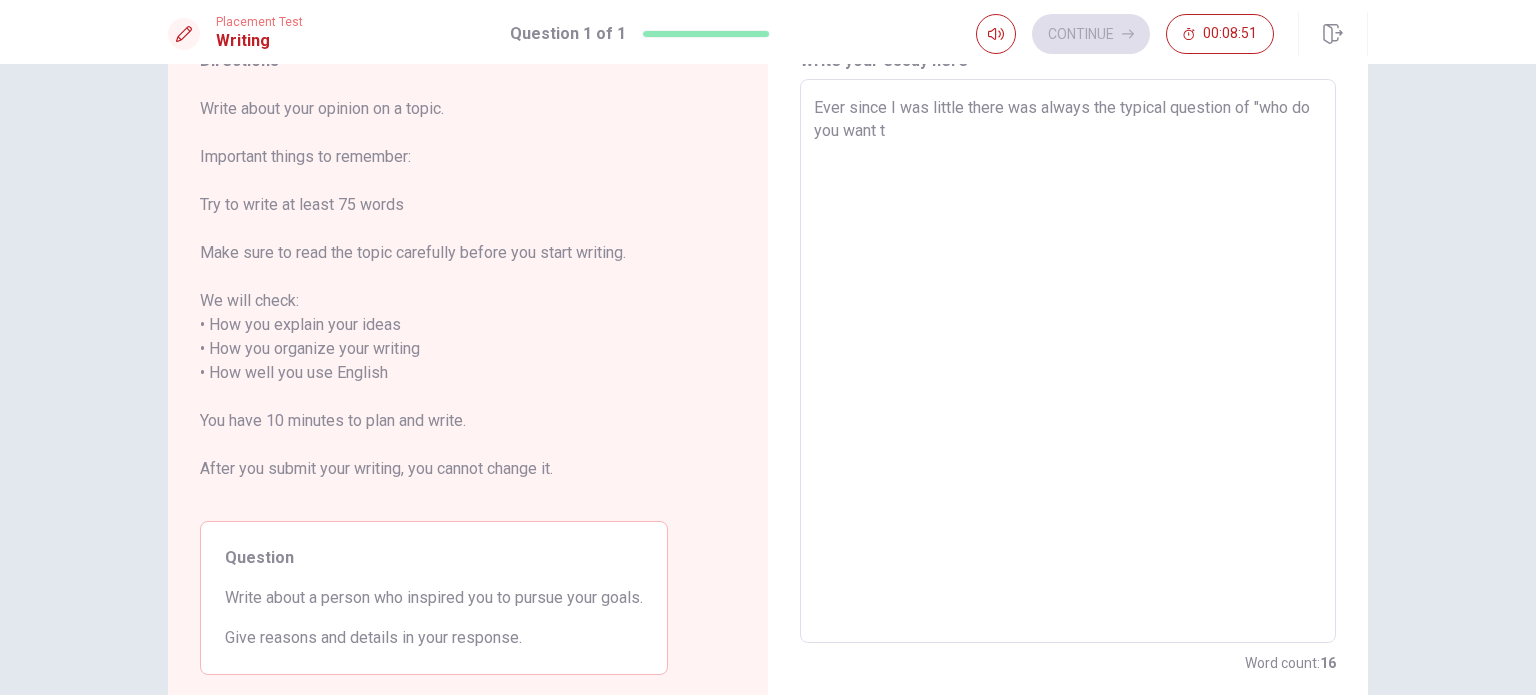 type on "Ever since I was little there was always the typical question of "who do you want to" 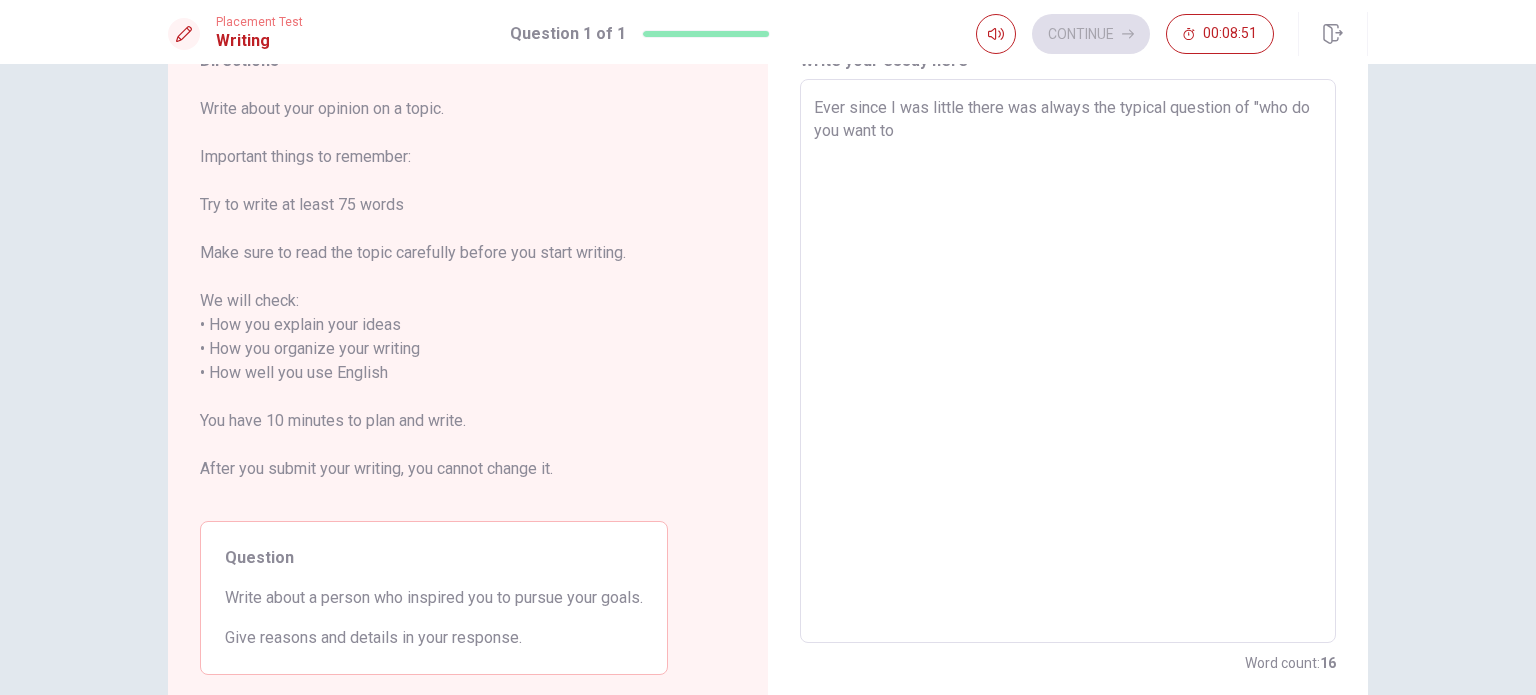 type on "x" 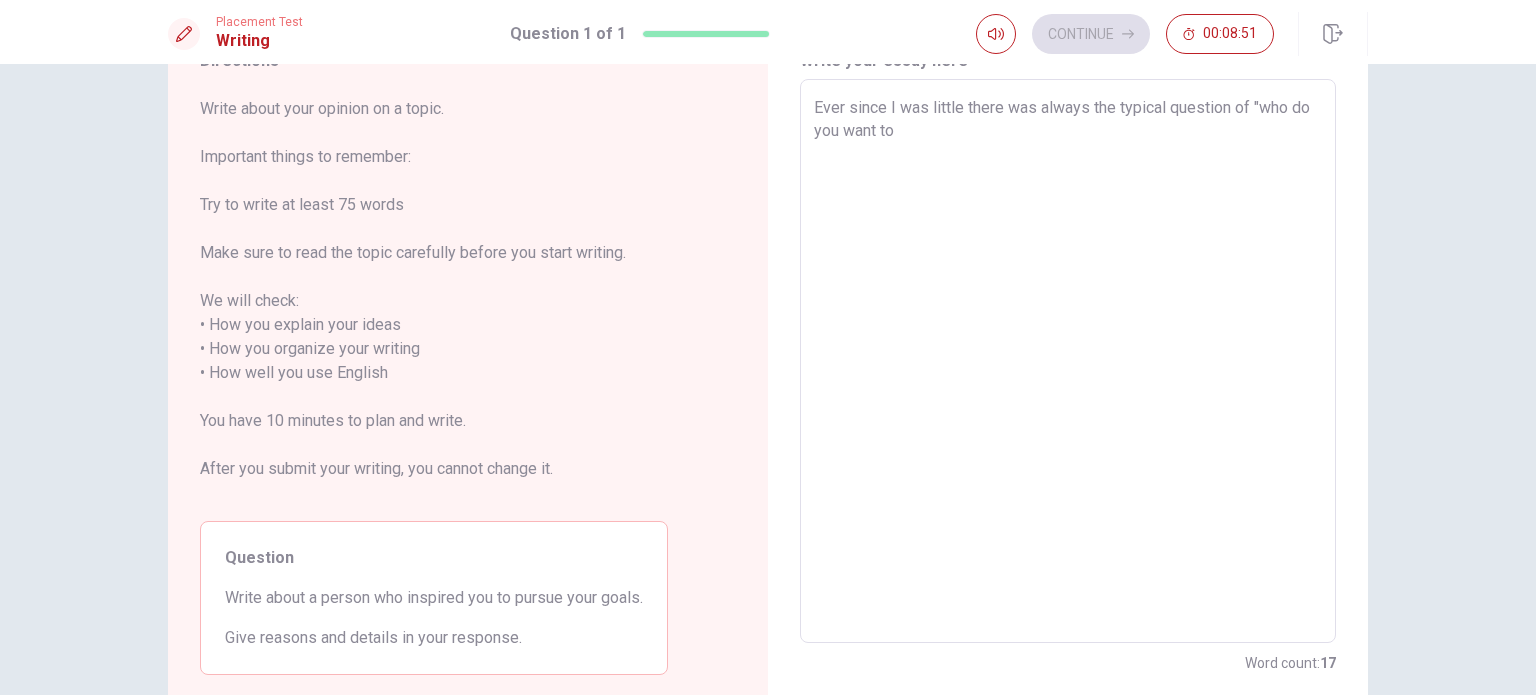 type on "Ever since I was little there was always the typical question of "who do you want to" 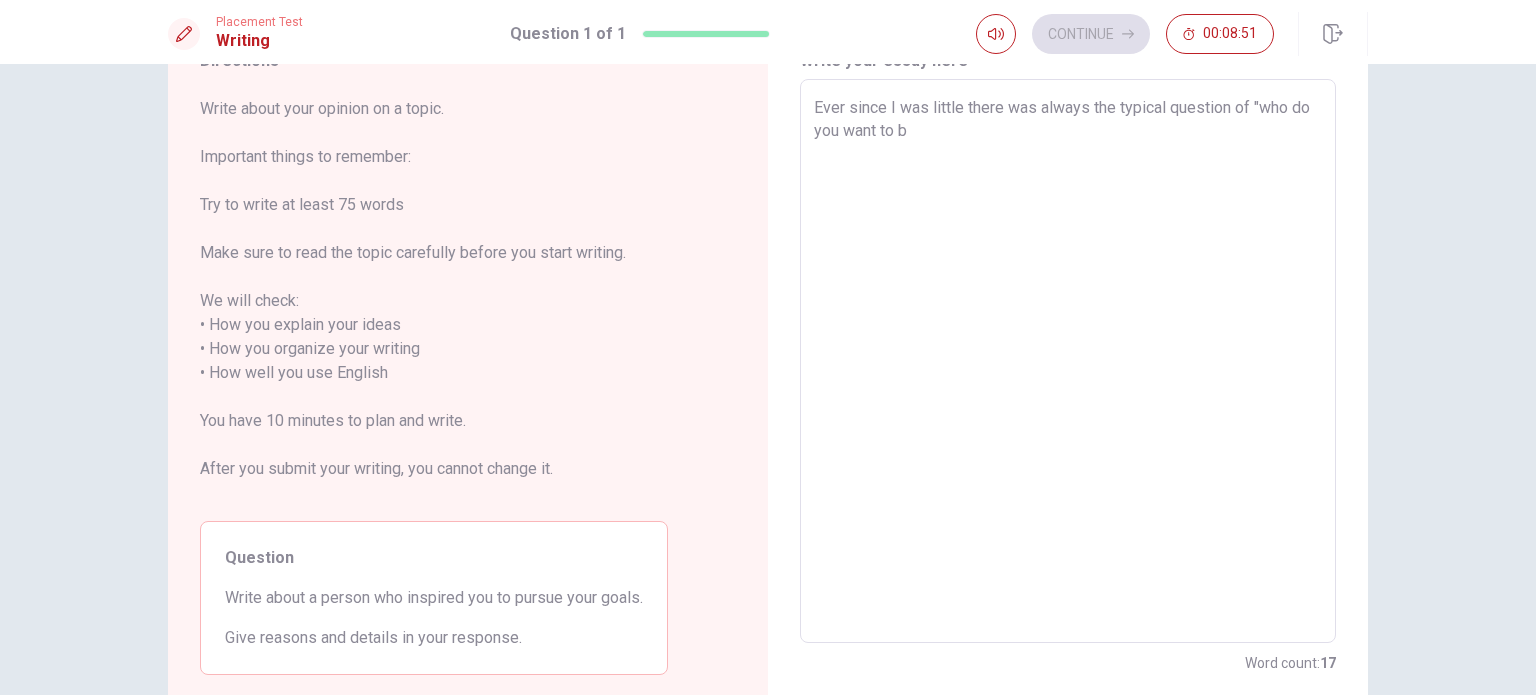 type on "x" 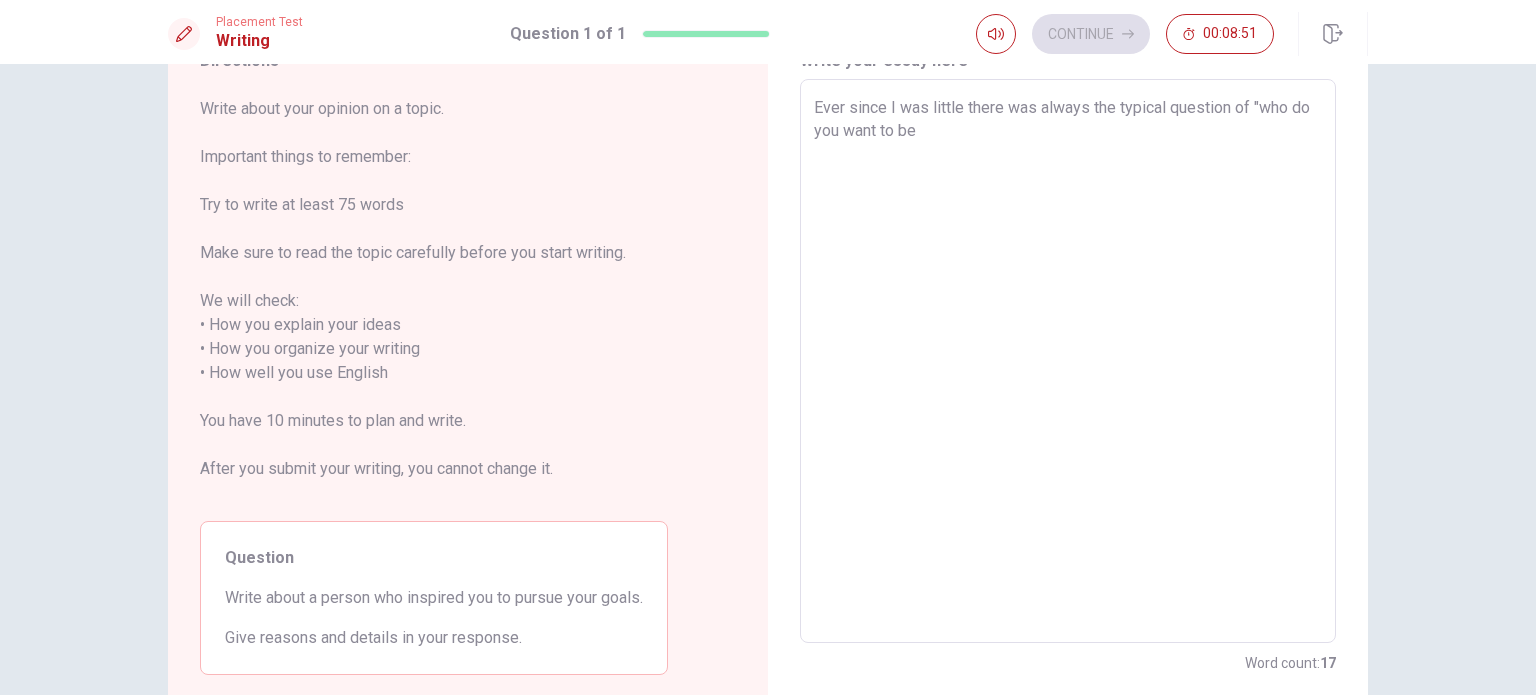 type on "x" 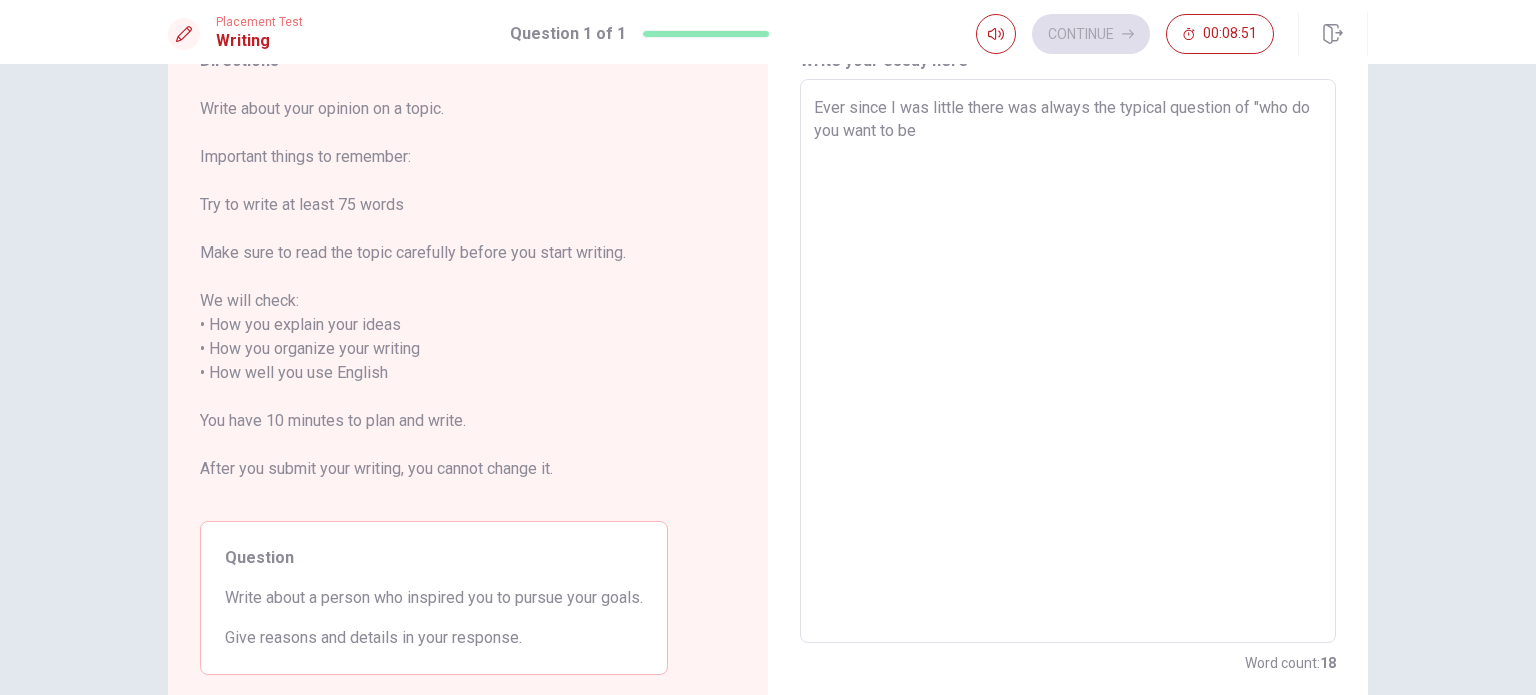 type on "x" 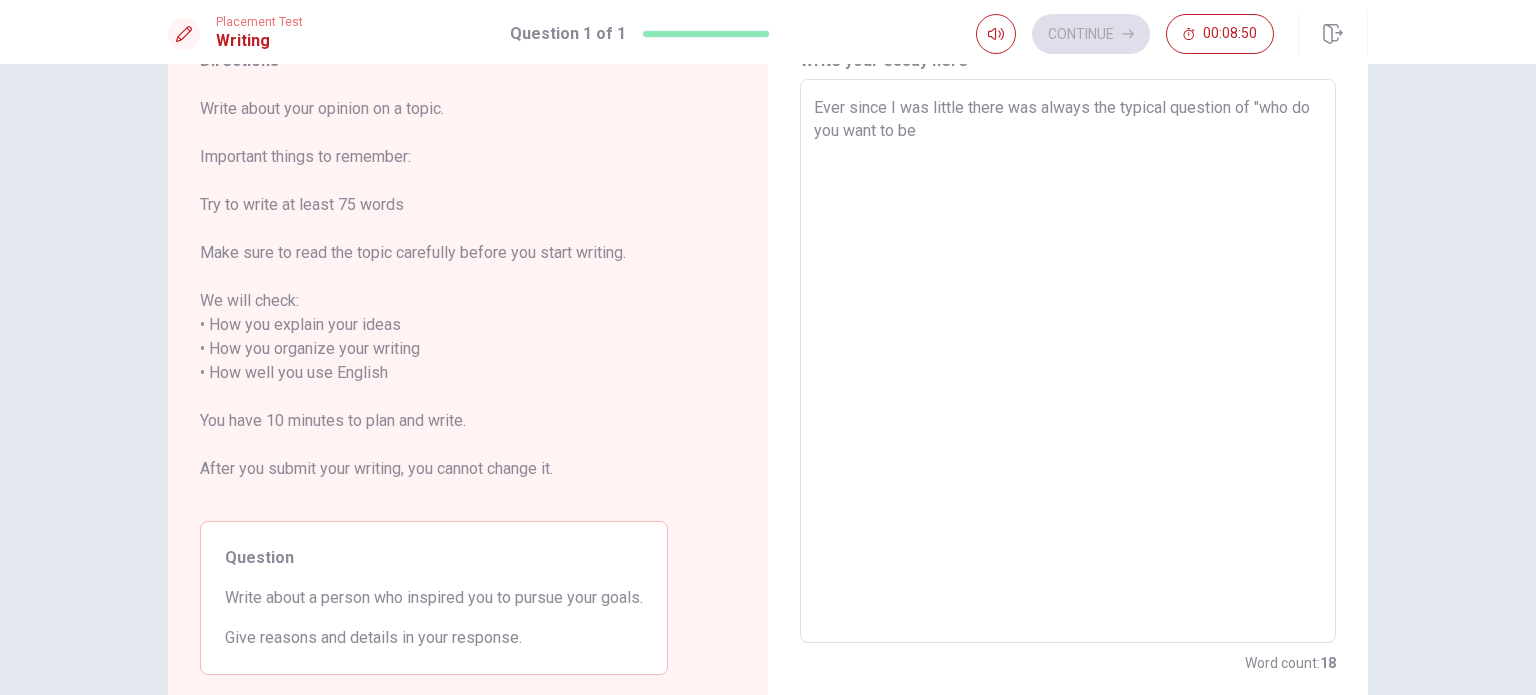 type on "Ever since I was little there was always the typical question of "who do you want to be w" 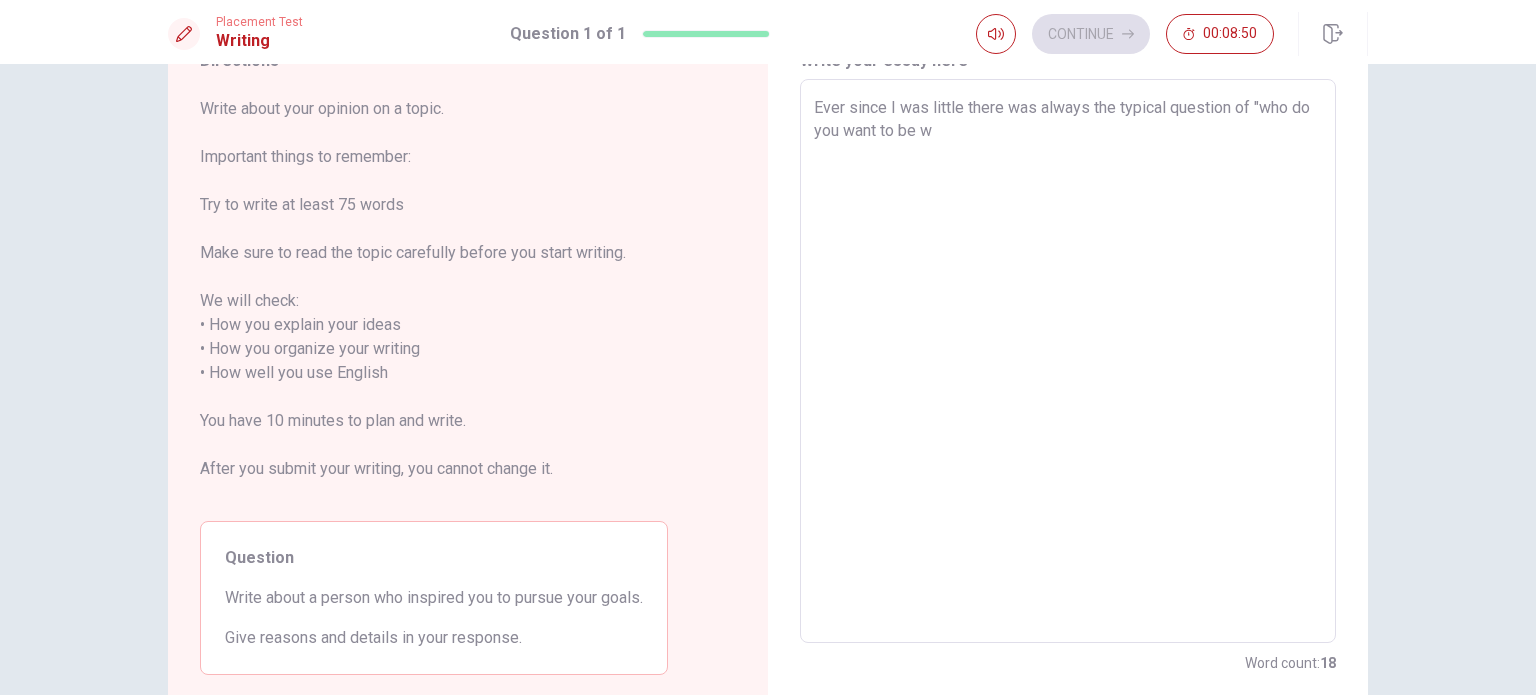 type on "x" 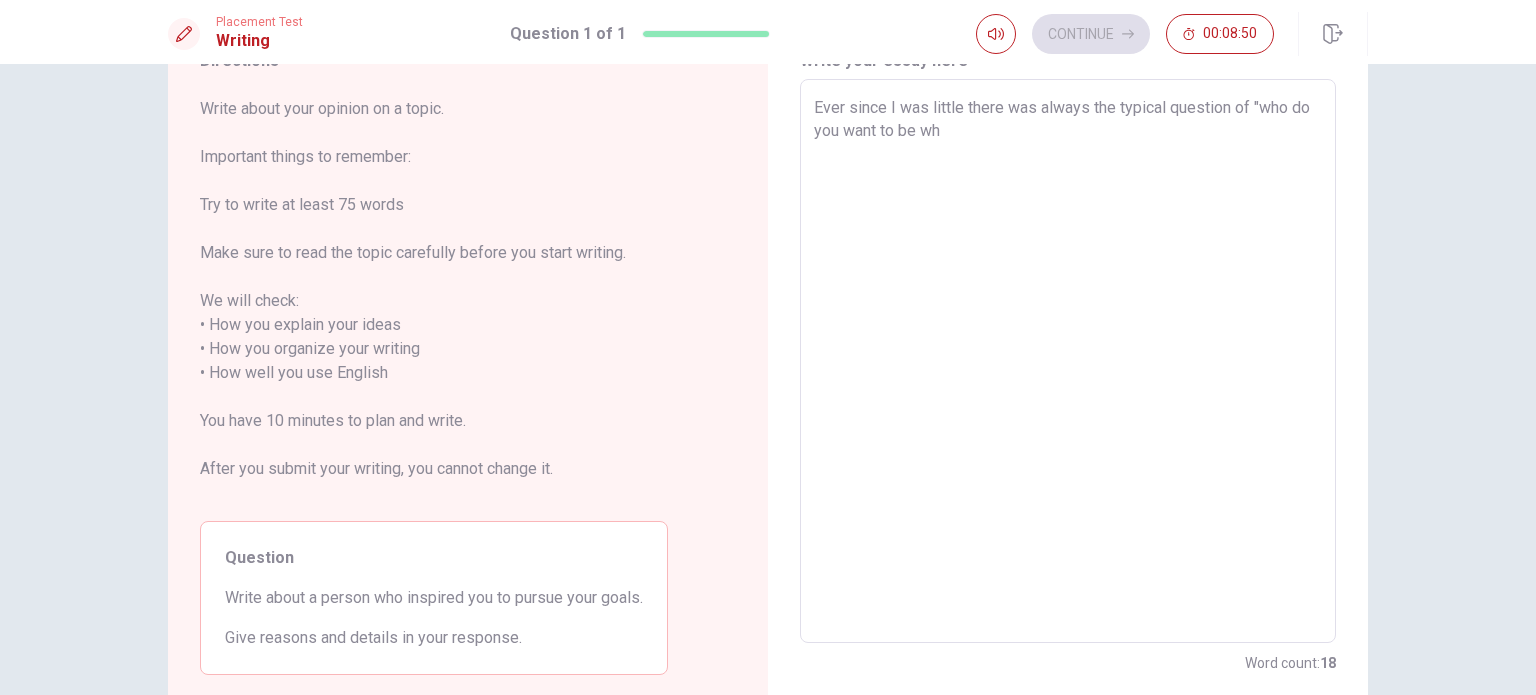 type on "x" 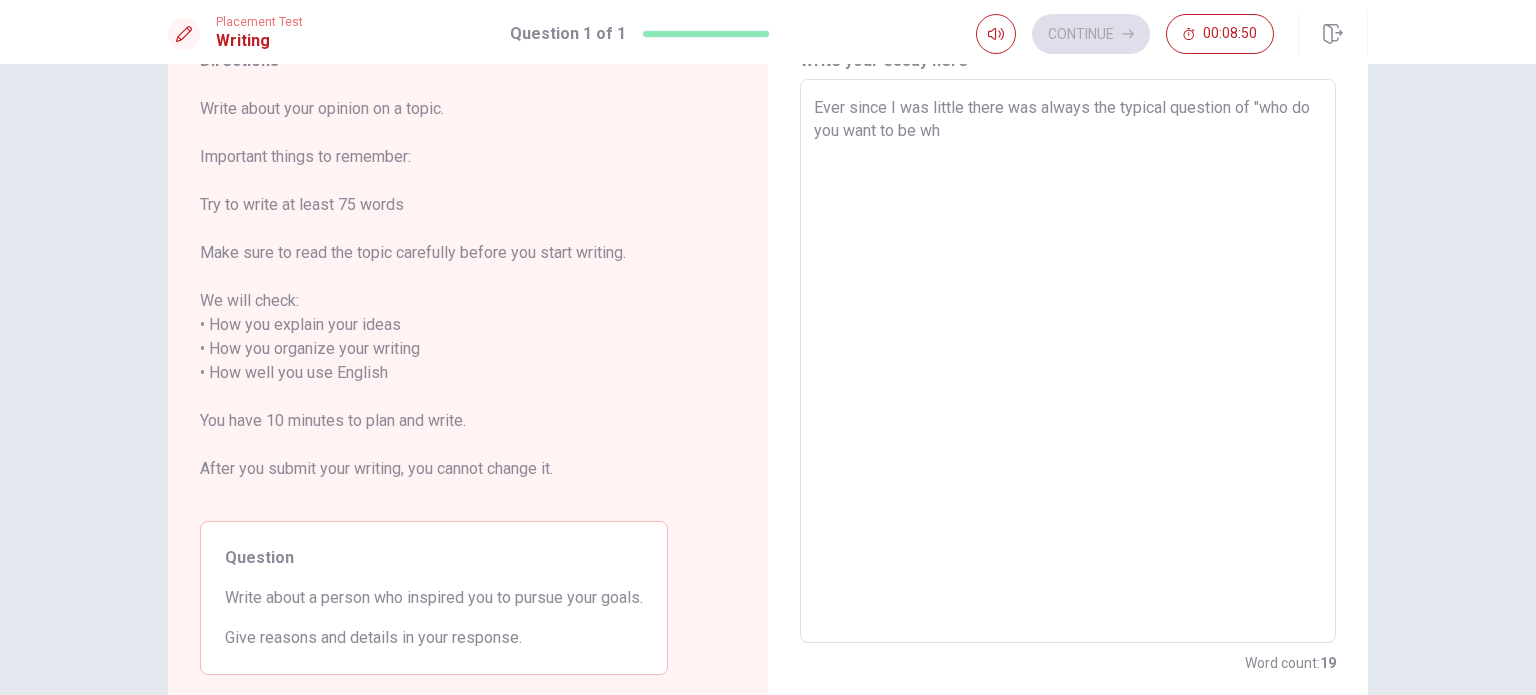 type on "Ever since I was little there was always the typical question of "who do you want to be whe" 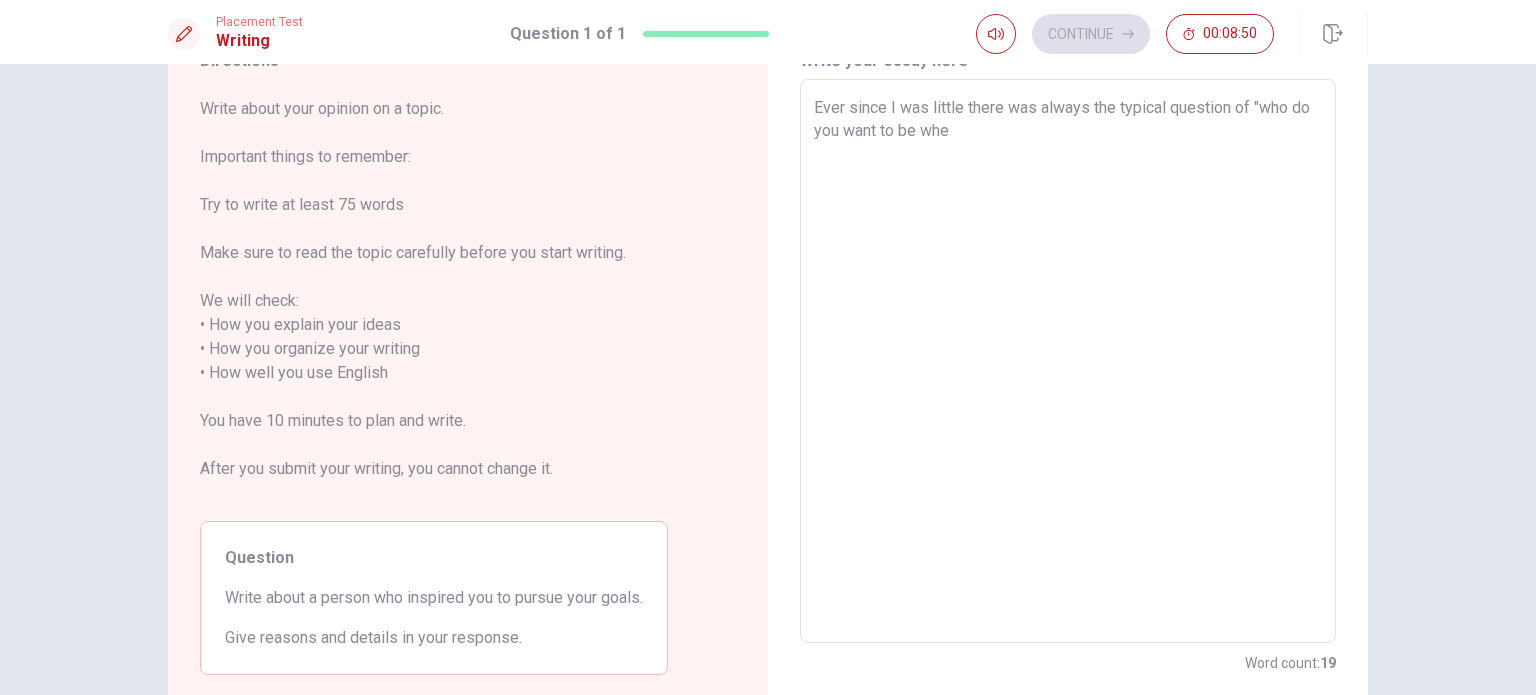 type on "x" 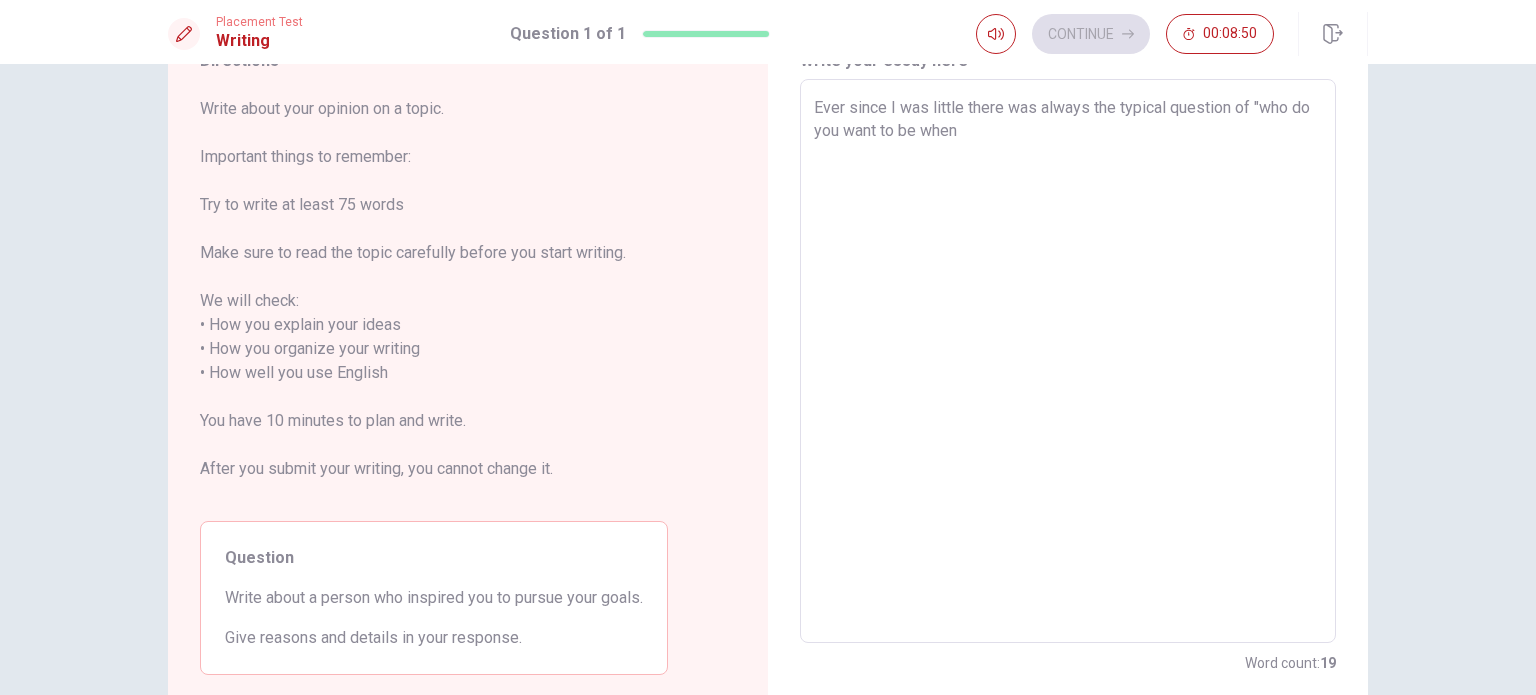 type on "x" 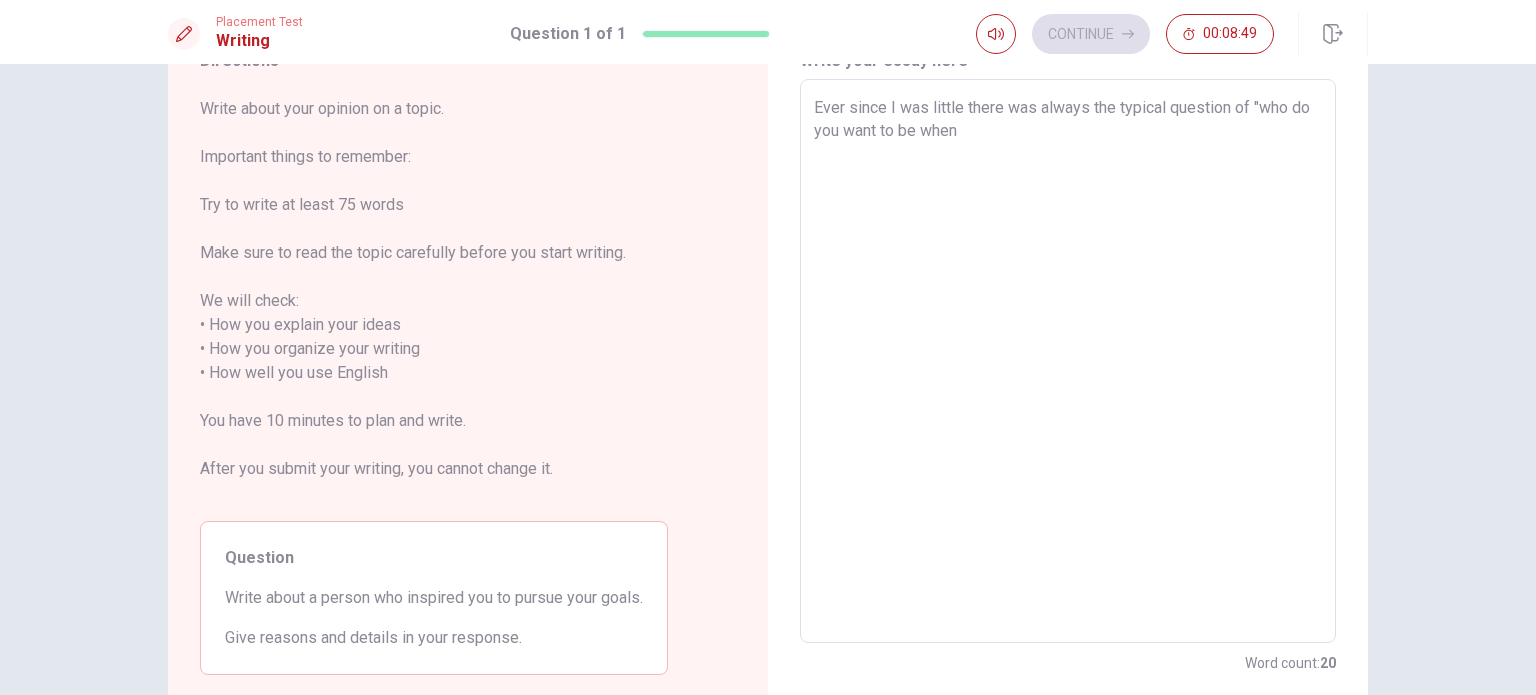 type on "Ever since I was little there was always the typical question of "who do you want to be when y" 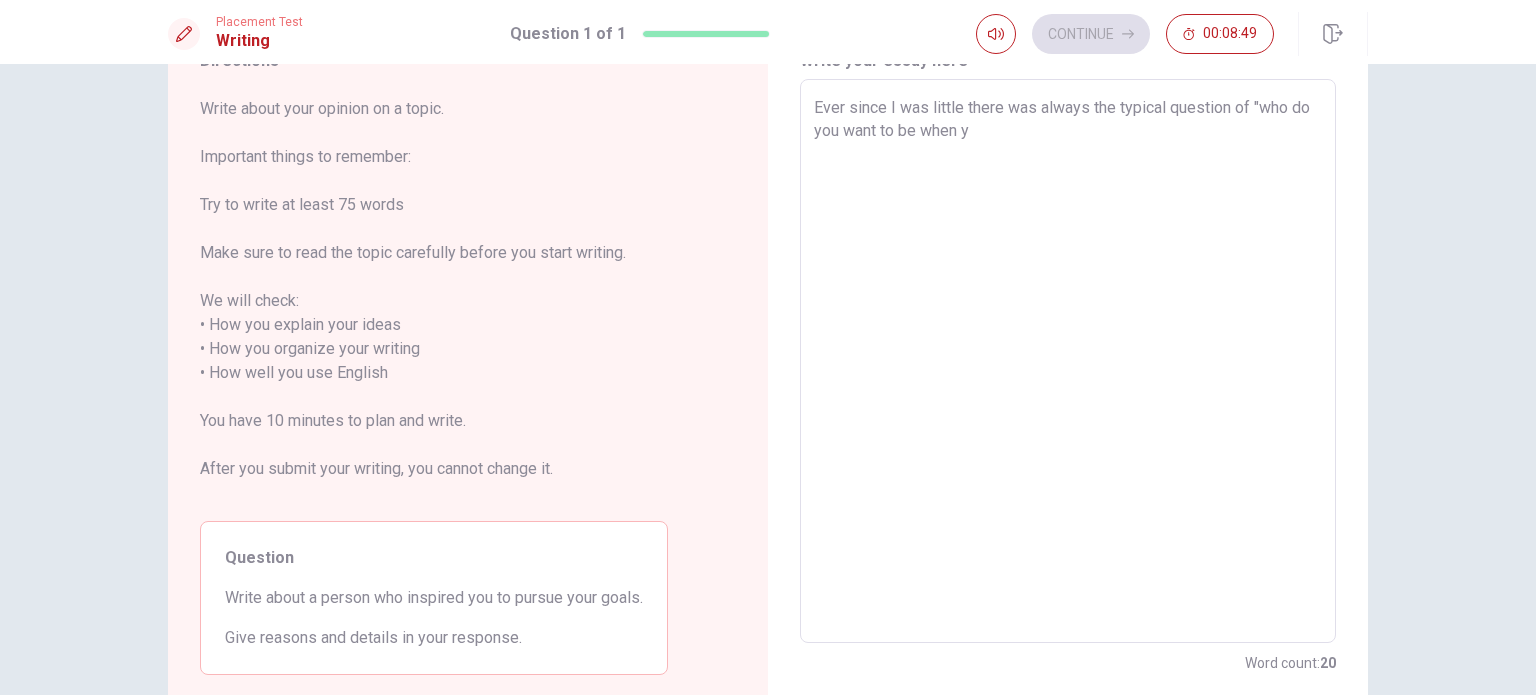 type 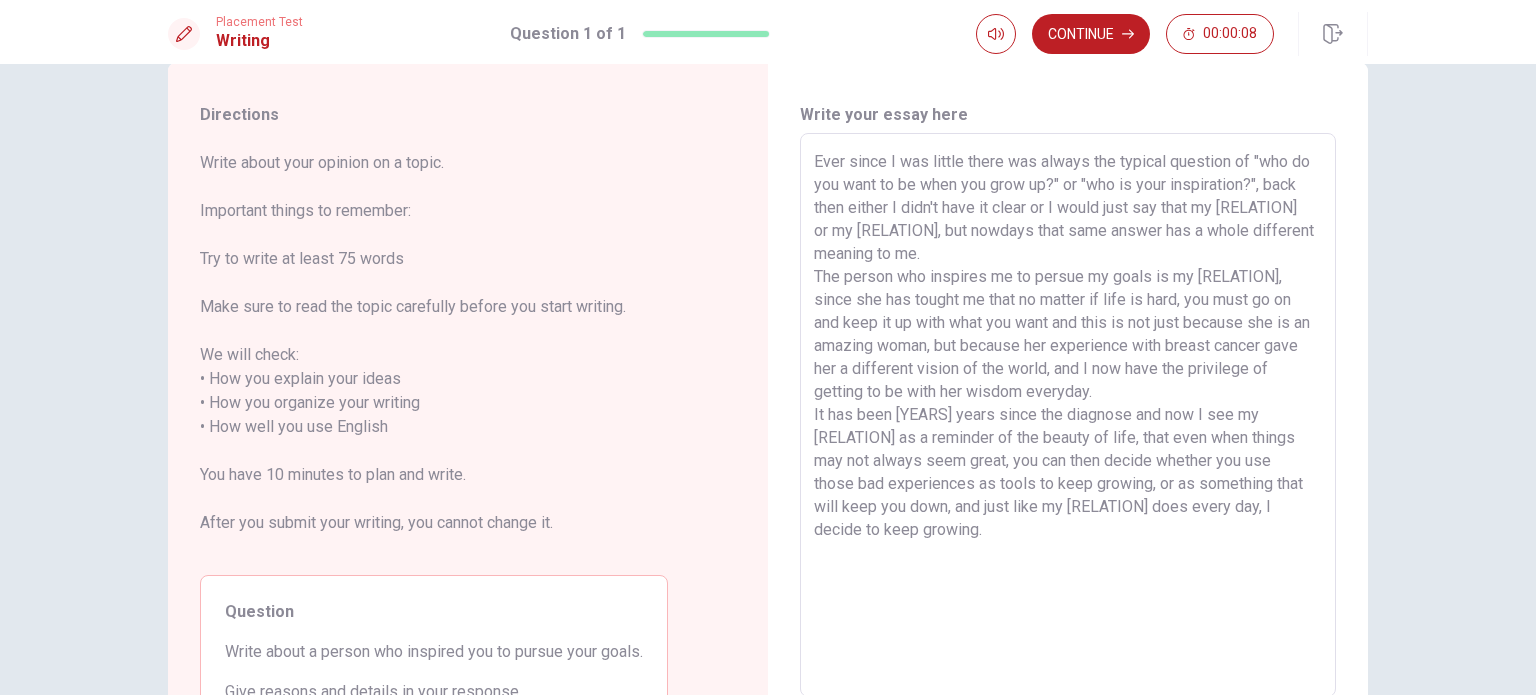 scroll, scrollTop: 39, scrollLeft: 0, axis: vertical 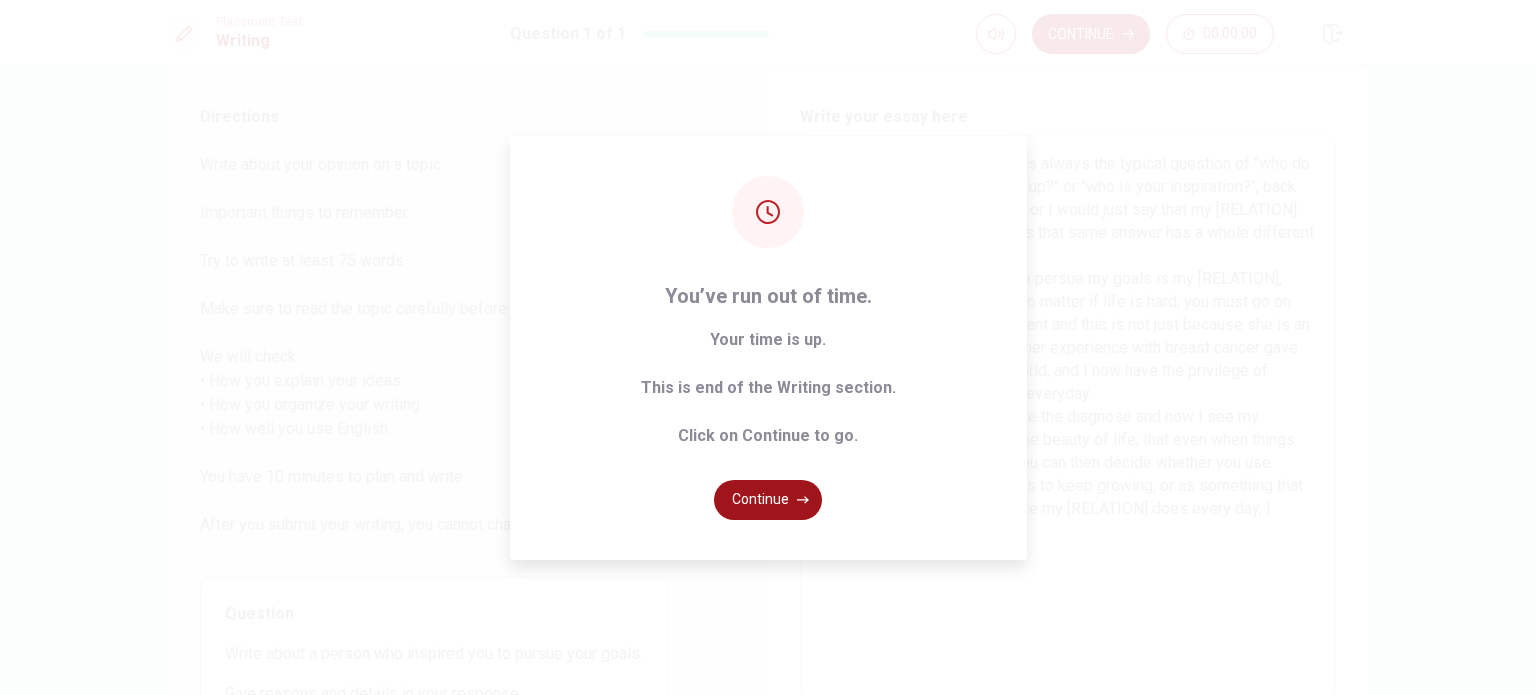 click 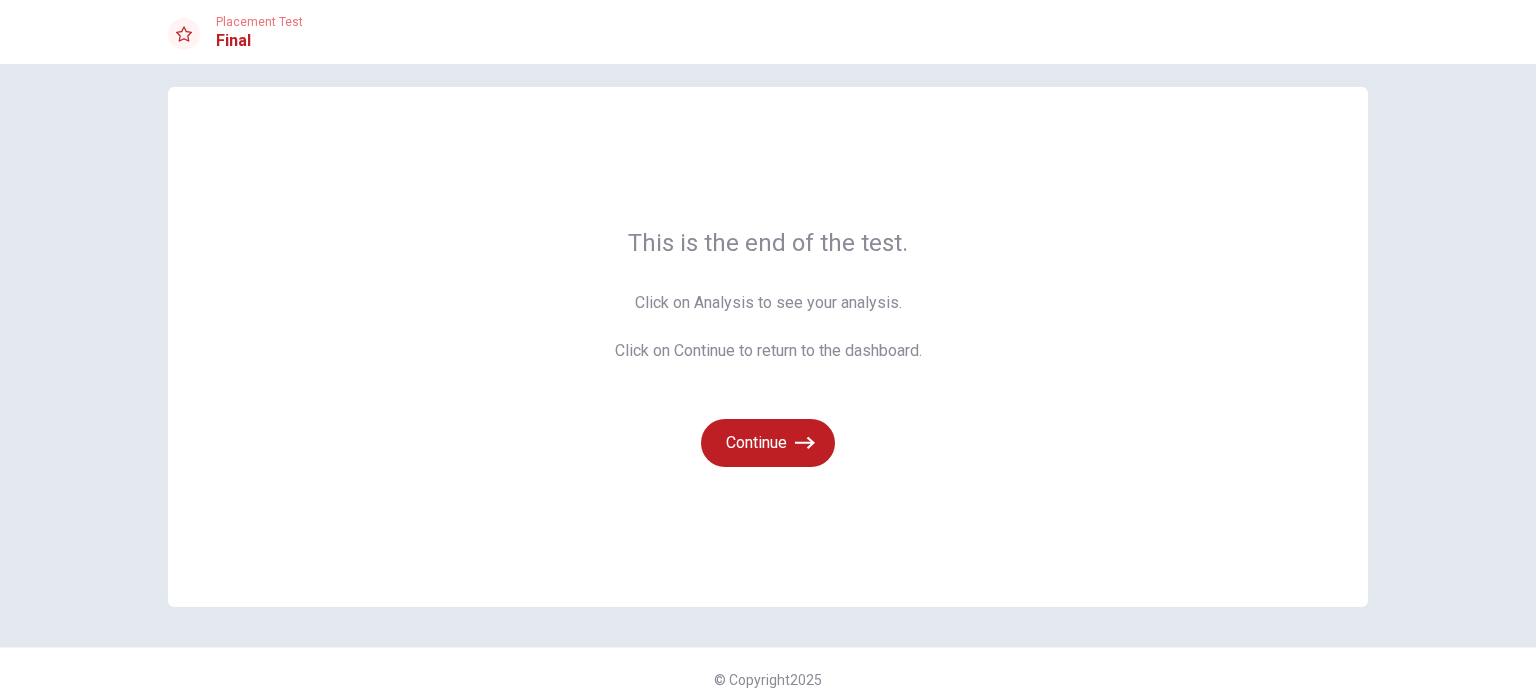 scroll, scrollTop: 0, scrollLeft: 0, axis: both 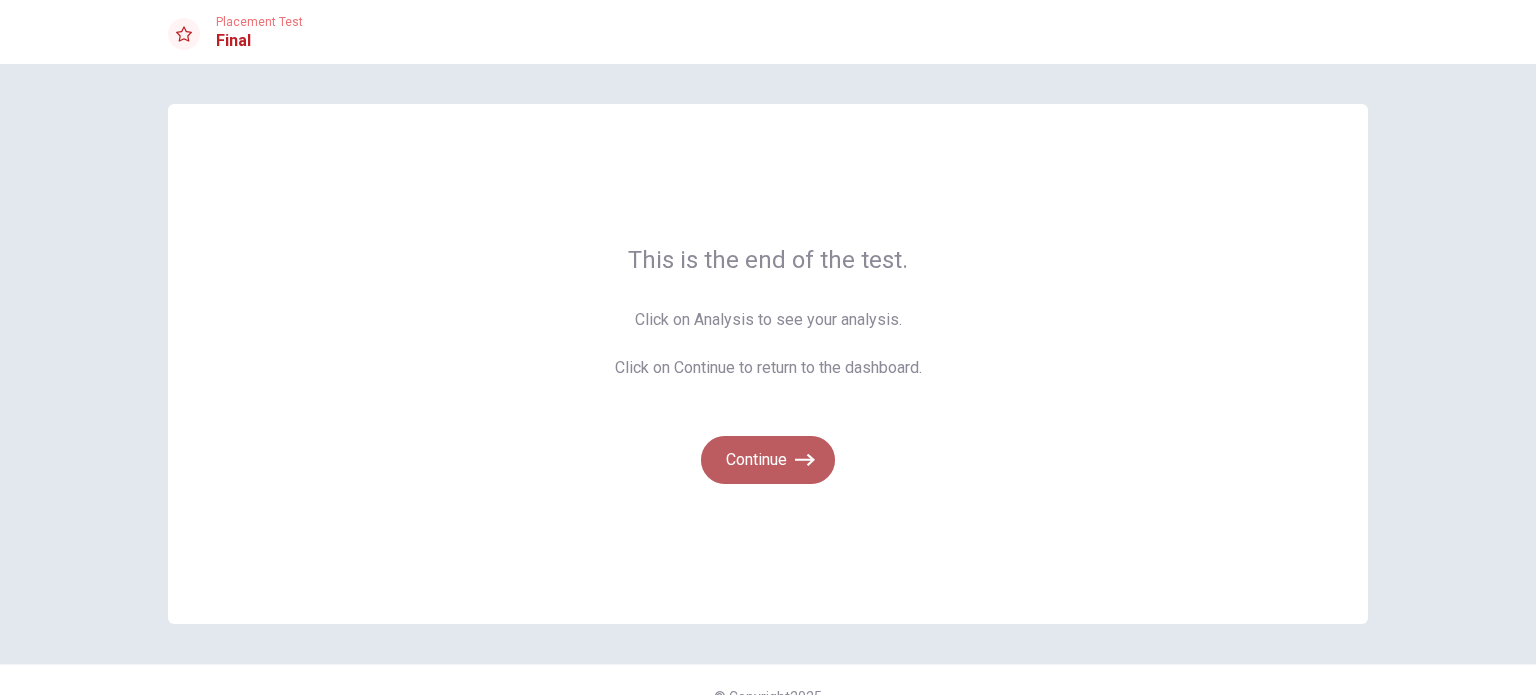 click on "Continue" at bounding box center (768, 460) 